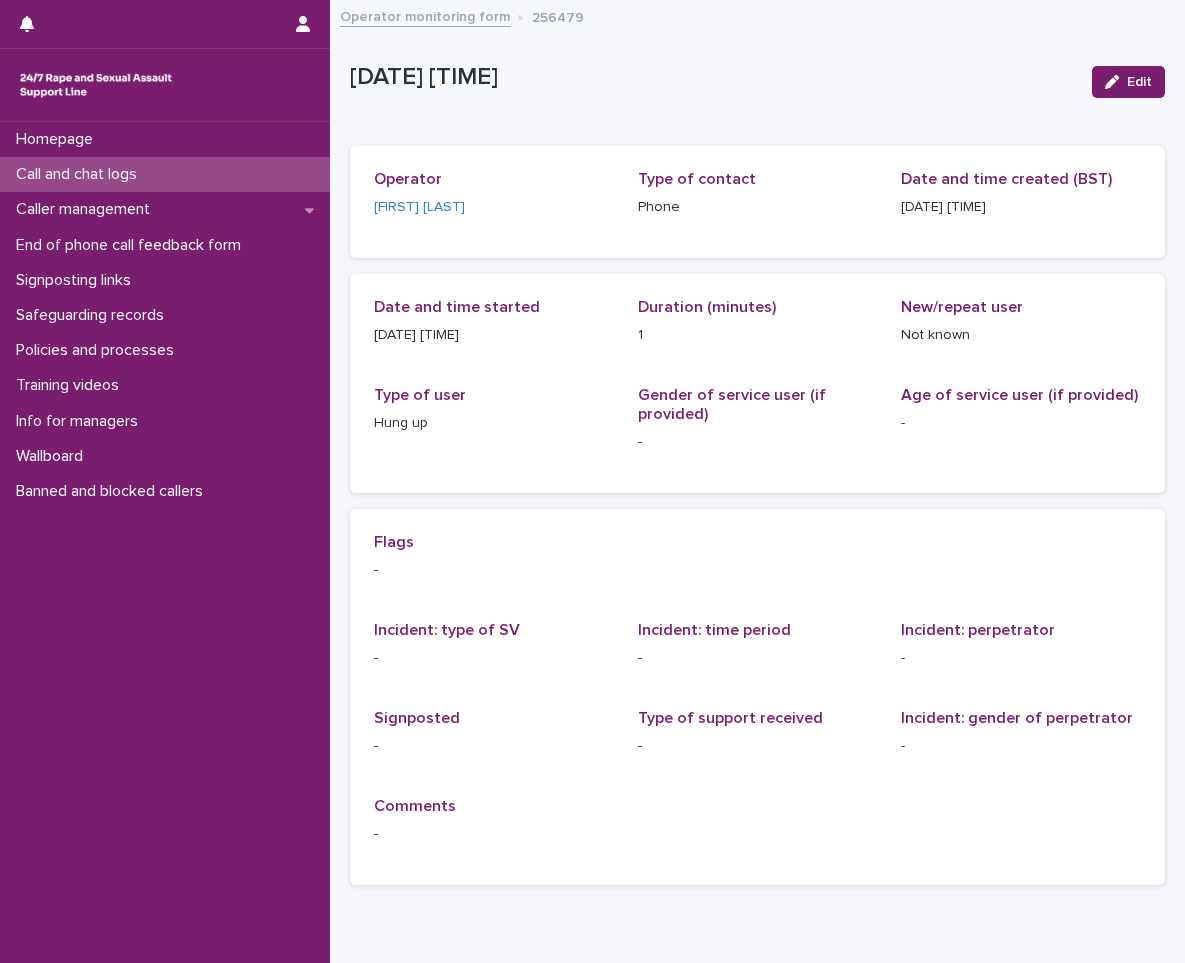 scroll, scrollTop: 0, scrollLeft: 0, axis: both 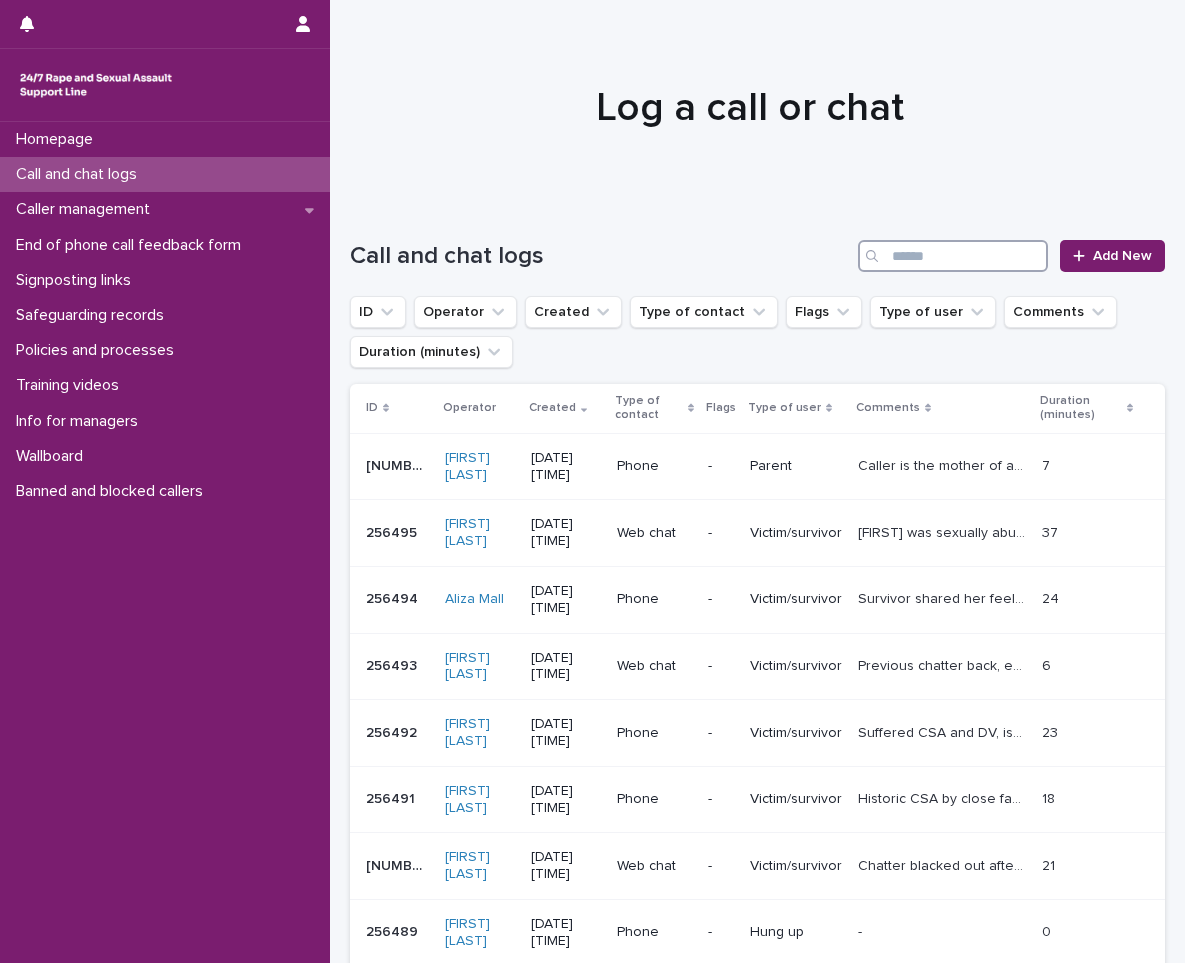 click at bounding box center [953, 256] 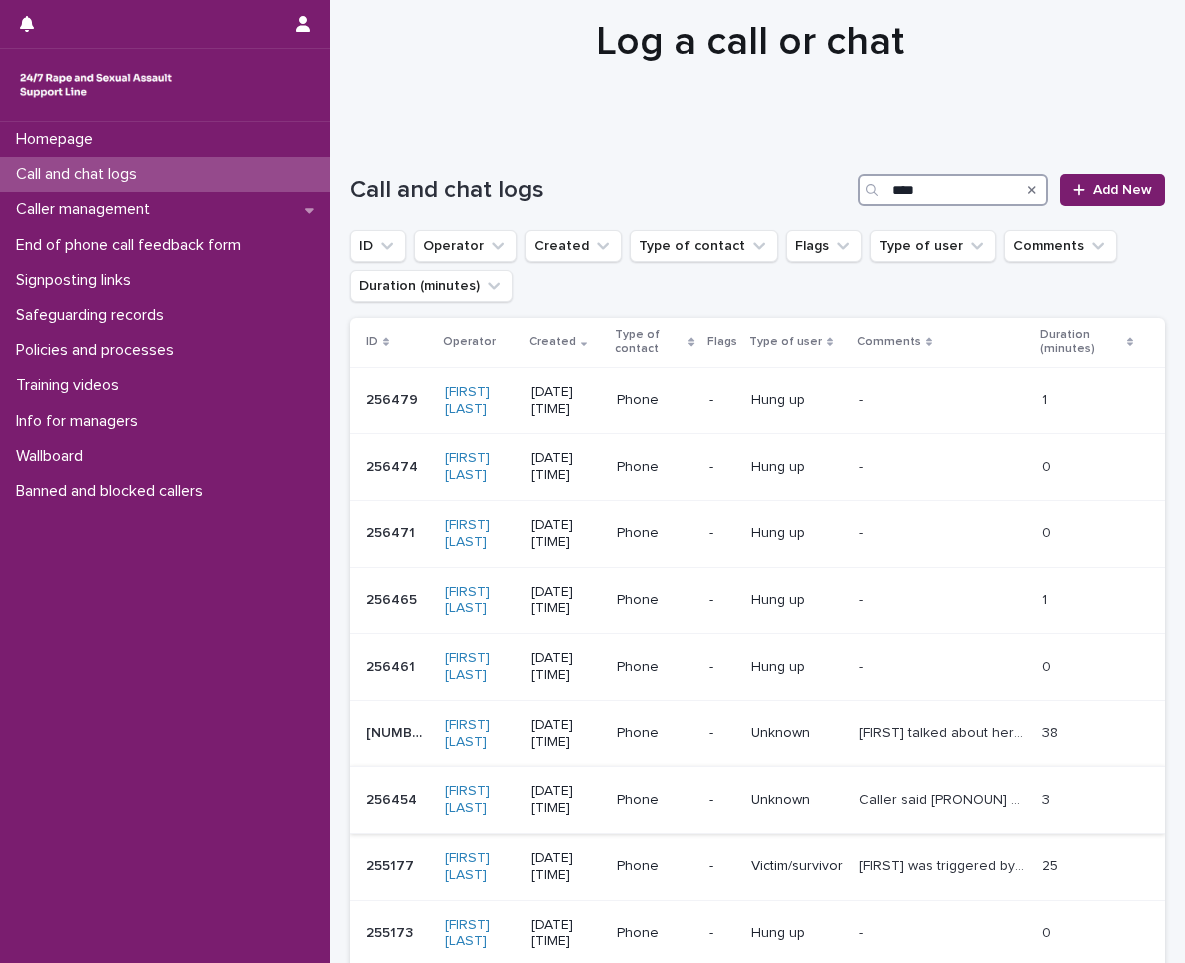 scroll, scrollTop: 100, scrollLeft: 0, axis: vertical 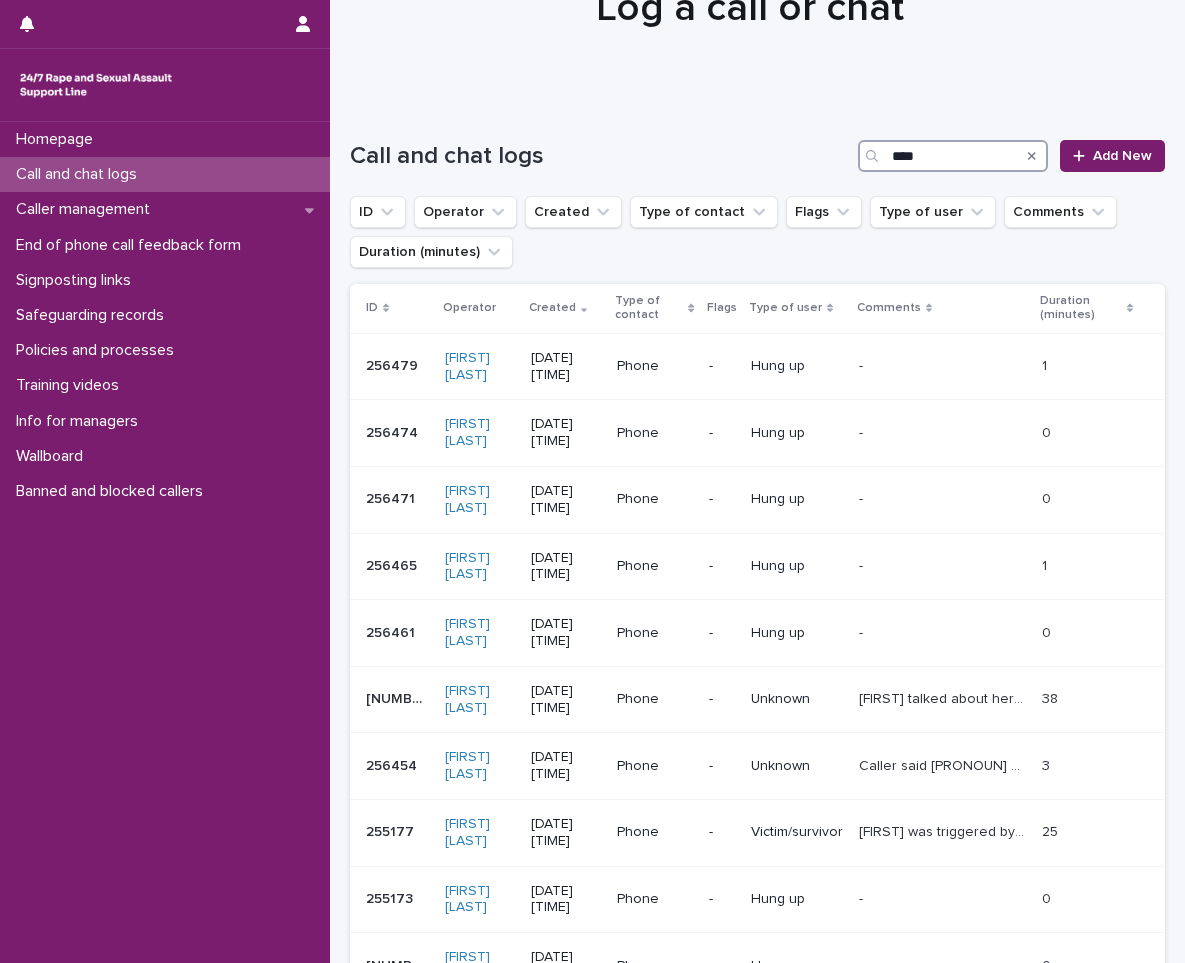 type on "****" 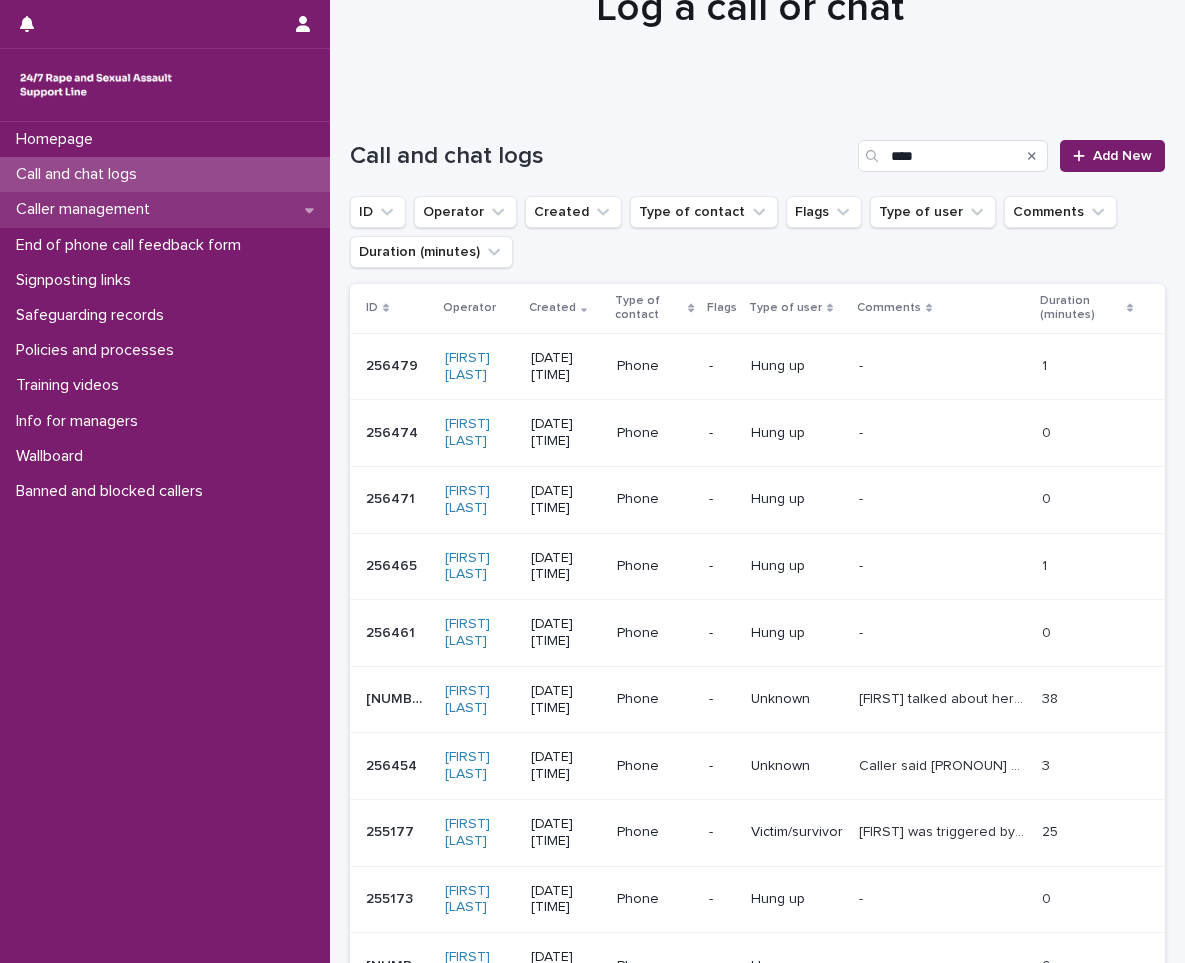 click on "Caller management" at bounding box center [165, 209] 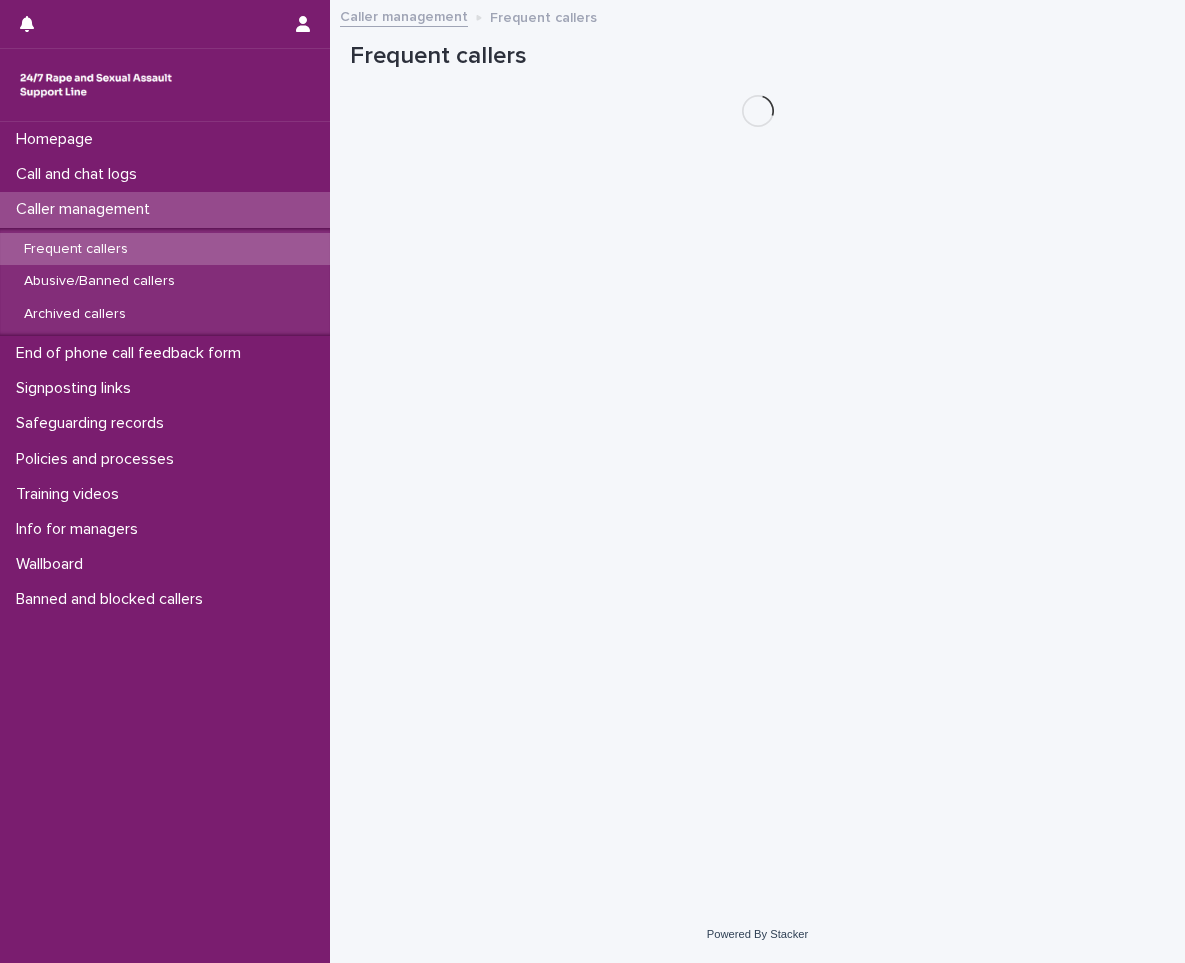 scroll, scrollTop: 0, scrollLeft: 0, axis: both 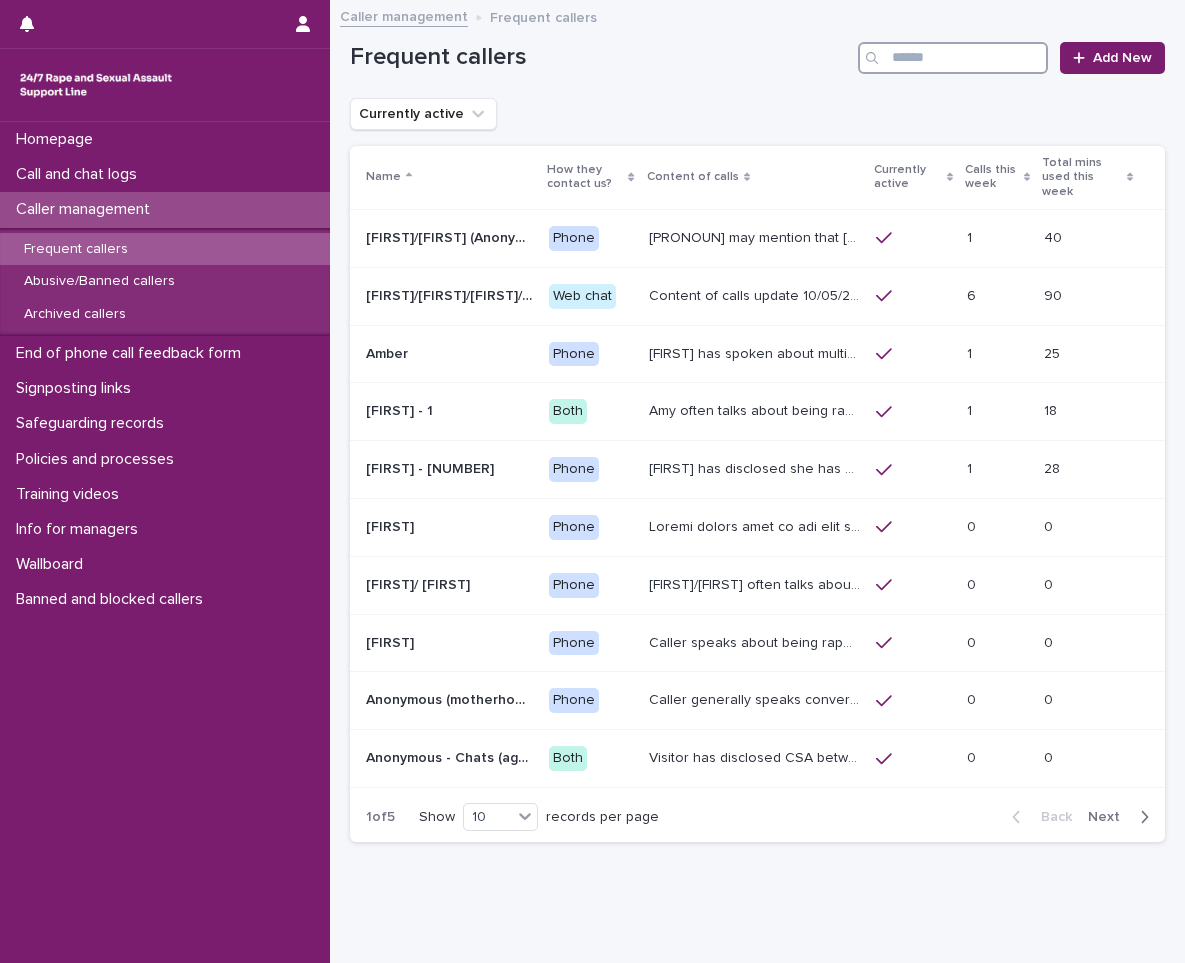 click at bounding box center [953, 58] 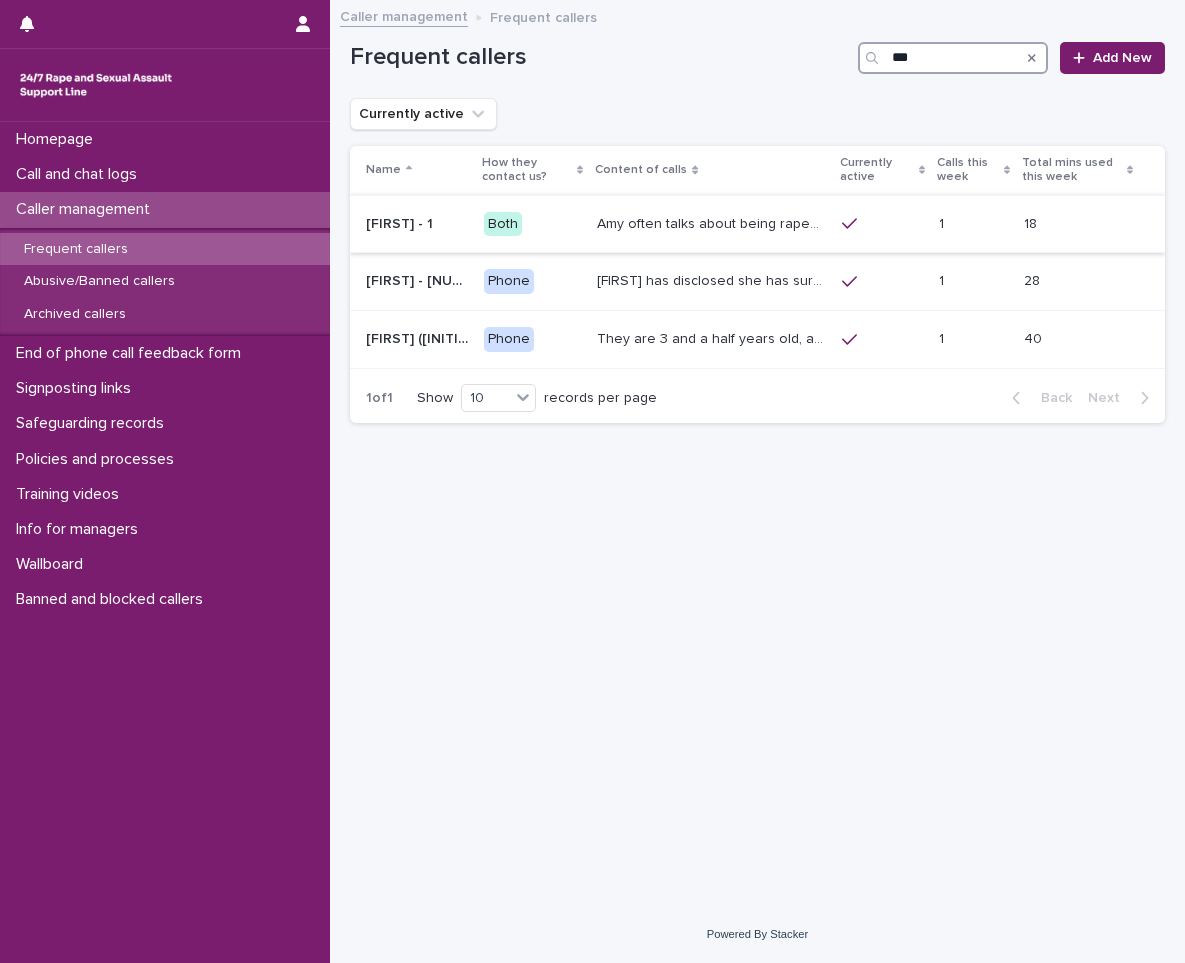 type on "***" 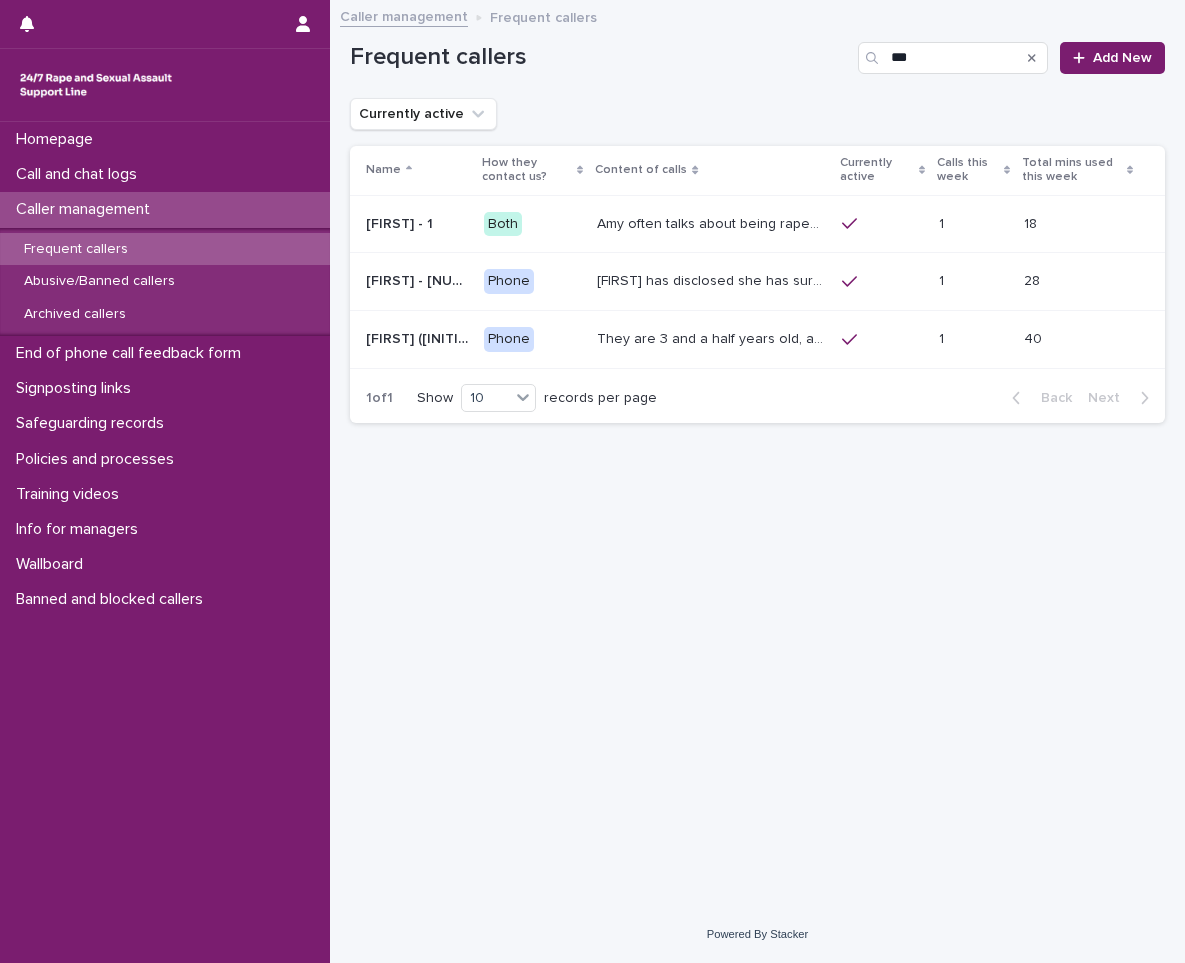 click on "Amy often talks about being raped a night before or 2 weeks ago or a month ago. She also makes reference to being sexually assaulted in may 2025.
She is autistic and has many times expressed a plan to end her life by jumping out of the window.
She has mentioned feeling very dismissed by other services.
She spoke about the adults supporting her telling her she is "attention-seeking".
Amy's contacts with us have generated a number of safeguarding concerns." at bounding box center [713, 222] 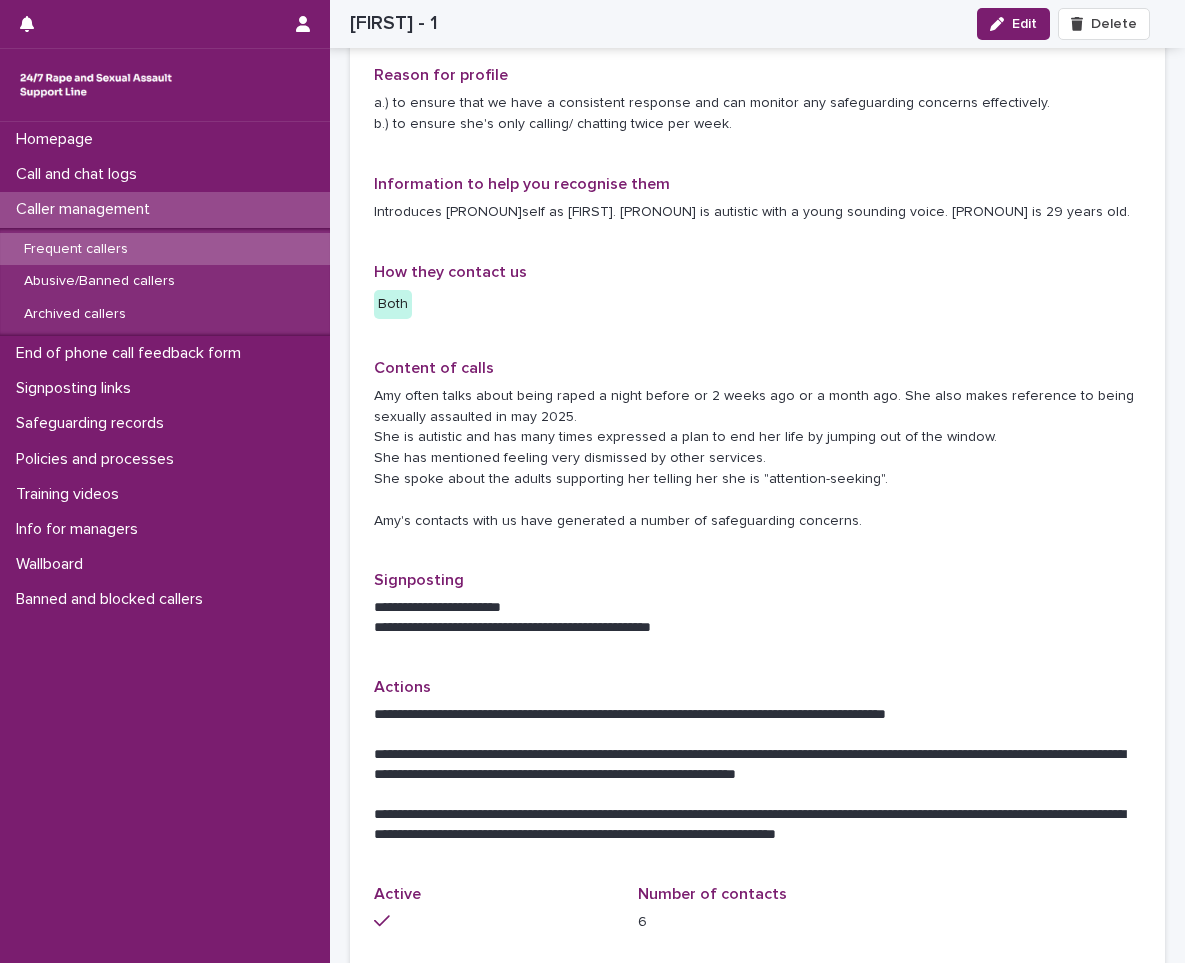 scroll, scrollTop: 300, scrollLeft: 0, axis: vertical 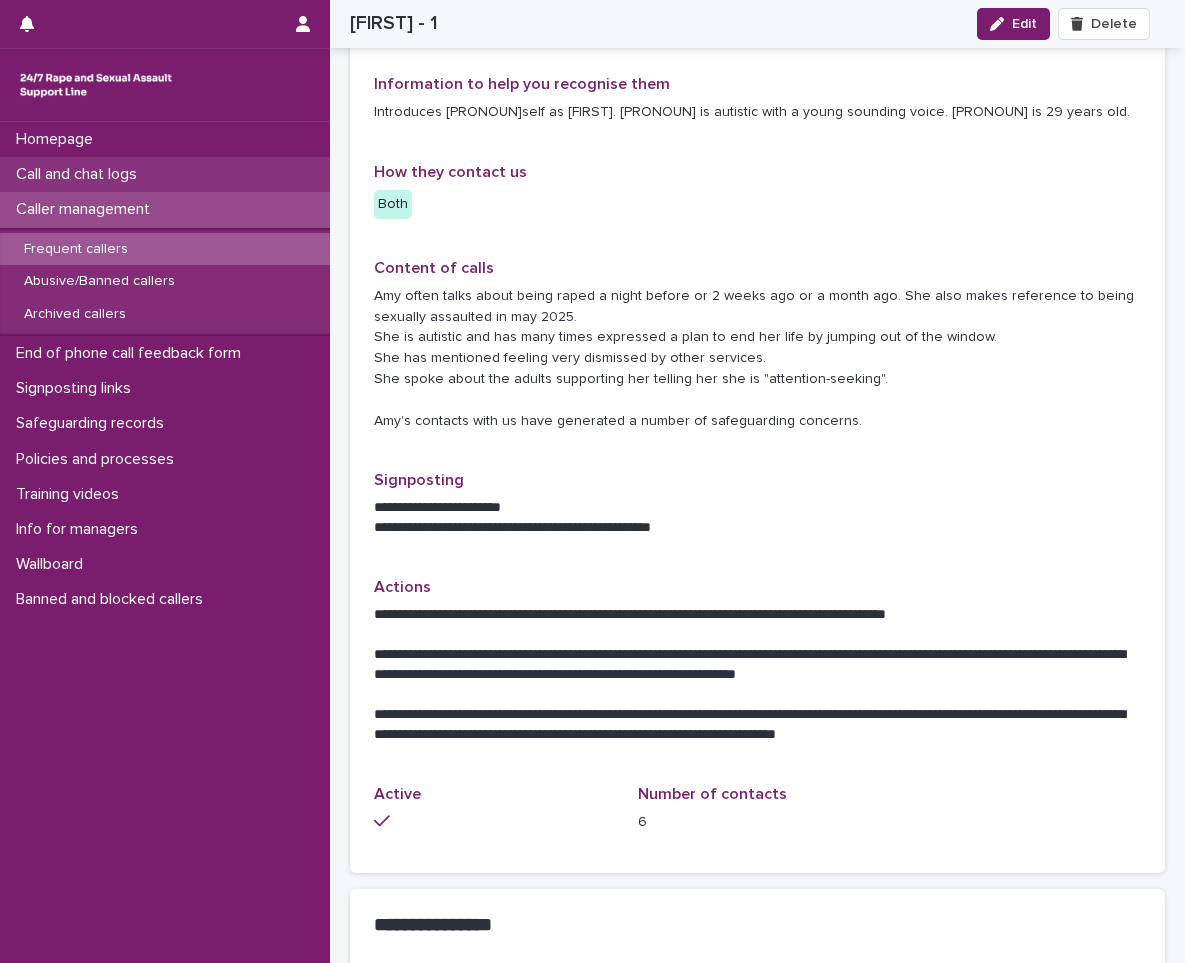 click on "Call and chat logs" at bounding box center [80, 174] 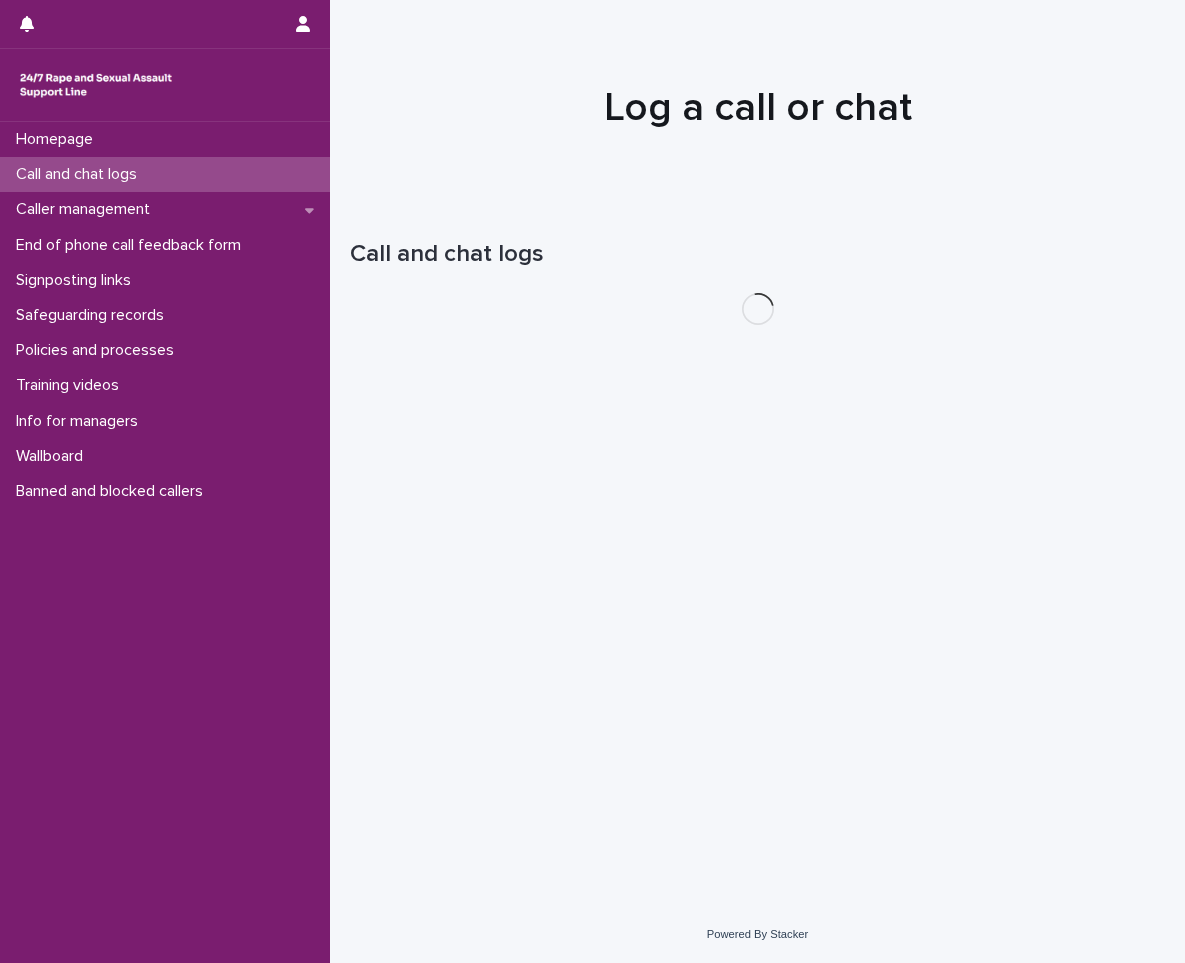 scroll, scrollTop: 0, scrollLeft: 0, axis: both 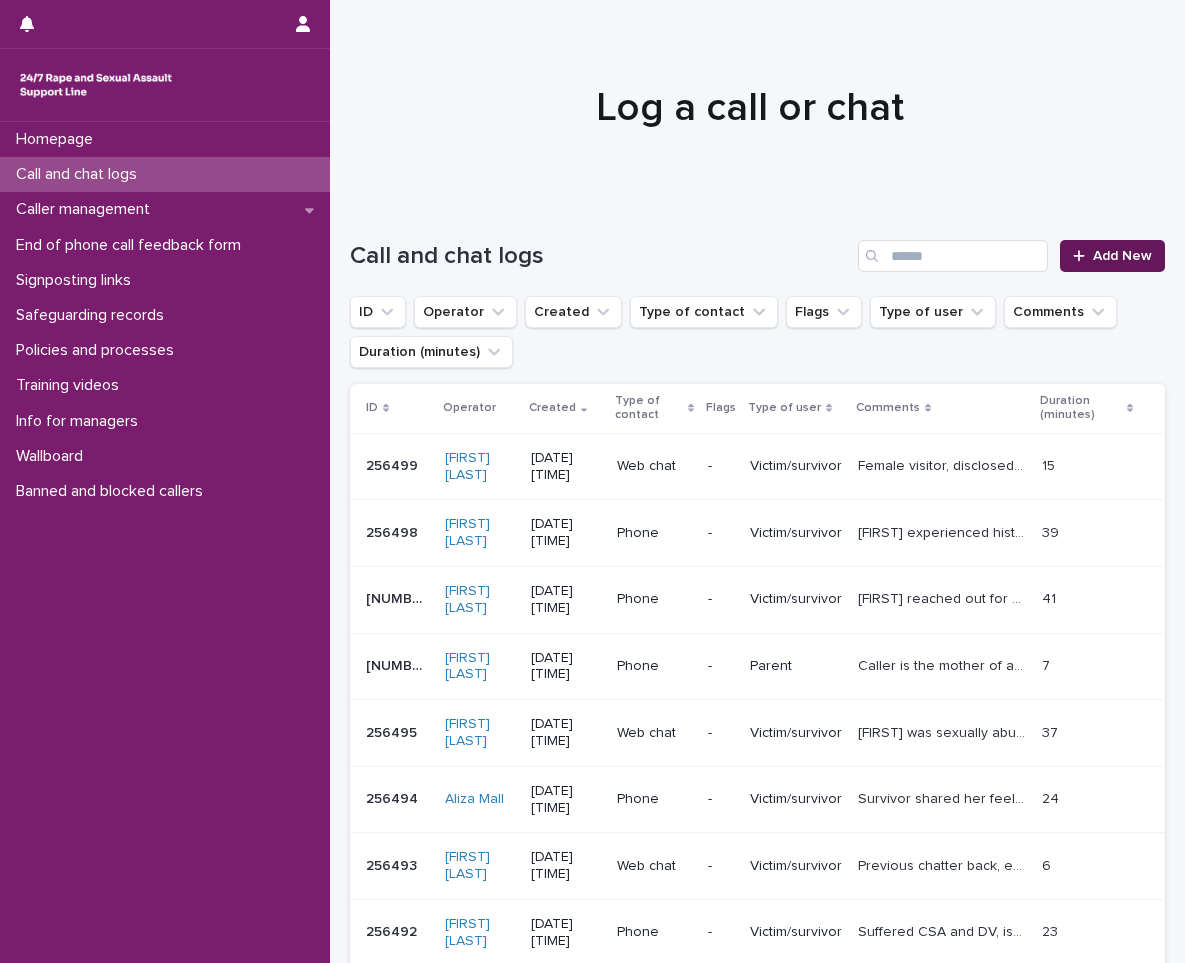 click on "Add New" at bounding box center (1122, 256) 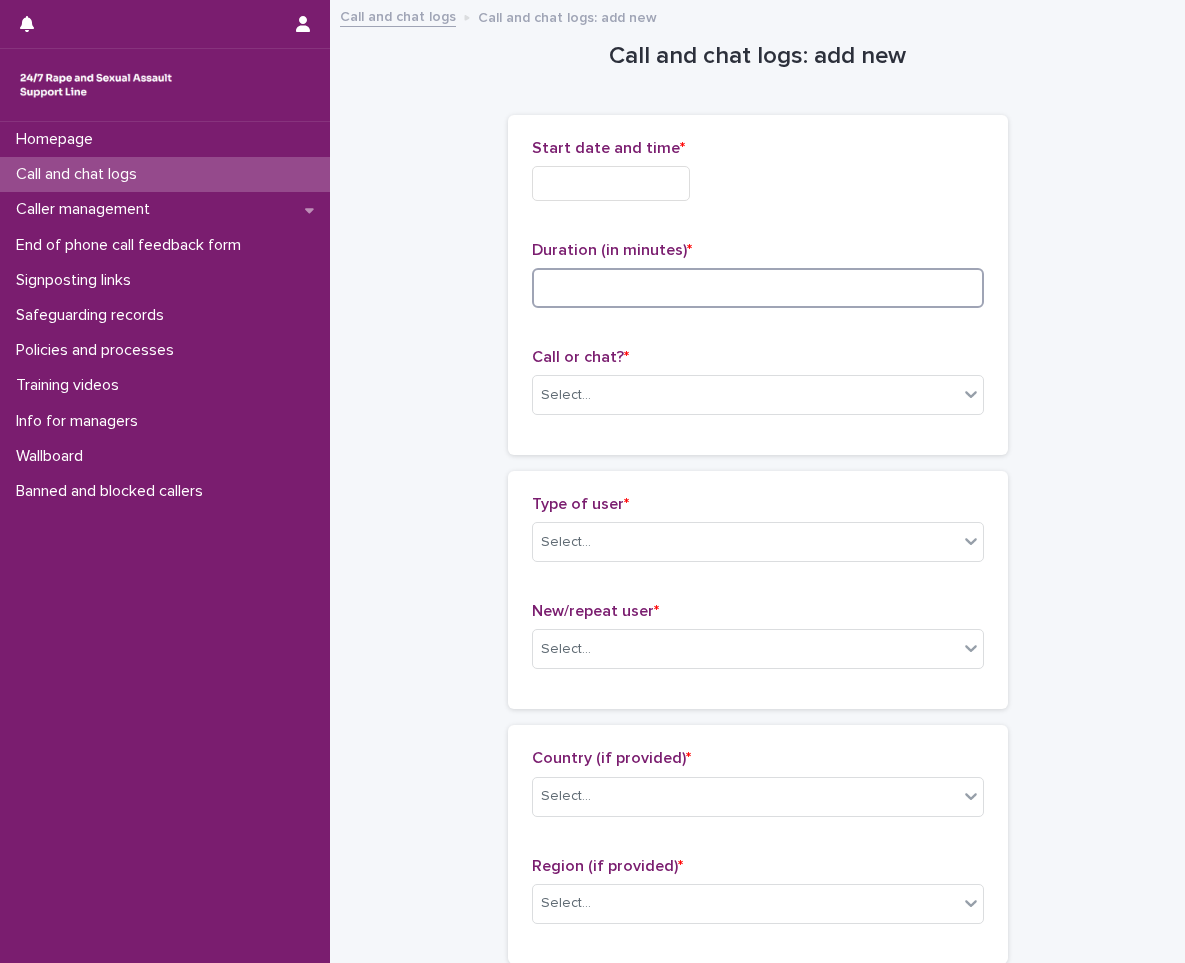 click at bounding box center (758, 288) 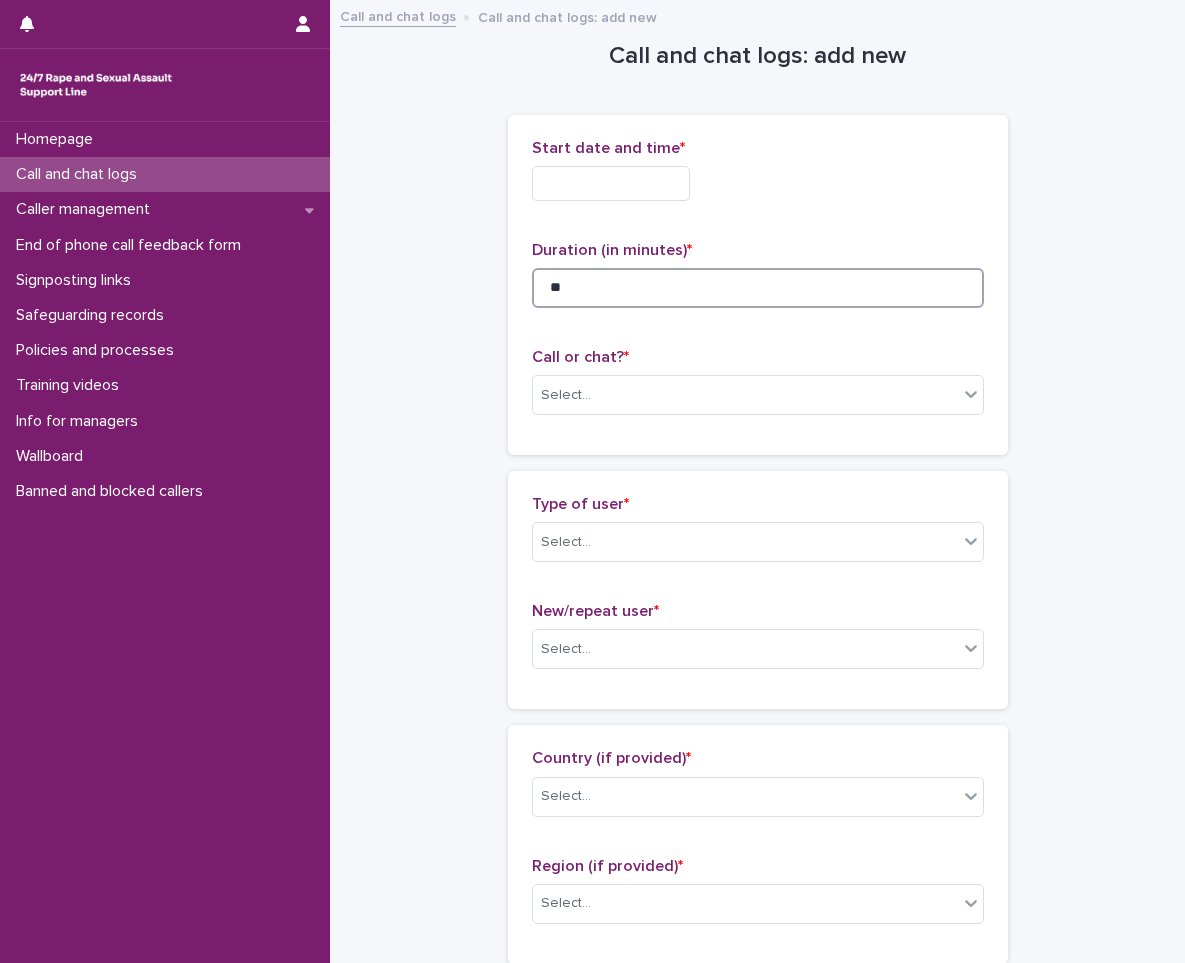 type on "**" 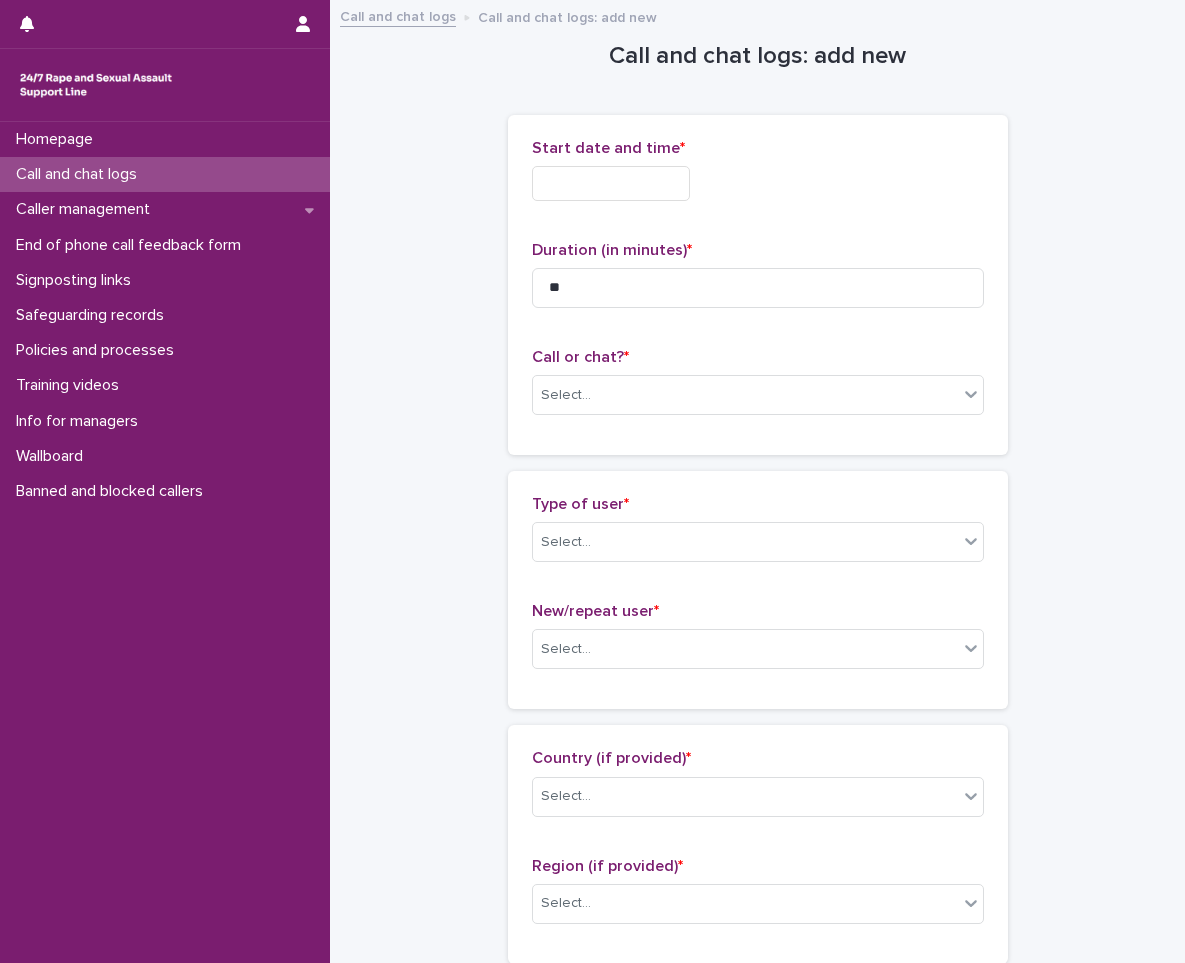click at bounding box center [611, 183] 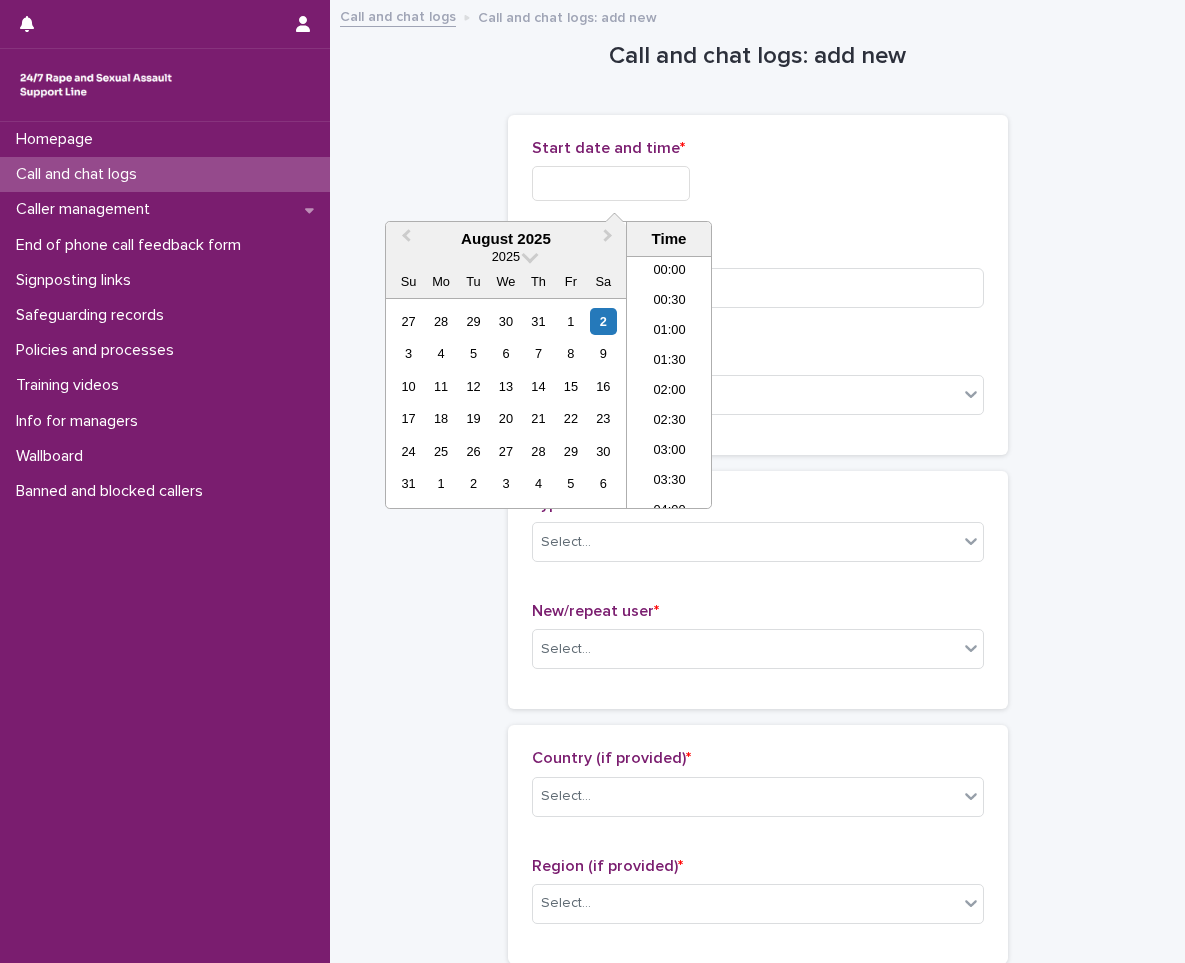scroll, scrollTop: 1090, scrollLeft: 0, axis: vertical 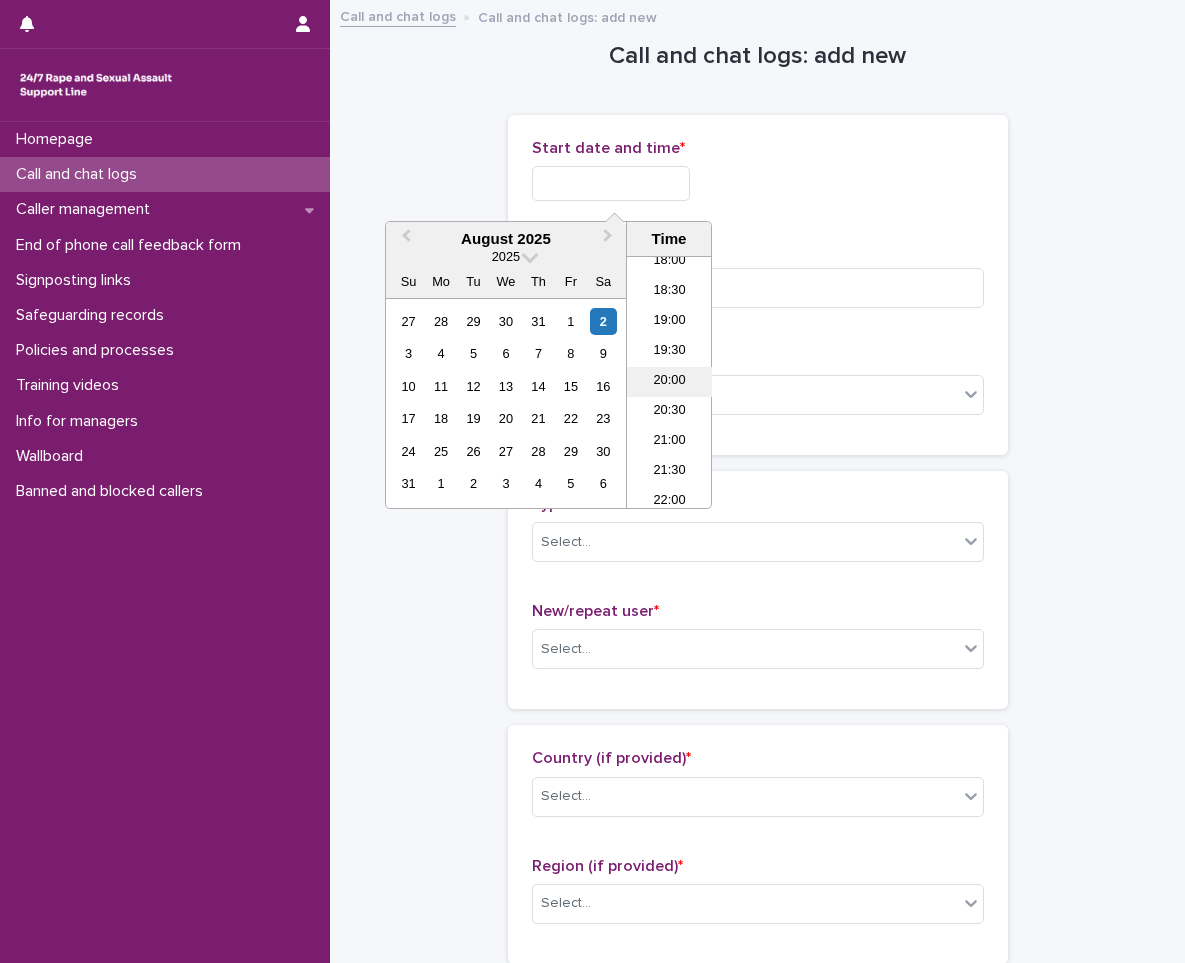 click on "20:00" at bounding box center [669, 382] 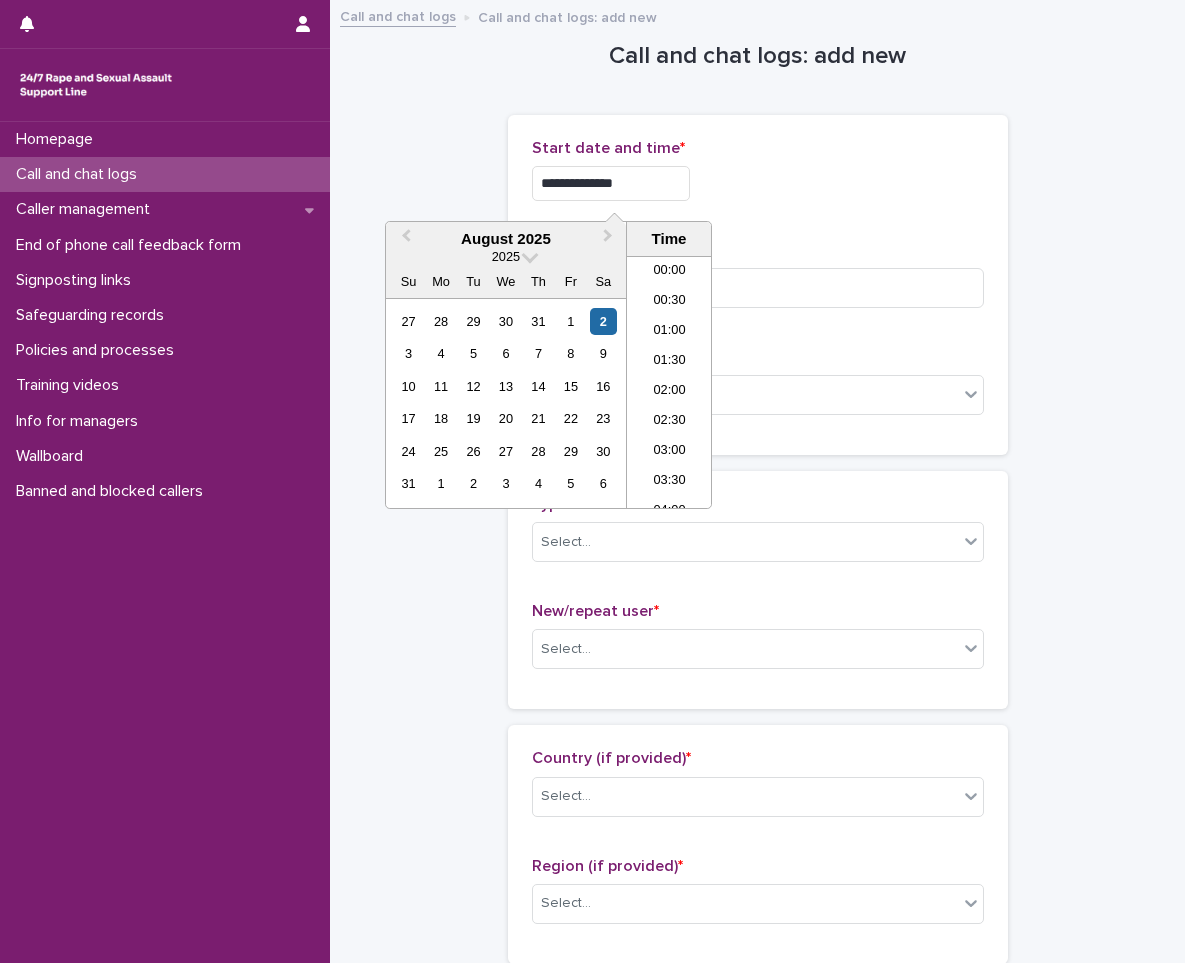 click on "**********" at bounding box center (611, 183) 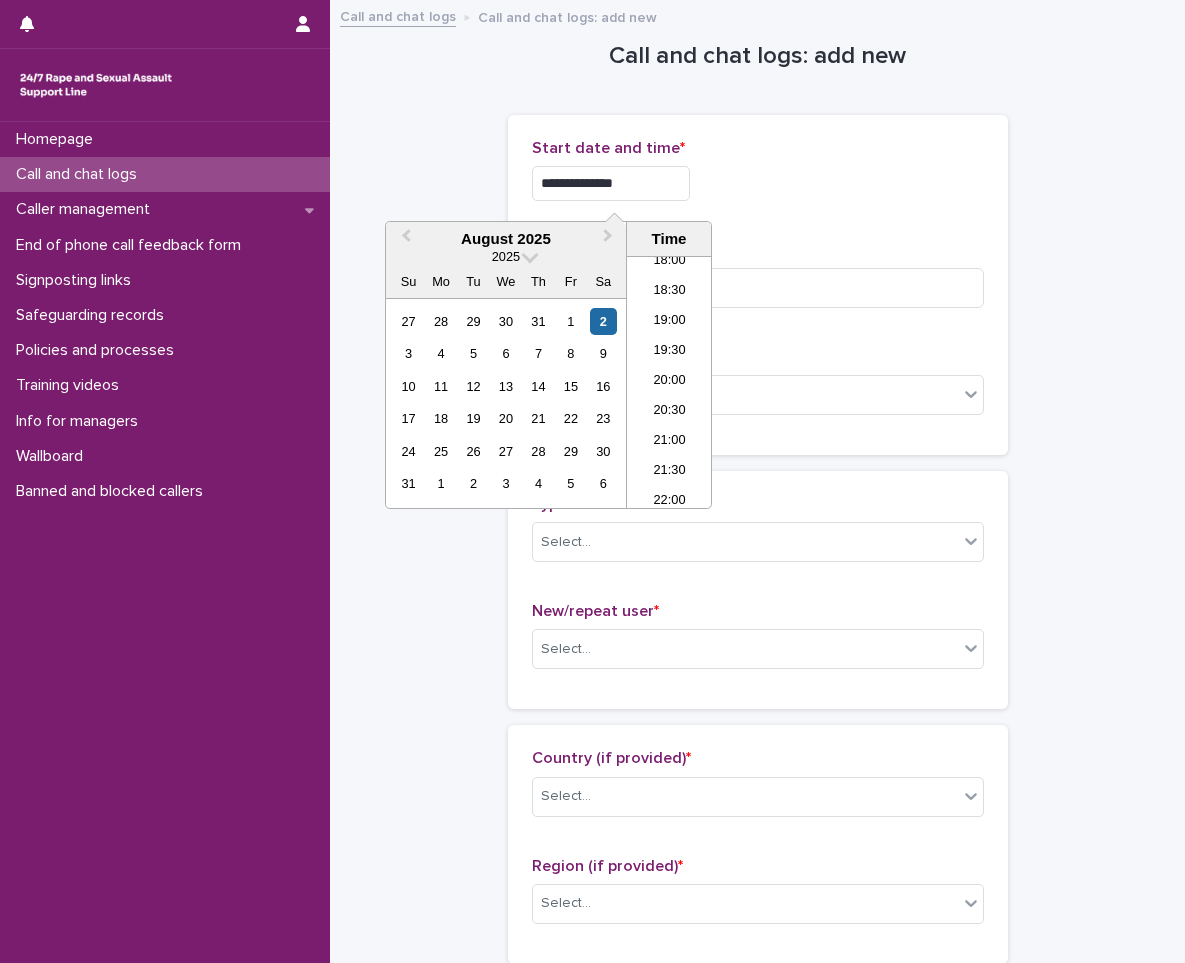 type on "**********" 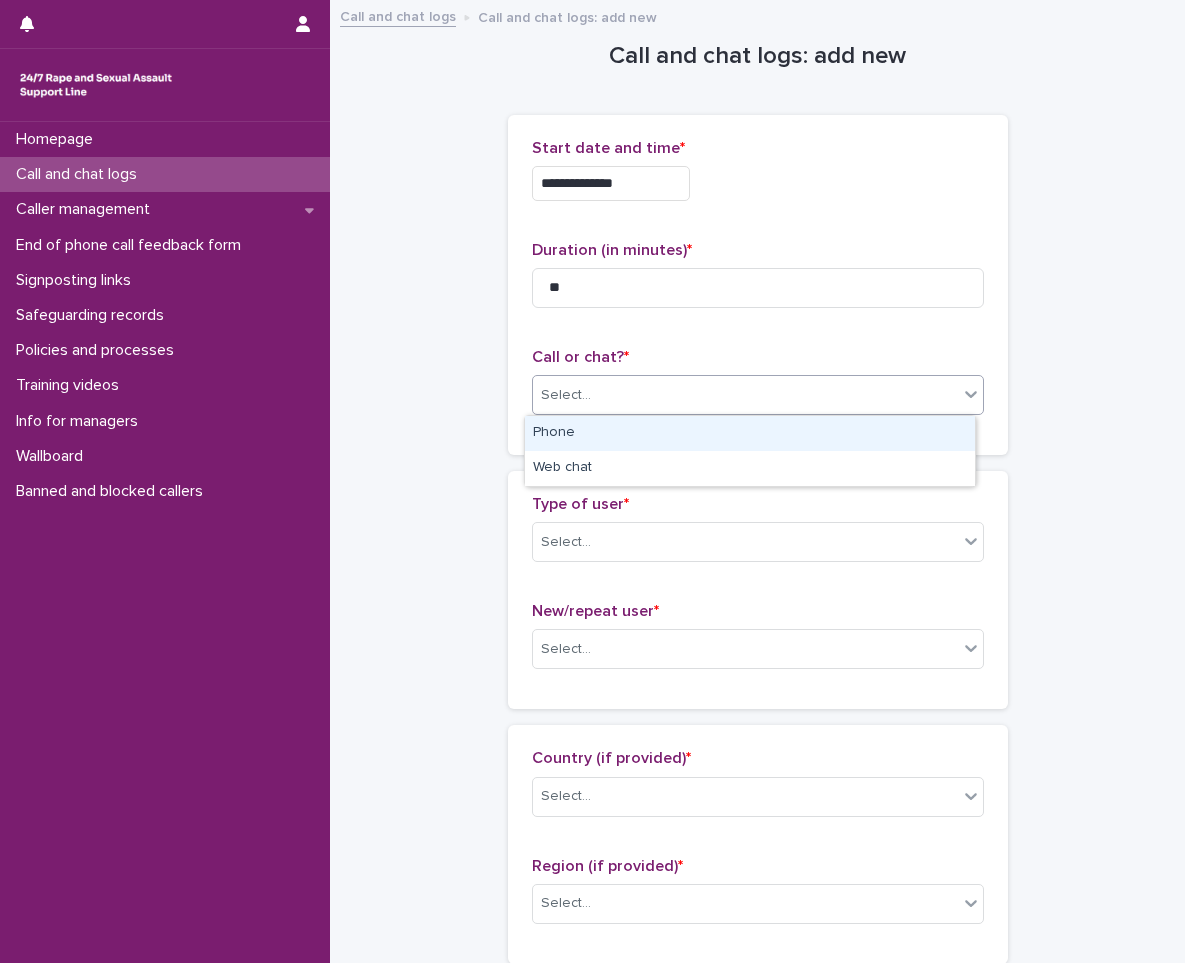 click on "Select..." at bounding box center (745, 395) 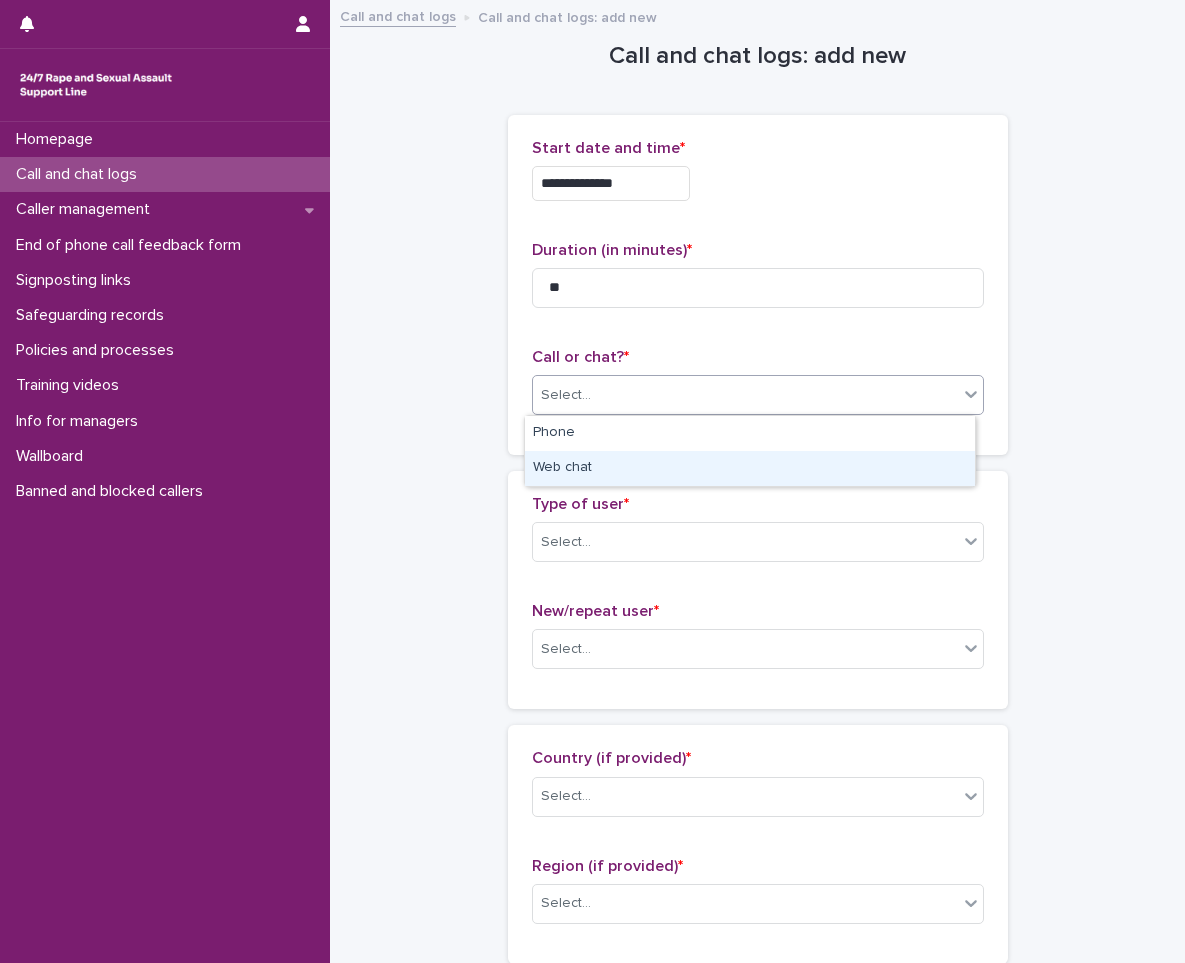 click on "Web chat" at bounding box center [750, 468] 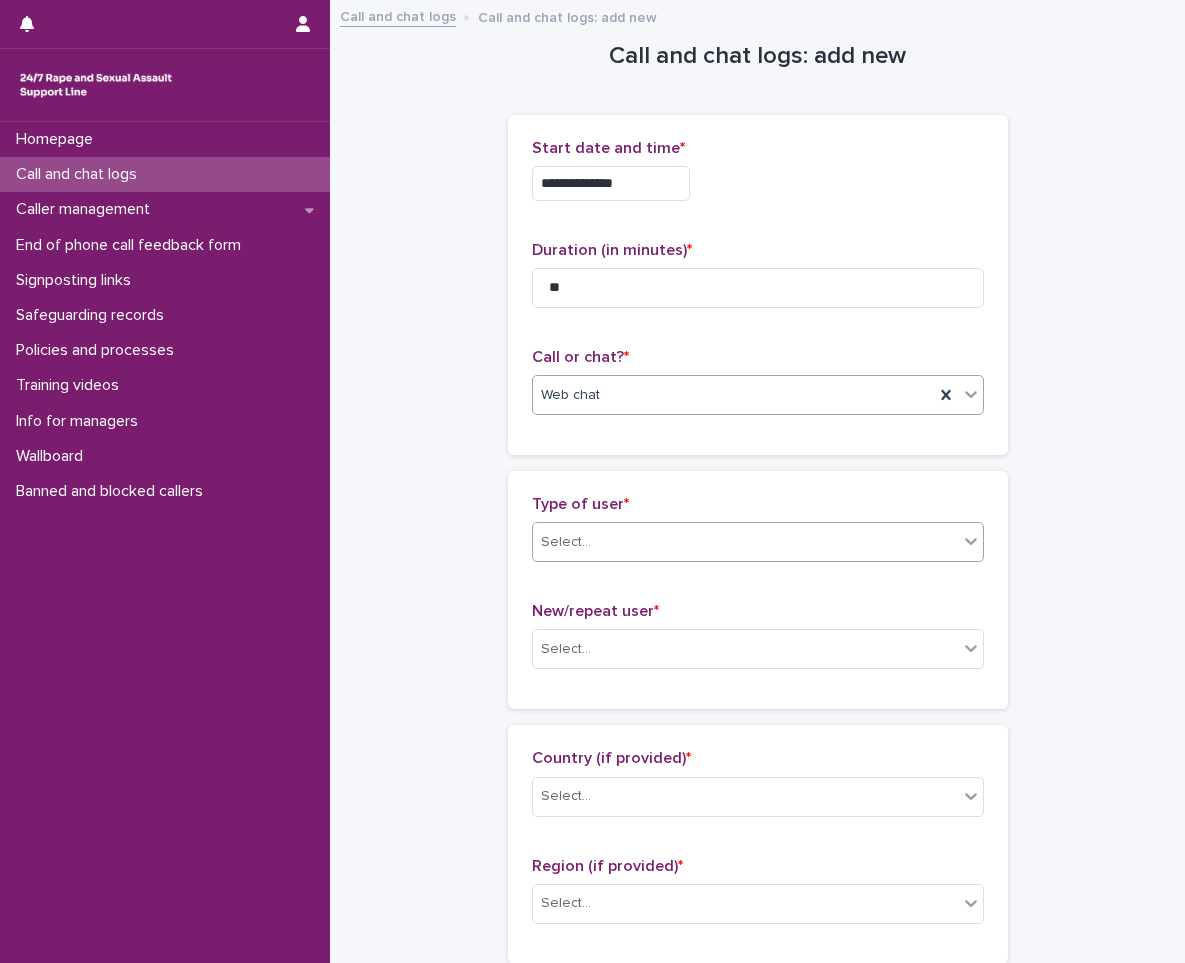 click on "Select..." at bounding box center [566, 542] 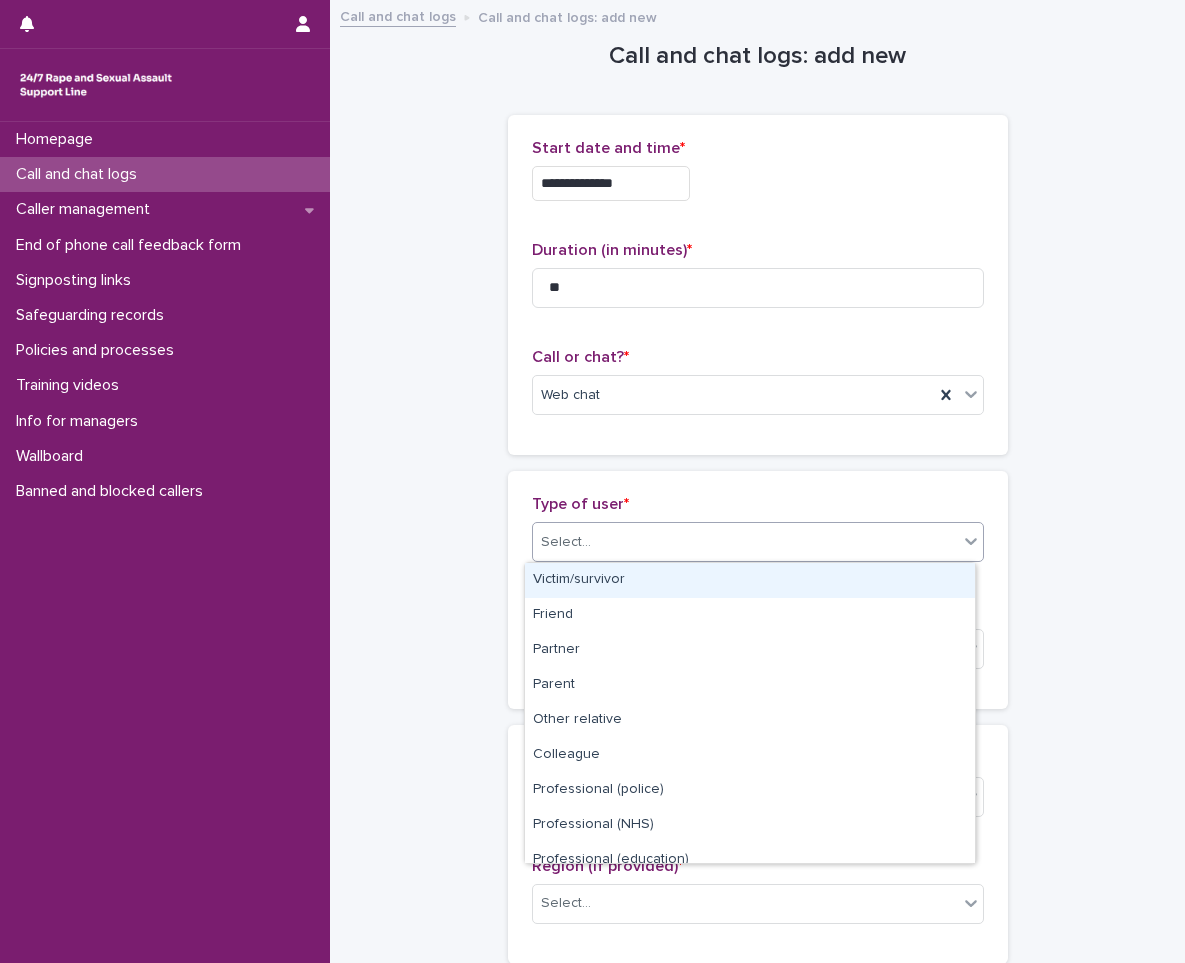 click on "Victim/survivor" at bounding box center (750, 580) 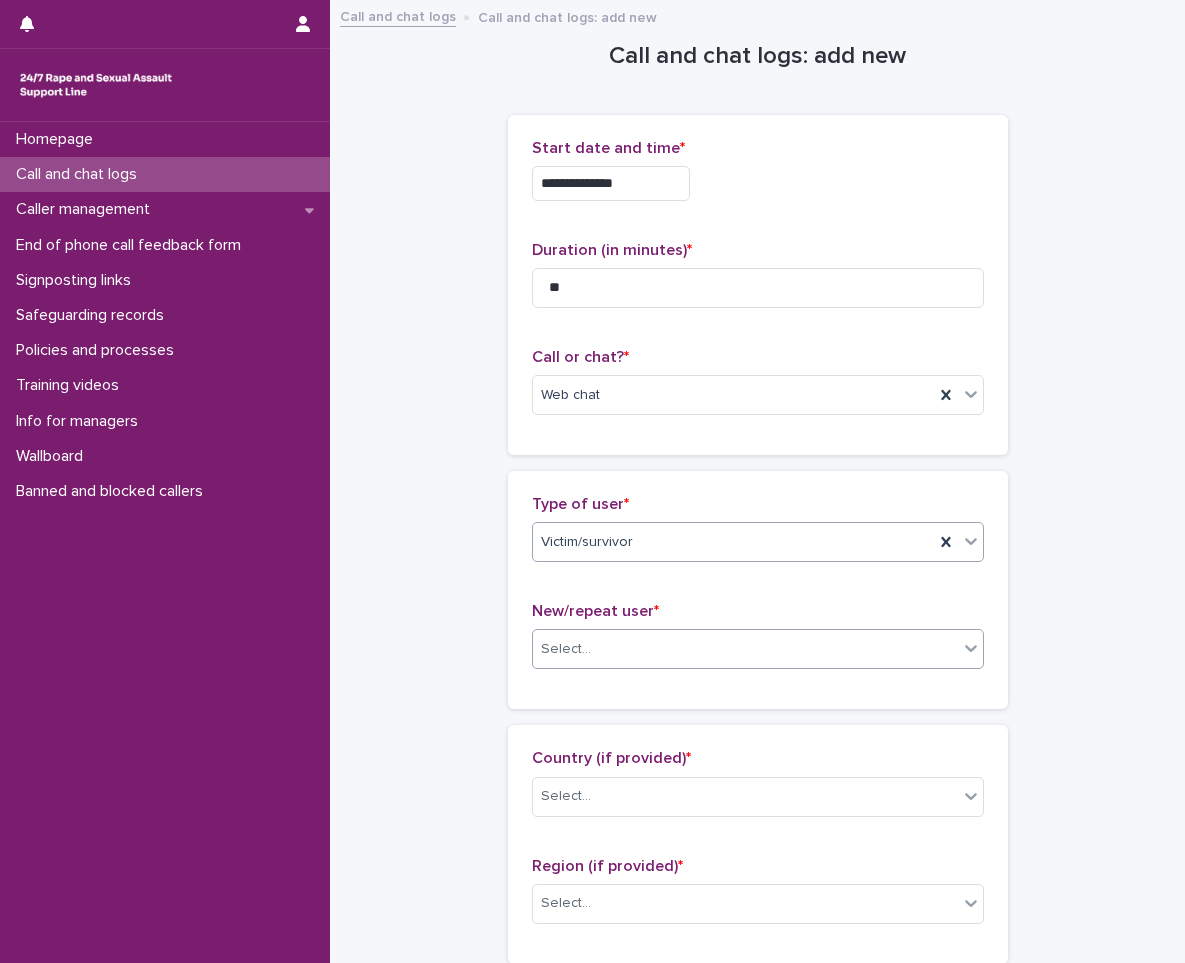 click on "Select..." at bounding box center [566, 649] 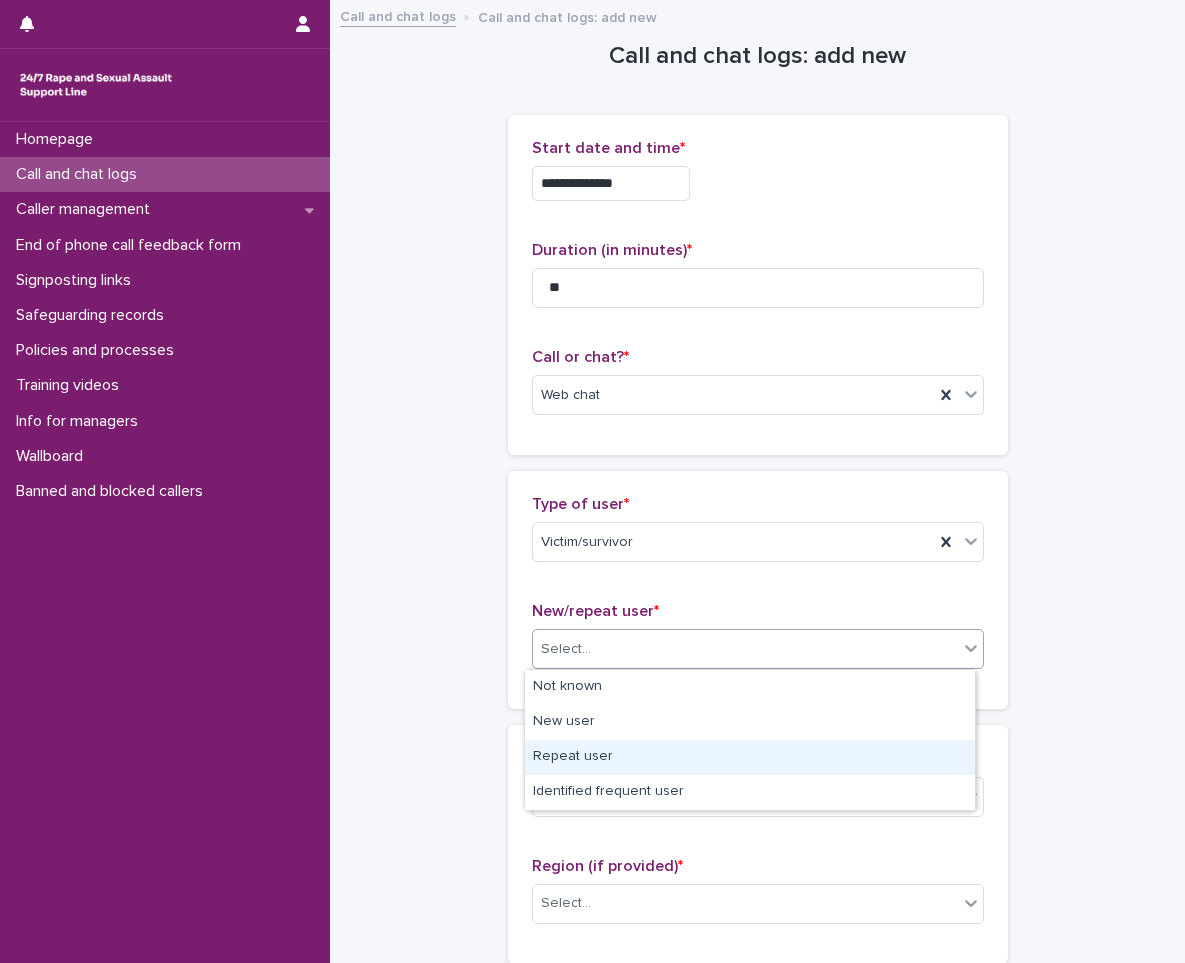 click on "Repeat user" at bounding box center (750, 757) 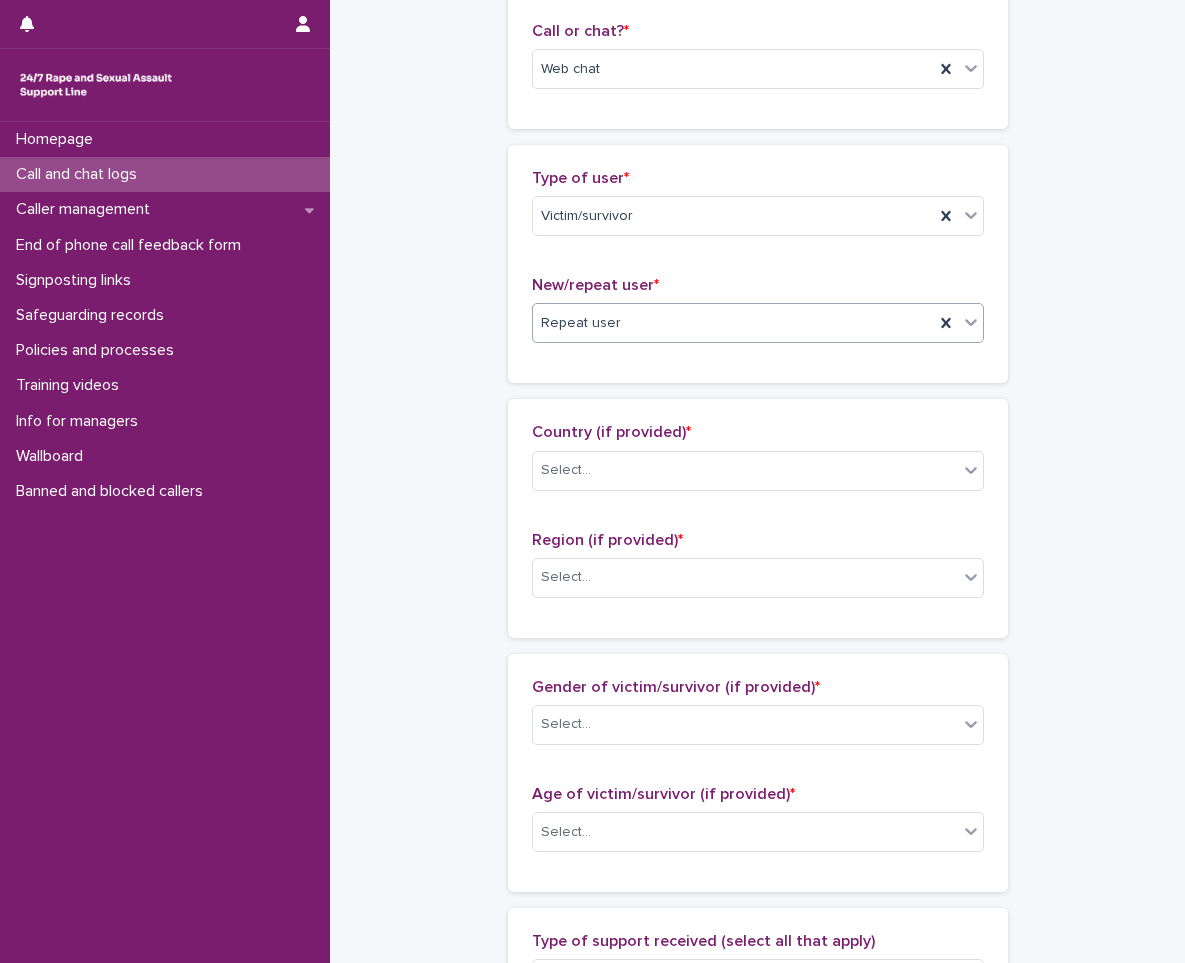scroll, scrollTop: 400, scrollLeft: 0, axis: vertical 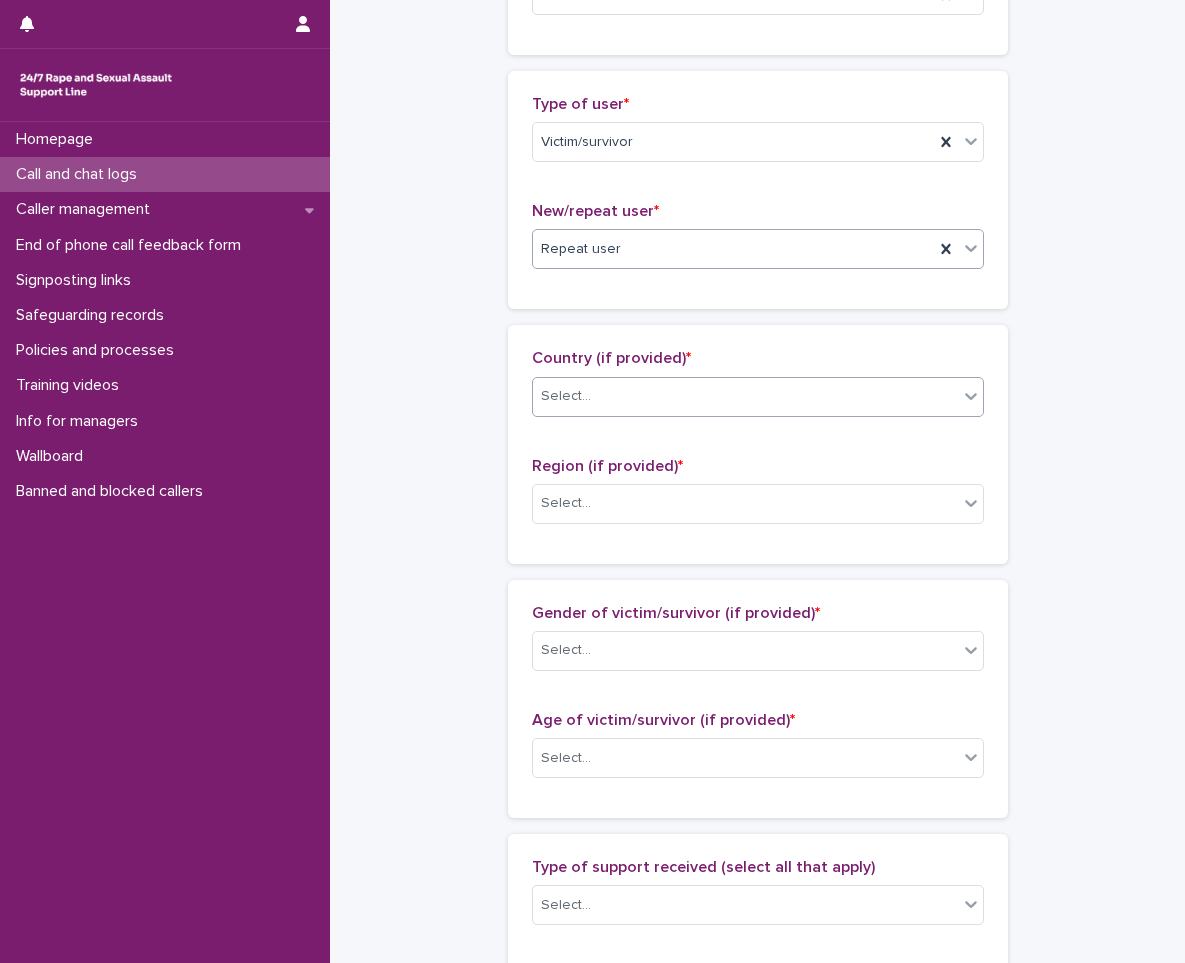 click on "Select..." at bounding box center (745, 396) 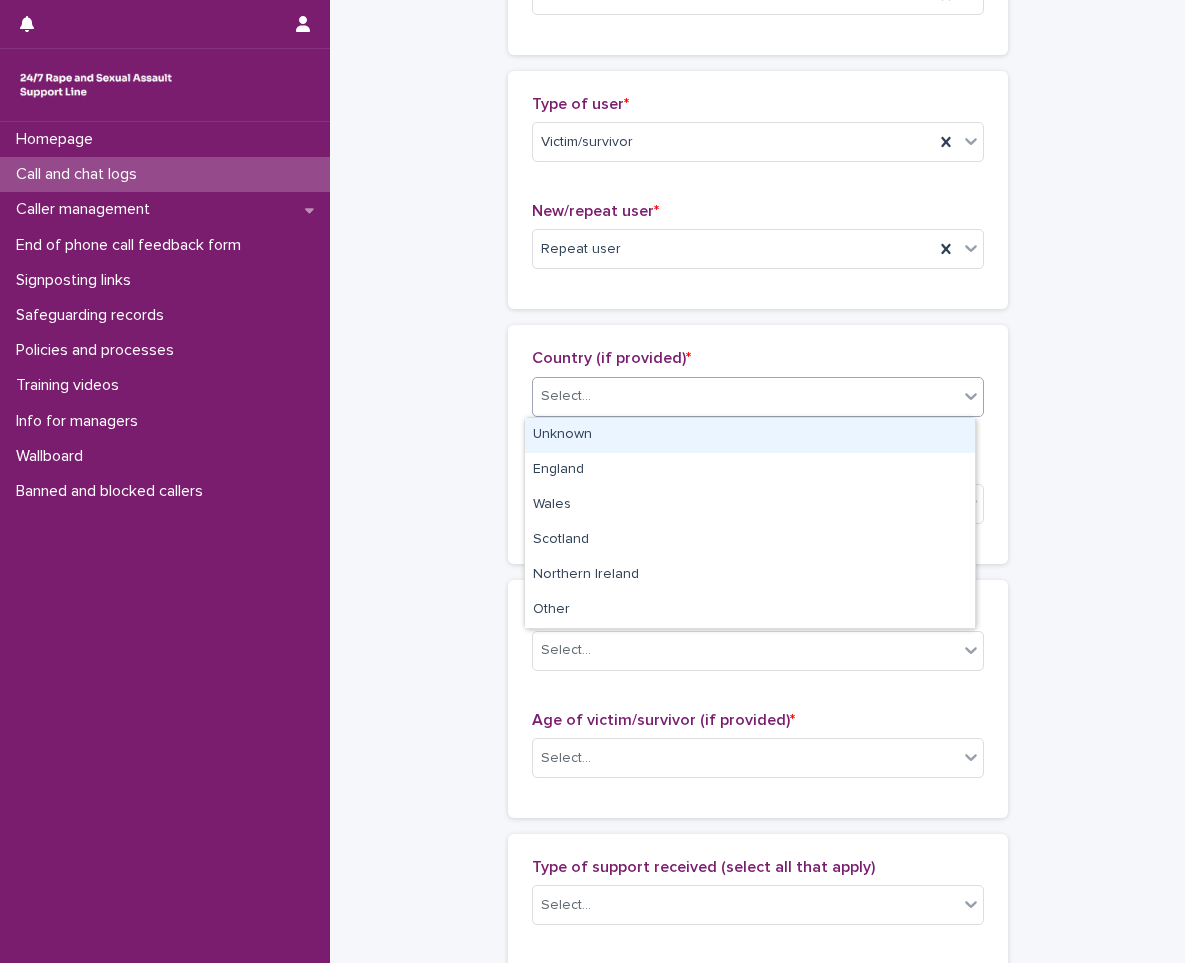 click on "Unknown" at bounding box center [750, 435] 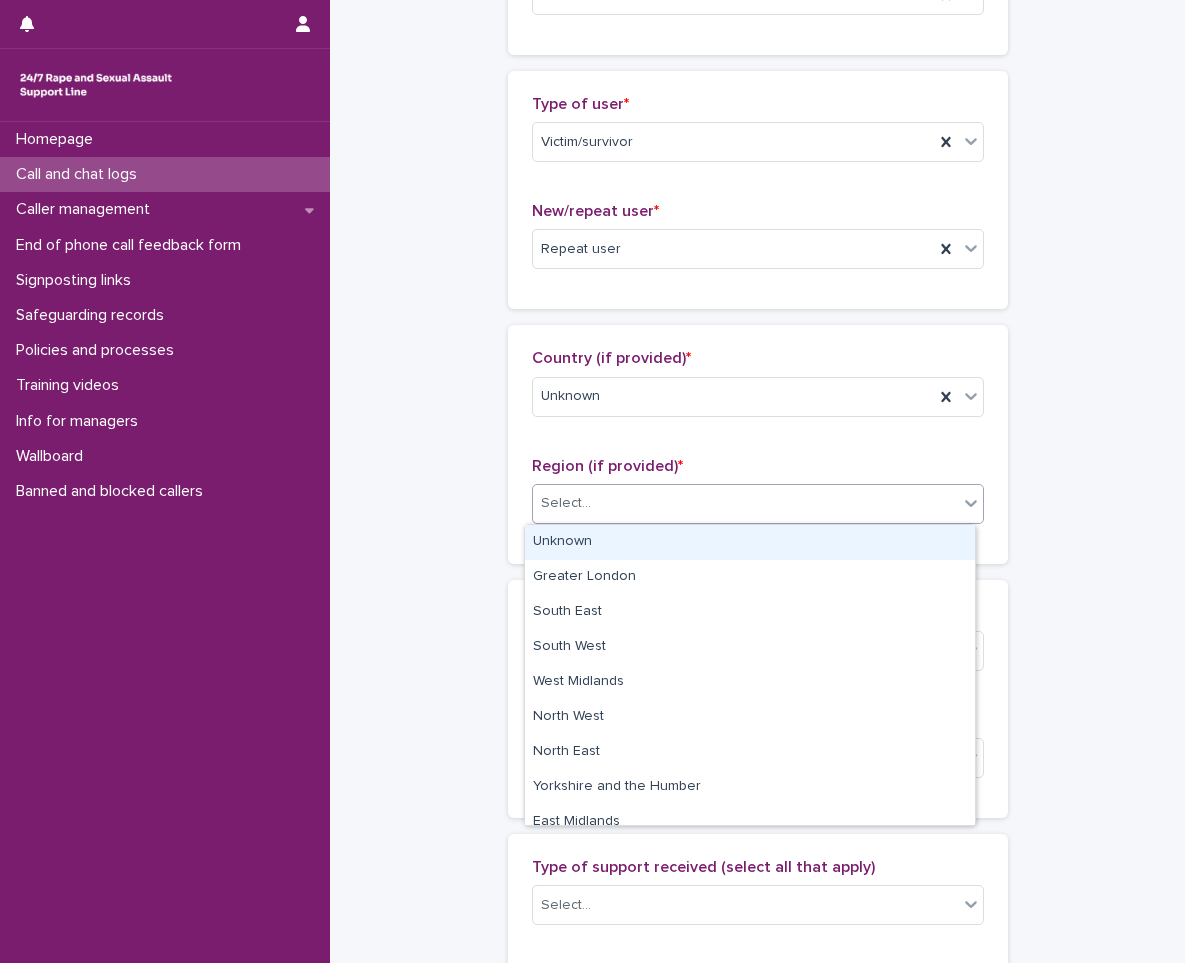 click on "Select..." at bounding box center (566, 503) 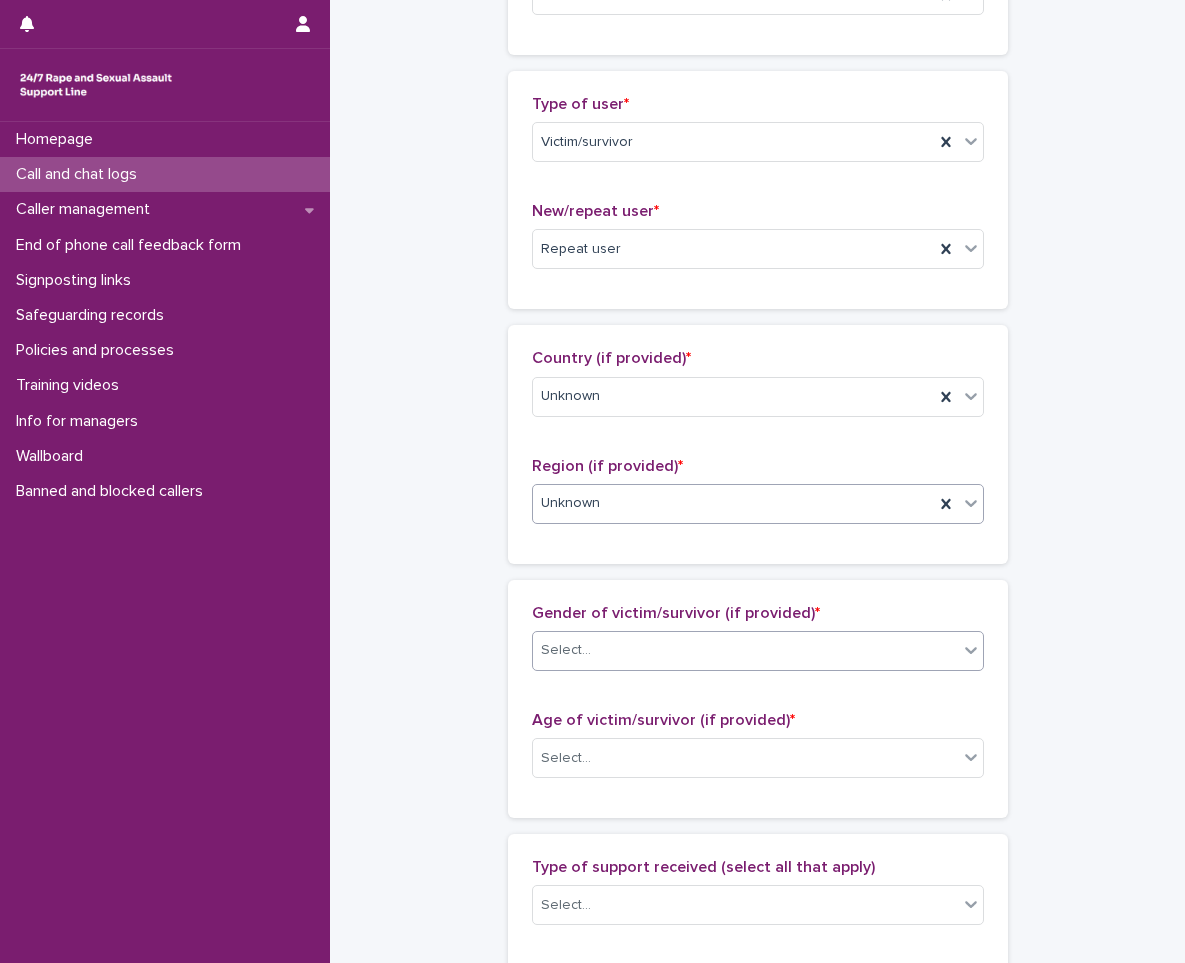 click on "Select..." at bounding box center [566, 650] 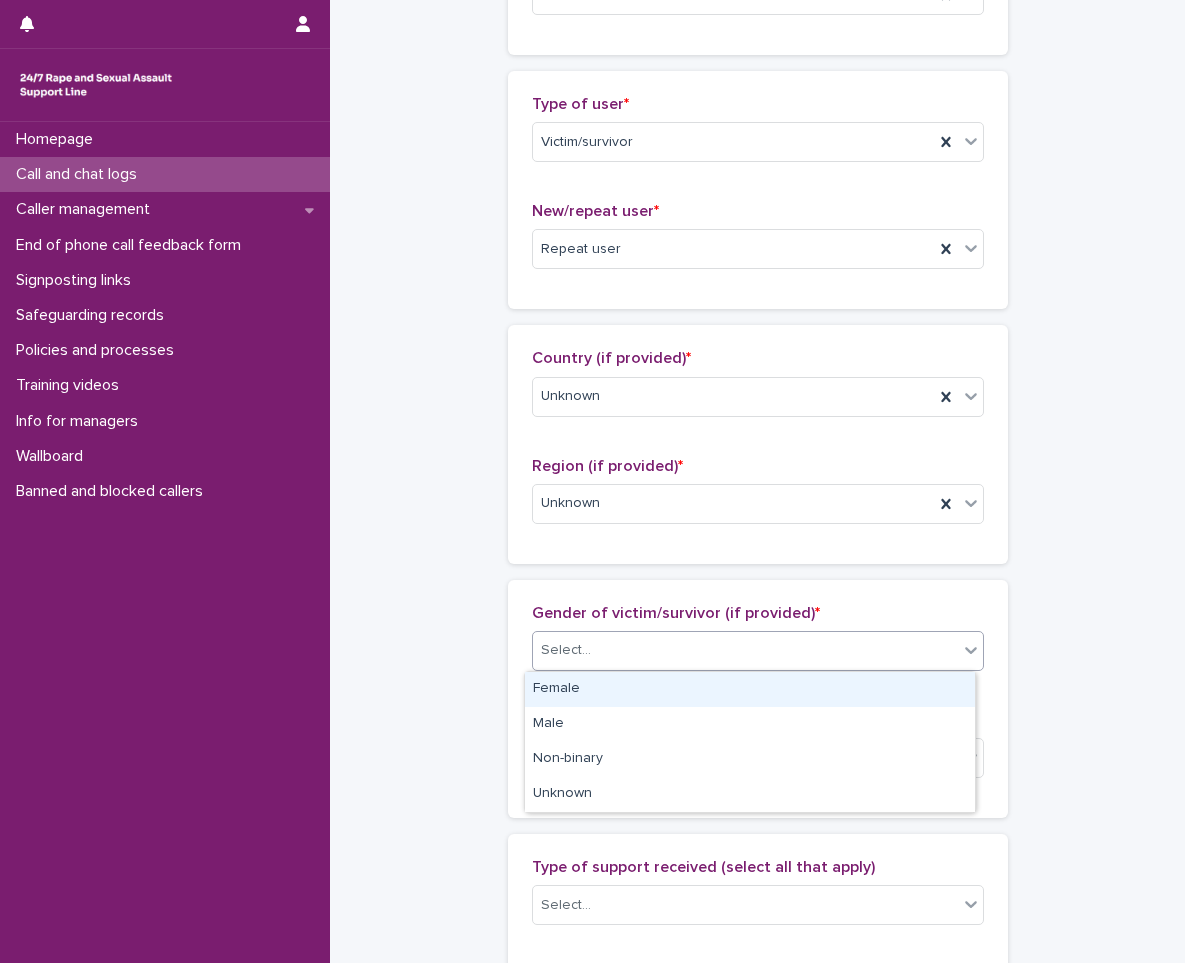 click on "Female" at bounding box center [750, 689] 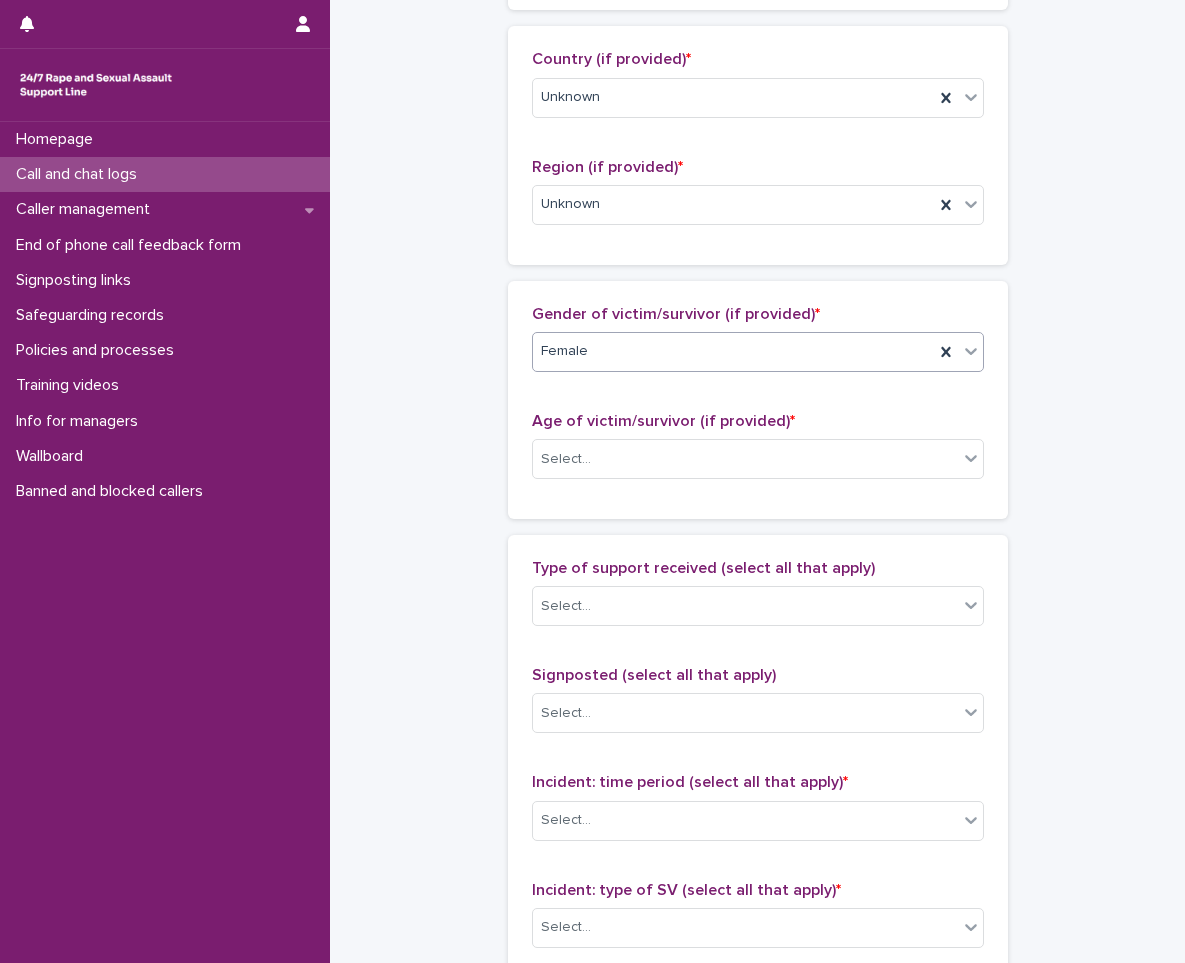 scroll, scrollTop: 700, scrollLeft: 0, axis: vertical 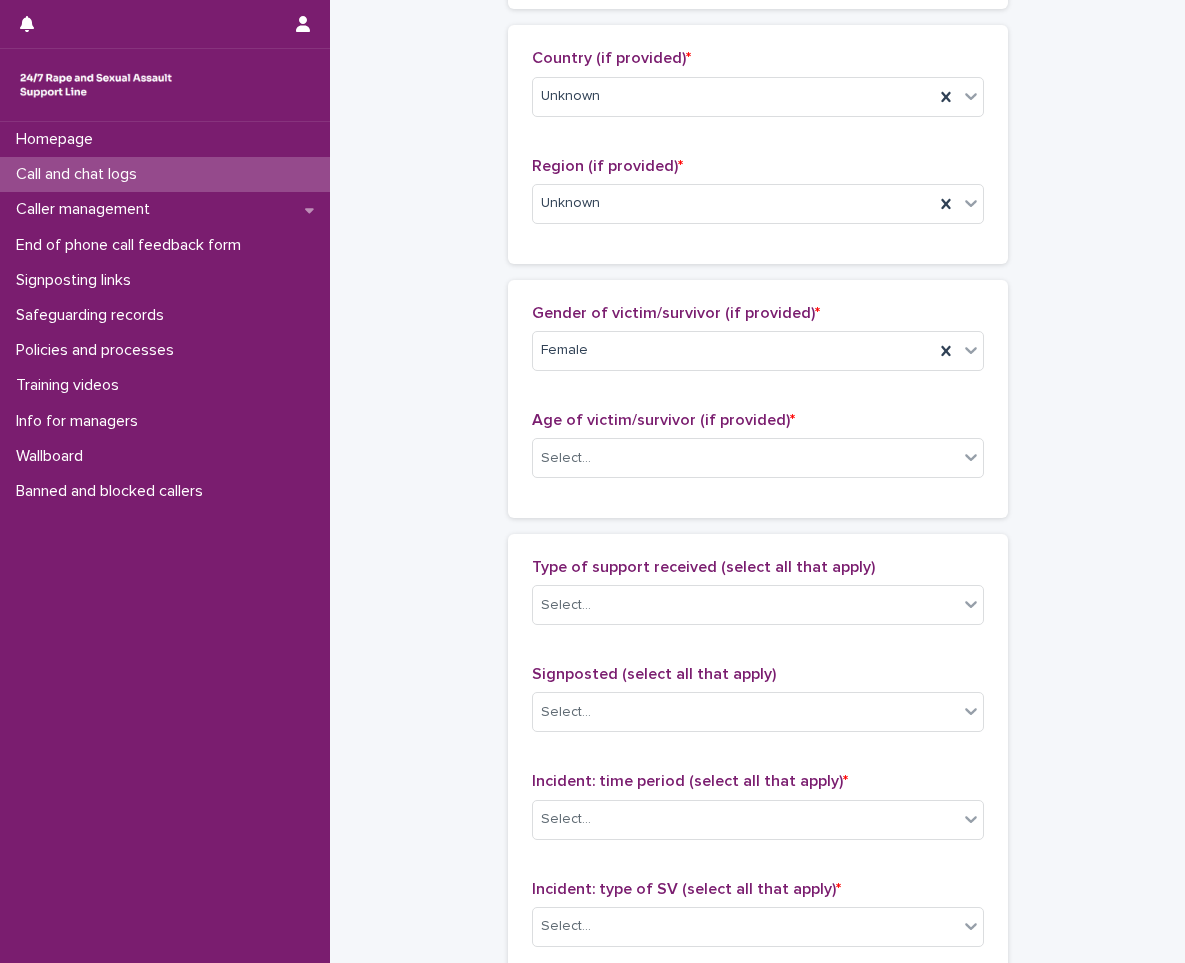 click on "Age of victim/survivor (if provided) * Select..." at bounding box center [758, 452] 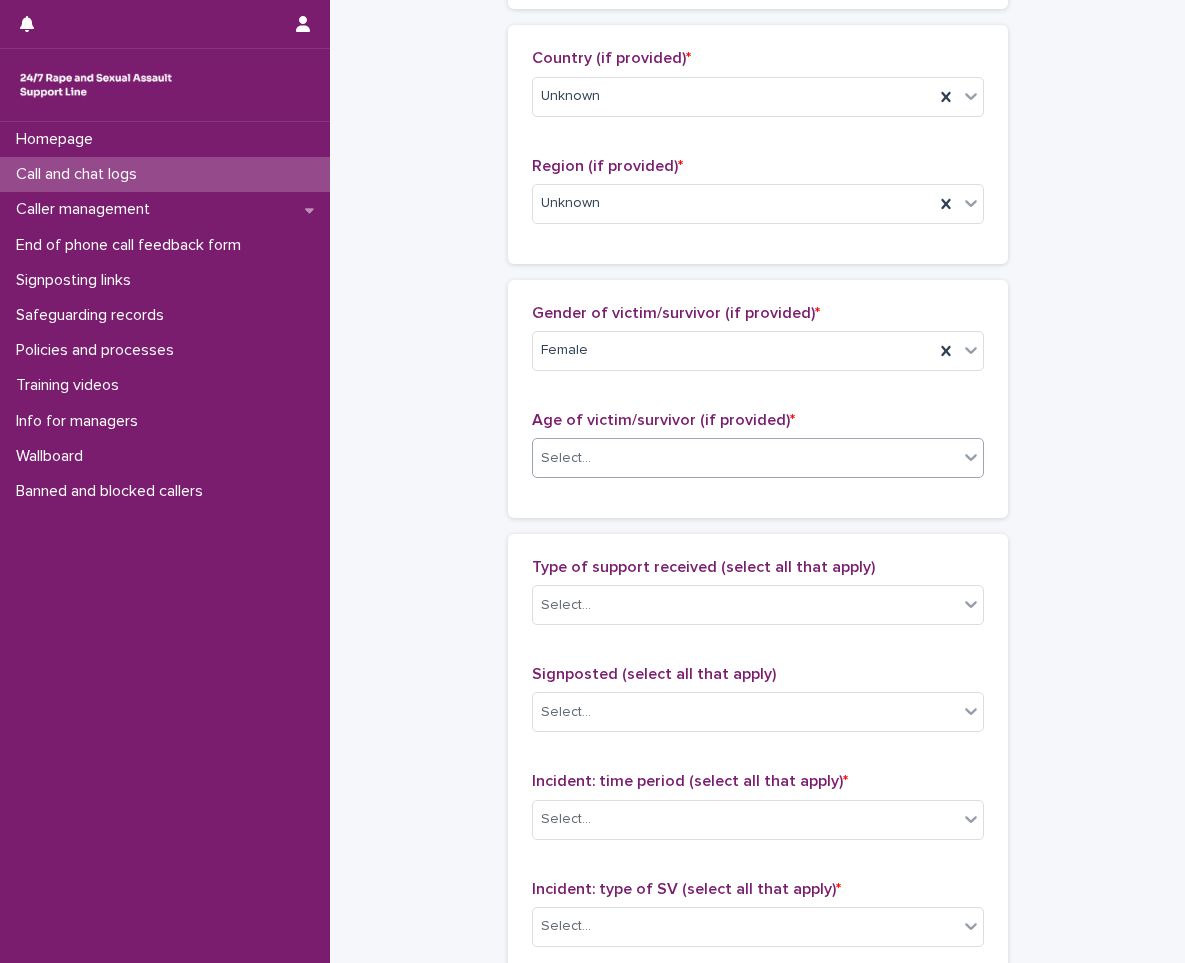 click on "Select..." at bounding box center [566, 458] 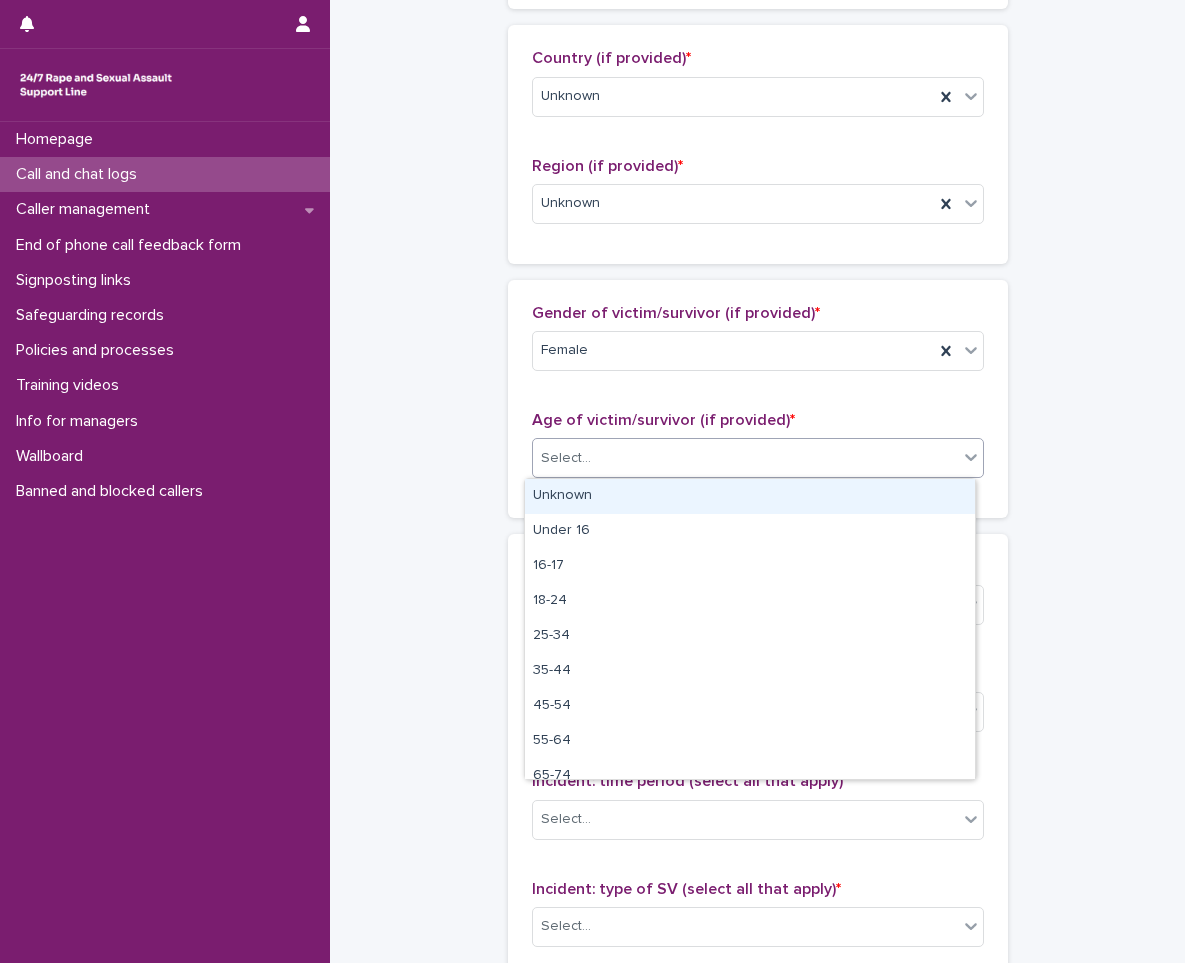 click on "Unknown" at bounding box center (750, 496) 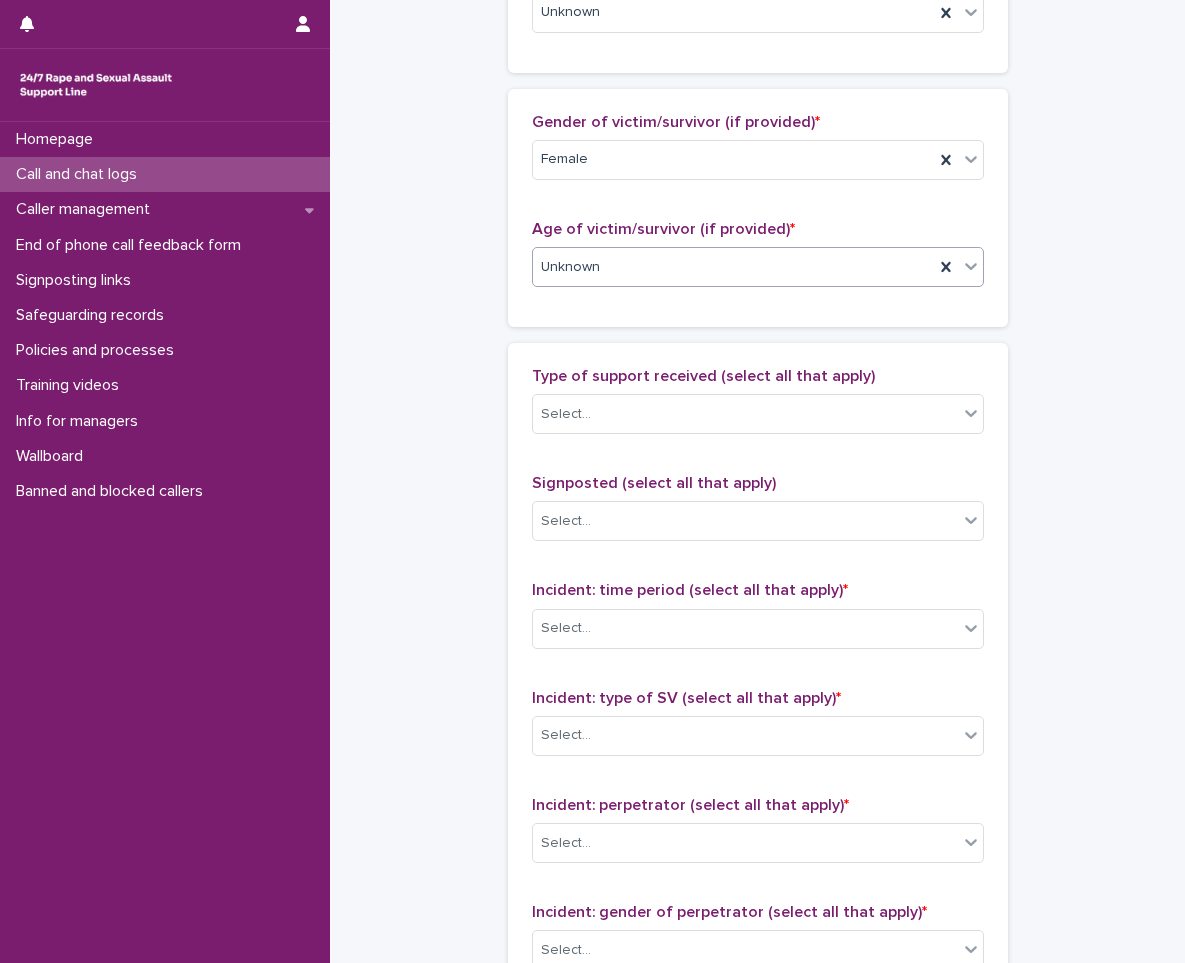 scroll, scrollTop: 900, scrollLeft: 0, axis: vertical 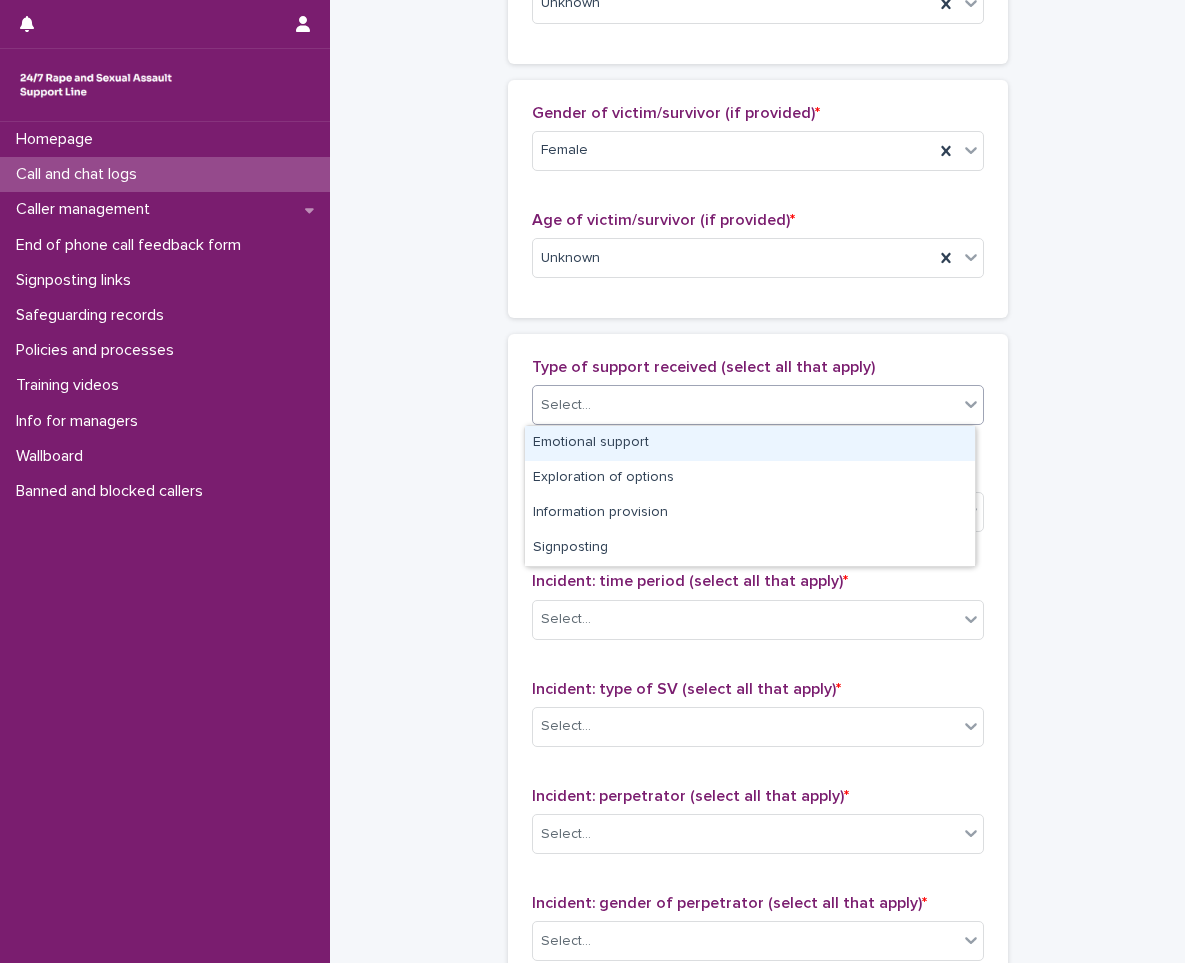 click on "Select..." at bounding box center (745, 405) 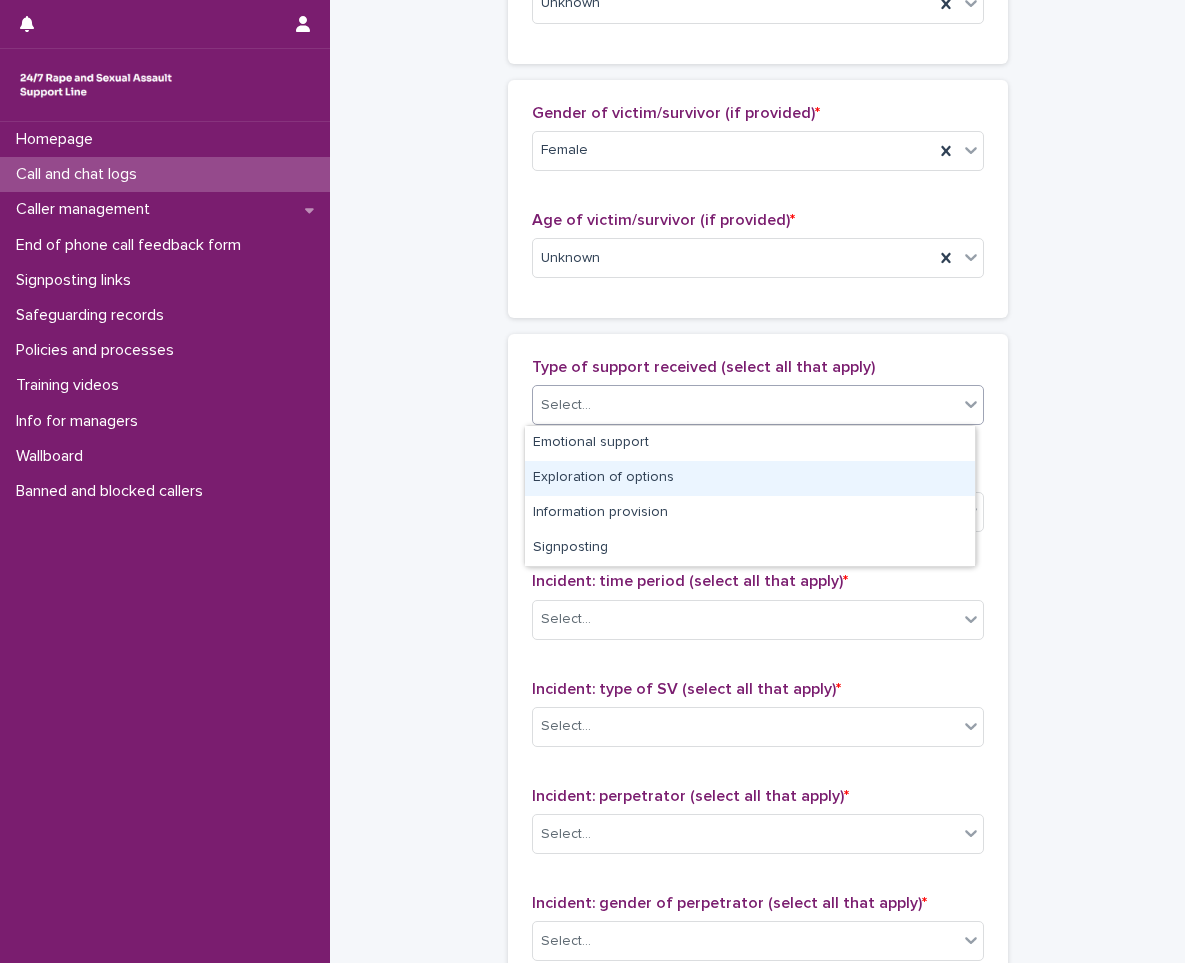 click on "Exploration of options" at bounding box center [750, 478] 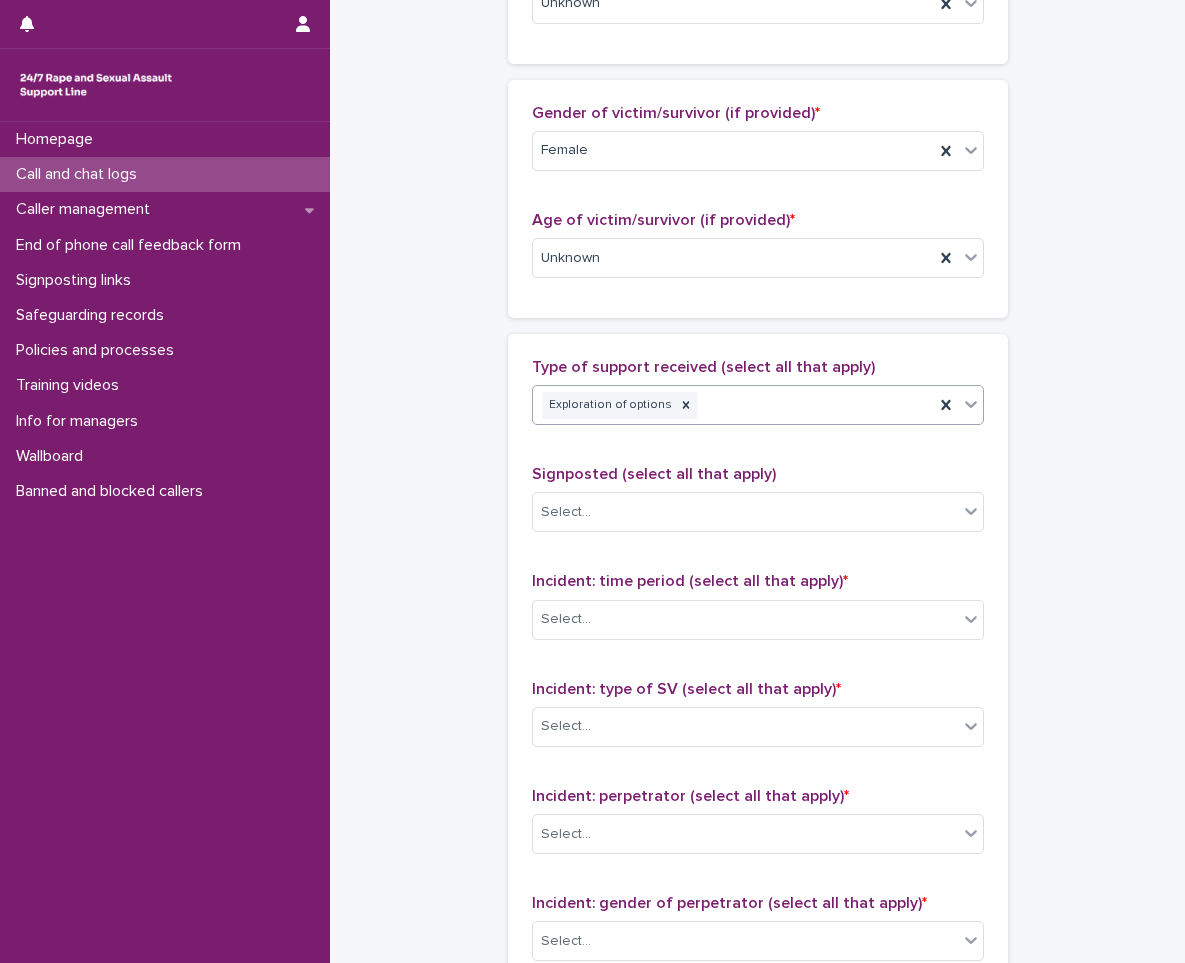 click on "Exploration of options" at bounding box center (758, 405) 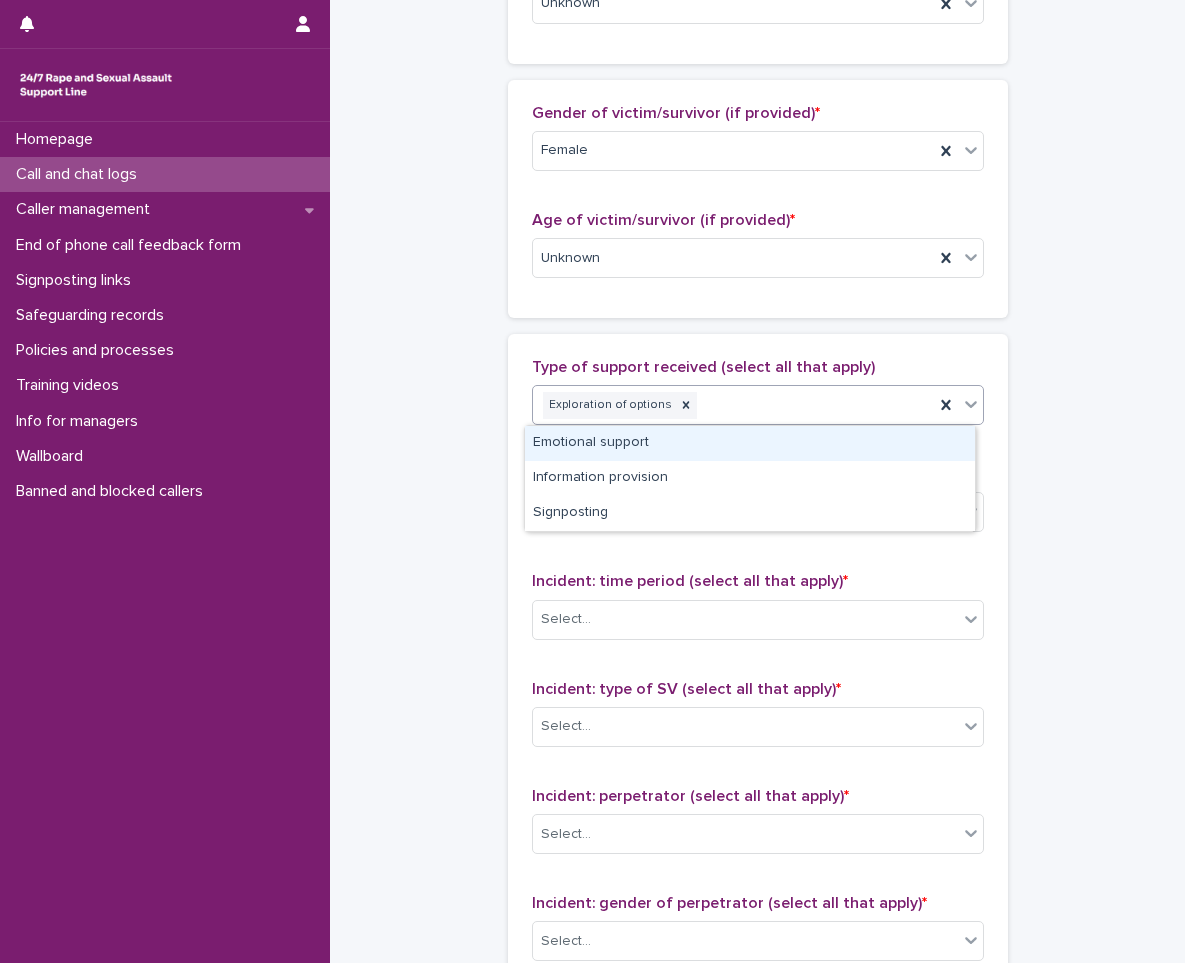 click on "Emotional support" at bounding box center (750, 443) 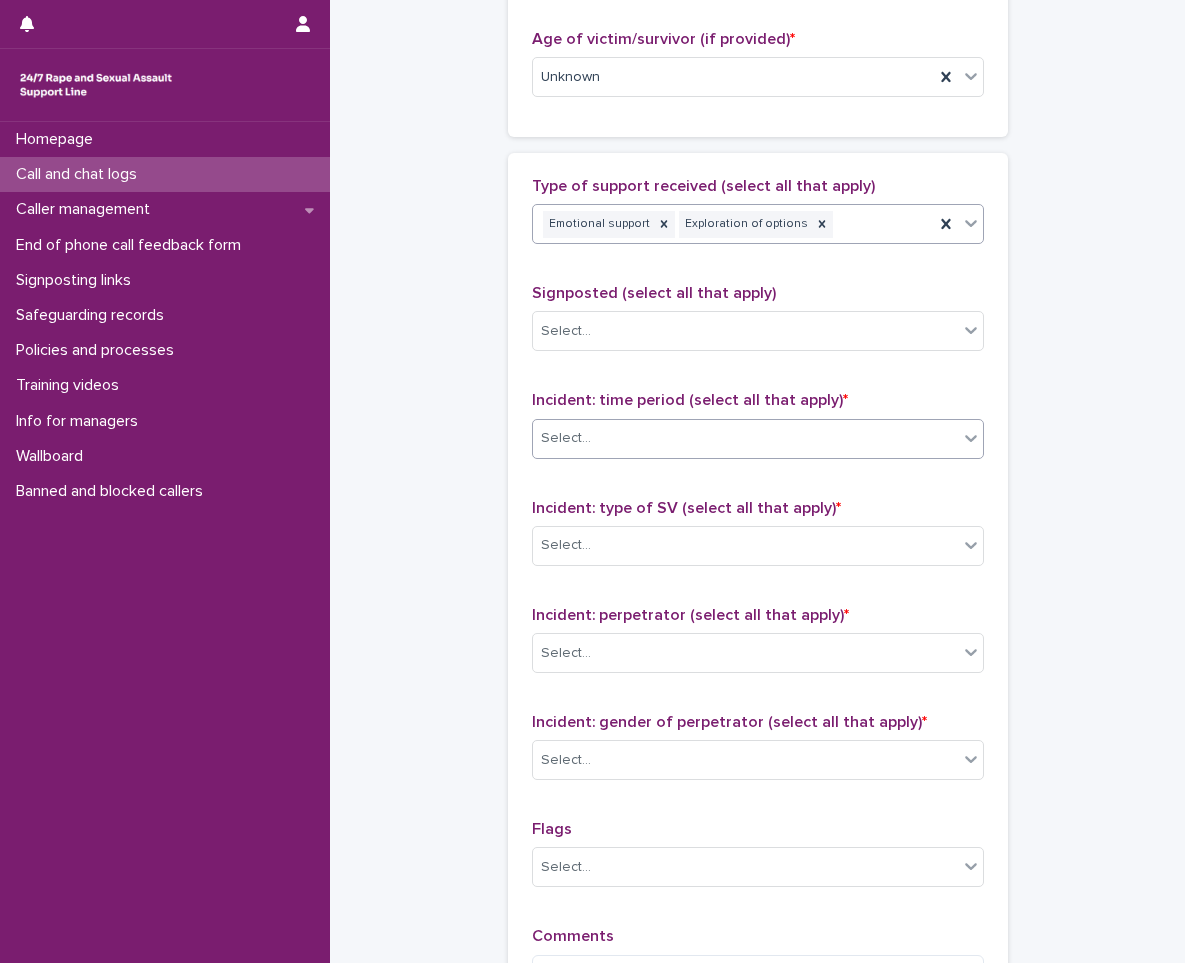 scroll, scrollTop: 1100, scrollLeft: 0, axis: vertical 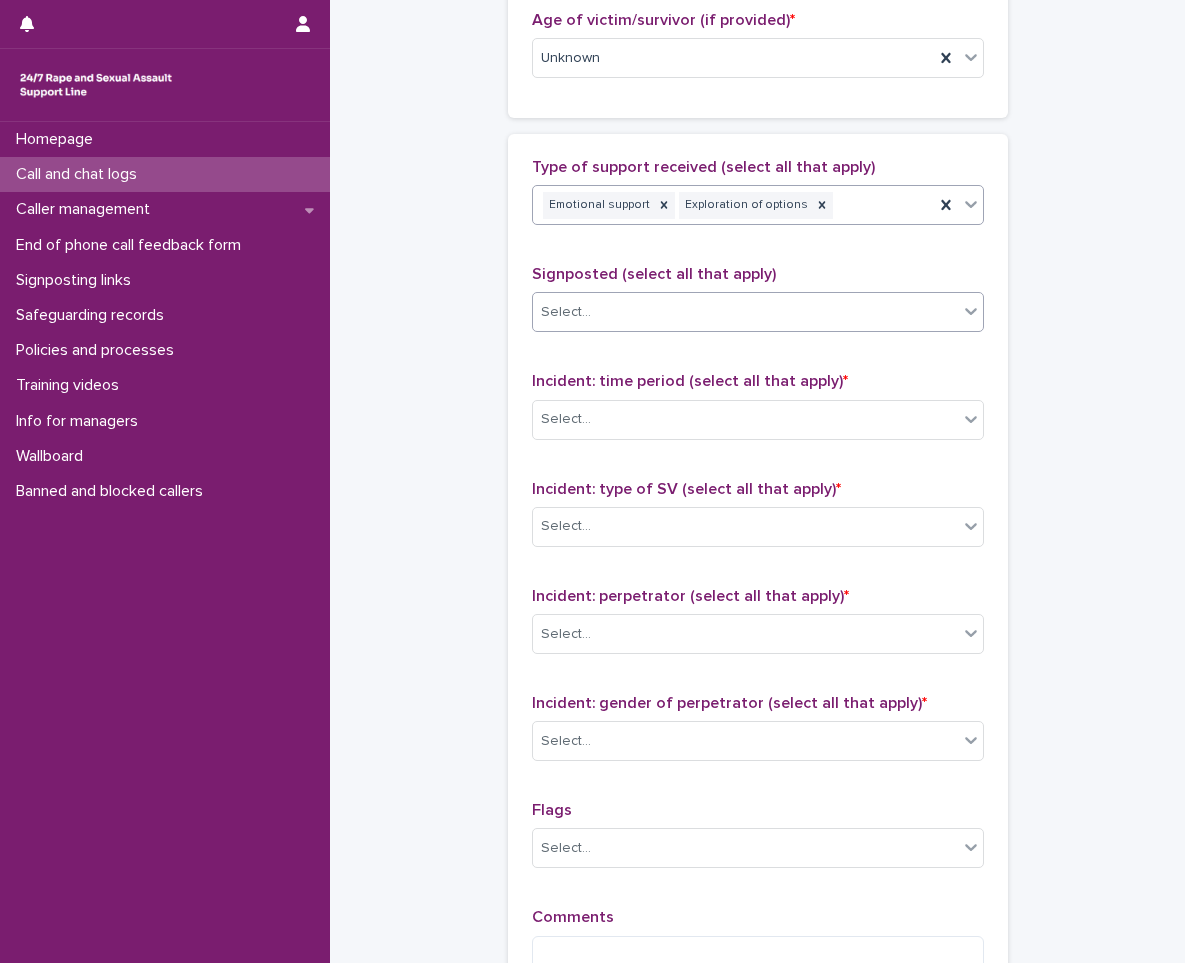 click on "Select..." at bounding box center [745, 312] 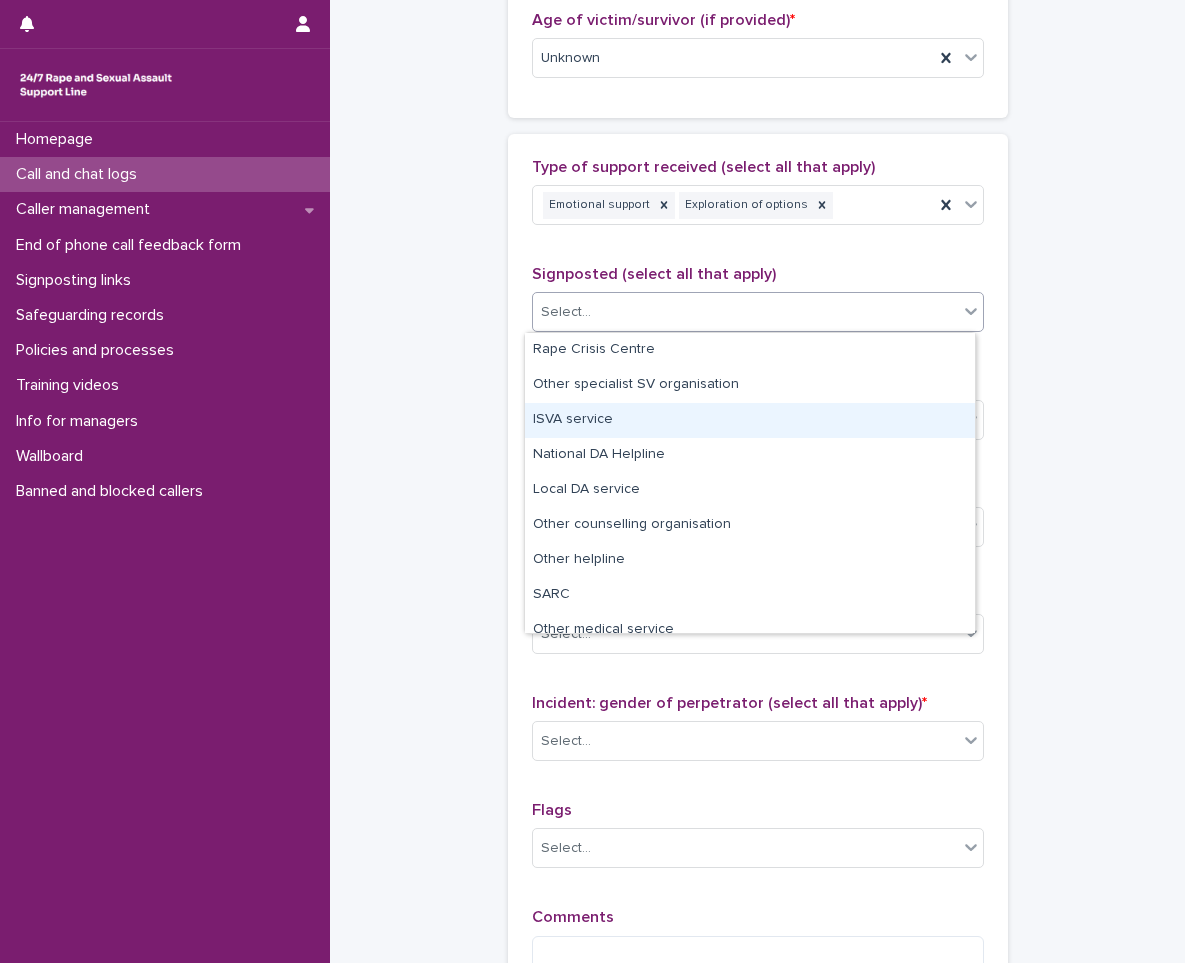 click on "**********" at bounding box center [757, -16] 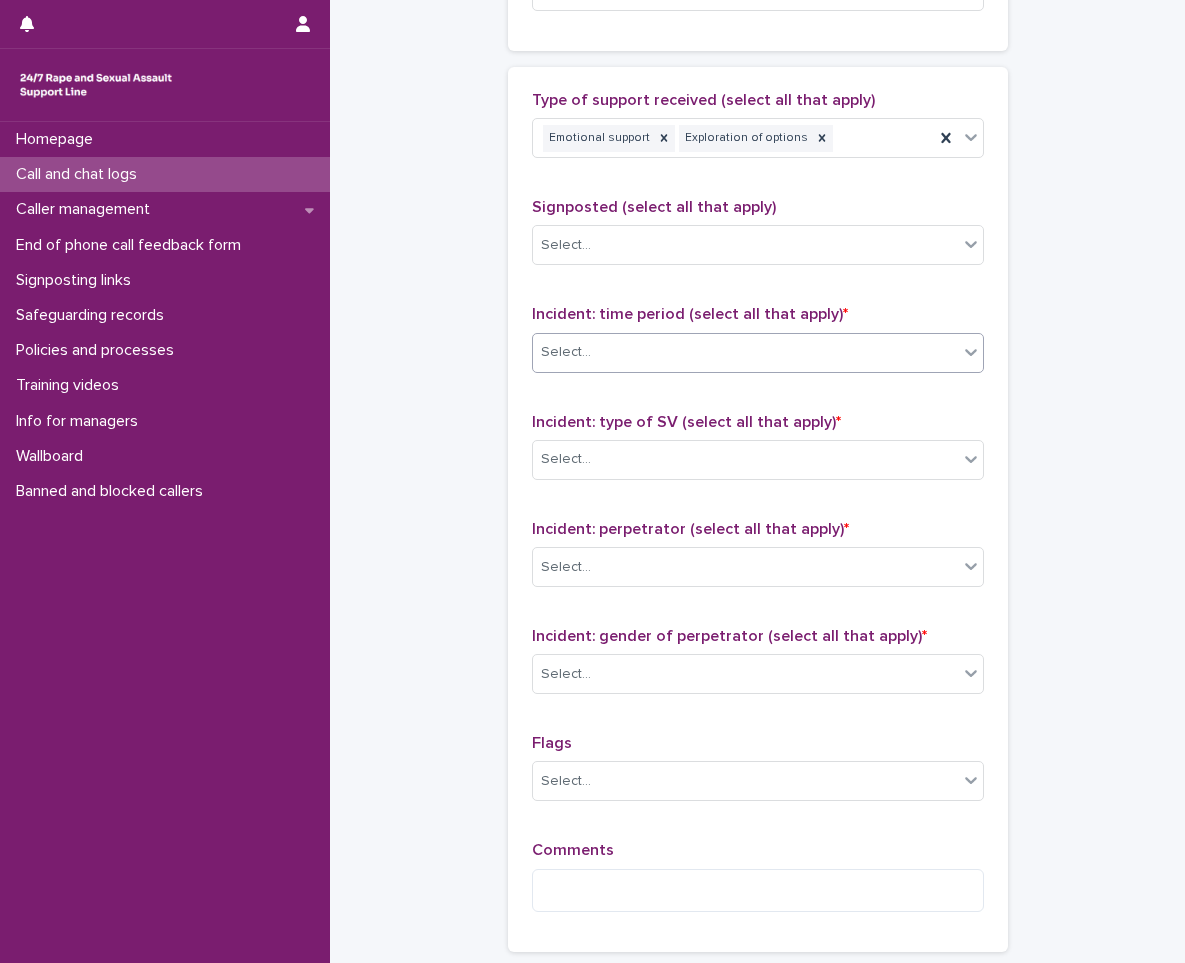 scroll, scrollTop: 1200, scrollLeft: 0, axis: vertical 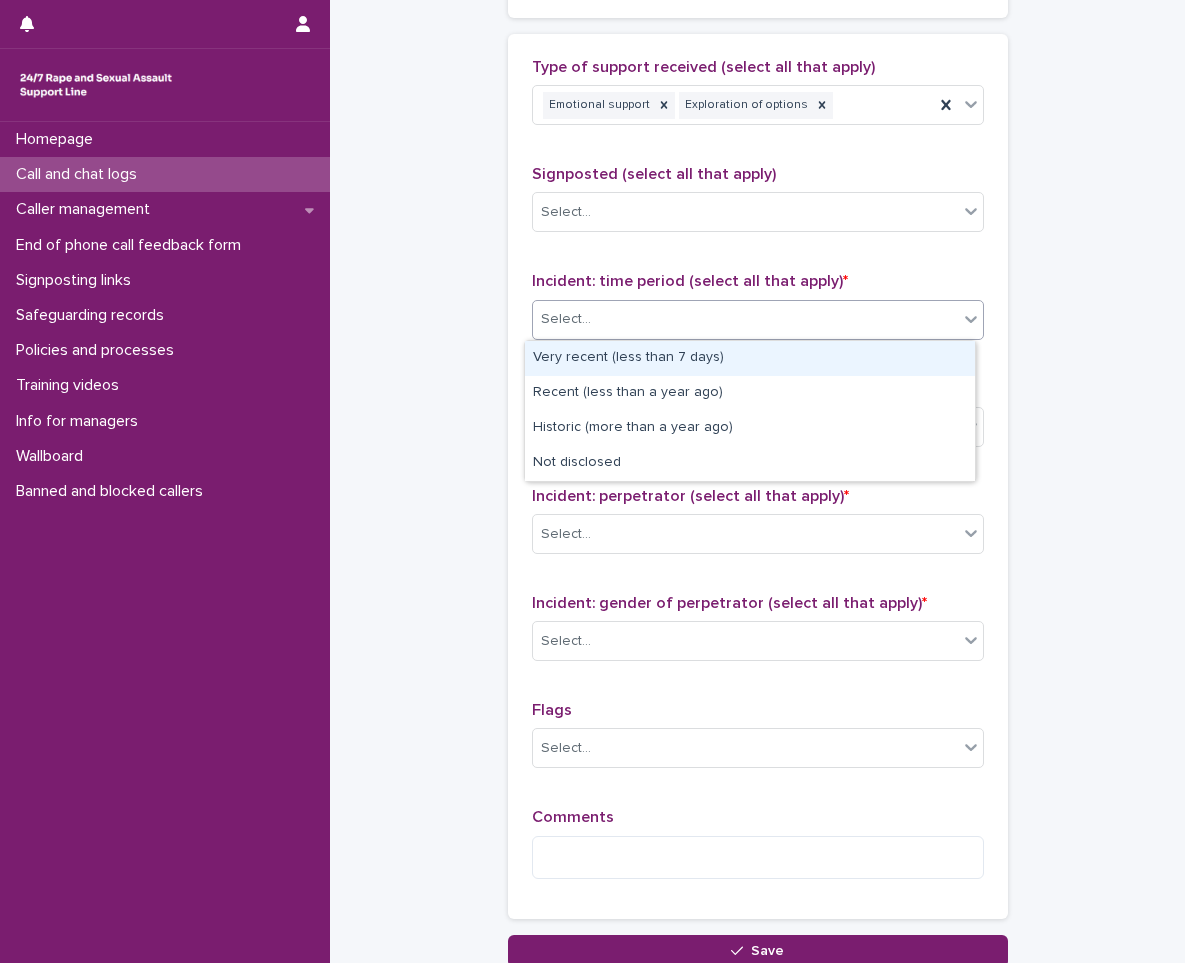 click on "Select..." at bounding box center (745, 319) 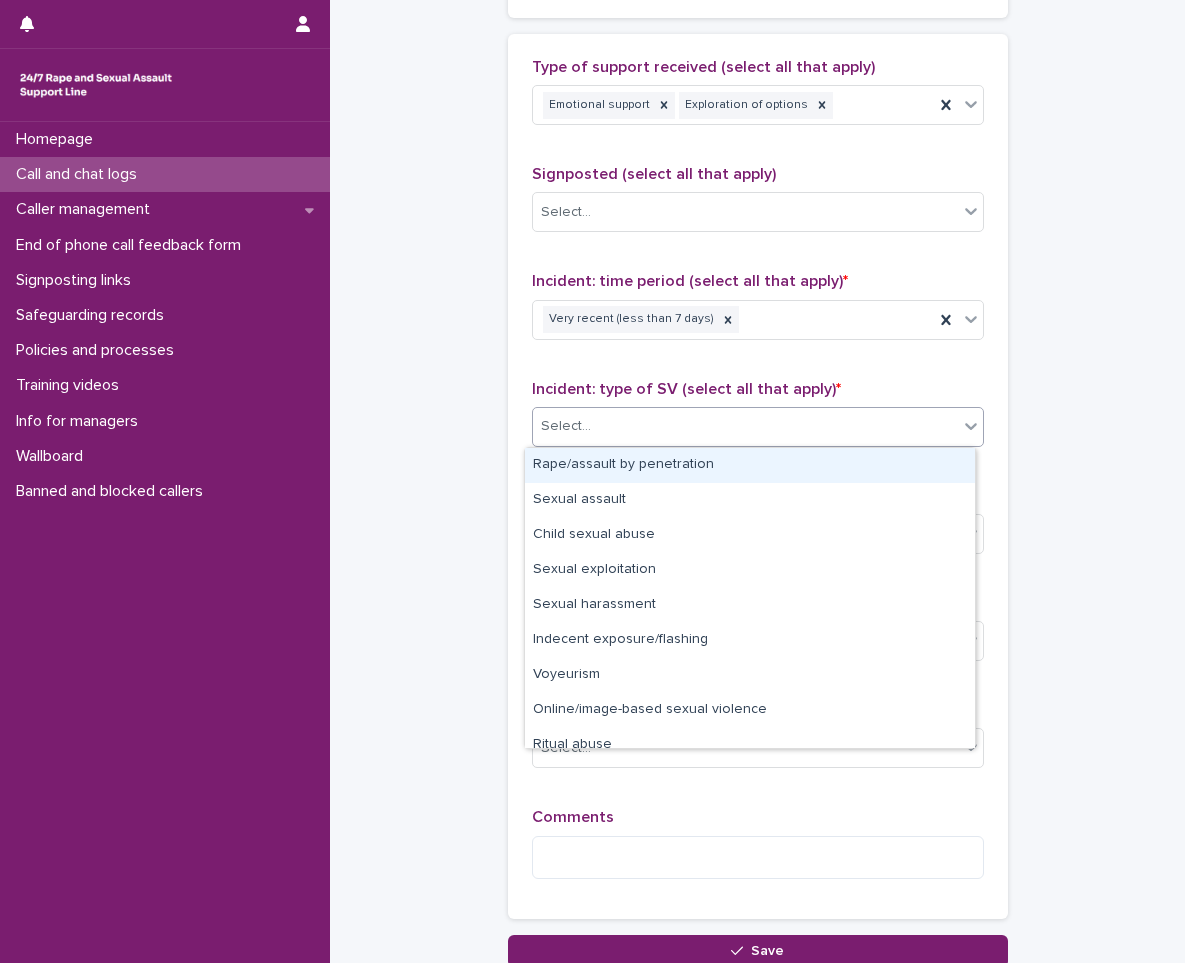 click on "Select..." at bounding box center (745, 426) 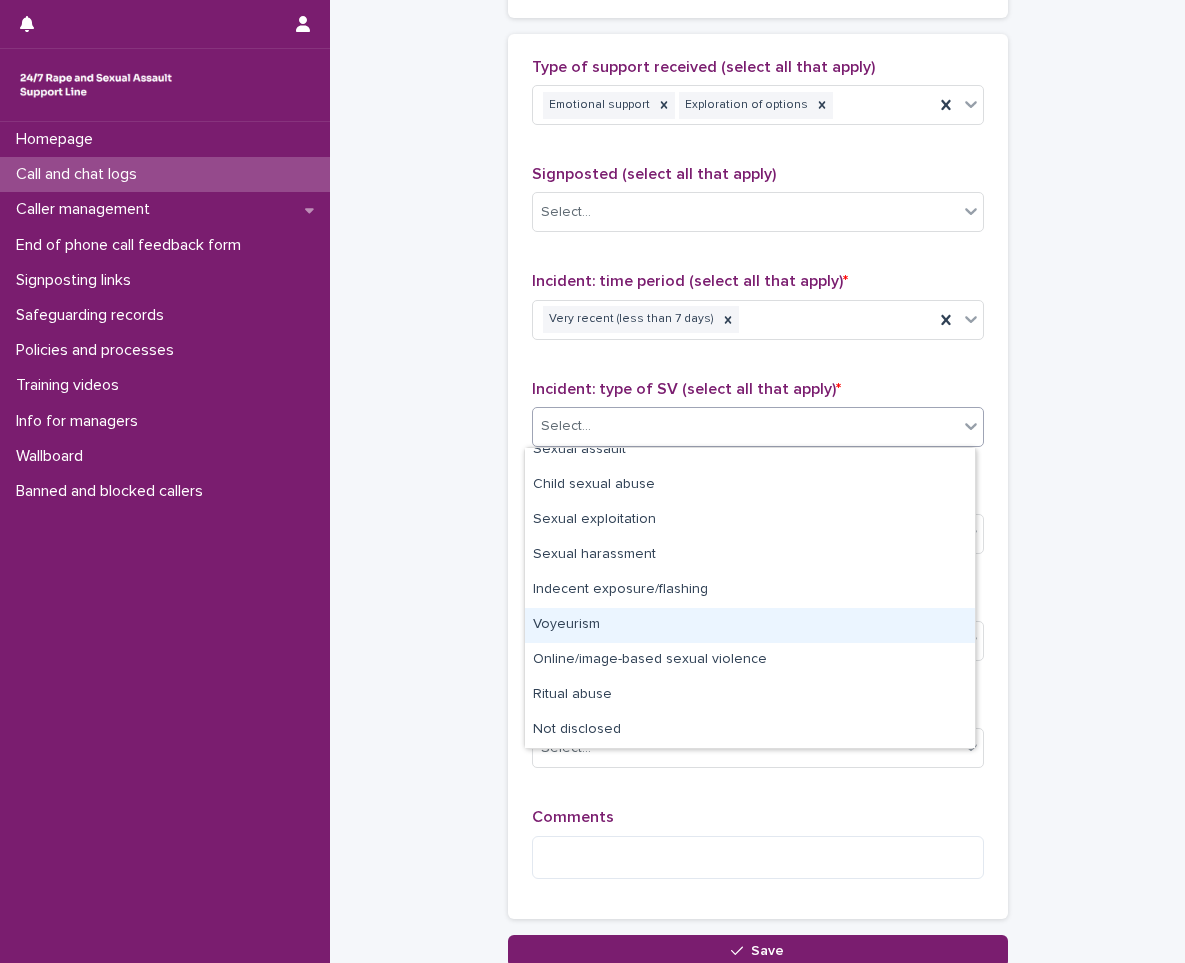 scroll, scrollTop: 0, scrollLeft: 0, axis: both 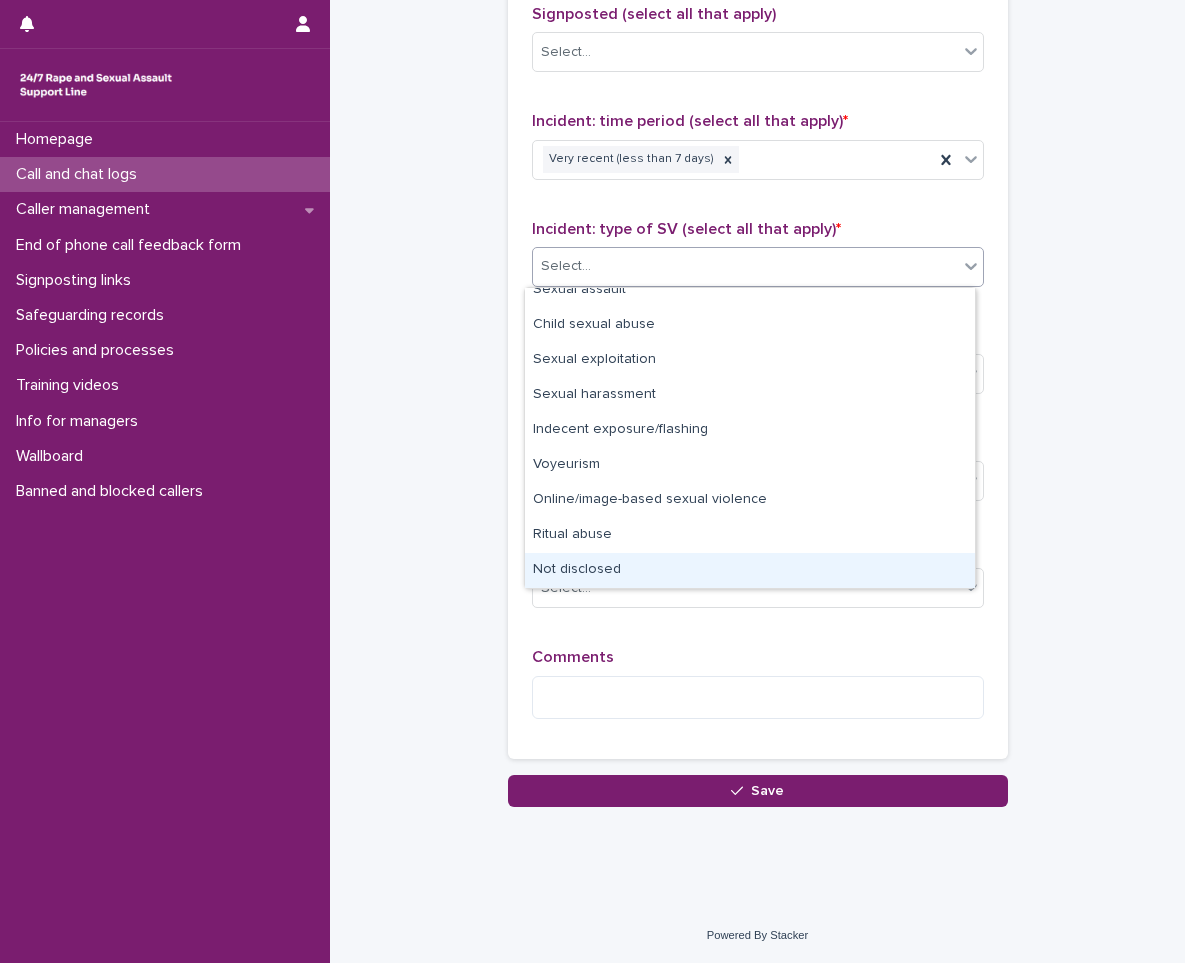 click on "Not disclosed" at bounding box center [750, 570] 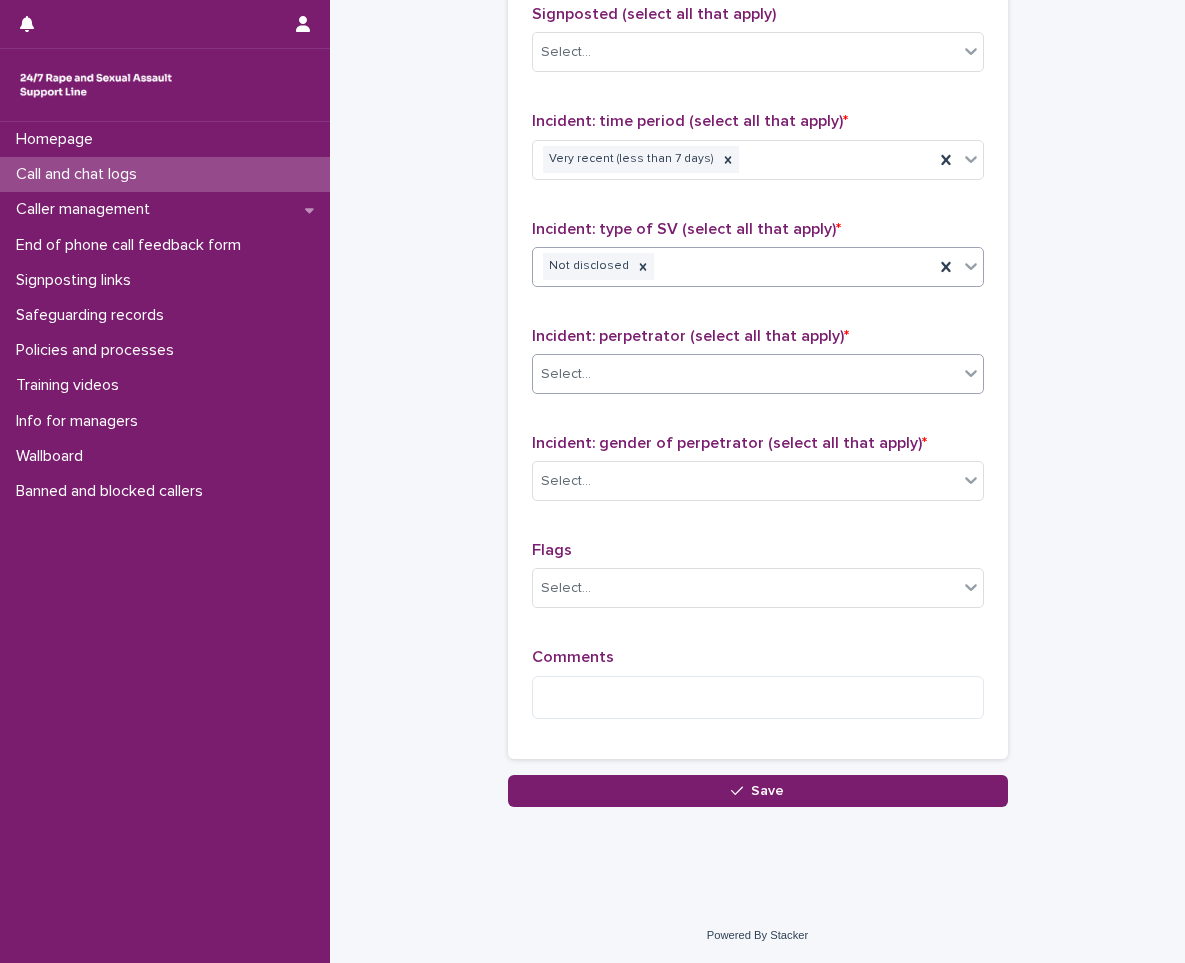 click on "Select..." at bounding box center [745, 374] 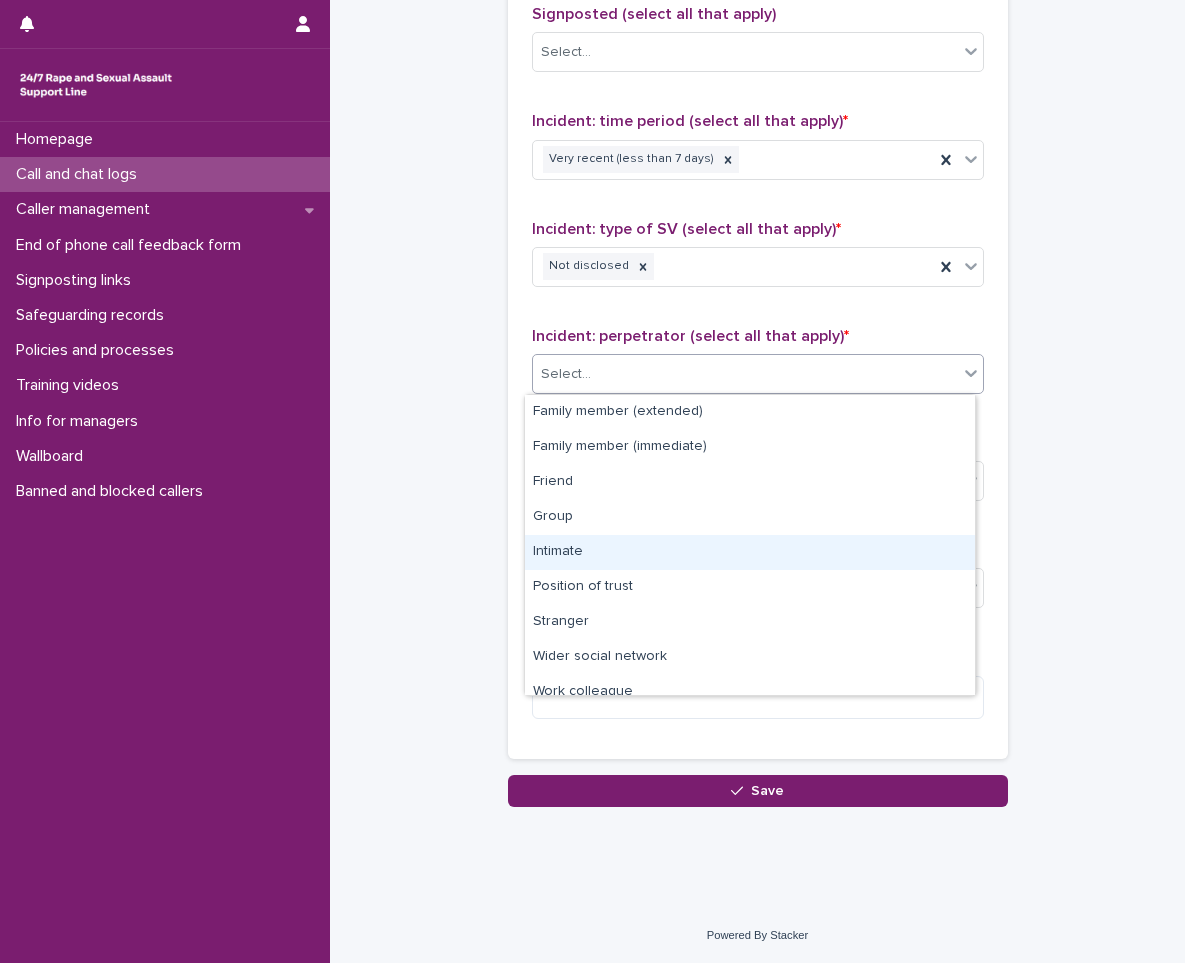 click on "Intimate" at bounding box center (750, 552) 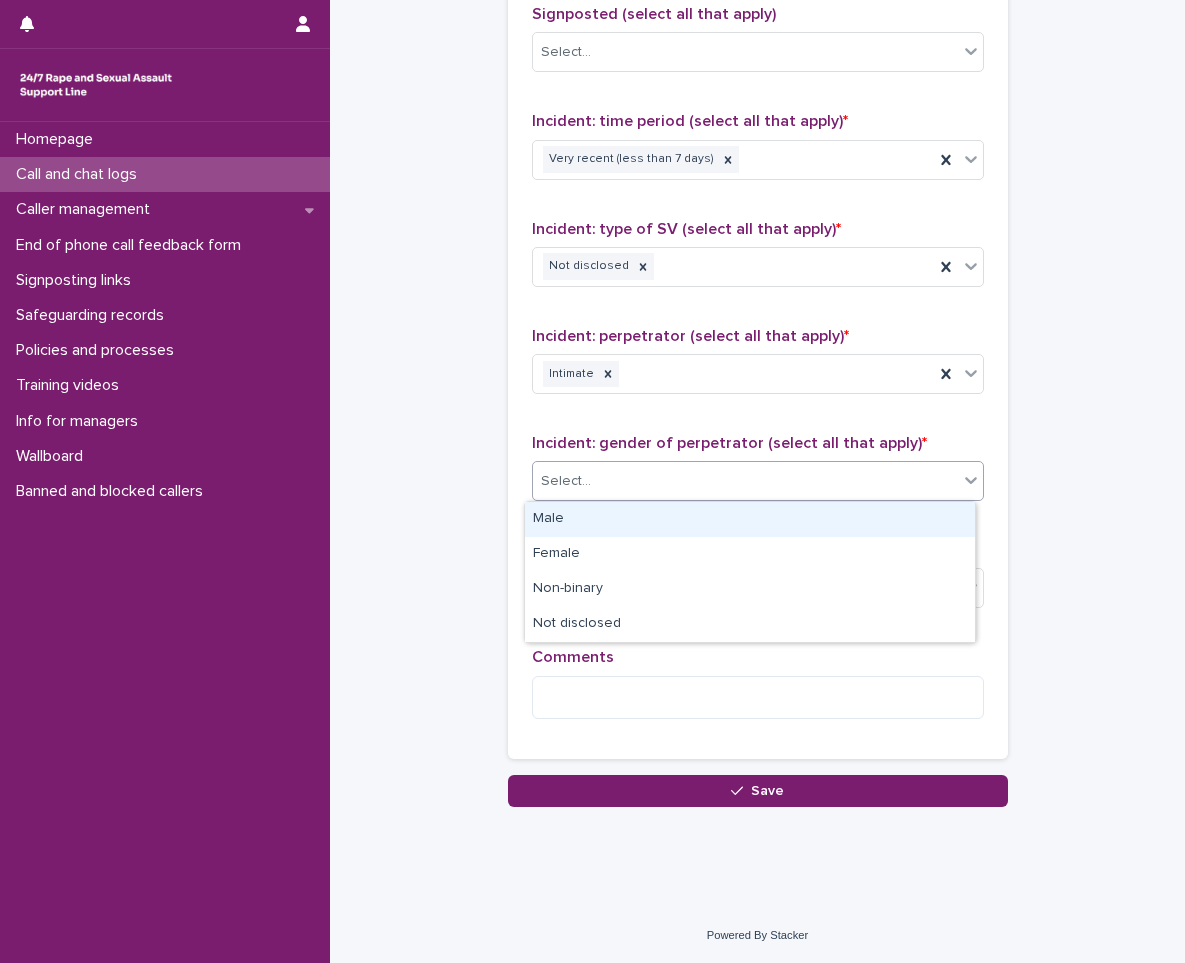 click on "Select..." at bounding box center (745, 481) 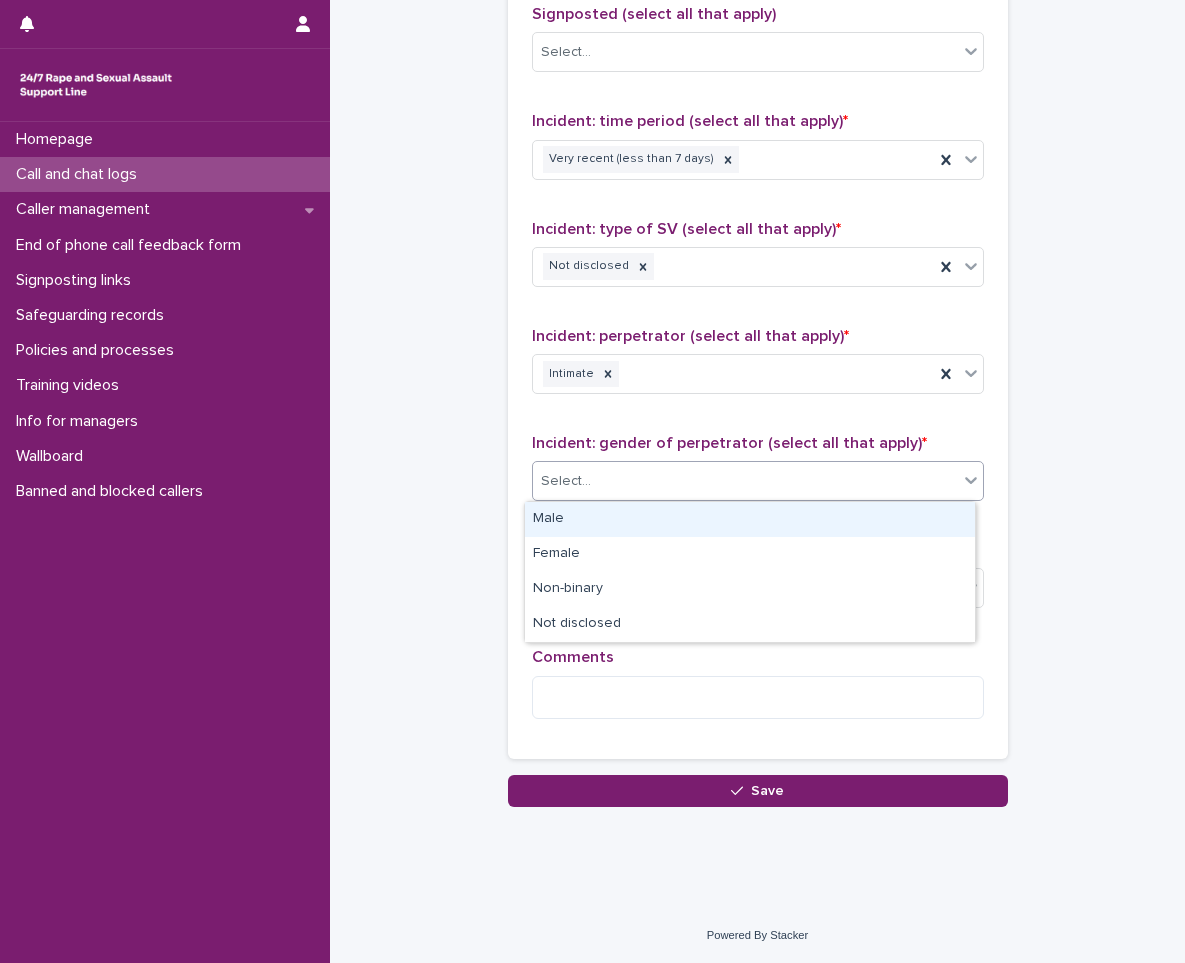 click on "Male" at bounding box center [750, 519] 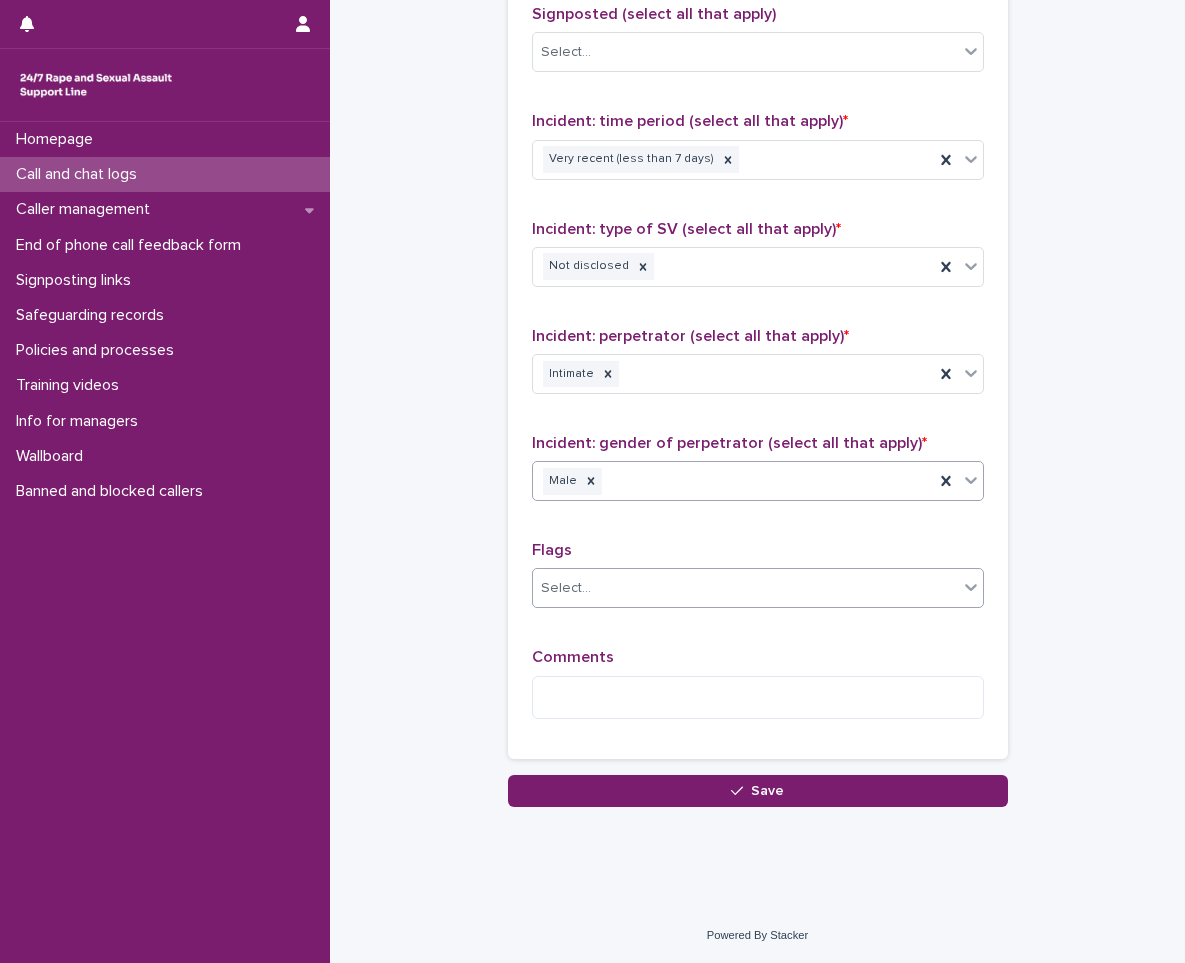 click on "Select..." at bounding box center [566, 588] 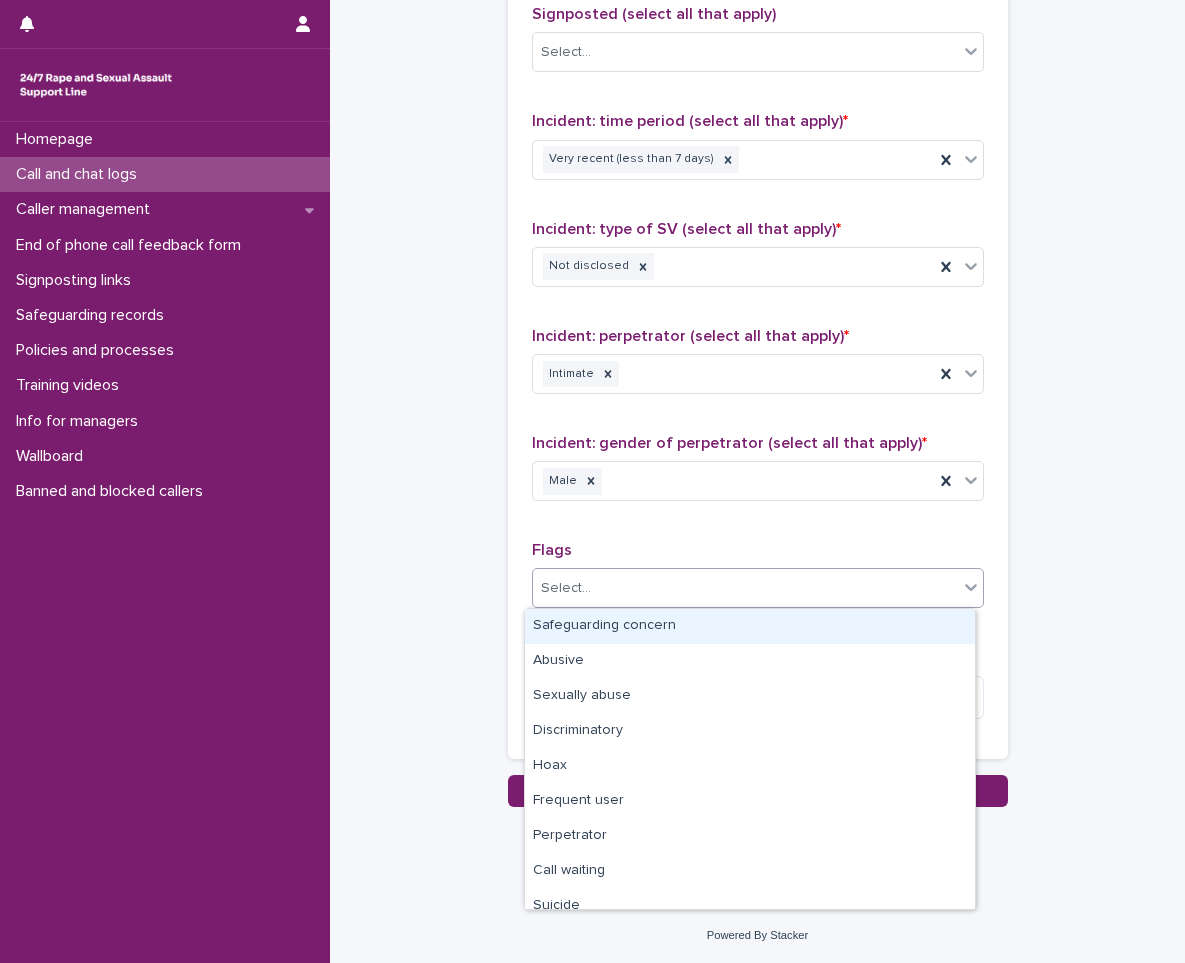 click on "Safeguarding concern" at bounding box center [750, 626] 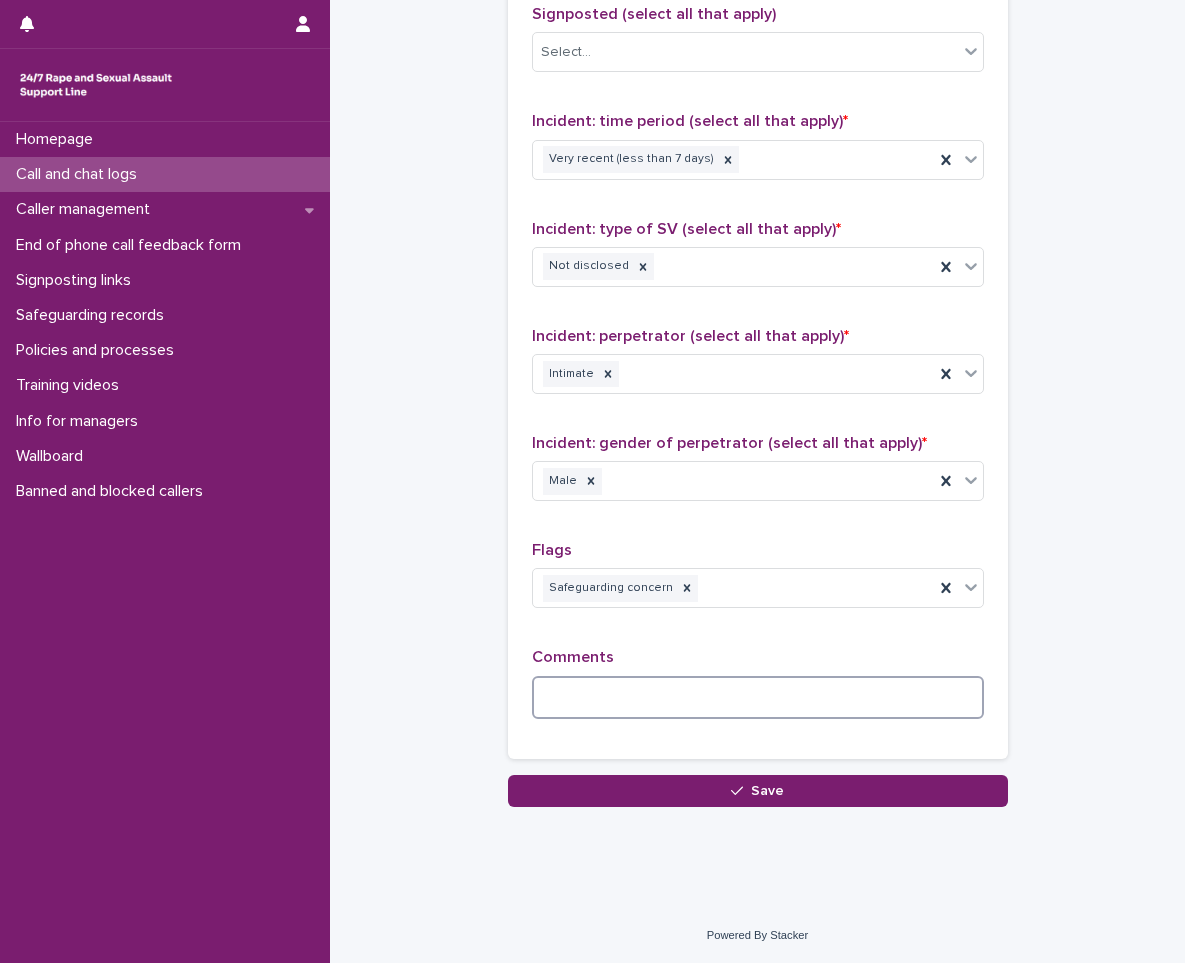click at bounding box center (758, 697) 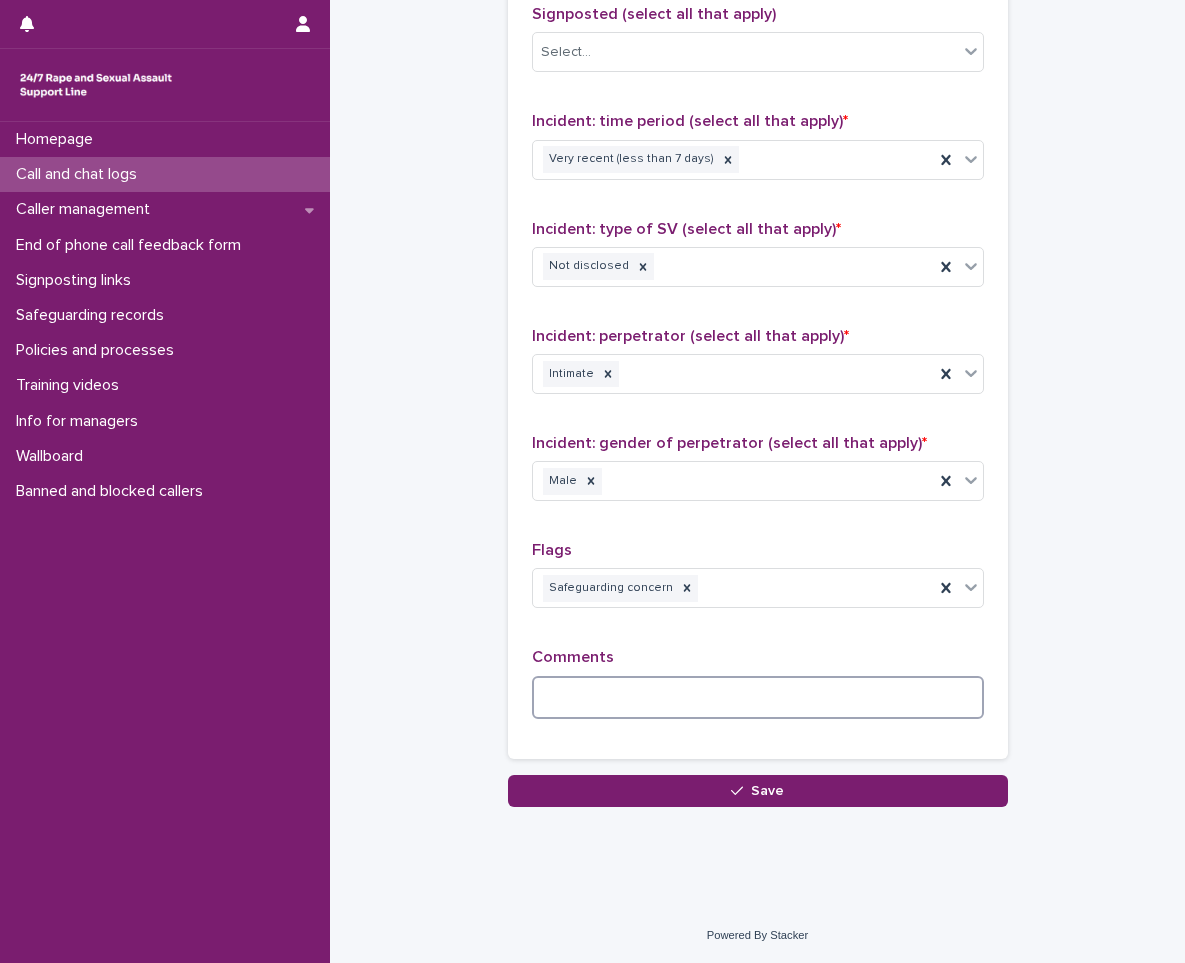 click at bounding box center [758, 697] 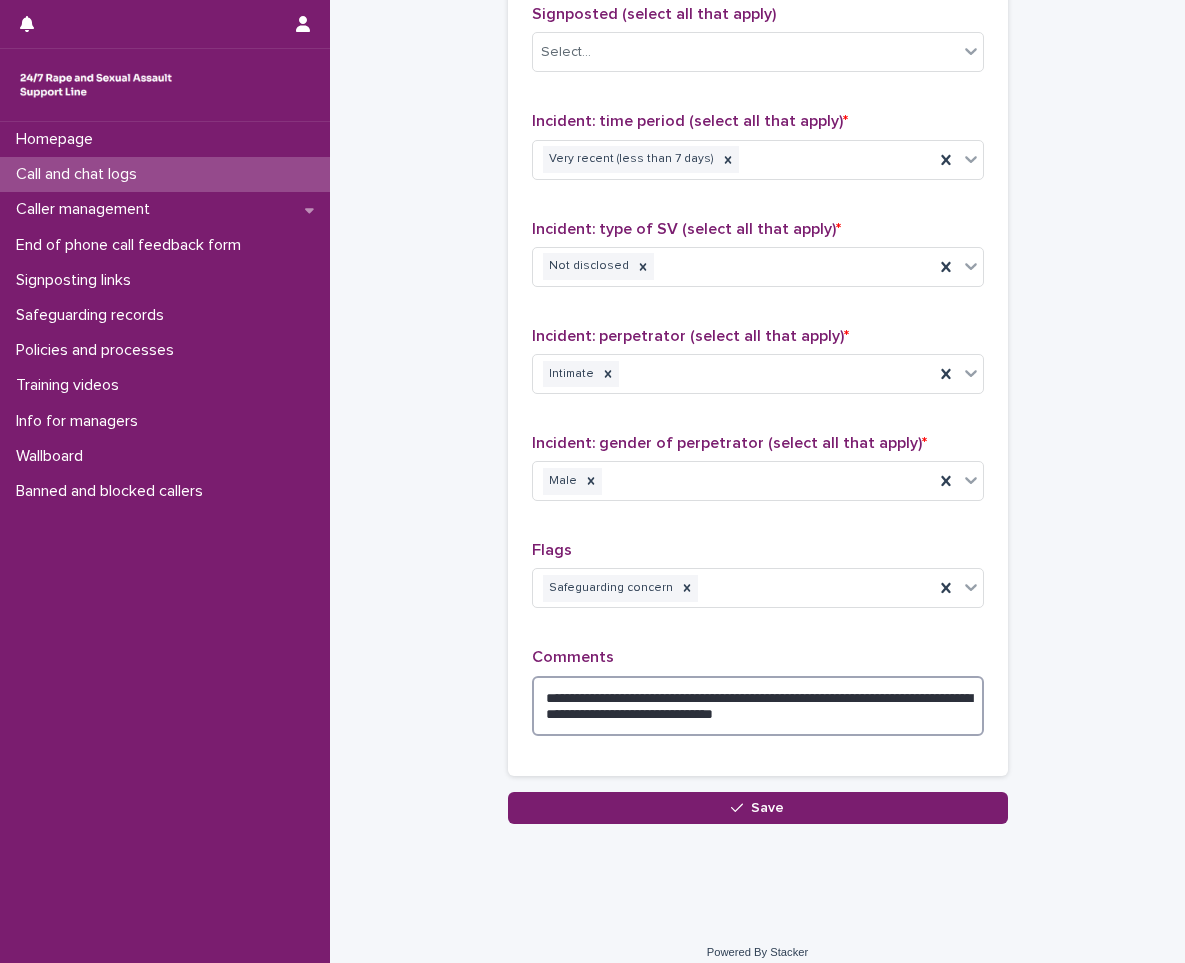 click on "**********" at bounding box center [758, 706] 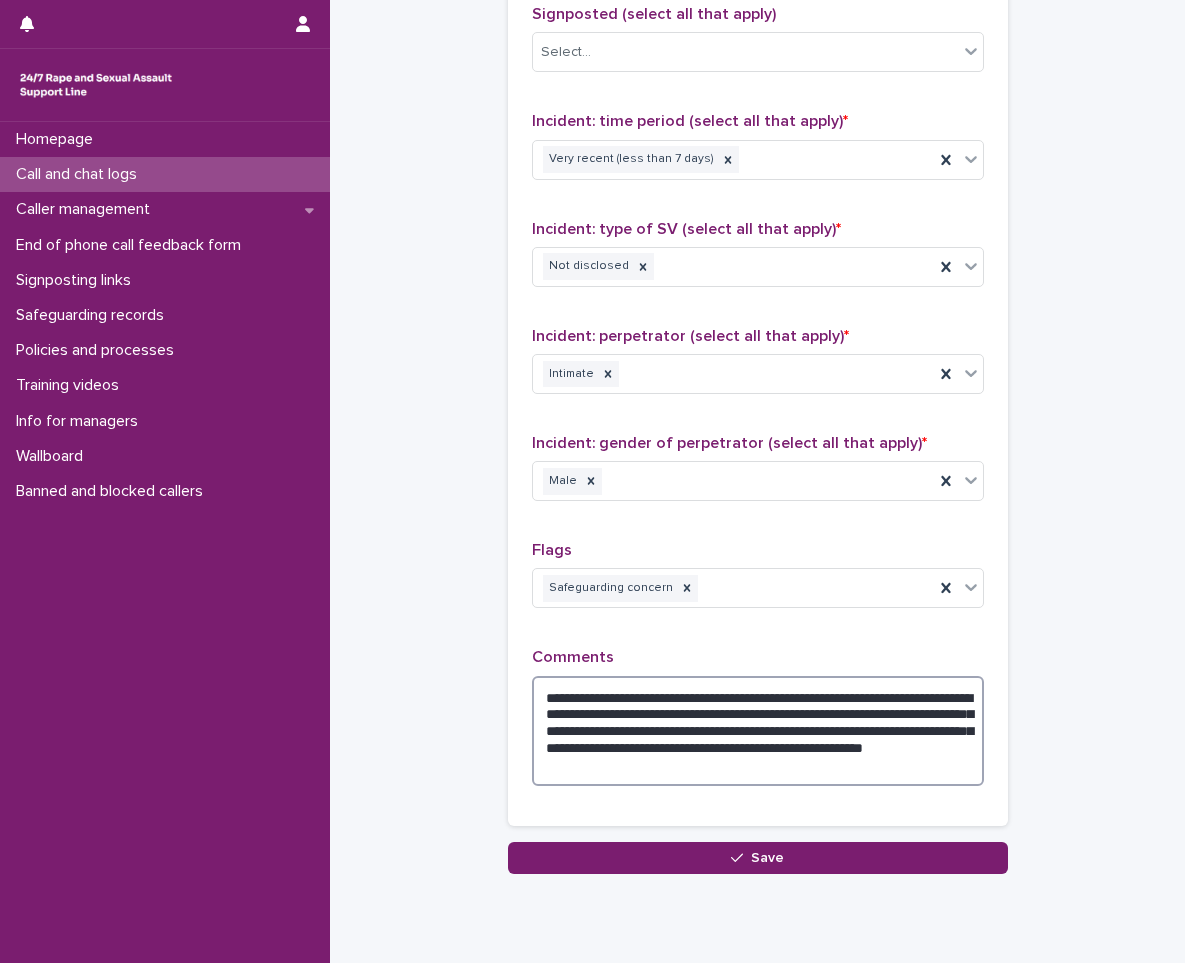 click on "**********" at bounding box center (758, 731) 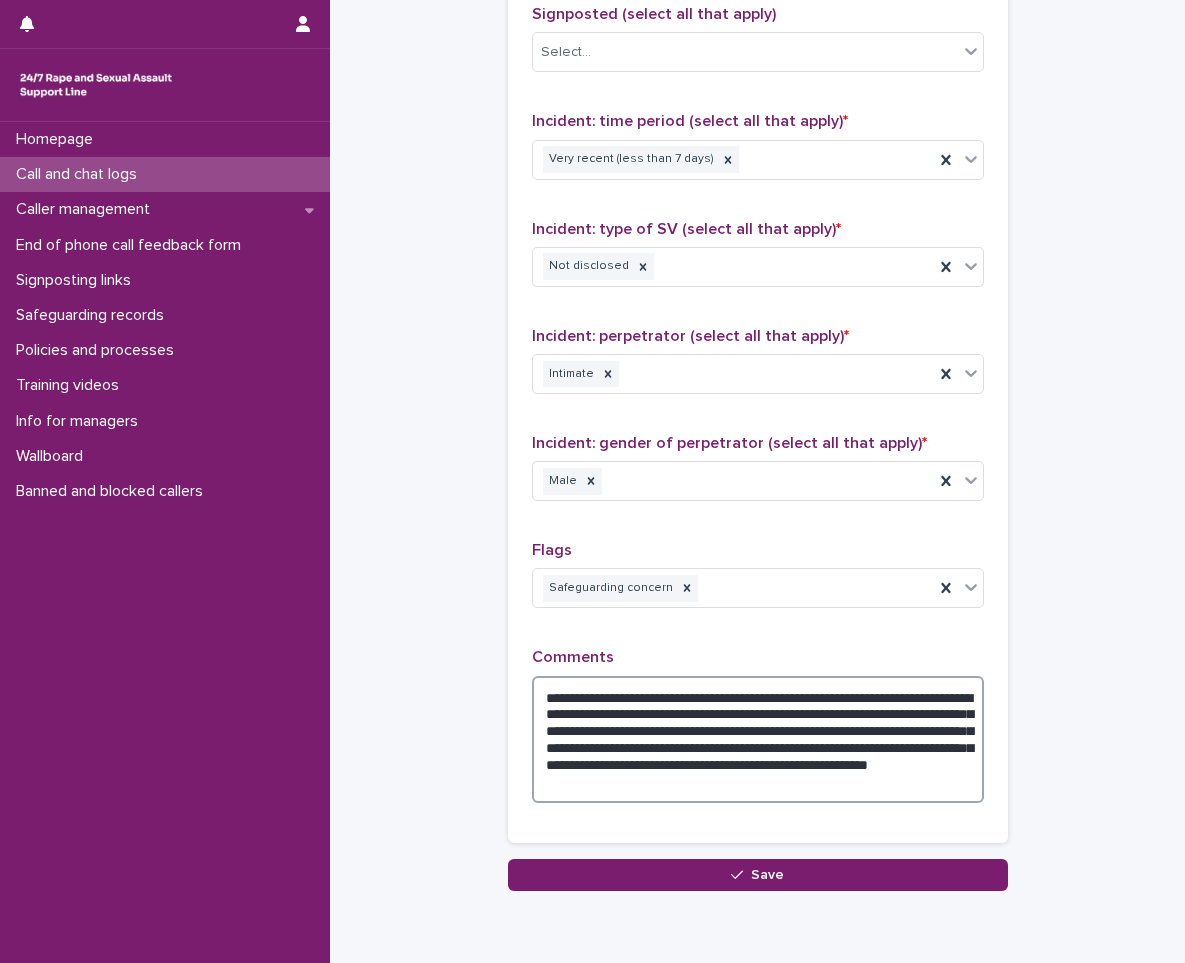 click on "**********" at bounding box center (758, 739) 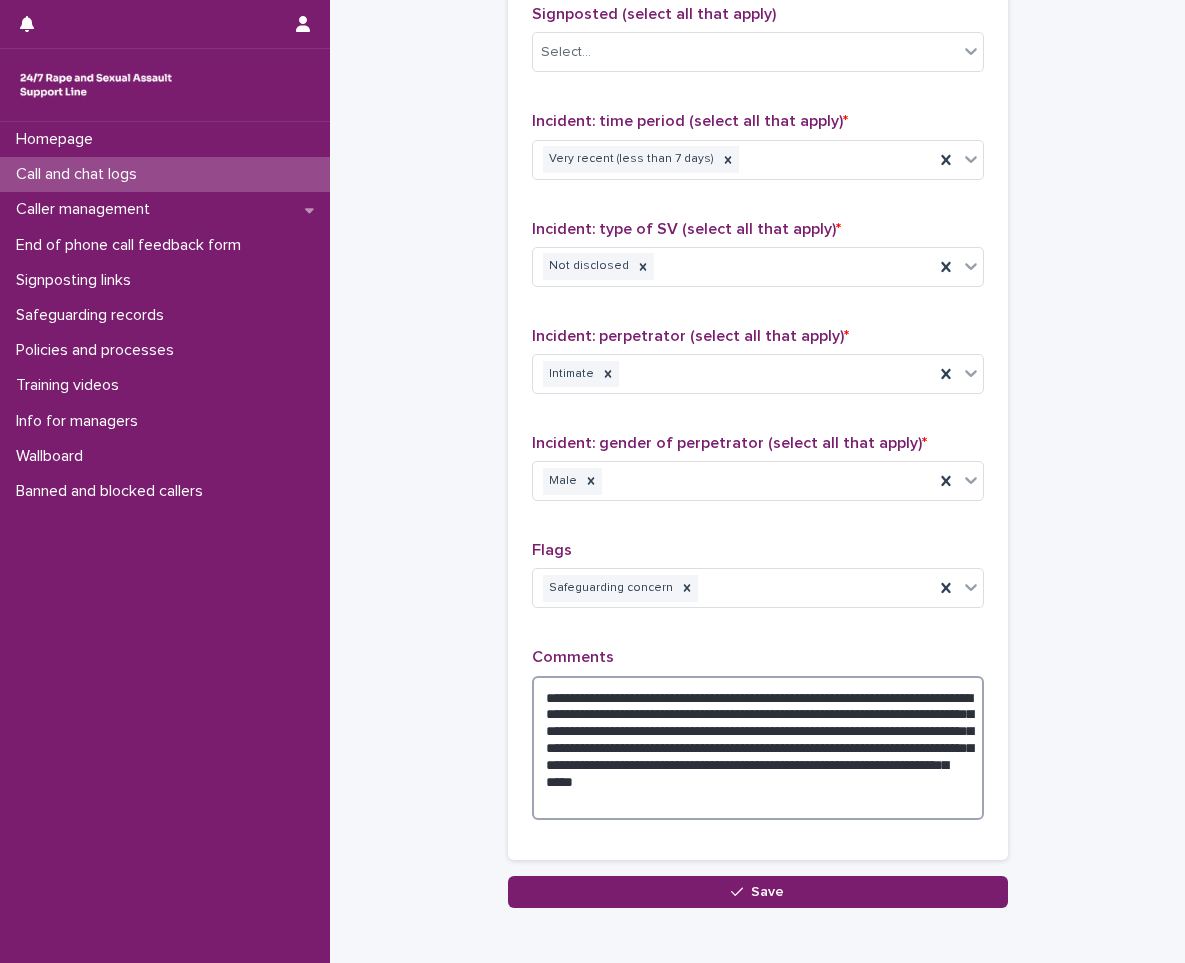 click on "**********" at bounding box center (758, 748) 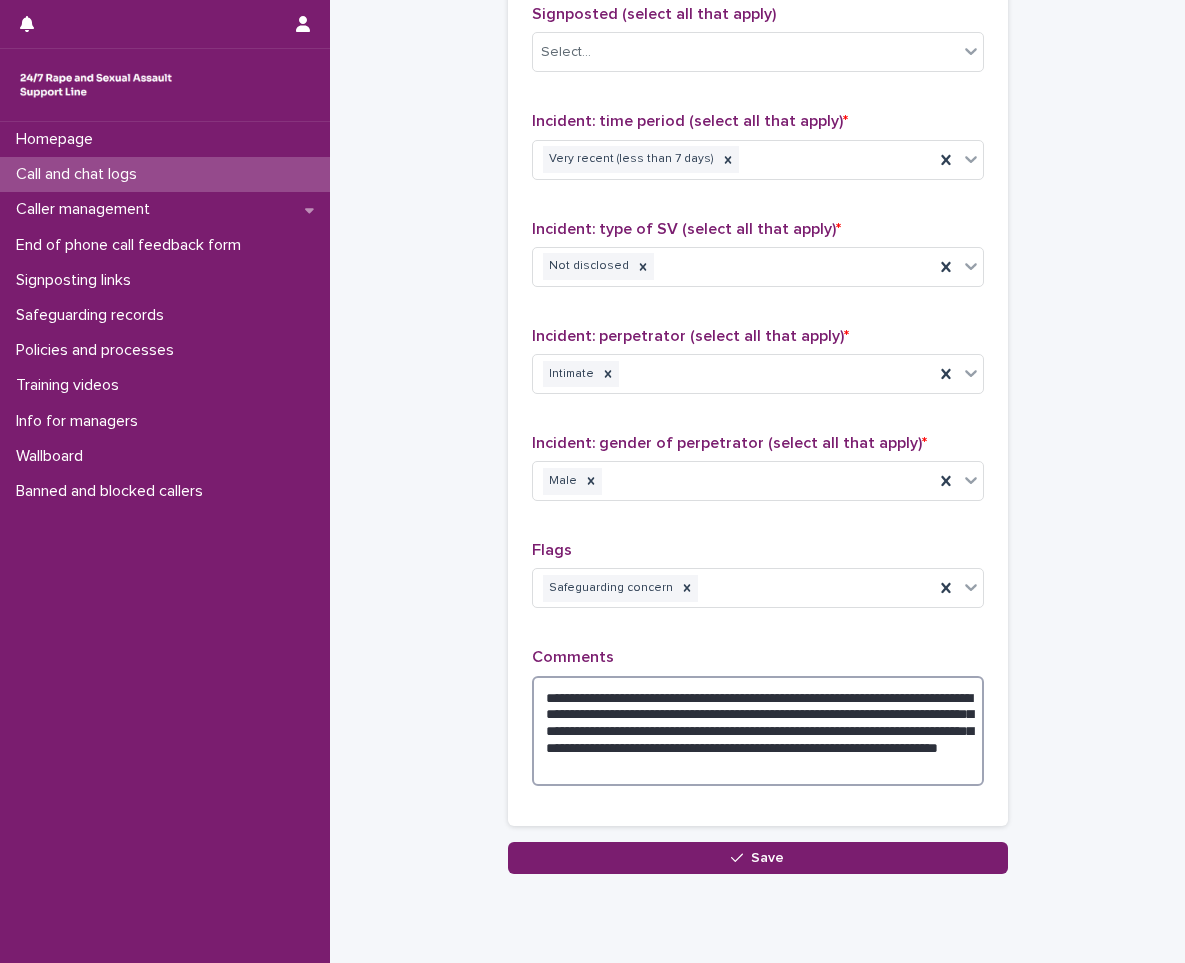 click on "**********" at bounding box center (758, 731) 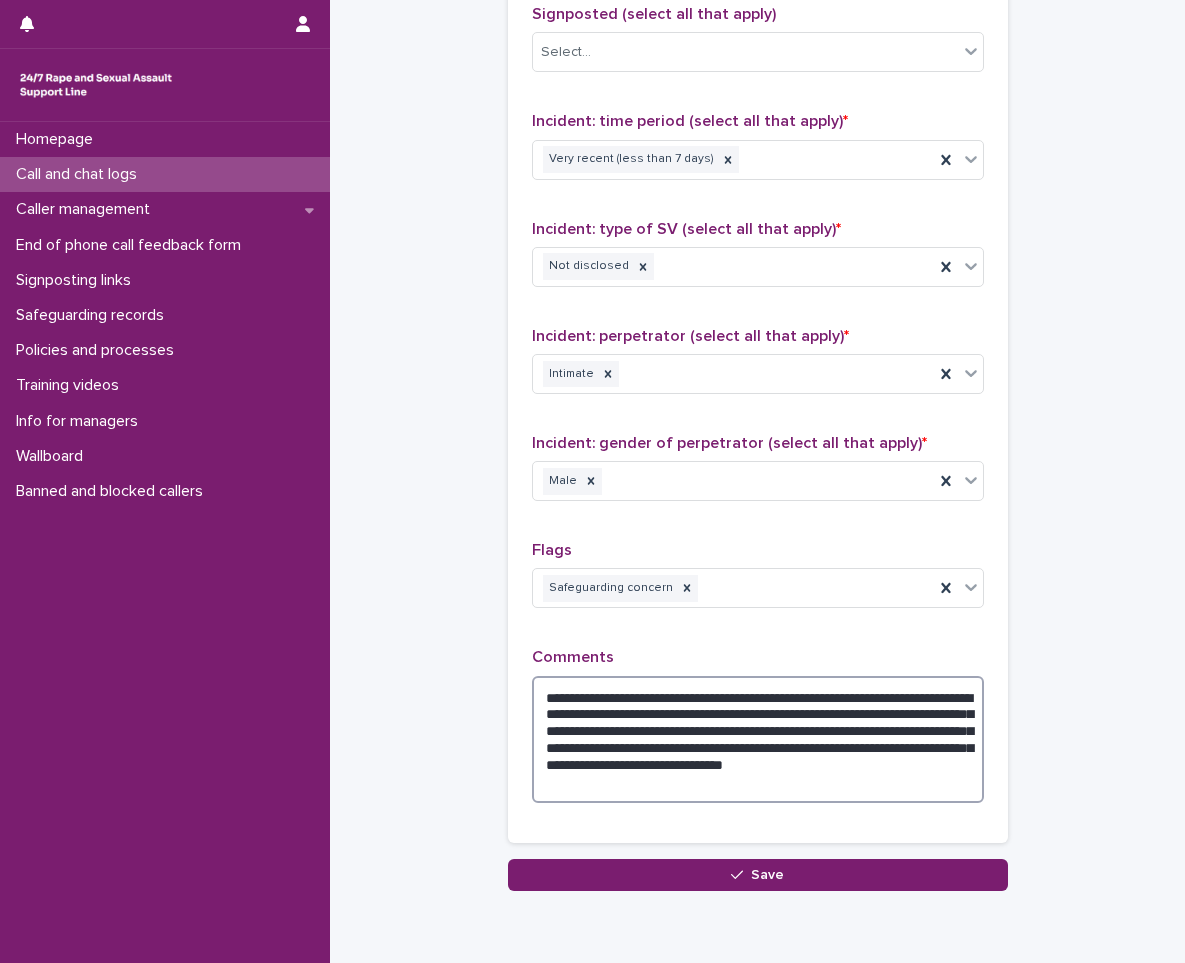 click on "**********" at bounding box center (758, 739) 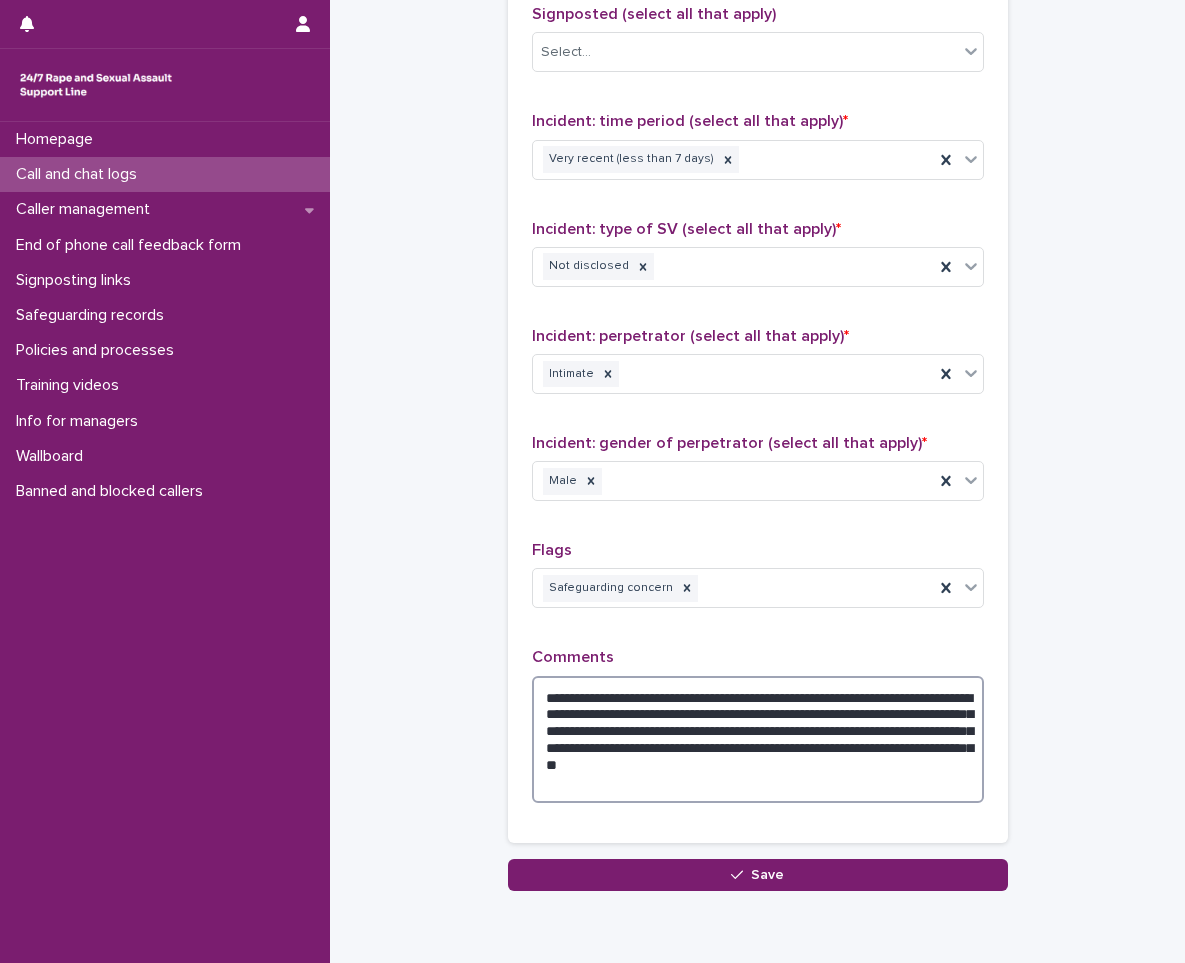 click on "**********" at bounding box center [758, 739] 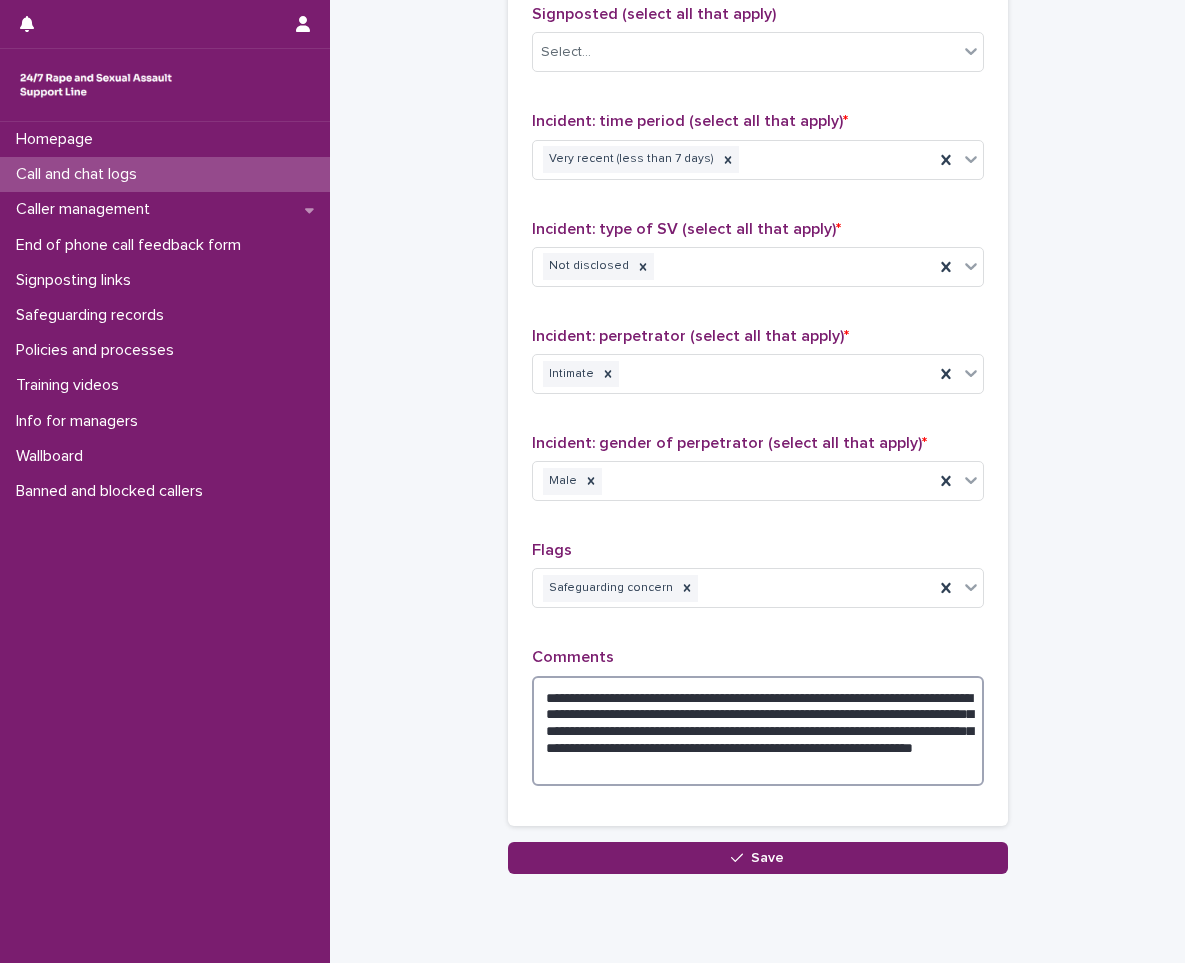 click on "**********" at bounding box center (758, 731) 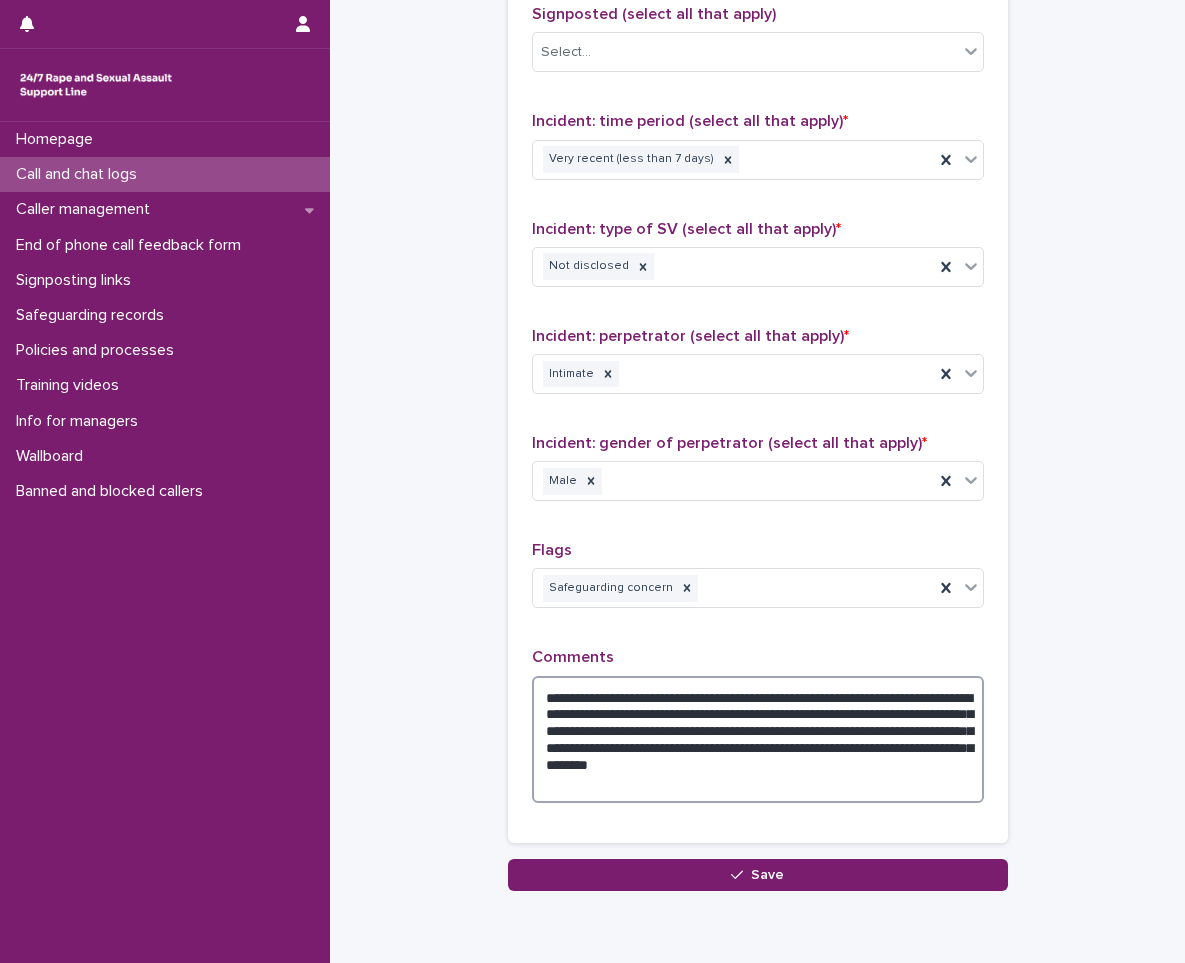 drag, startPoint x: 672, startPoint y: 762, endPoint x: 675, endPoint y: 777, distance: 15.297058 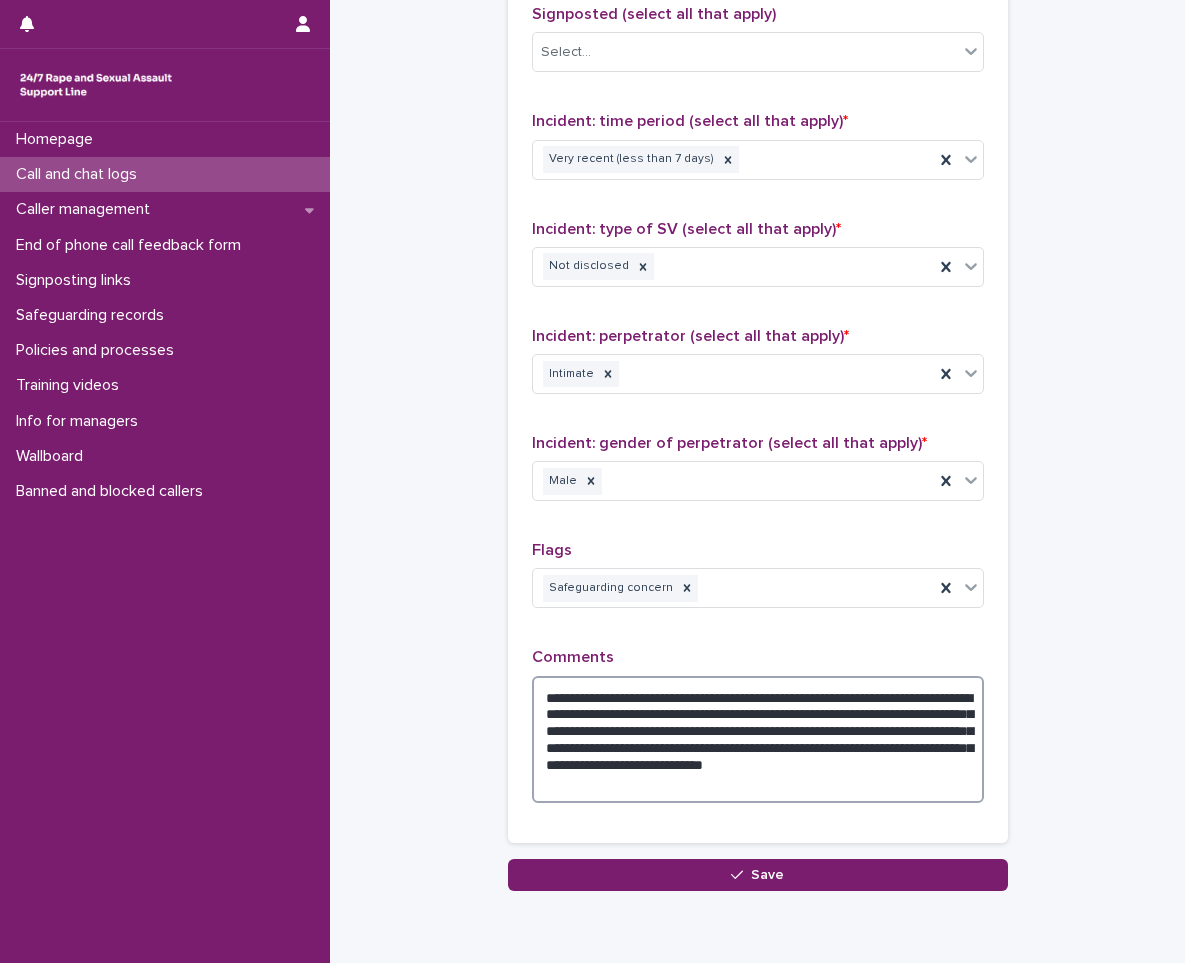 click on "**********" at bounding box center [758, 739] 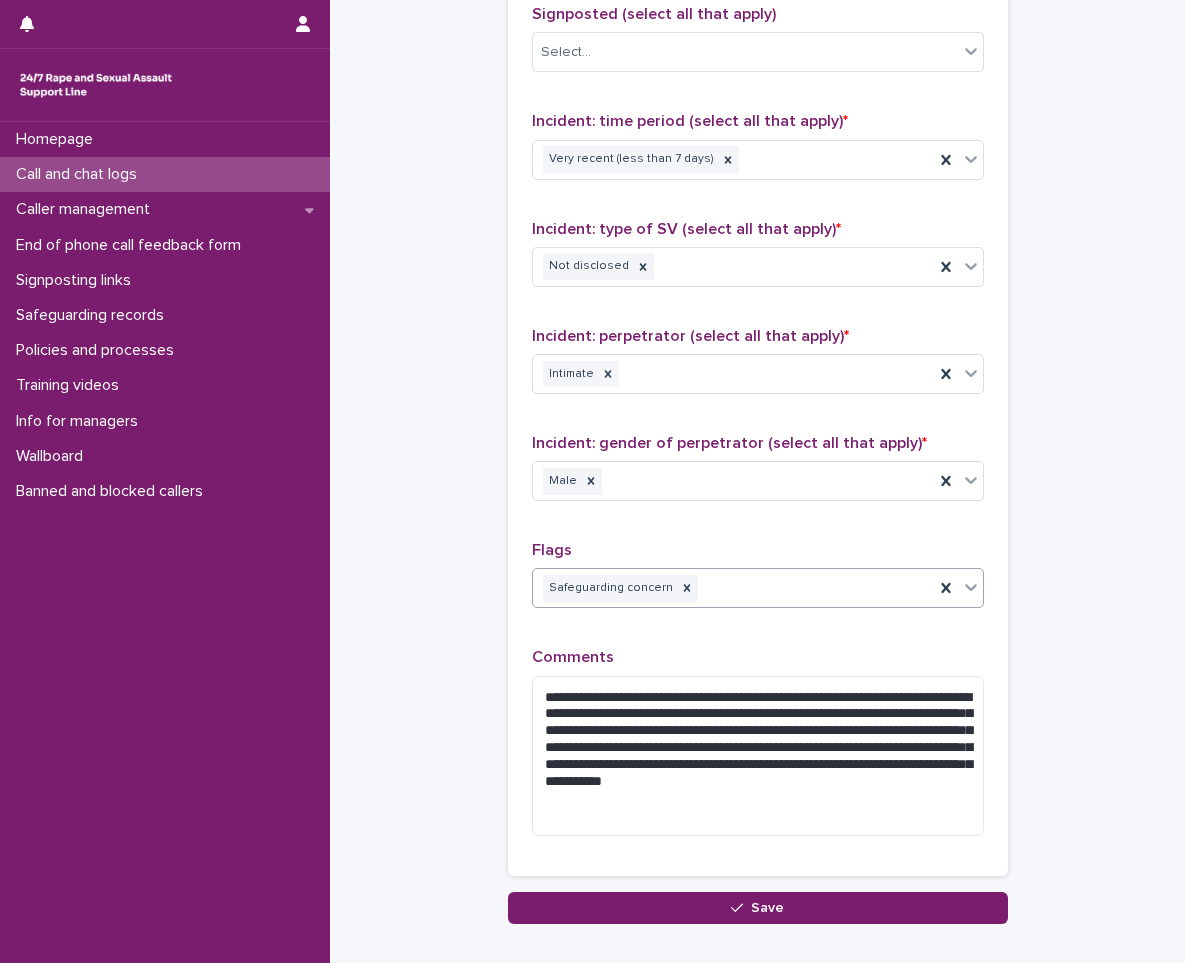 click on "Safeguarding concern" at bounding box center (733, 588) 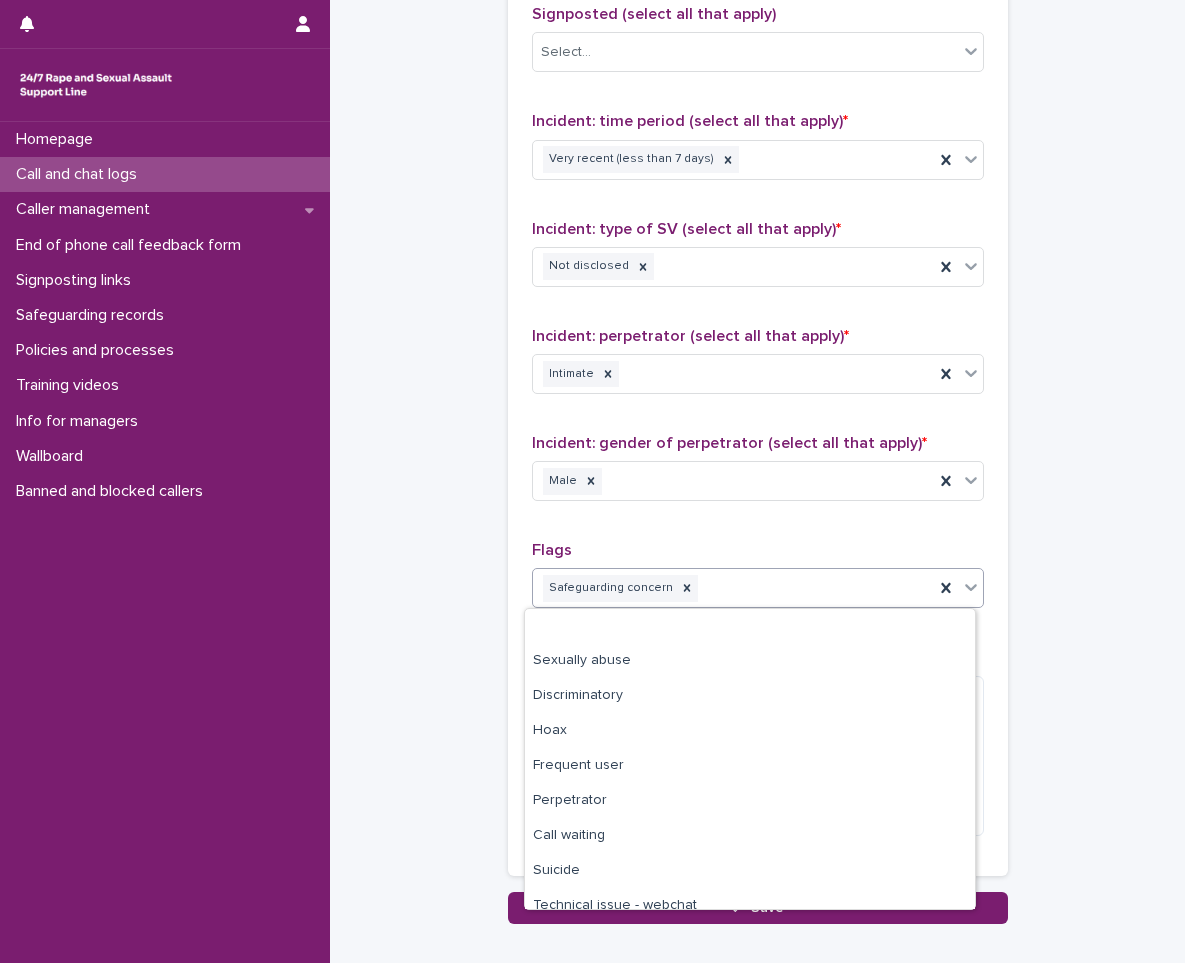scroll, scrollTop: 85, scrollLeft: 0, axis: vertical 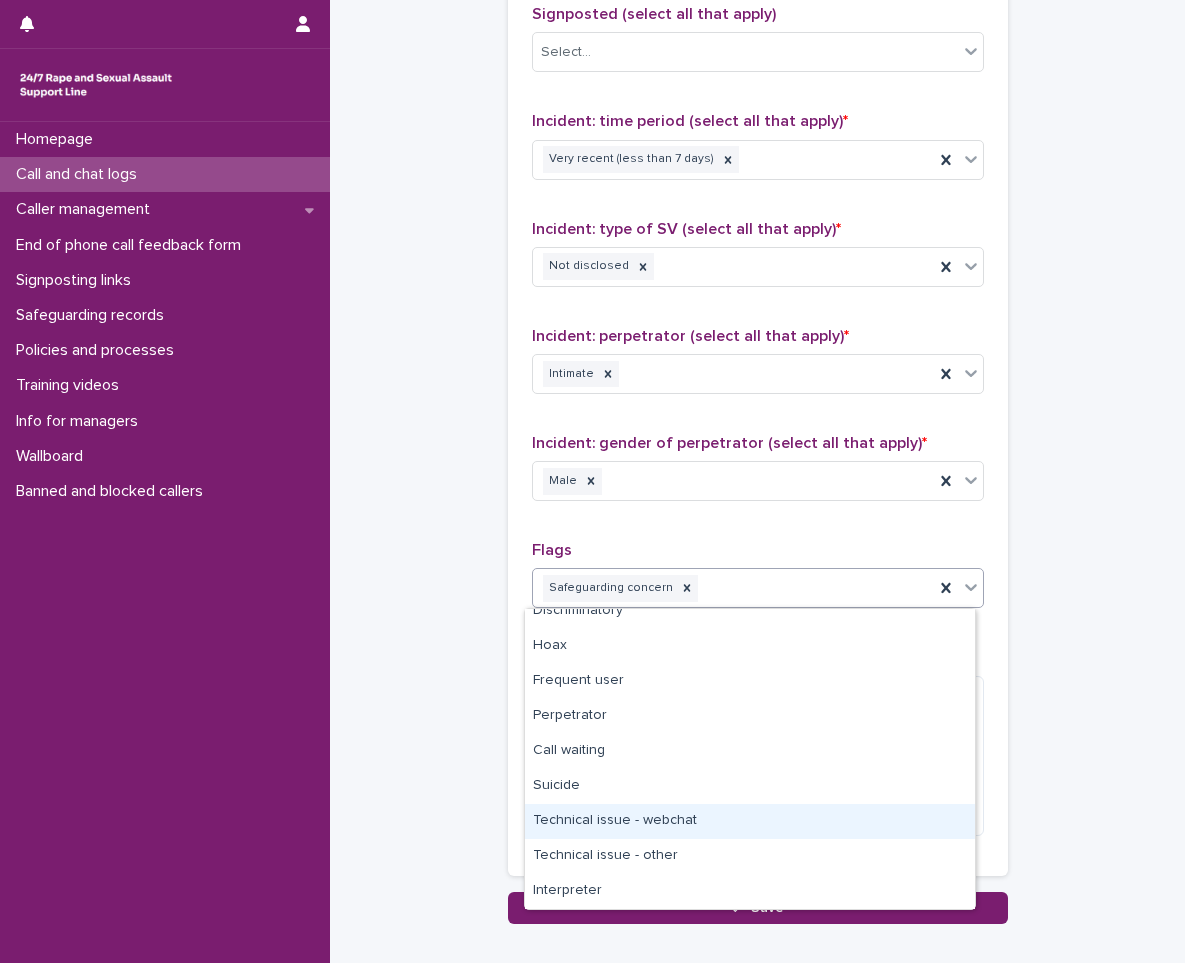 click on "Technical issue - webchat" at bounding box center [750, 821] 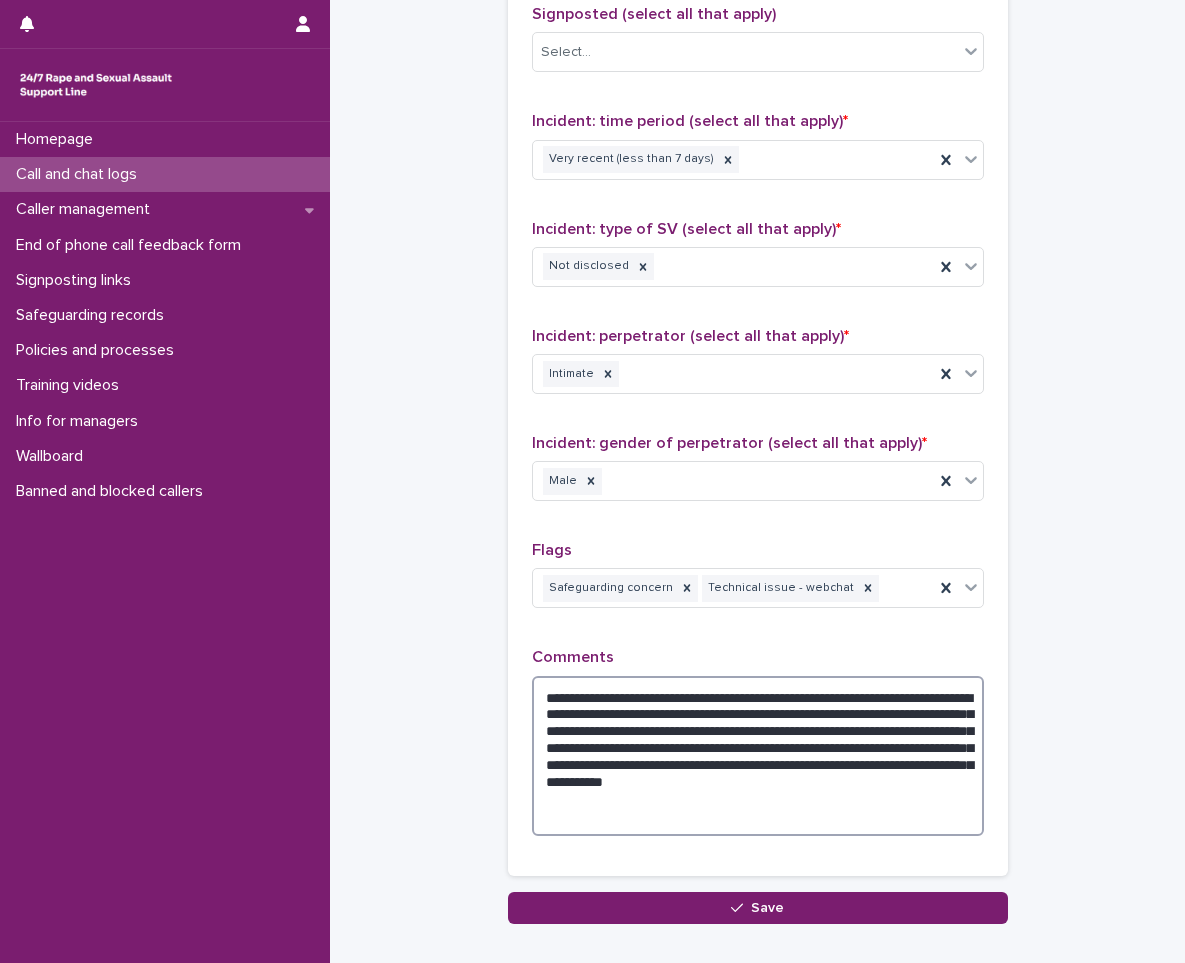 click on "**********" at bounding box center [758, 756] 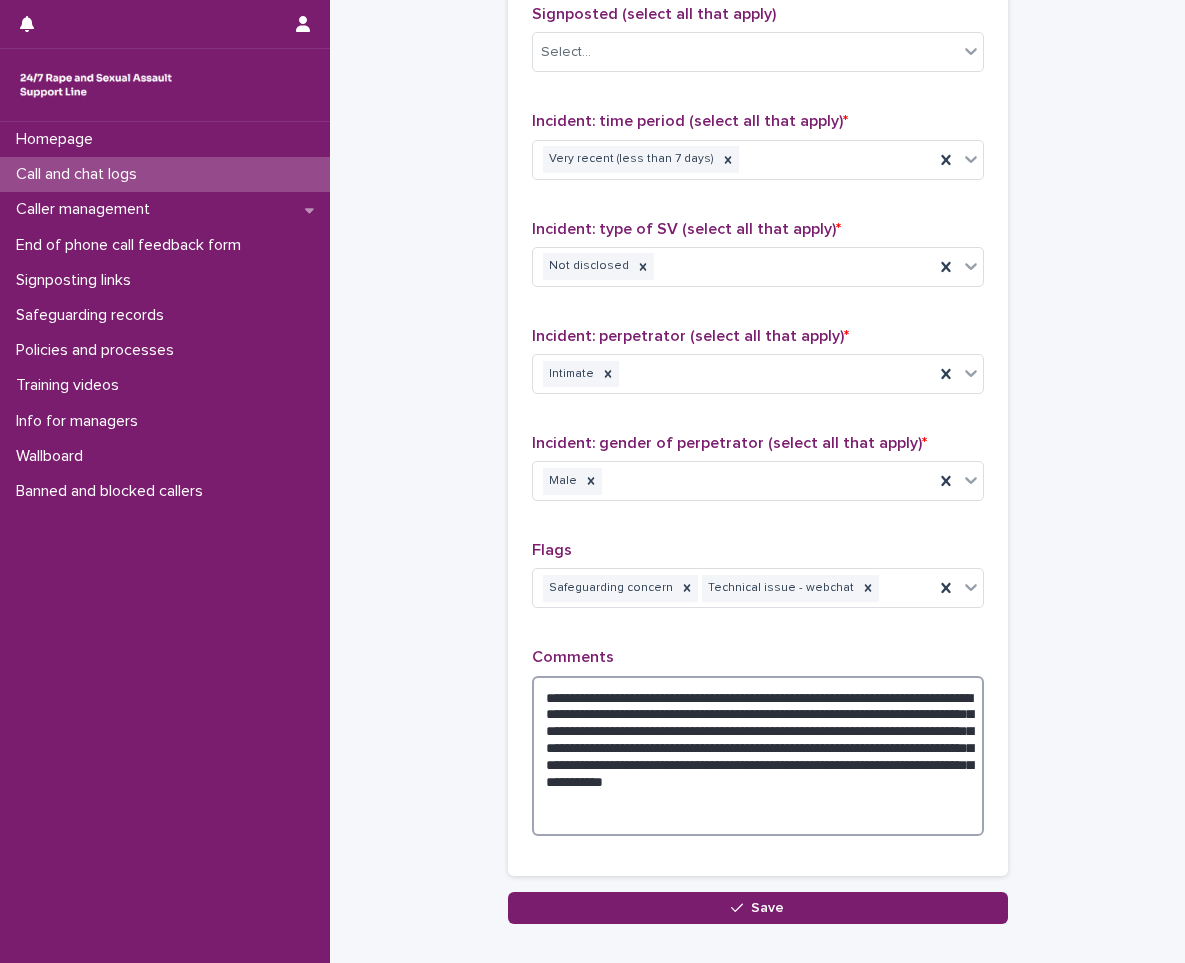 click on "**********" at bounding box center (758, 756) 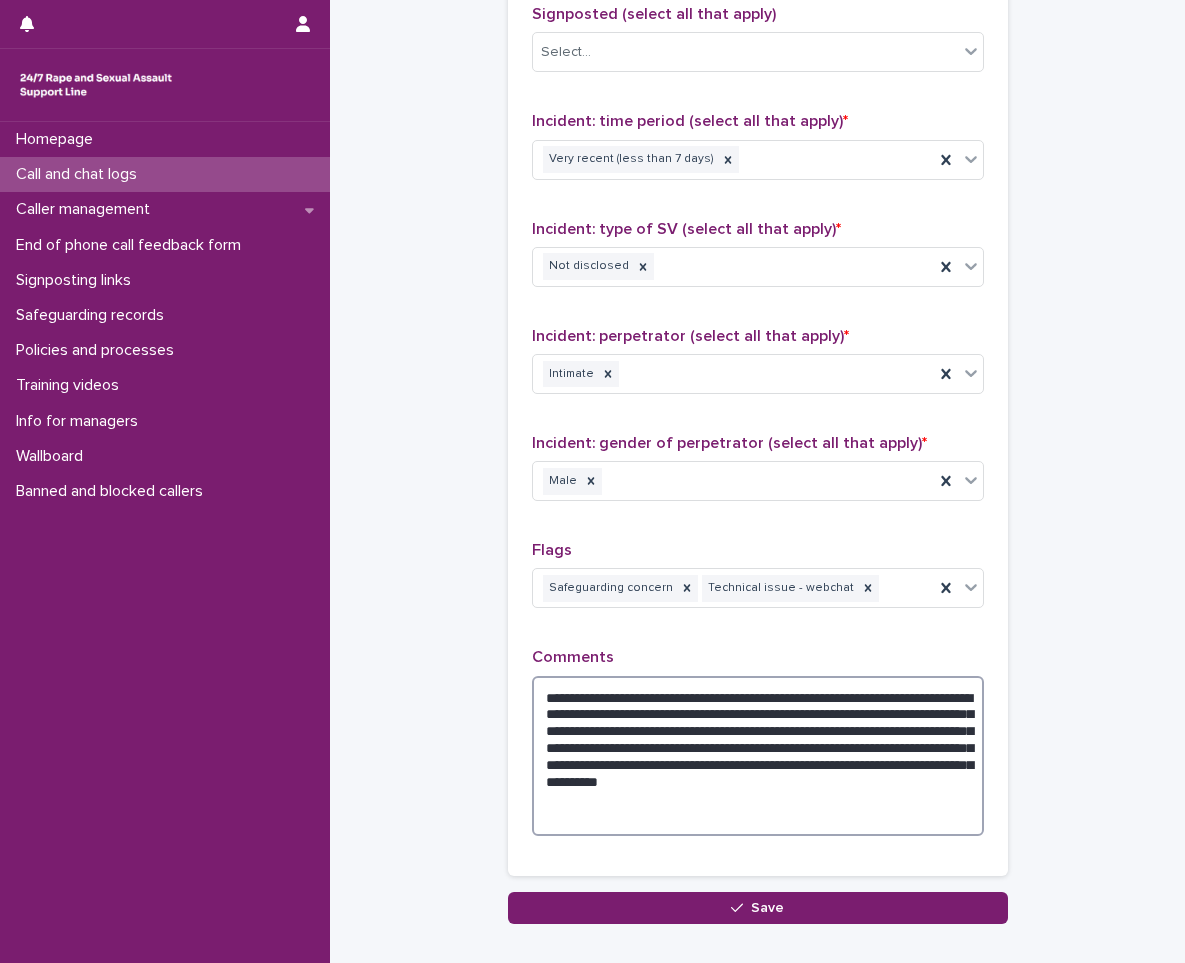 click on "**********" at bounding box center (758, 756) 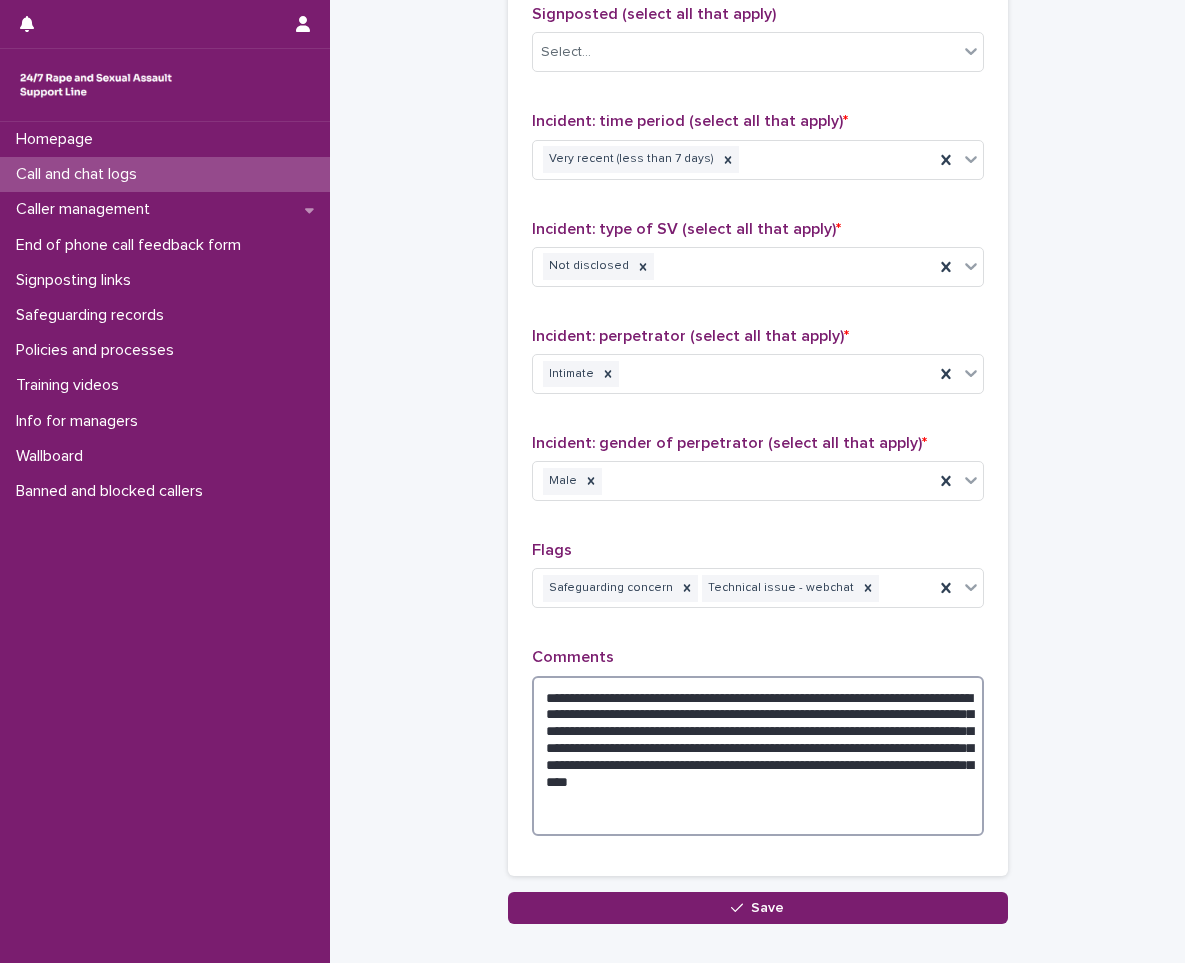 click on "**********" at bounding box center [758, 756] 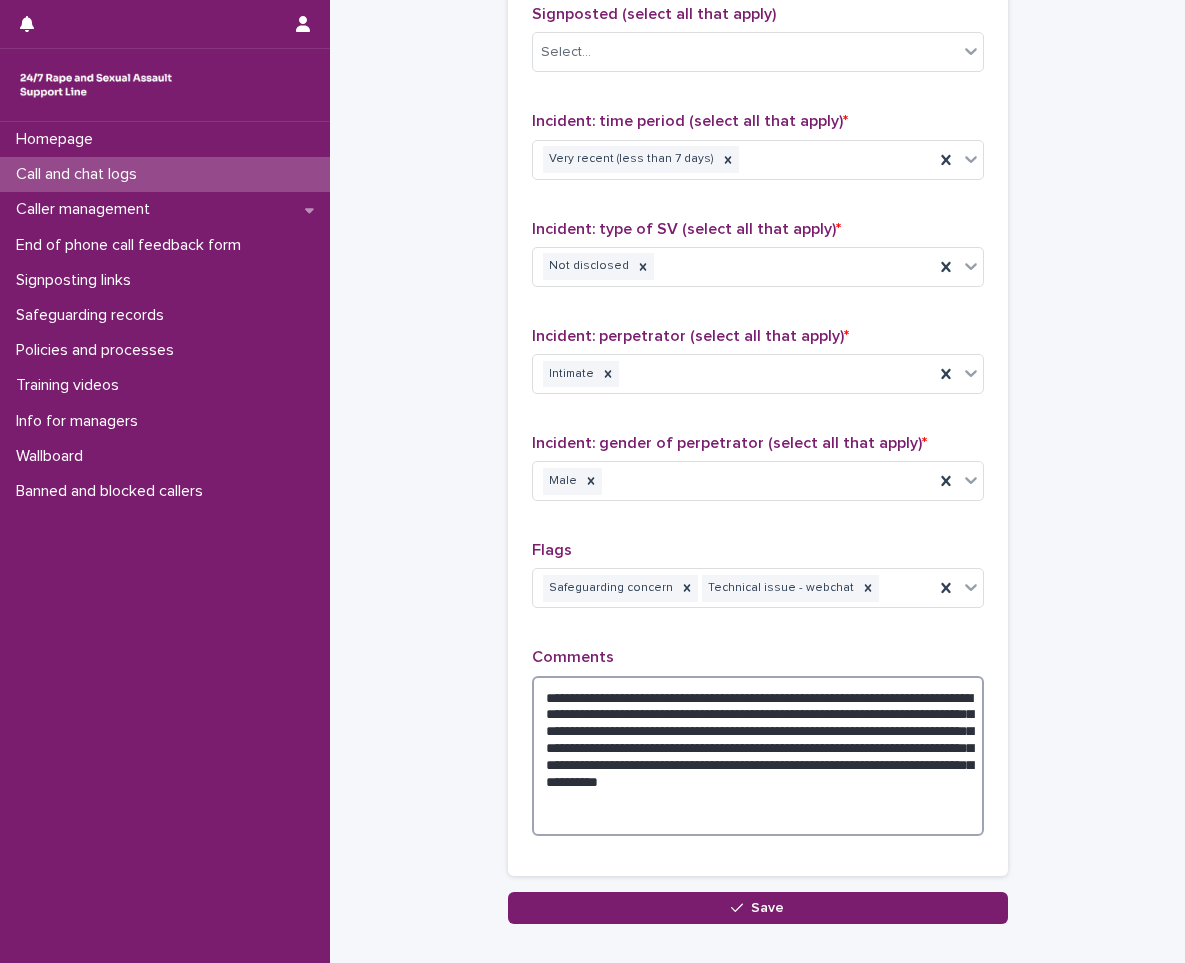click on "**********" at bounding box center (758, 756) 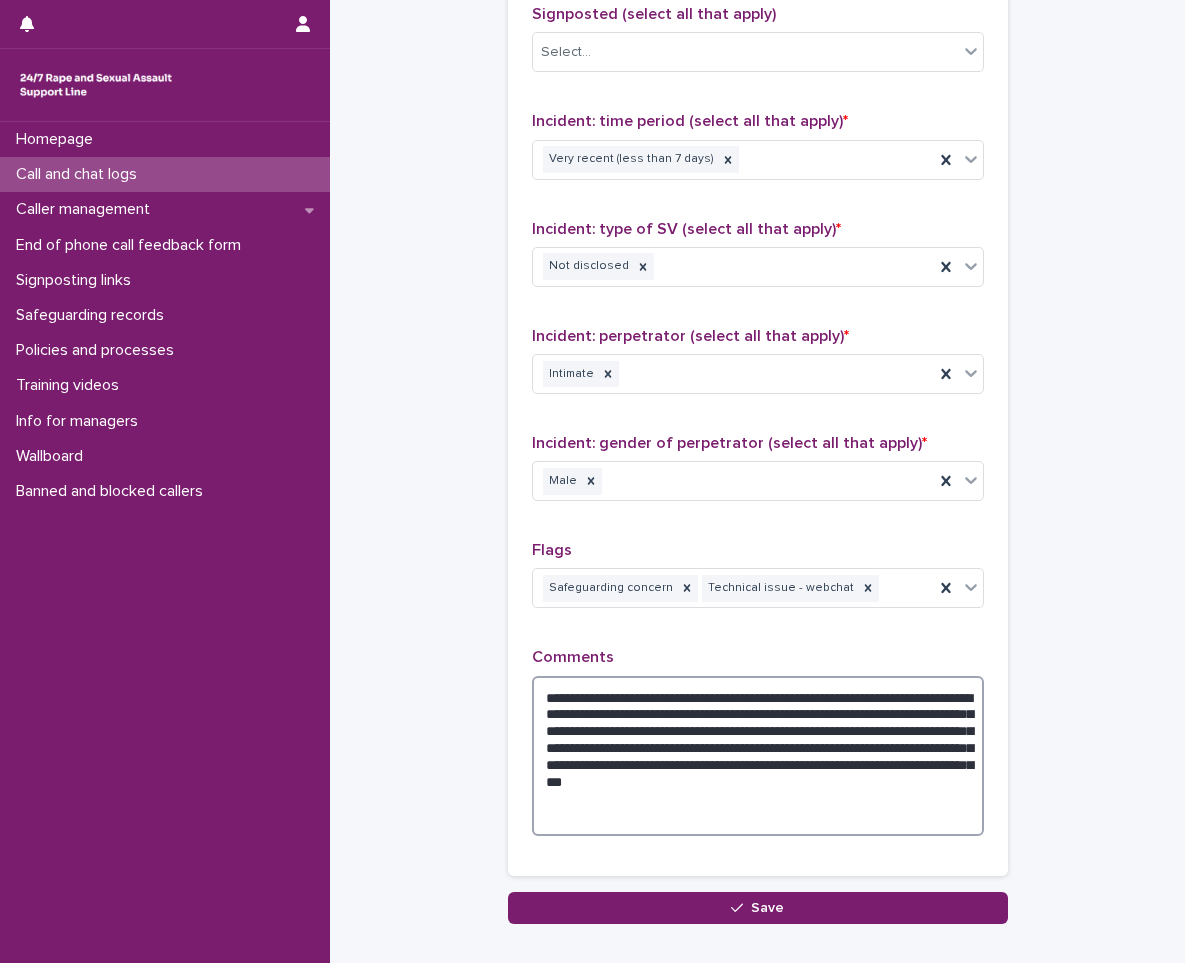 click on "**********" at bounding box center (758, 756) 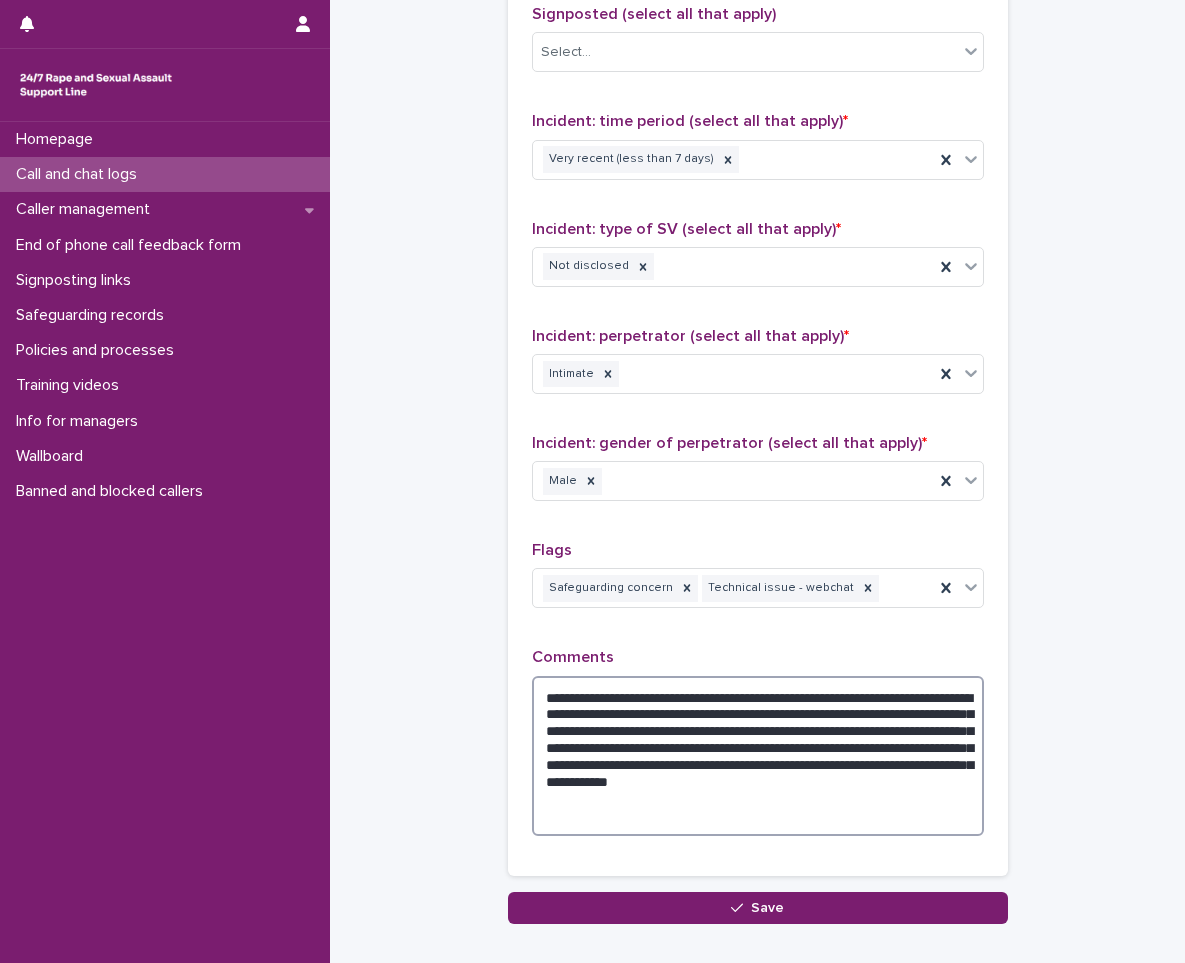click on "**********" at bounding box center [758, 756] 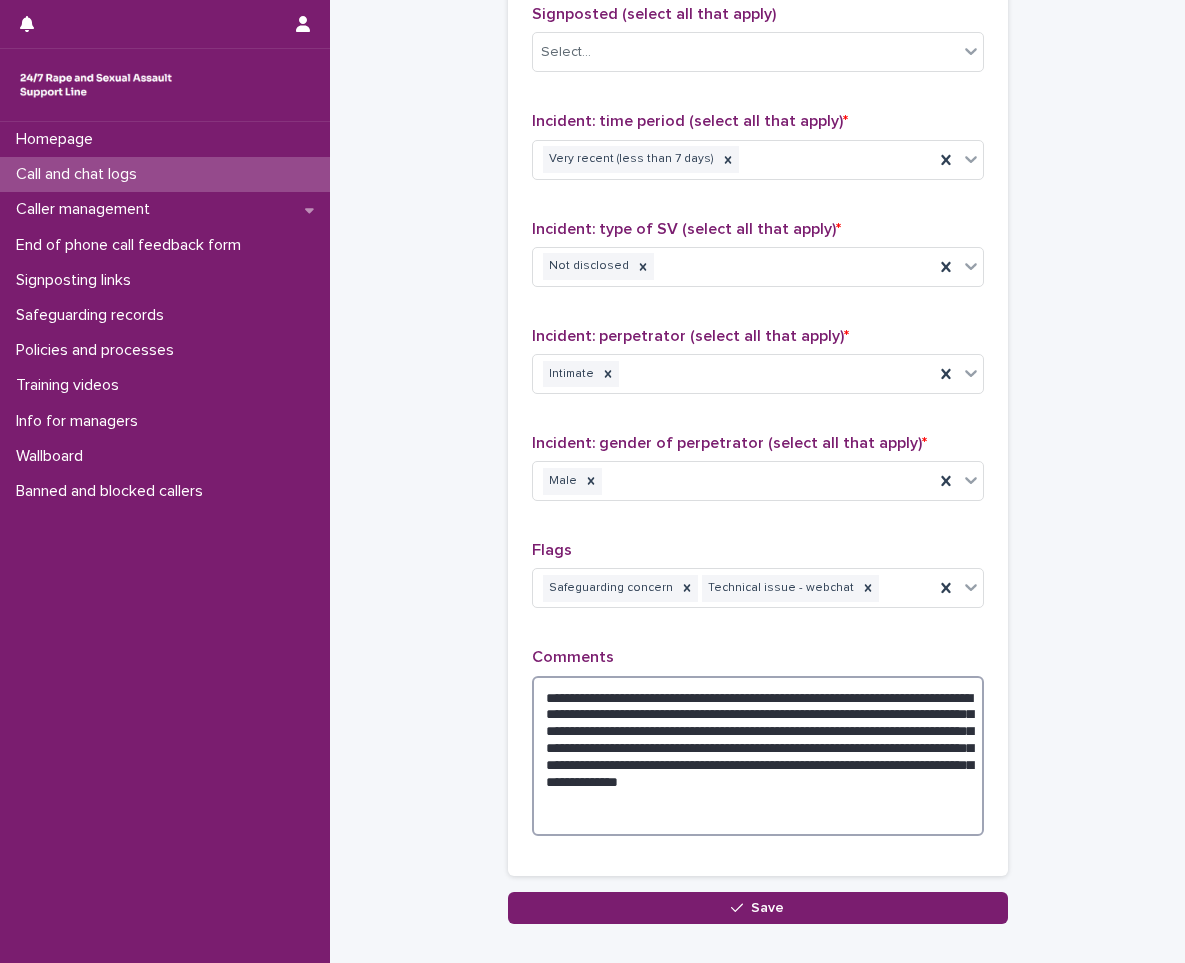 click on "**********" at bounding box center (758, 756) 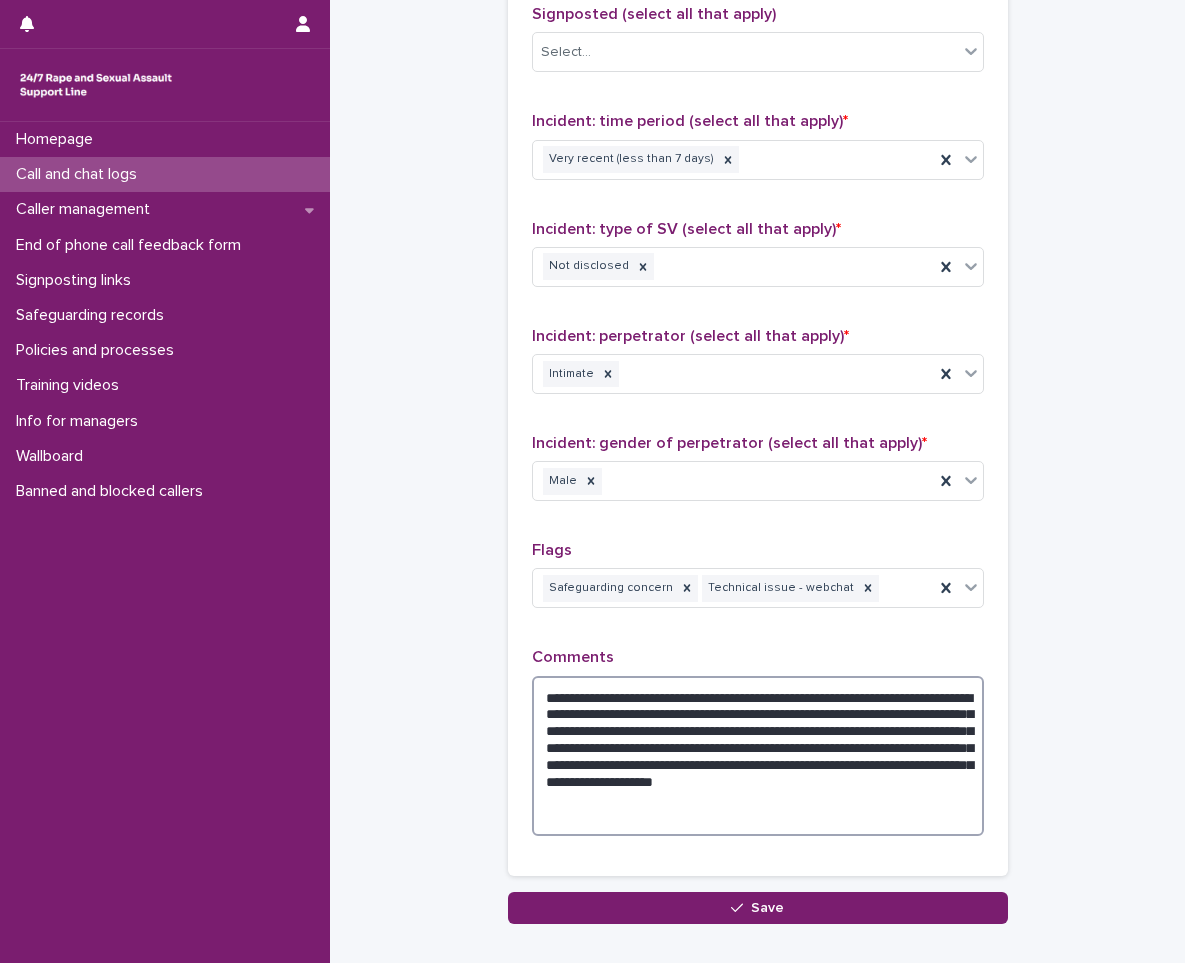 click on "**********" at bounding box center (758, 756) 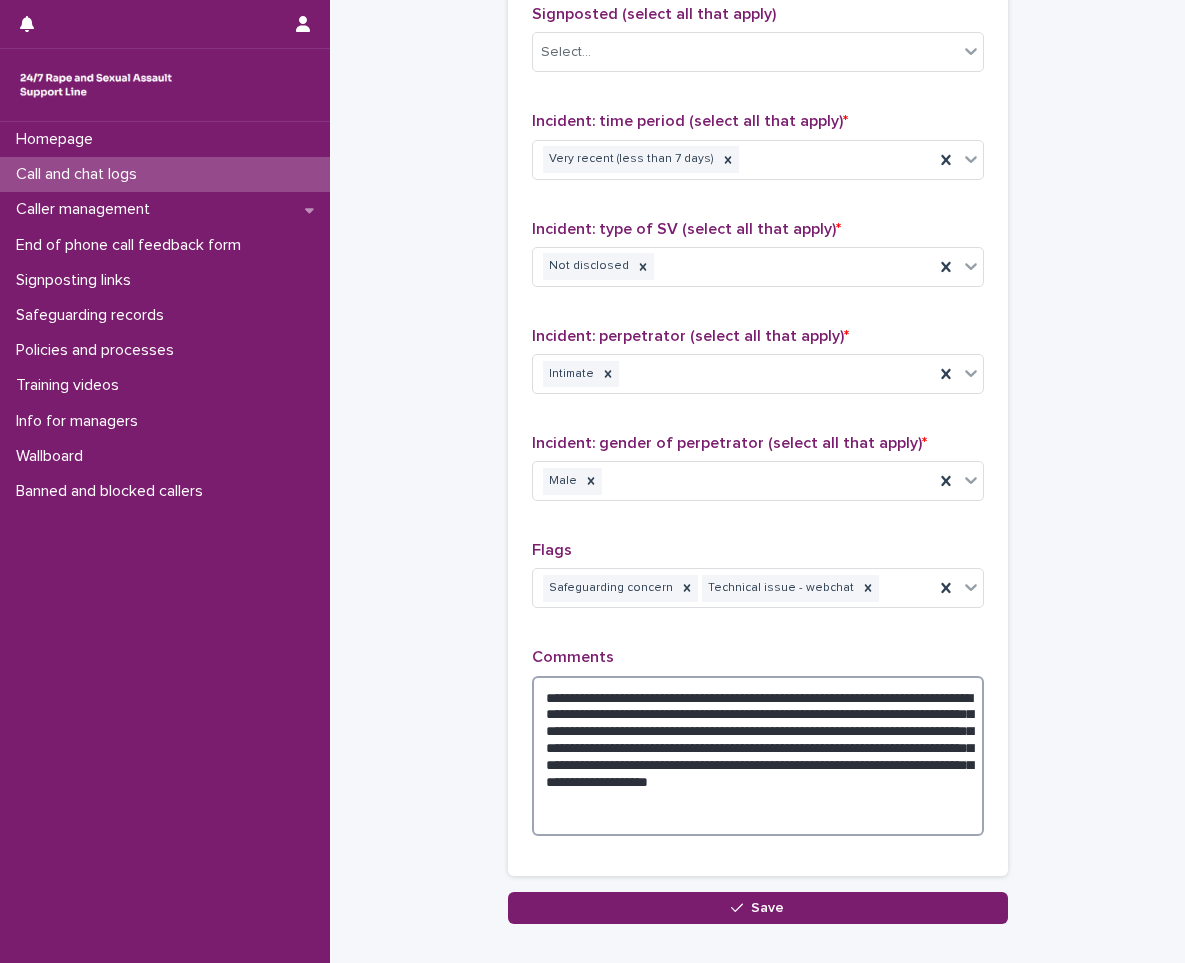 click on "**********" at bounding box center [758, 756] 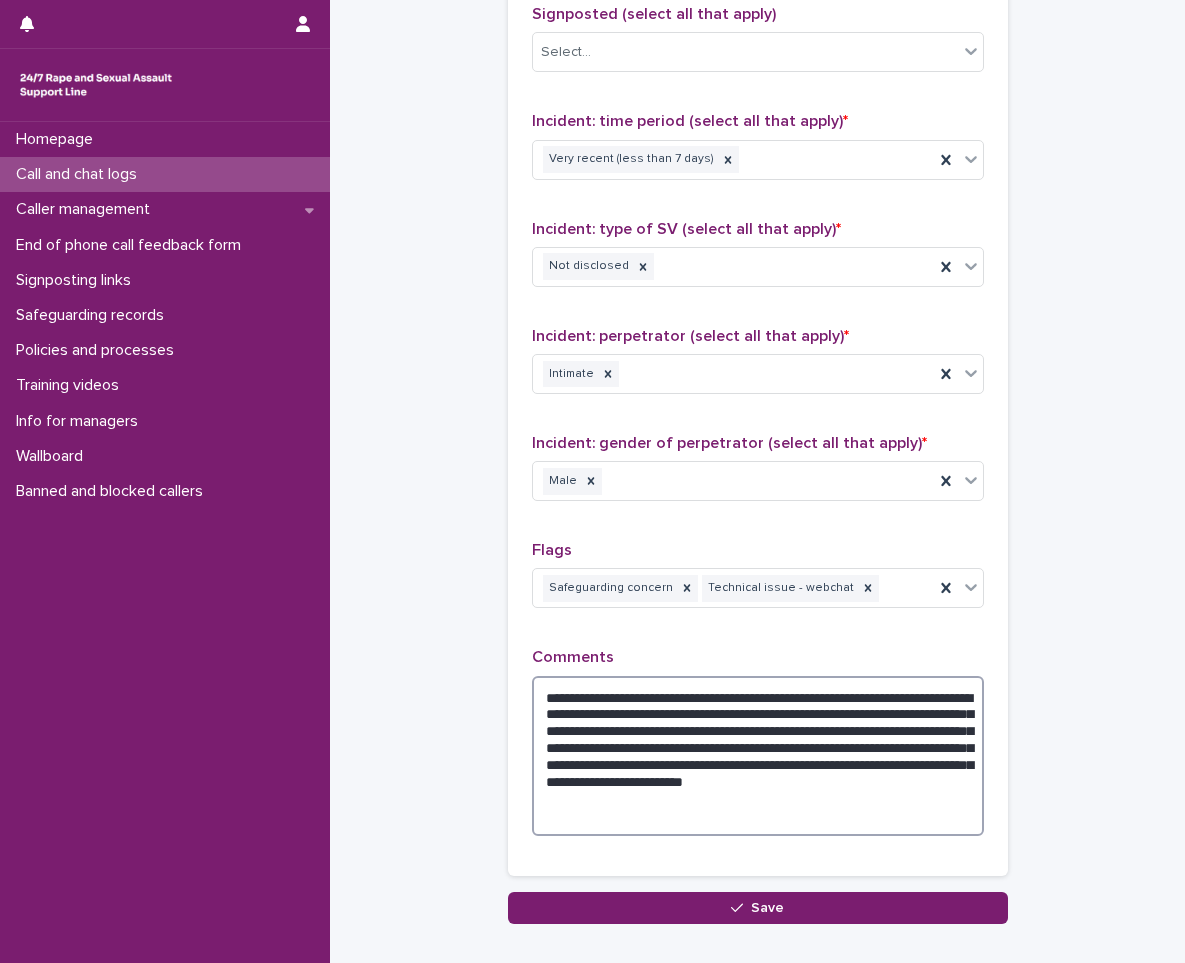 click on "**********" at bounding box center (758, 756) 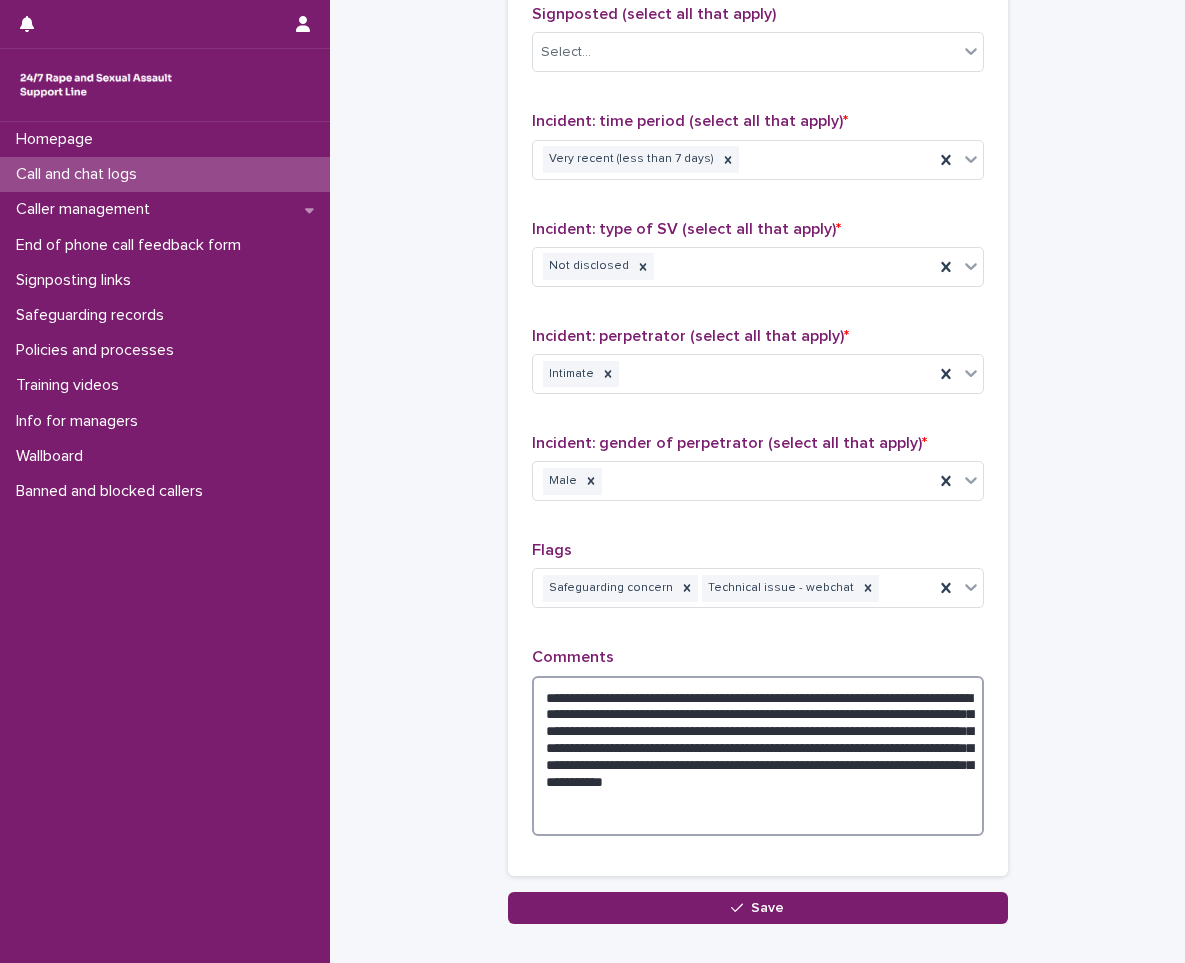 drag, startPoint x: 780, startPoint y: 802, endPoint x: 739, endPoint y: 803, distance: 41.01219 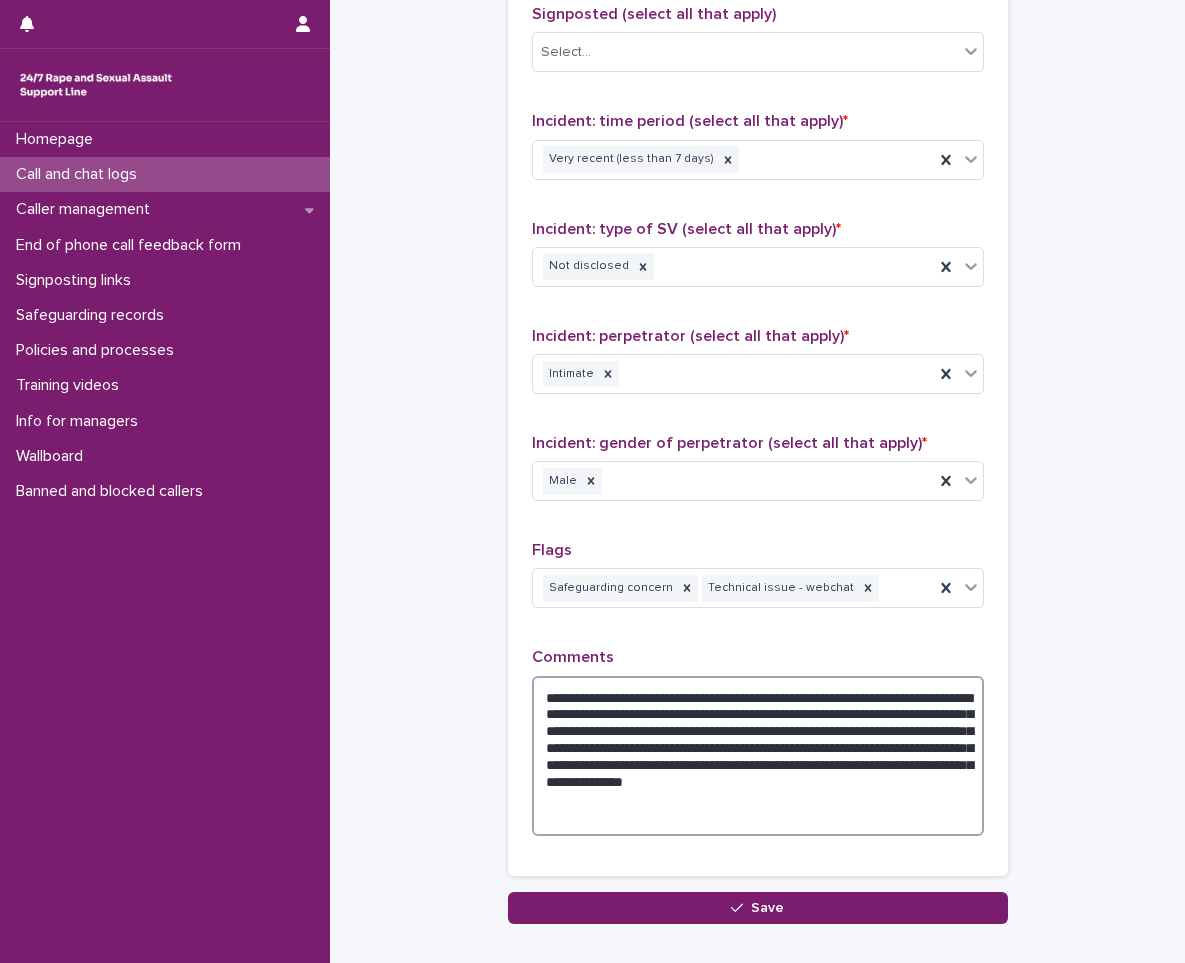 click on "**********" at bounding box center [758, 756] 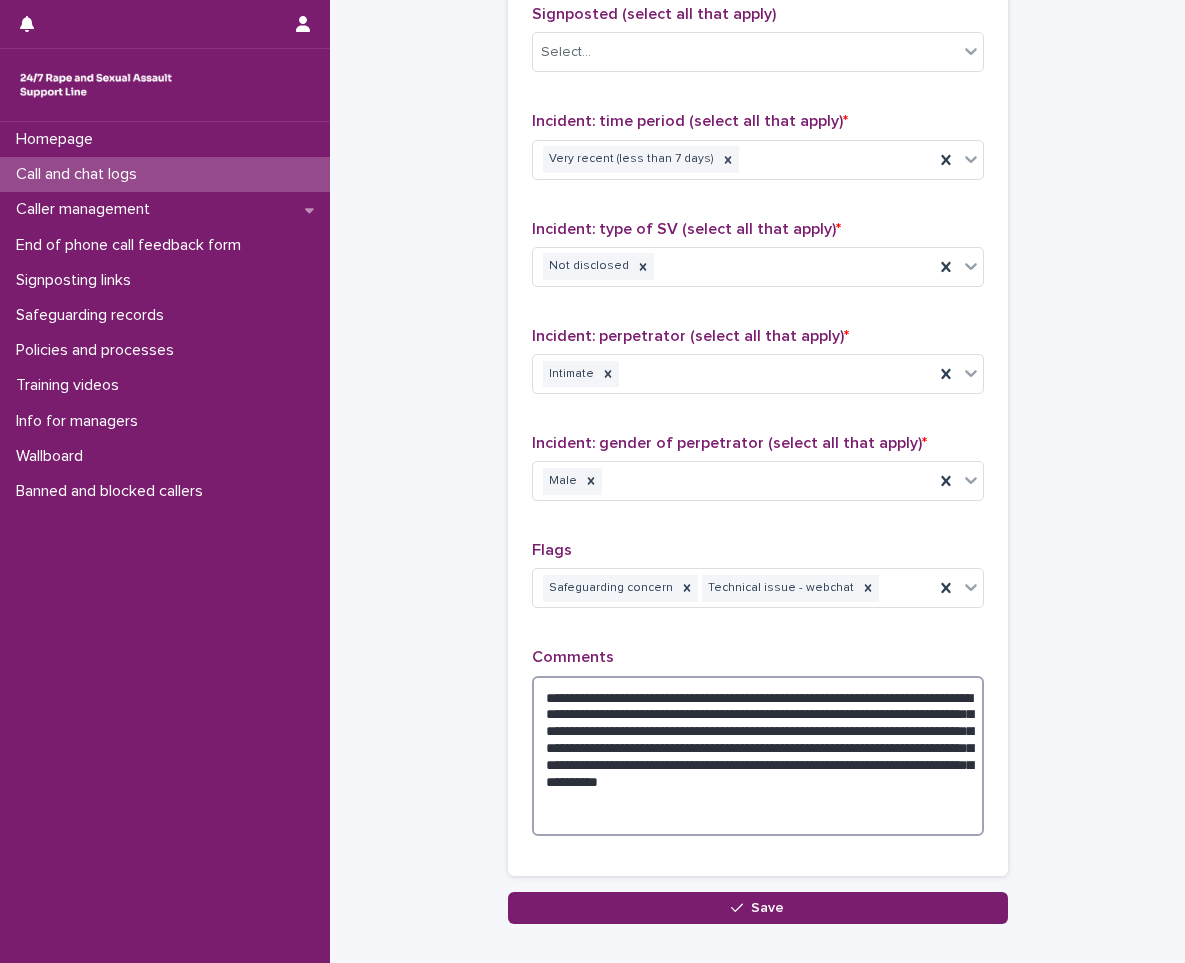 click on "**********" at bounding box center [758, 756] 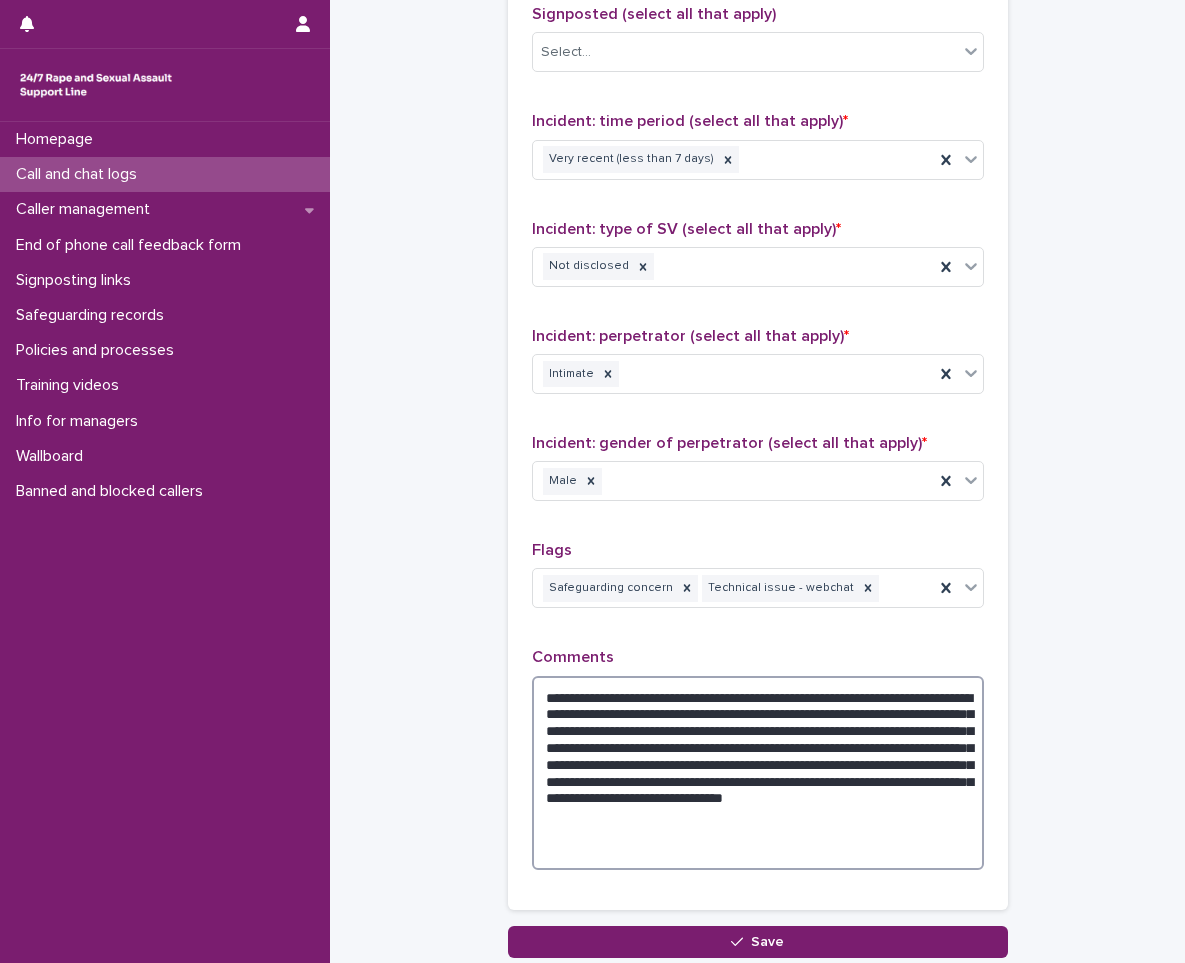 click on "**********" at bounding box center (758, 773) 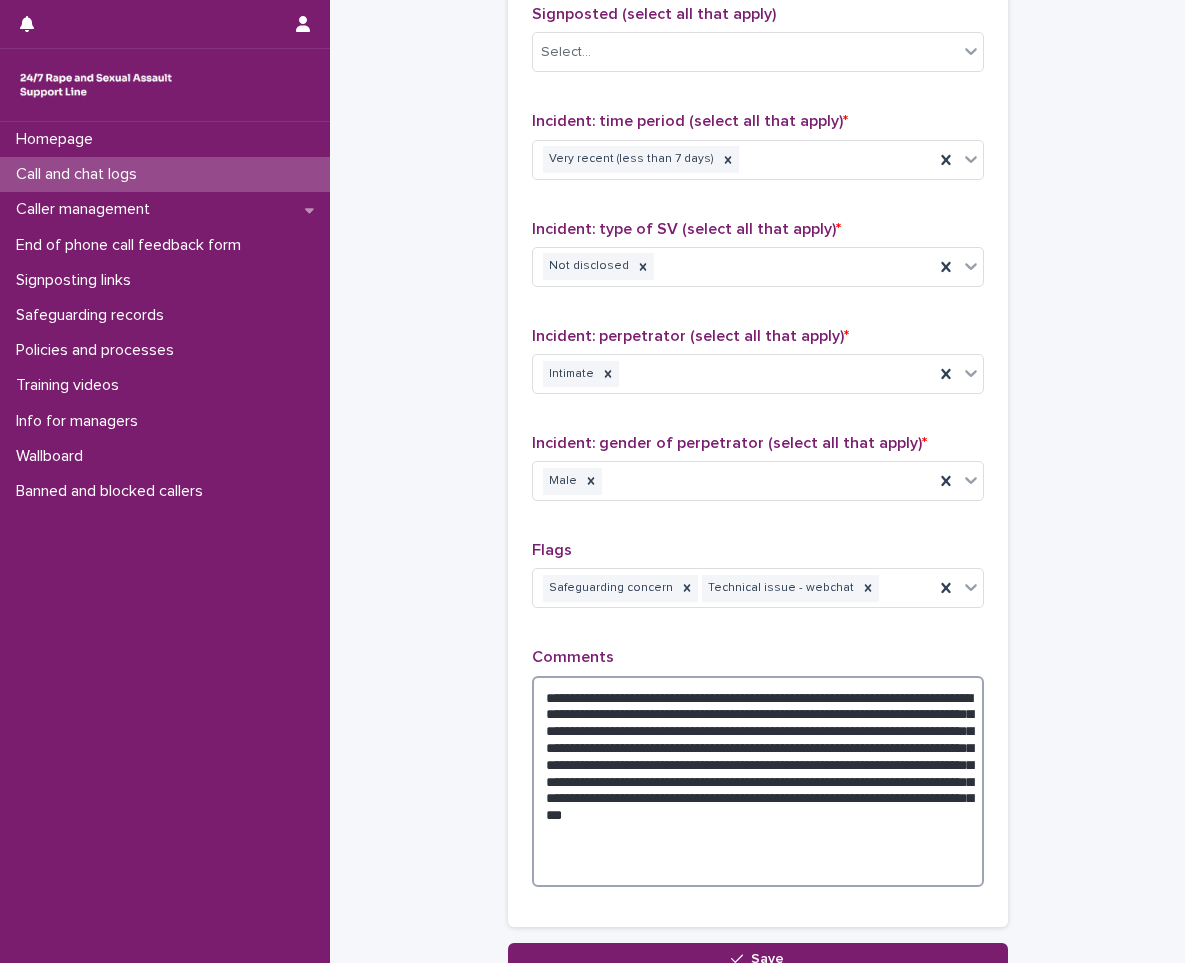click on "**********" at bounding box center [758, 781] 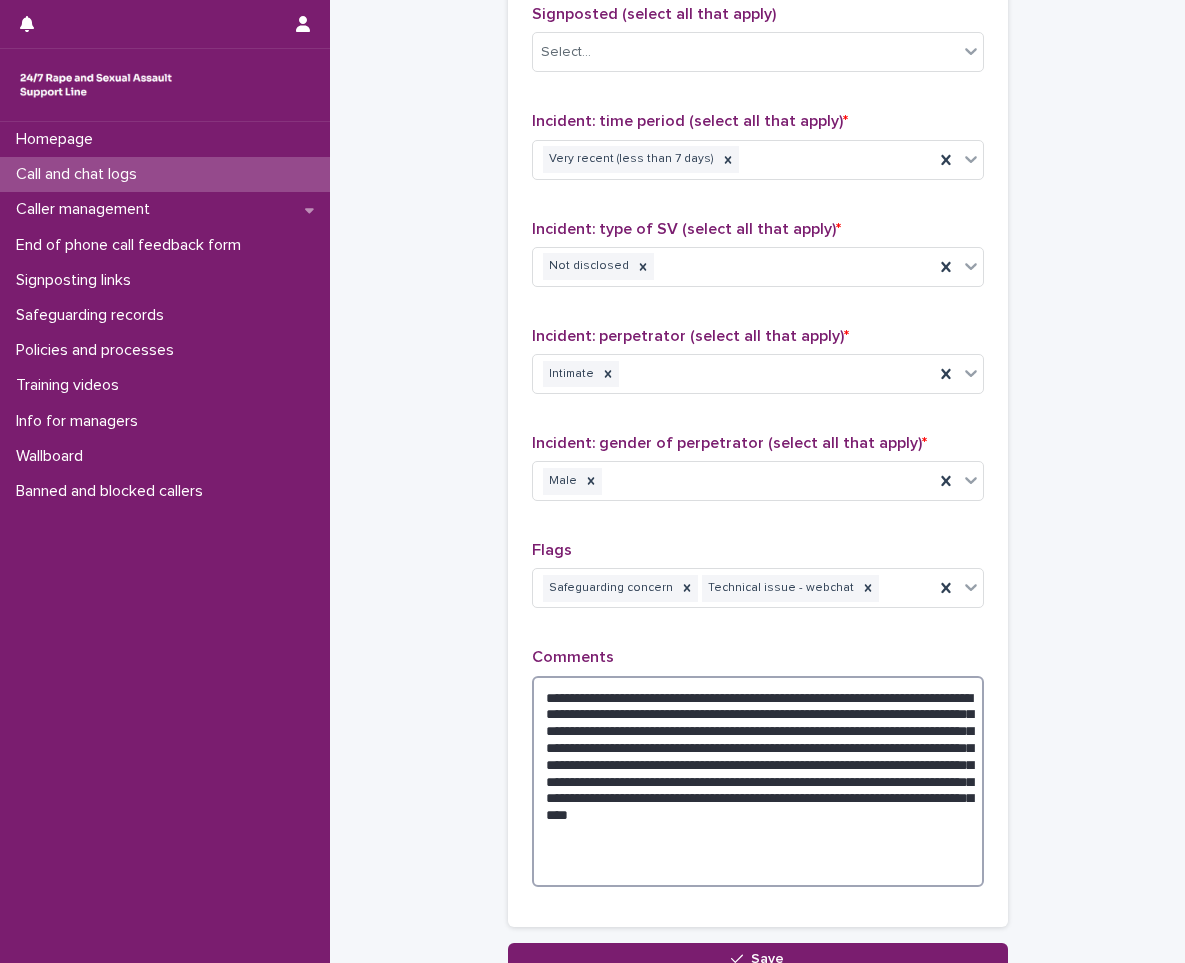 click on "**********" at bounding box center [758, 781] 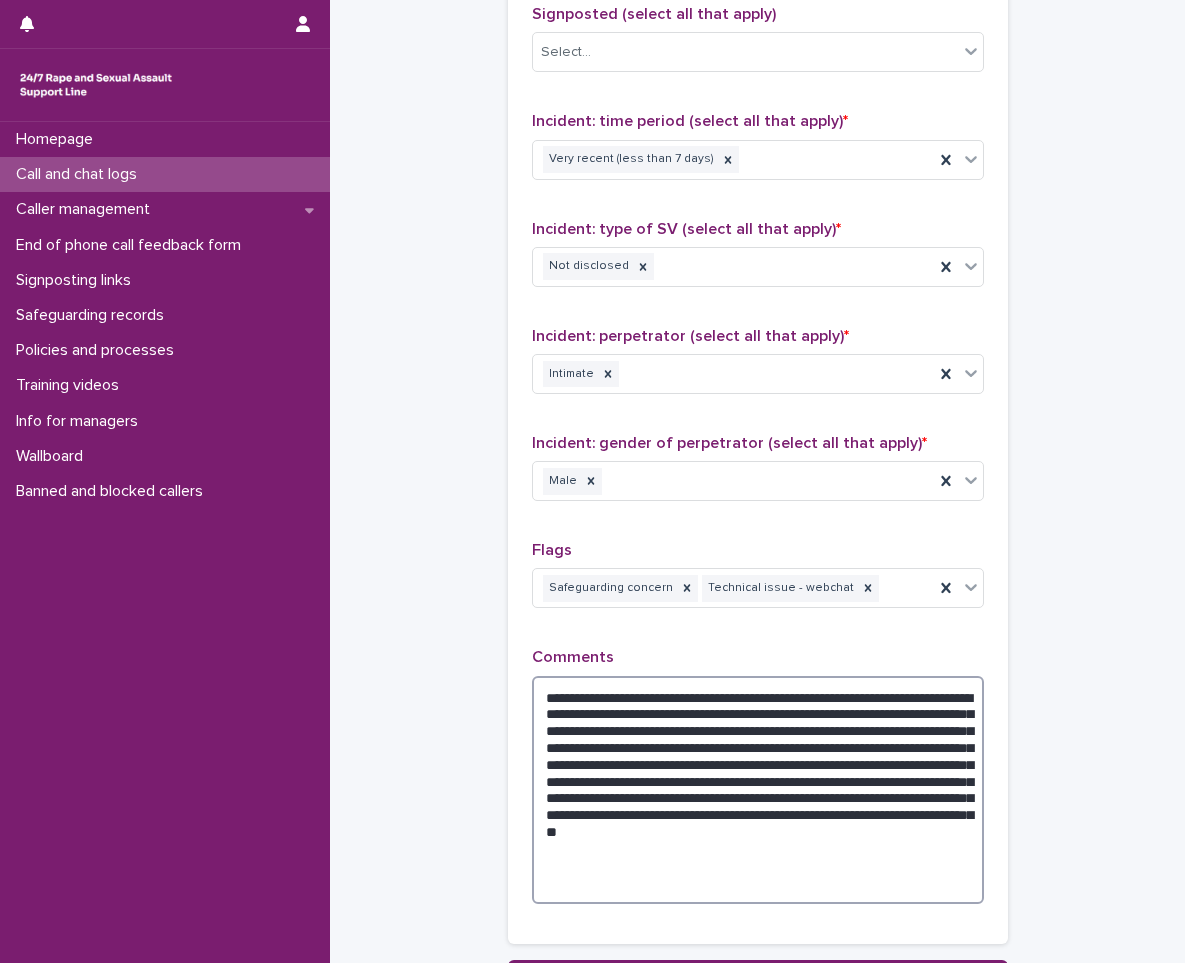 click on "**********" at bounding box center [758, 790] 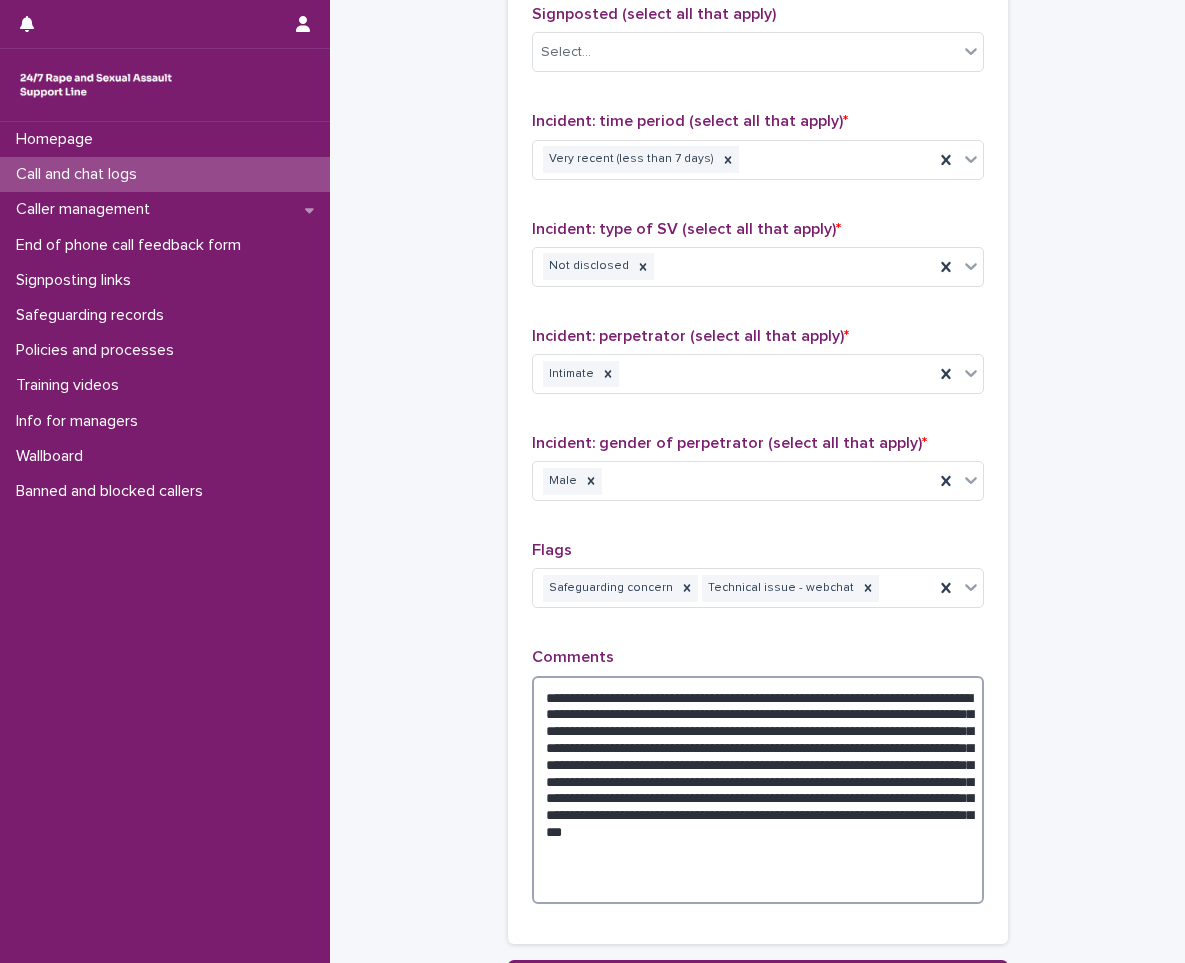 click on "**********" at bounding box center [758, 790] 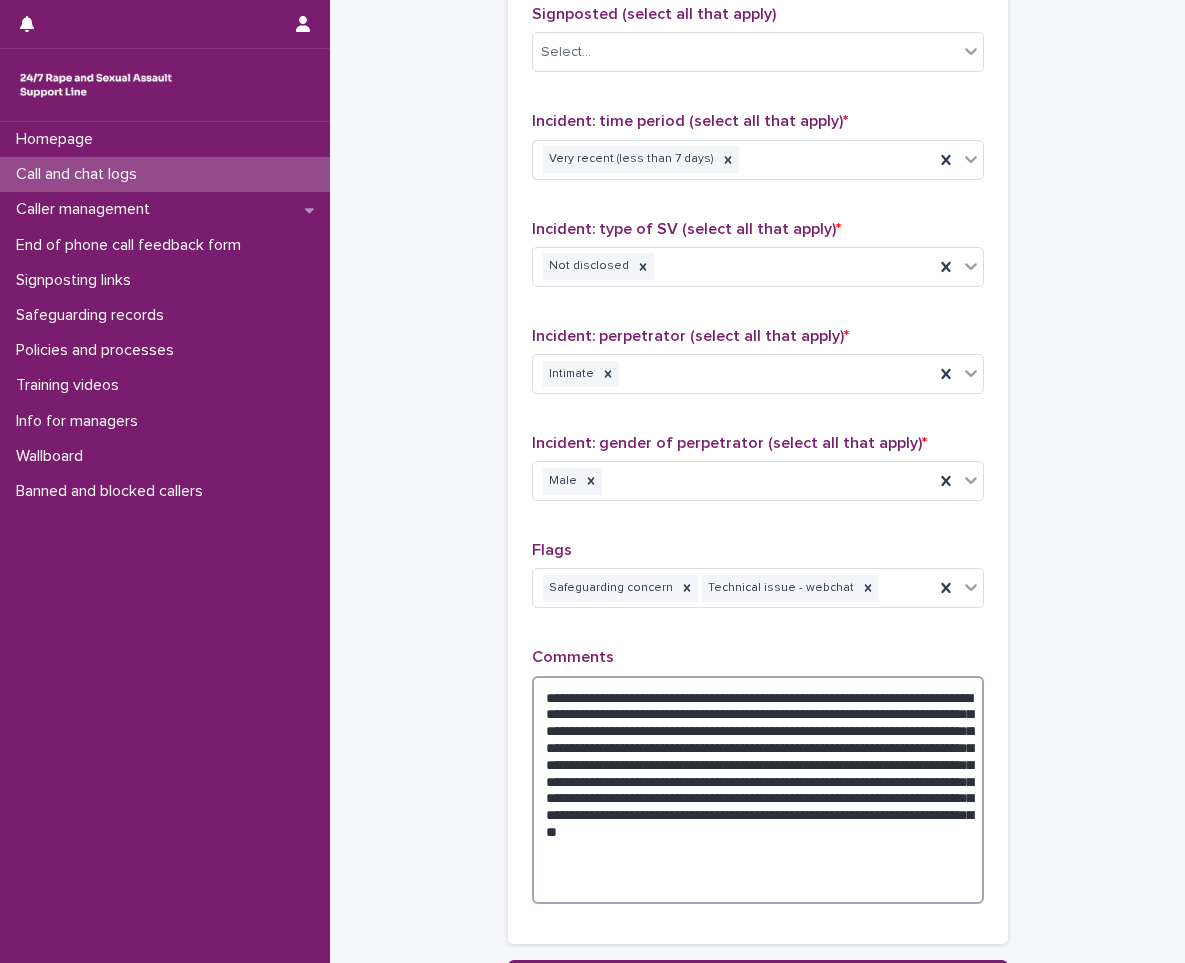 scroll, scrollTop: 1460, scrollLeft: 0, axis: vertical 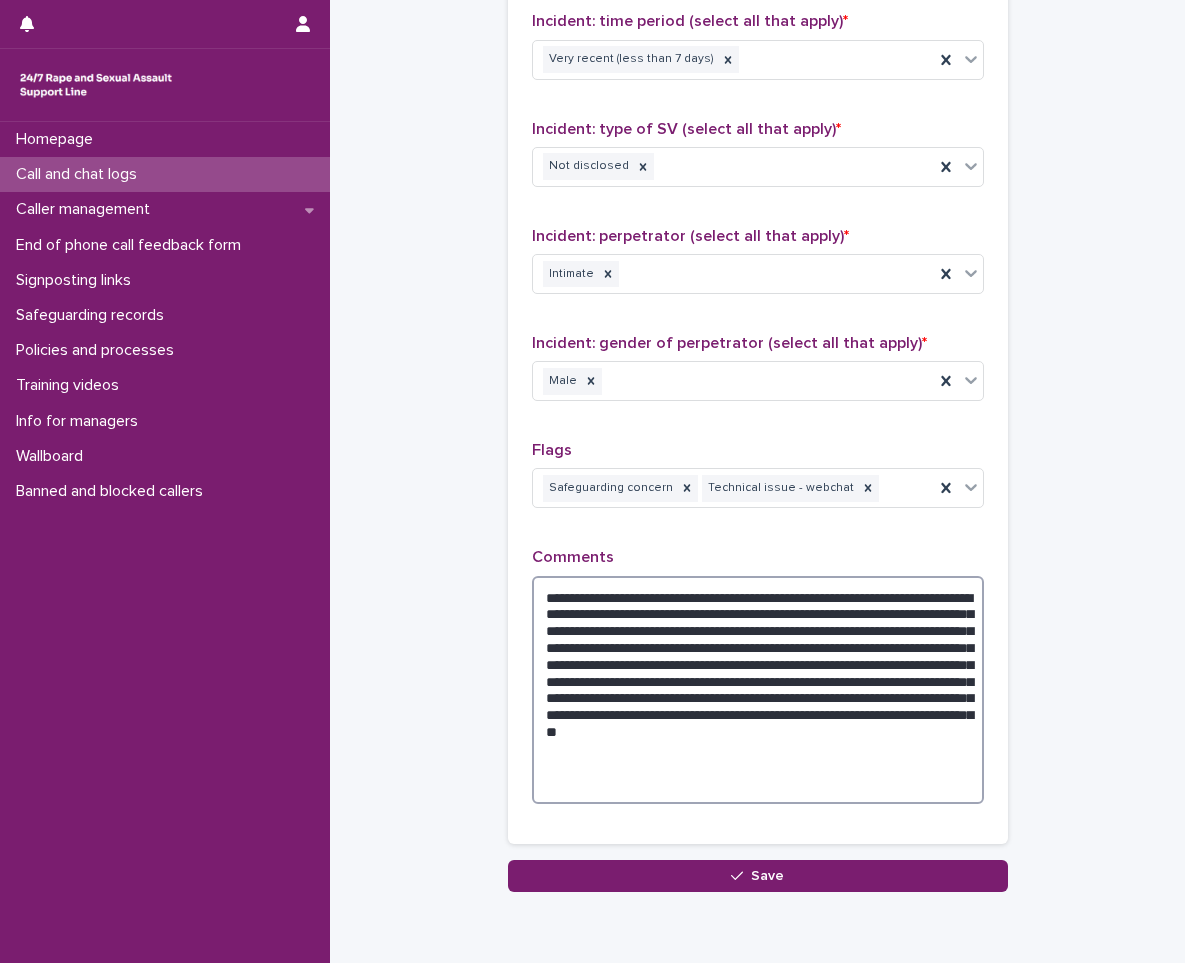 click on "**********" at bounding box center (758, 690) 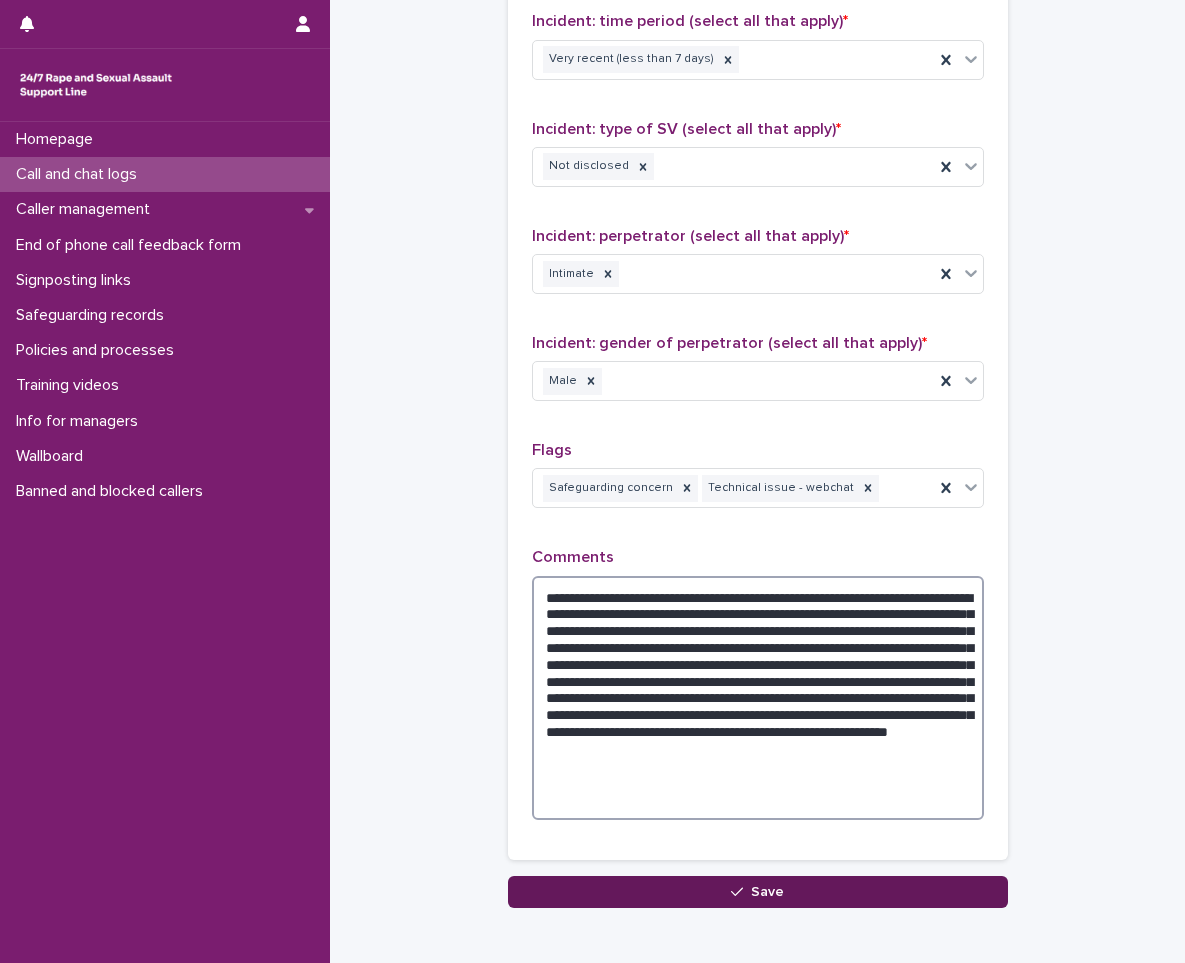 type on "**********" 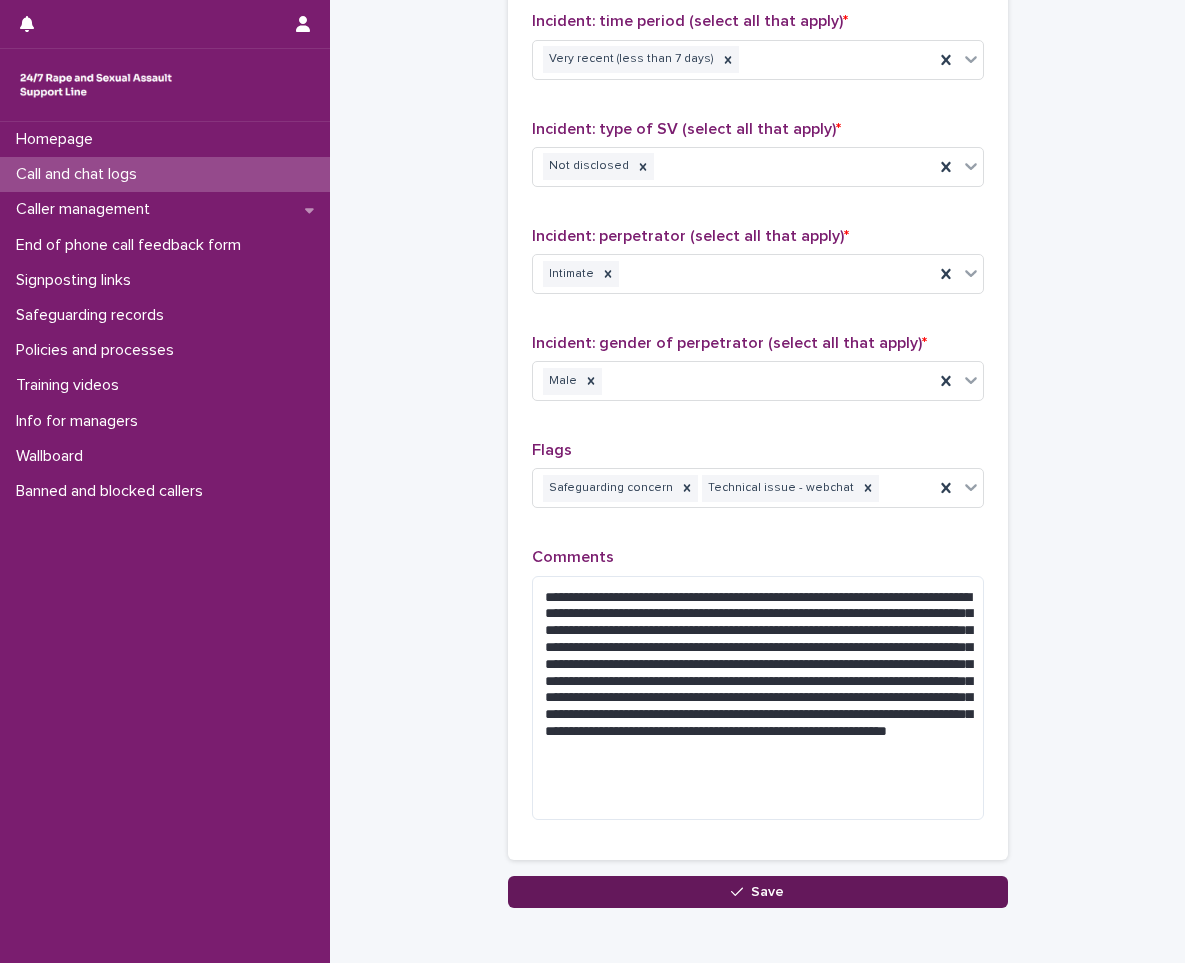 click at bounding box center (741, 892) 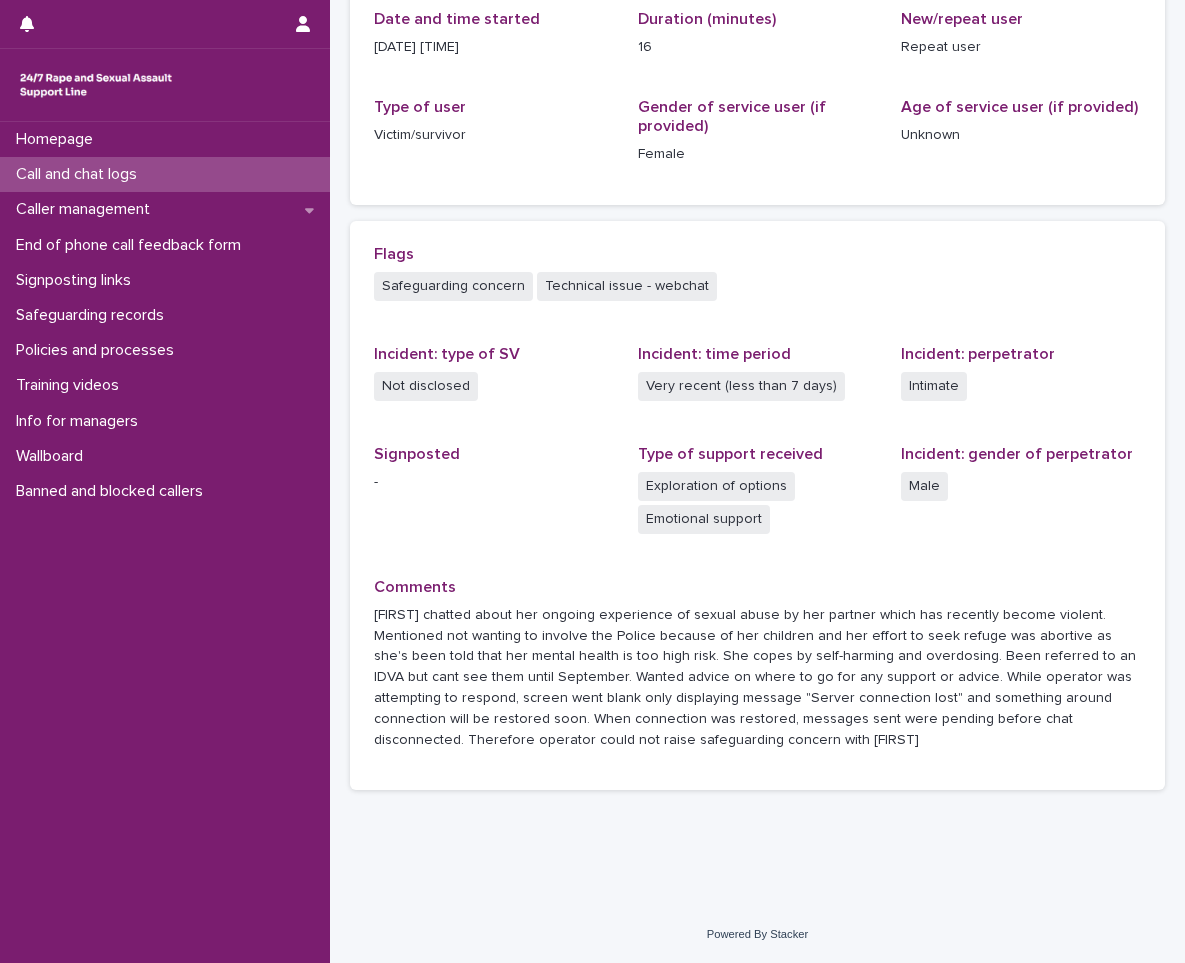 scroll, scrollTop: 0, scrollLeft: 0, axis: both 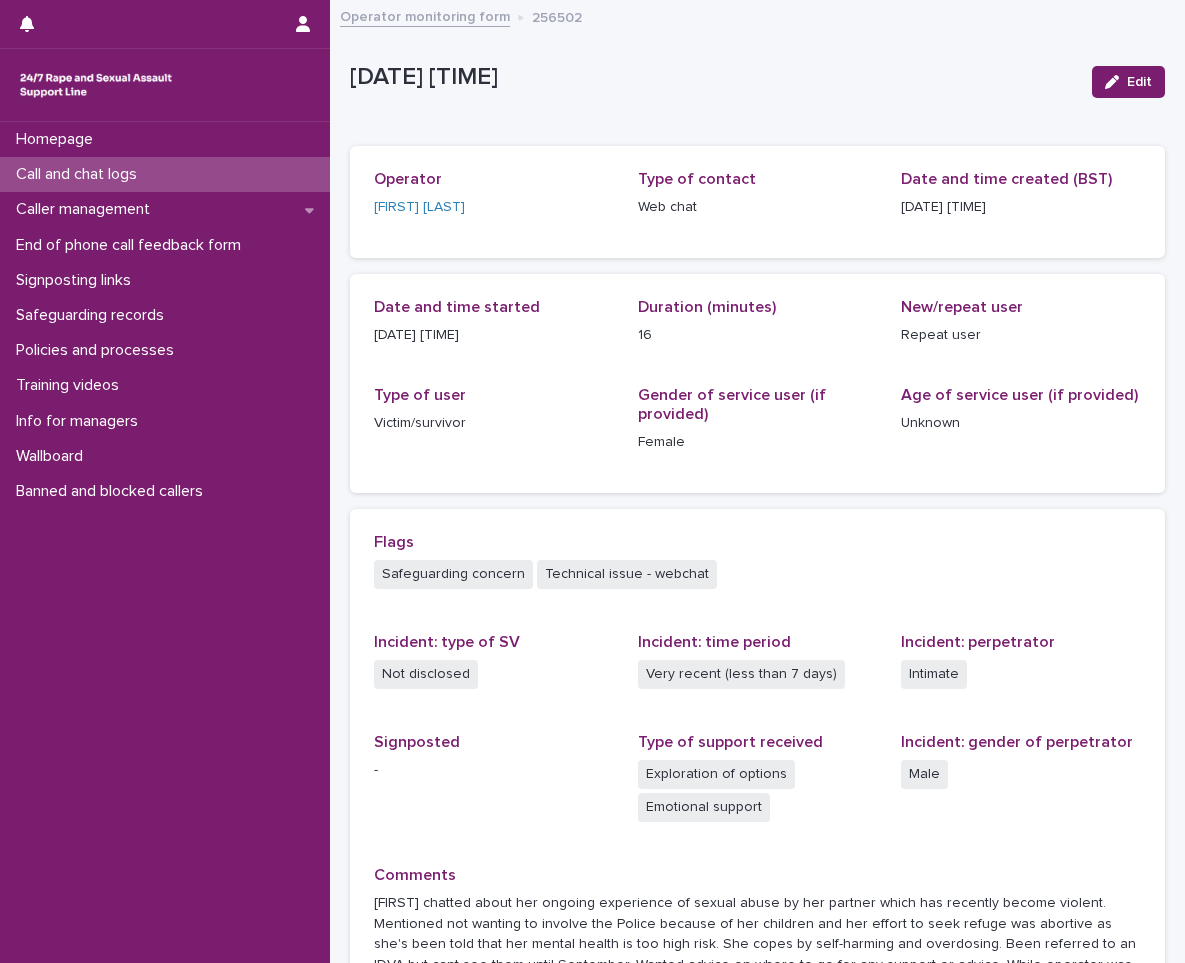 click on "Call and chat logs" at bounding box center [80, 174] 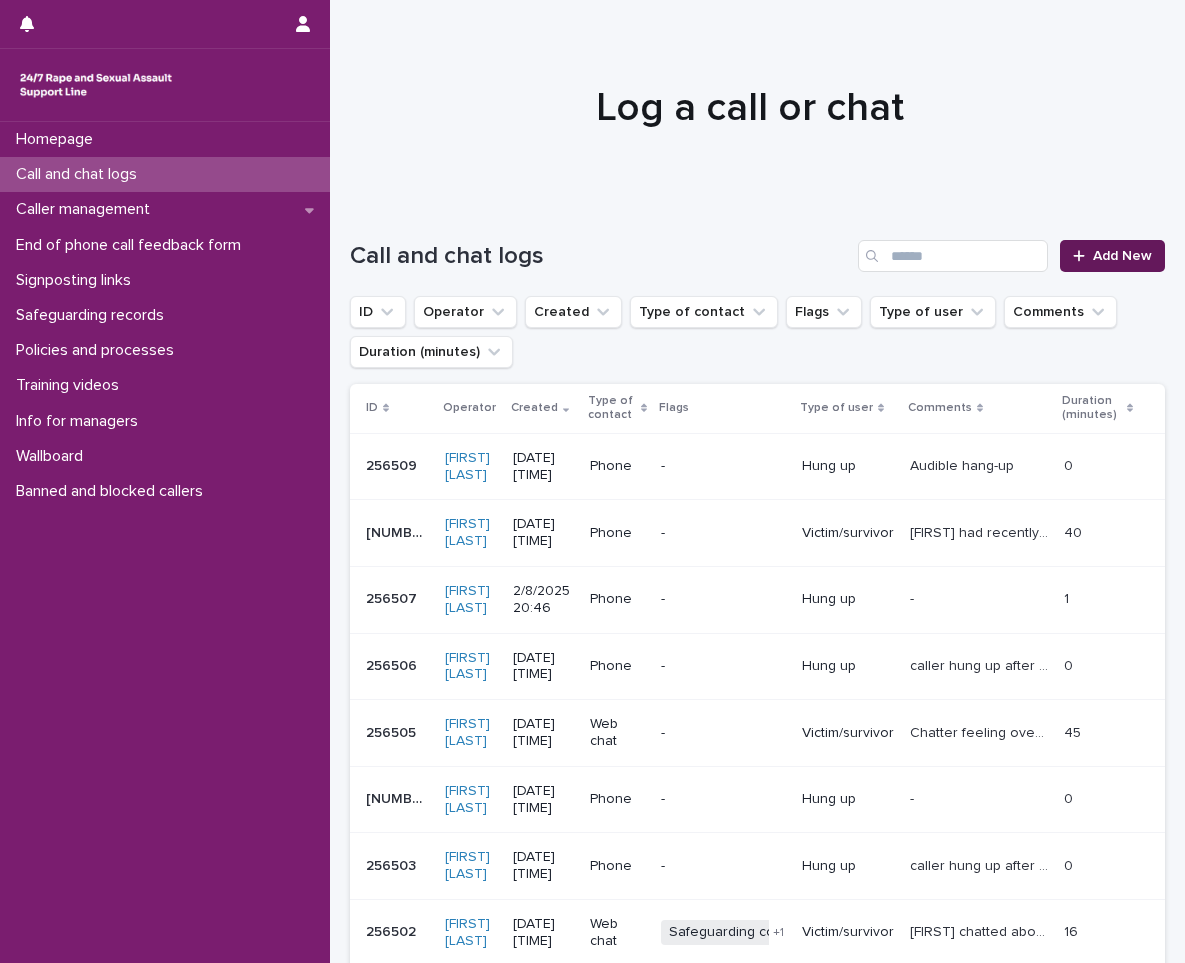 click on "Add New" at bounding box center (1122, 256) 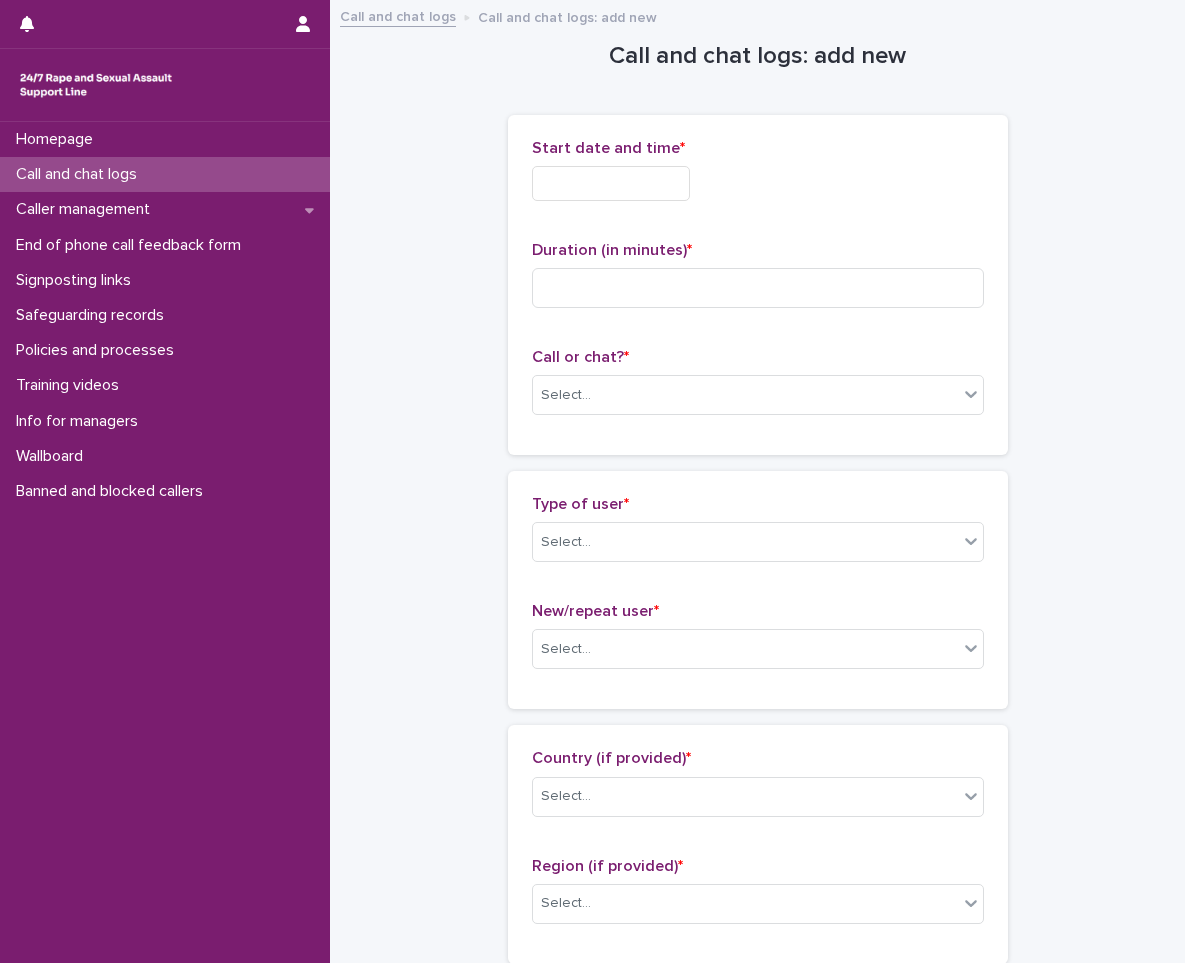 click at bounding box center [611, 183] 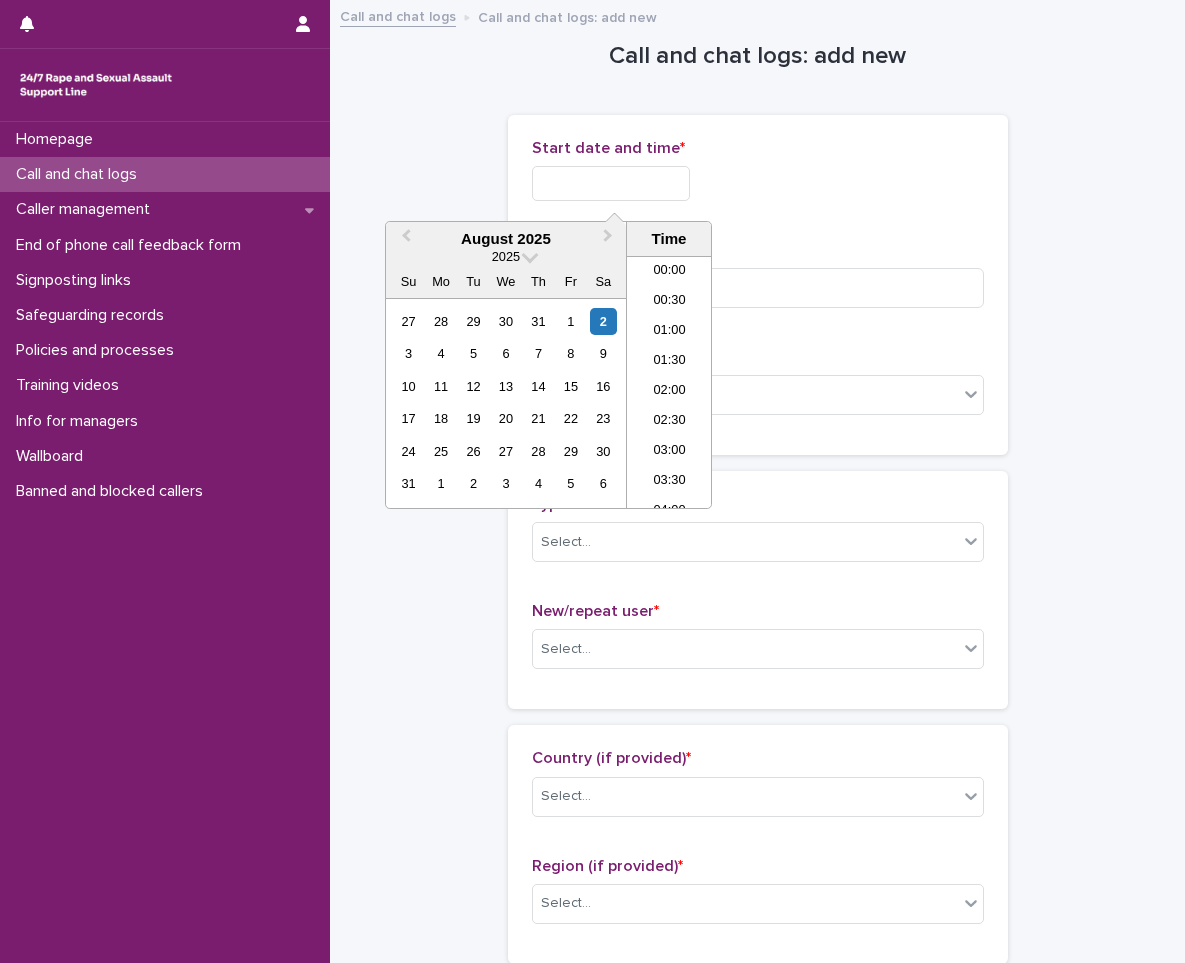 scroll, scrollTop: 1120, scrollLeft: 0, axis: vertical 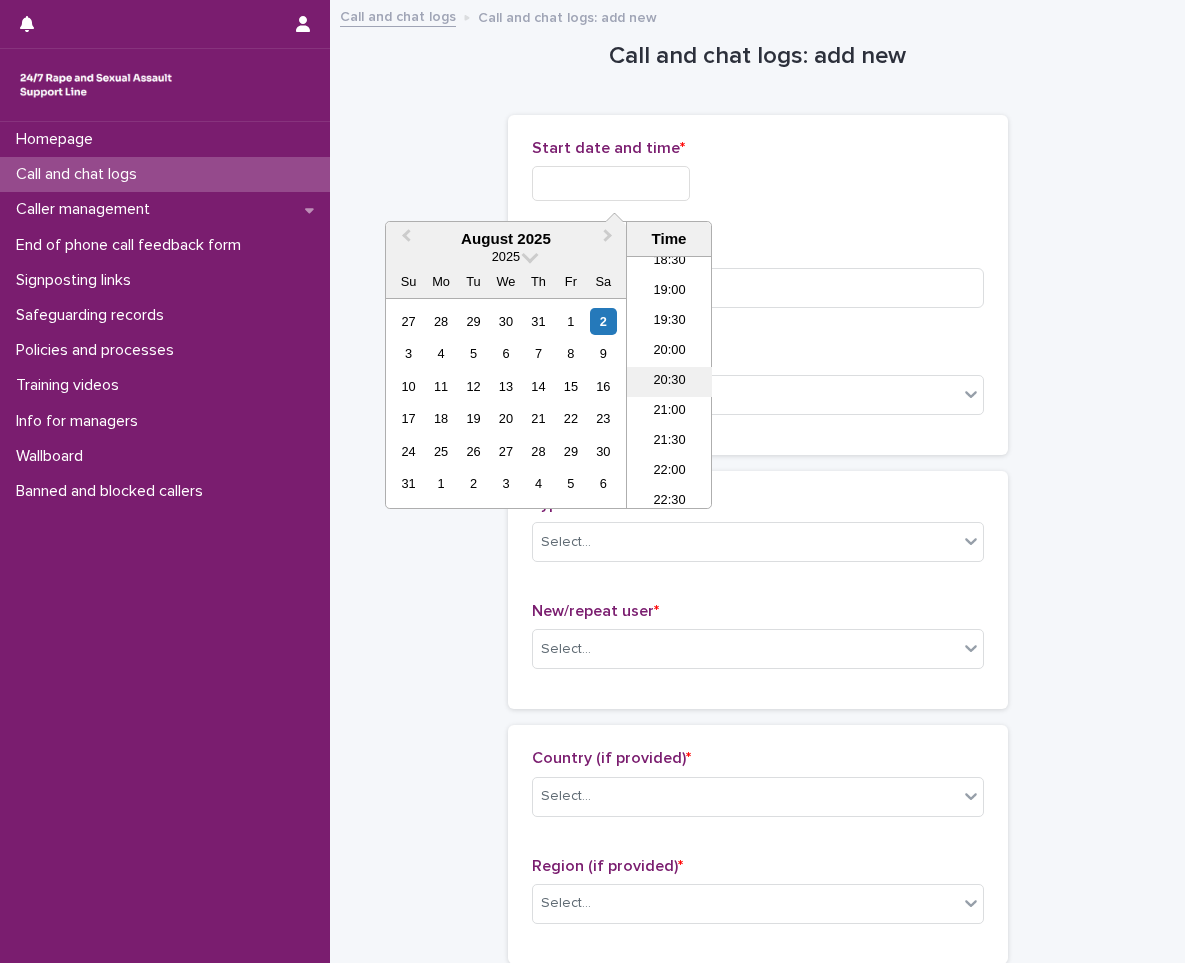 click on "20:30" at bounding box center [669, 382] 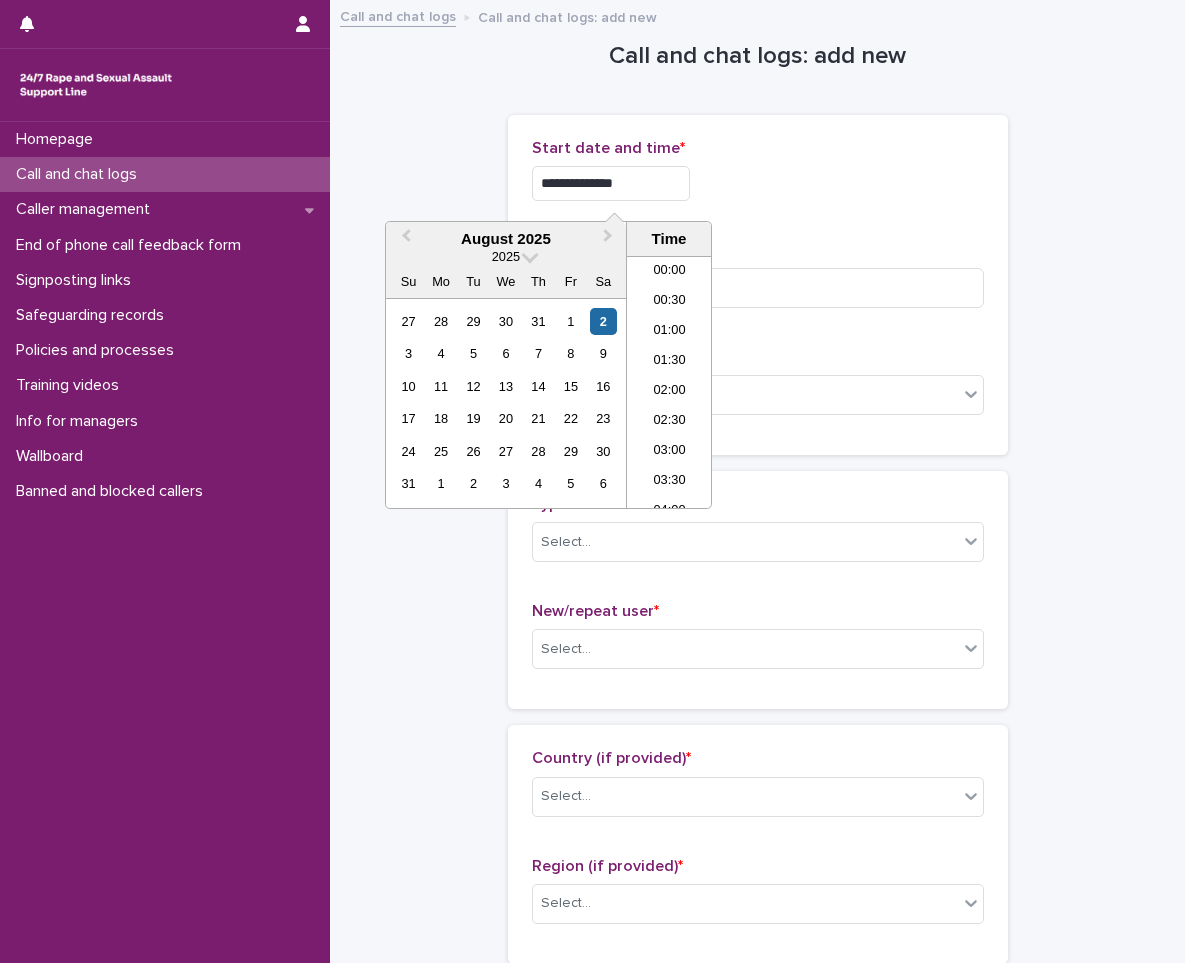 click on "**********" at bounding box center (611, 183) 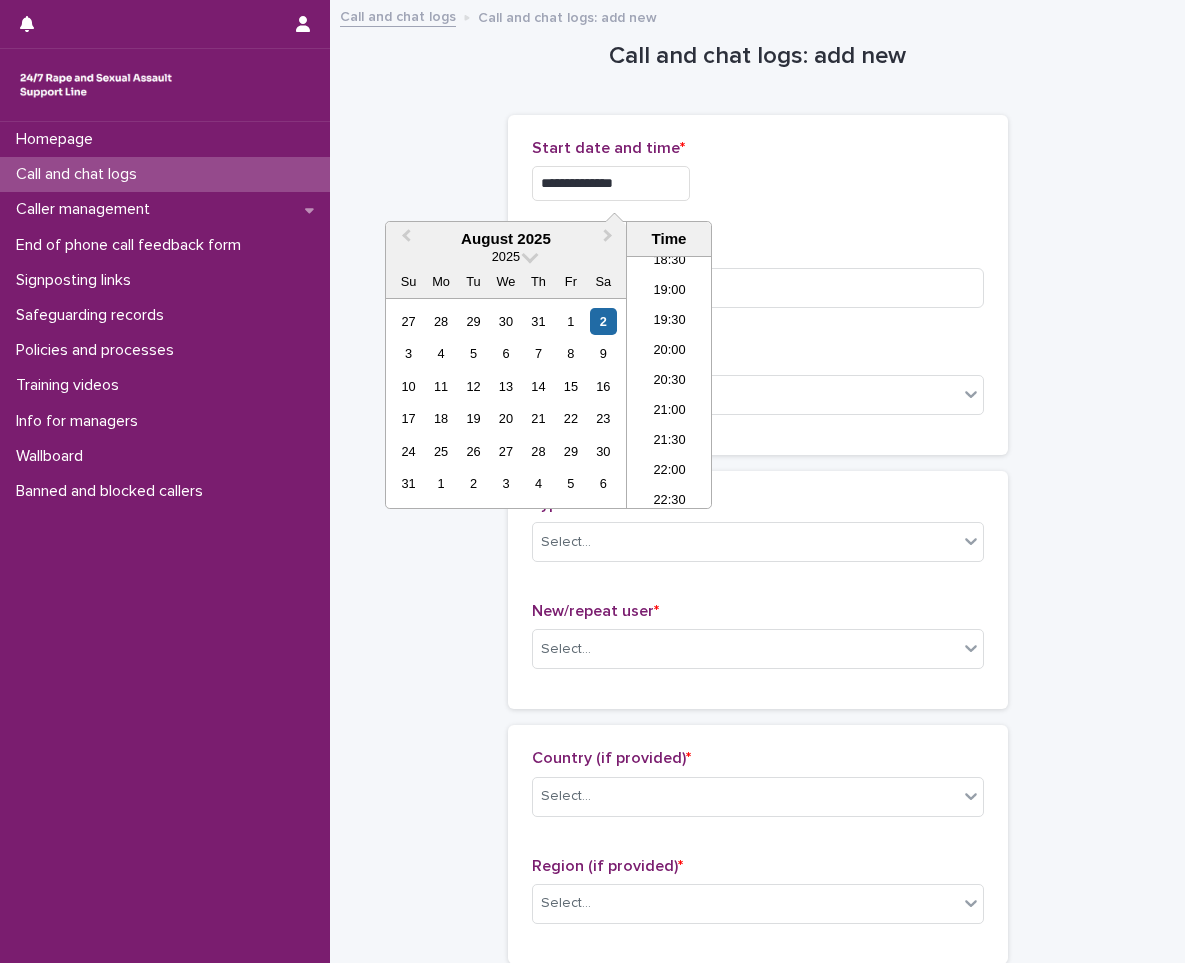 type on "**********" 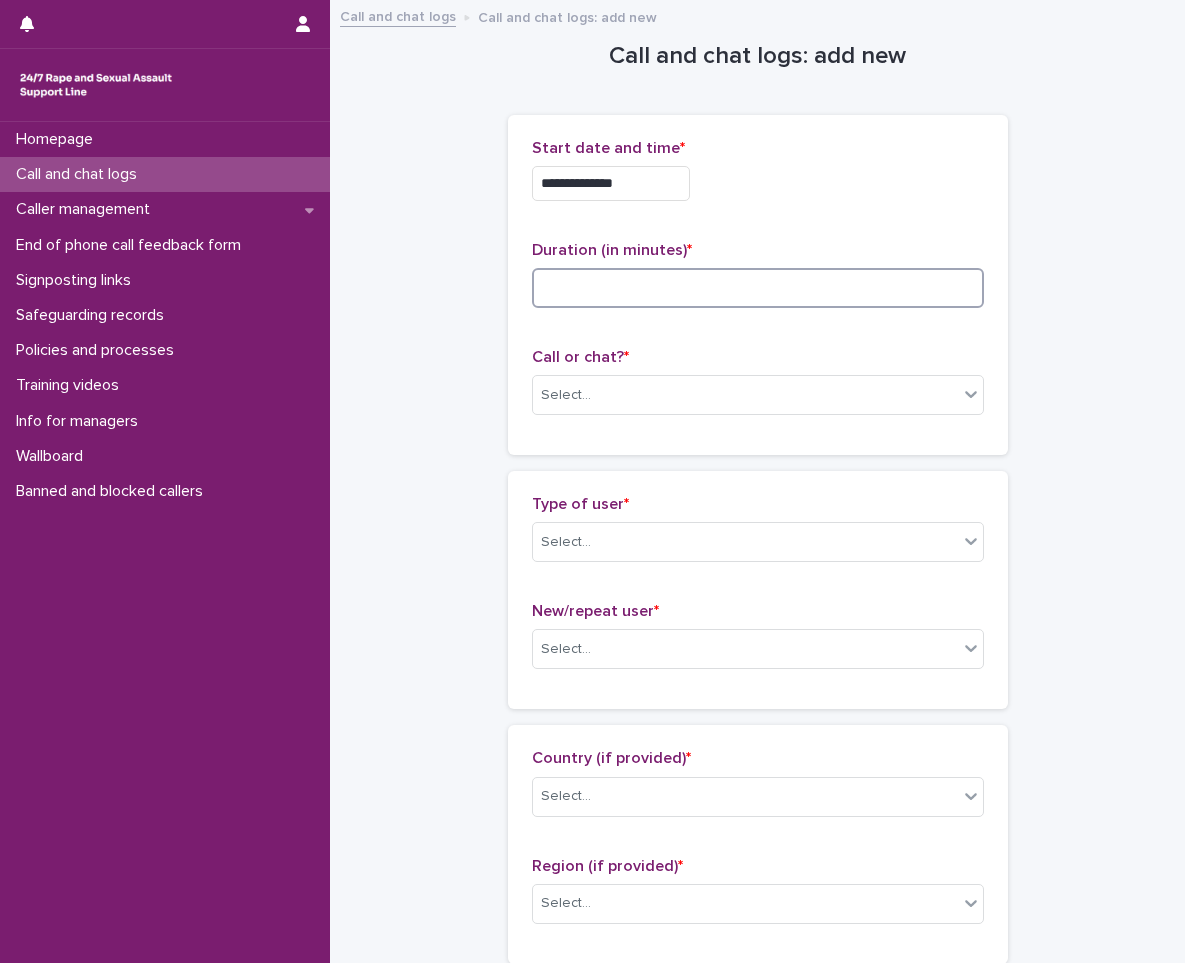 click at bounding box center [758, 288] 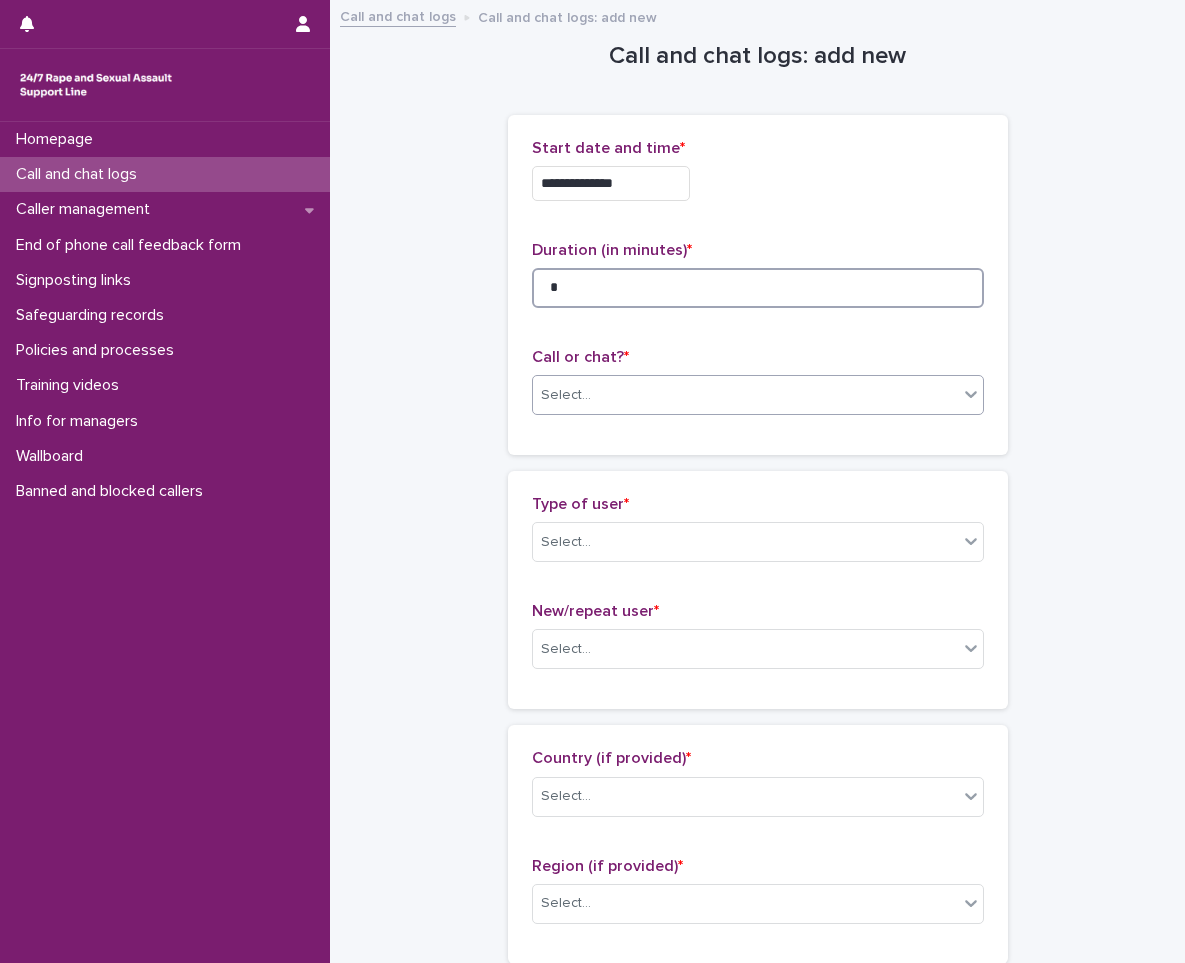 type on "*" 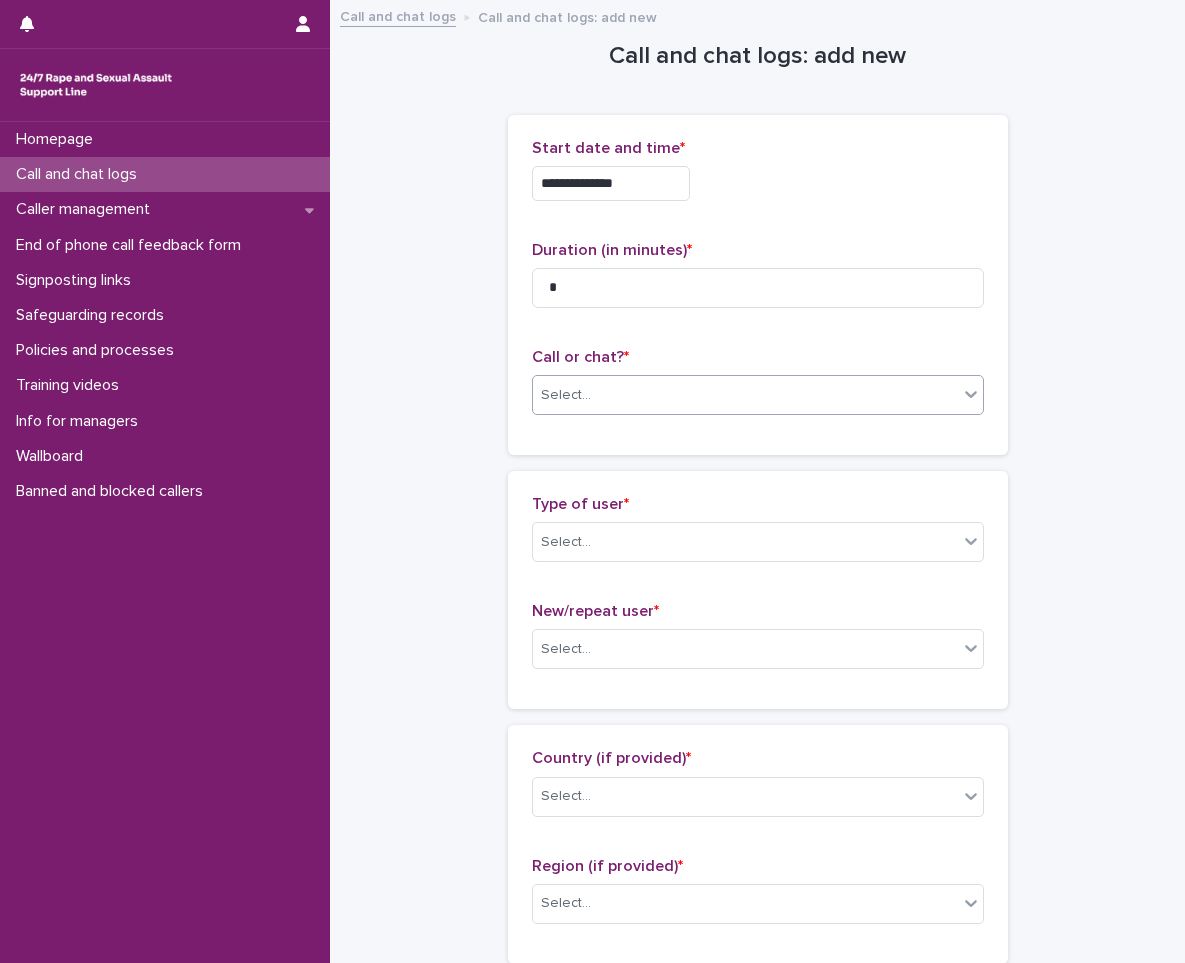 click on "Select..." at bounding box center [745, 395] 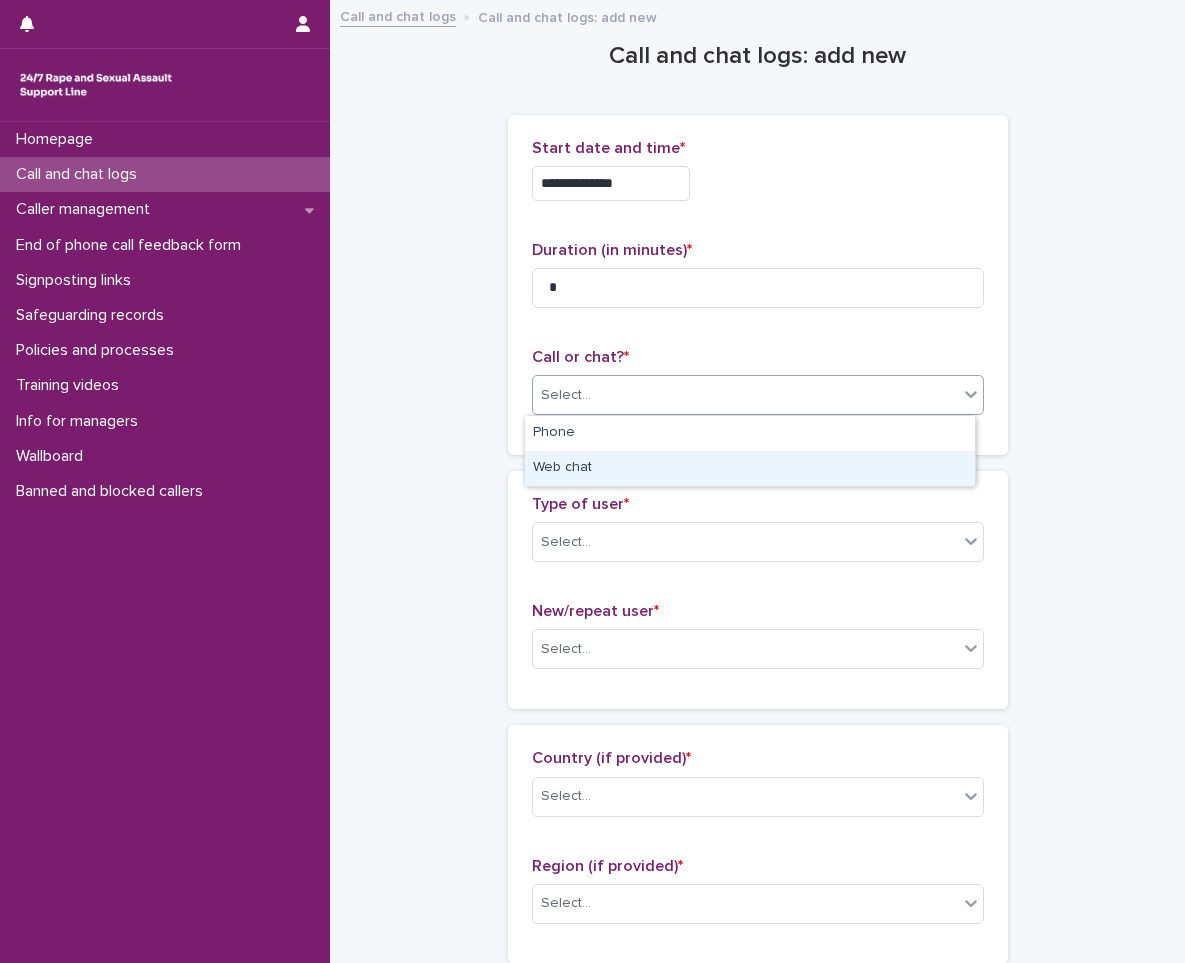 click on "Web chat" at bounding box center [750, 468] 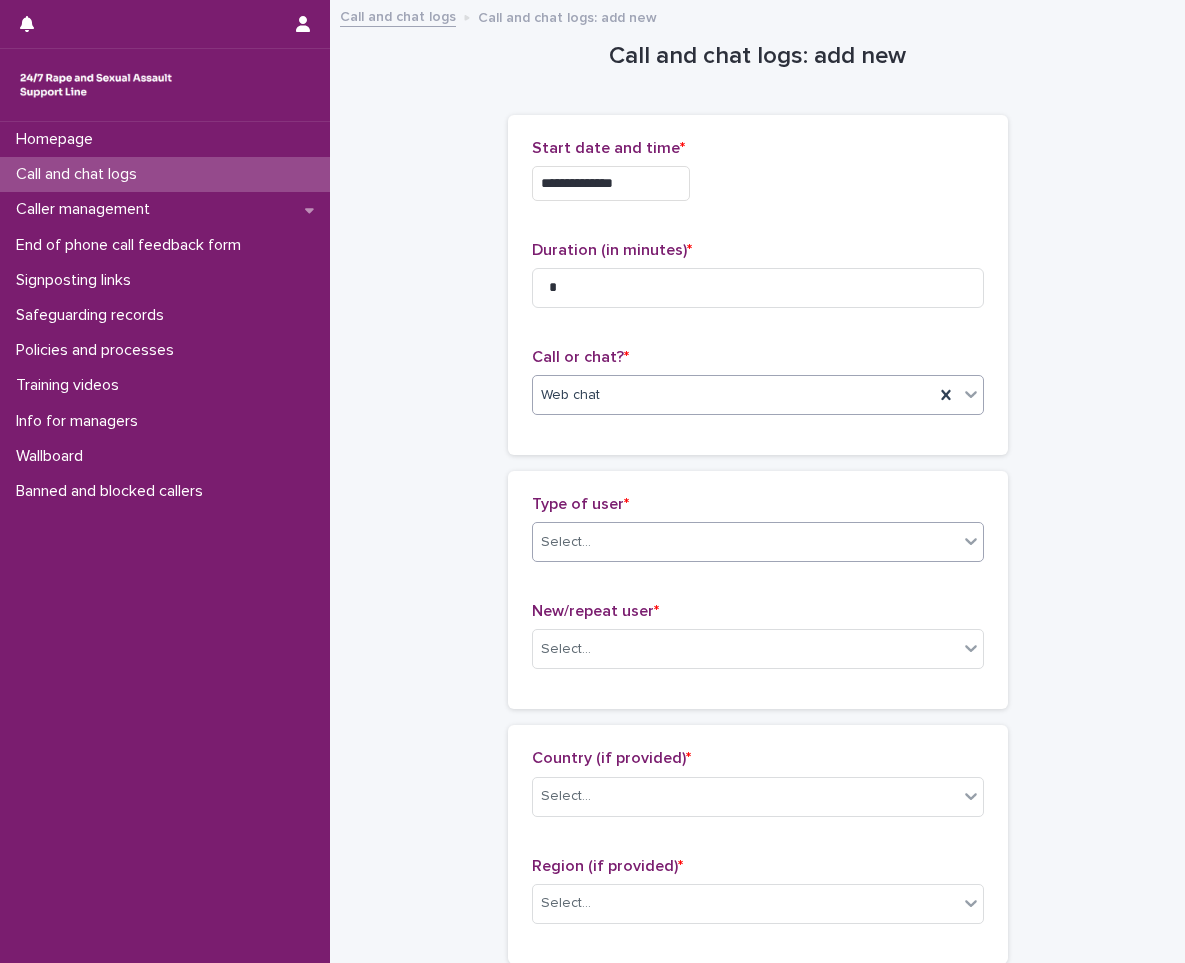 click on "Select..." at bounding box center [745, 542] 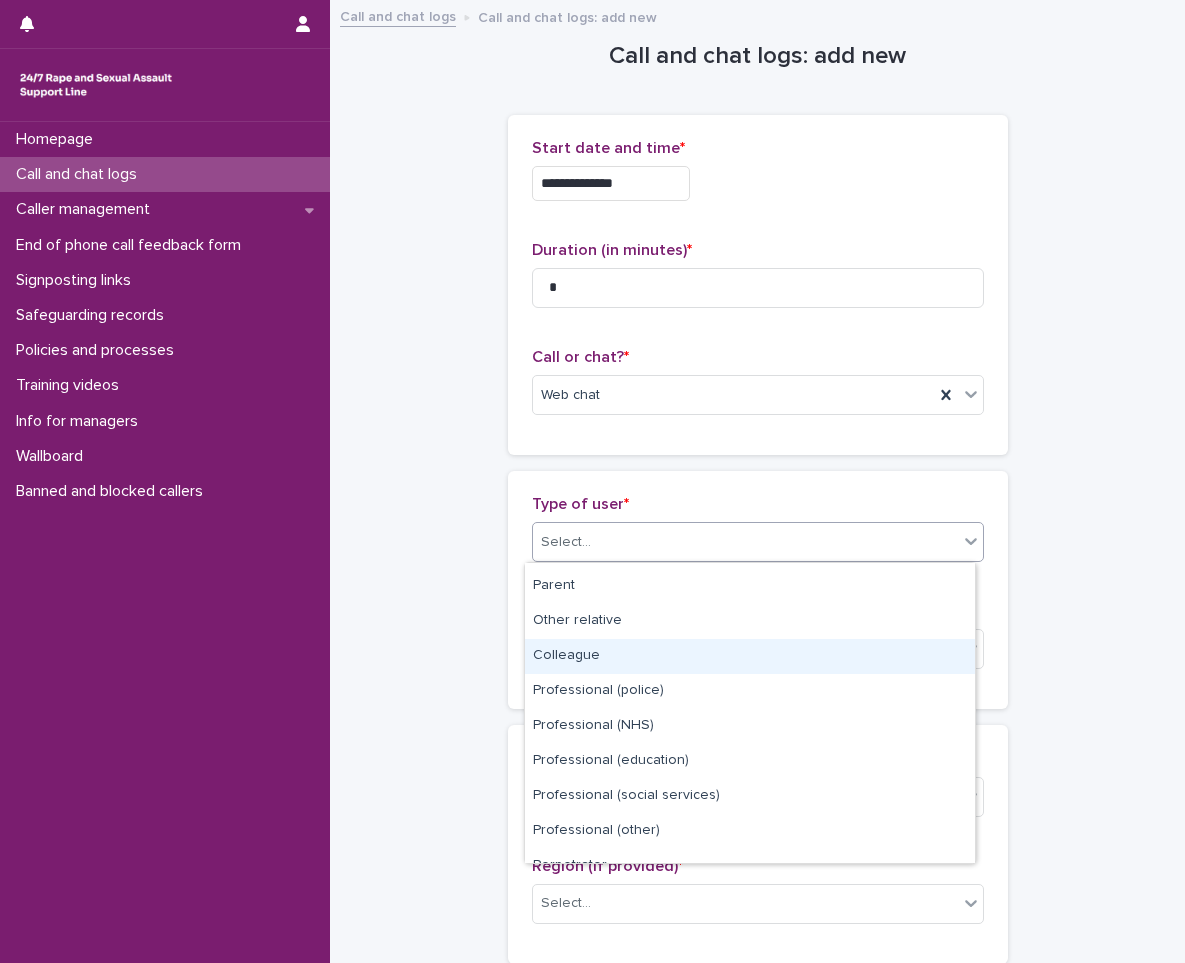 scroll, scrollTop: 225, scrollLeft: 0, axis: vertical 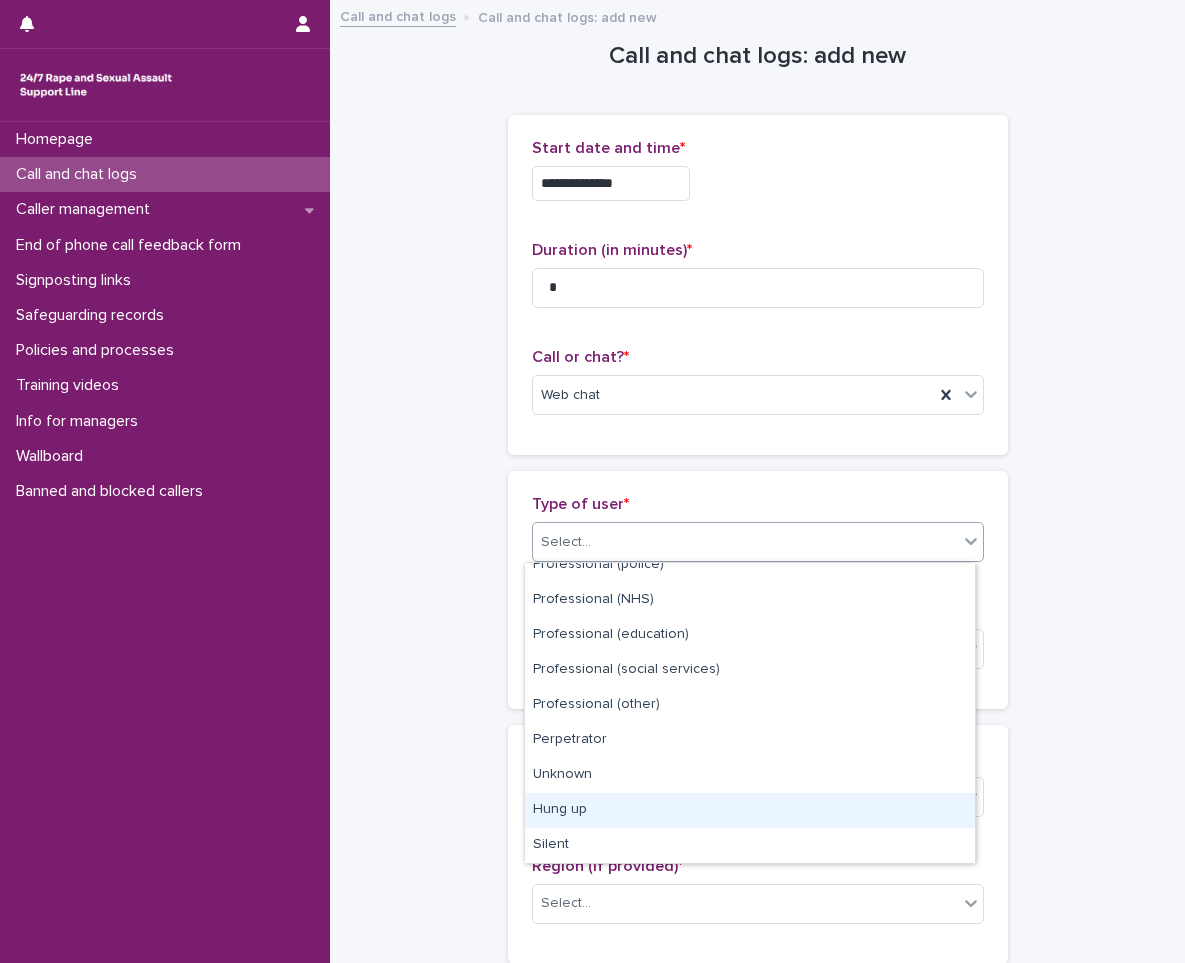 click on "Hung up" at bounding box center [750, 810] 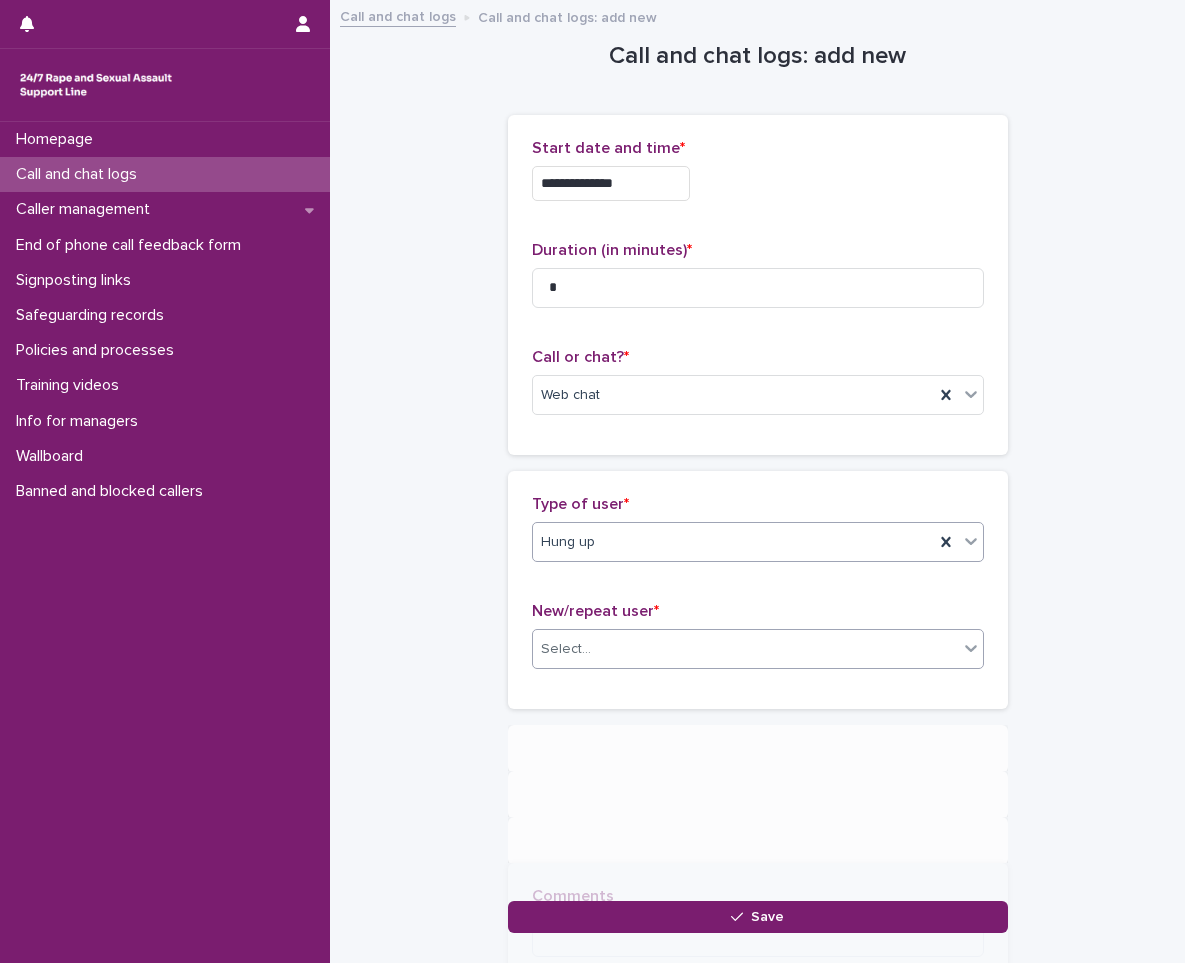 click on "Select..." at bounding box center (745, 649) 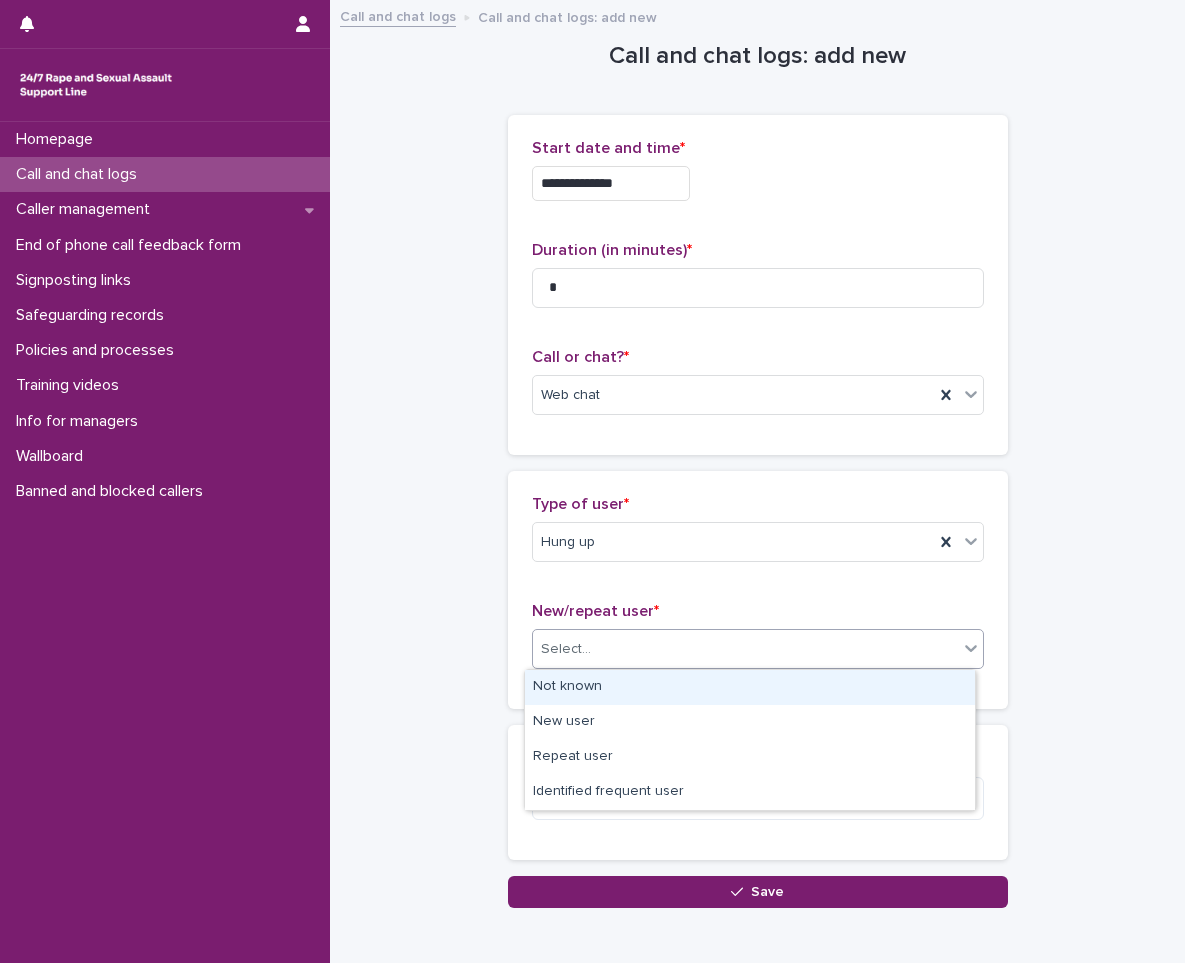 click on "Not known" at bounding box center (750, 687) 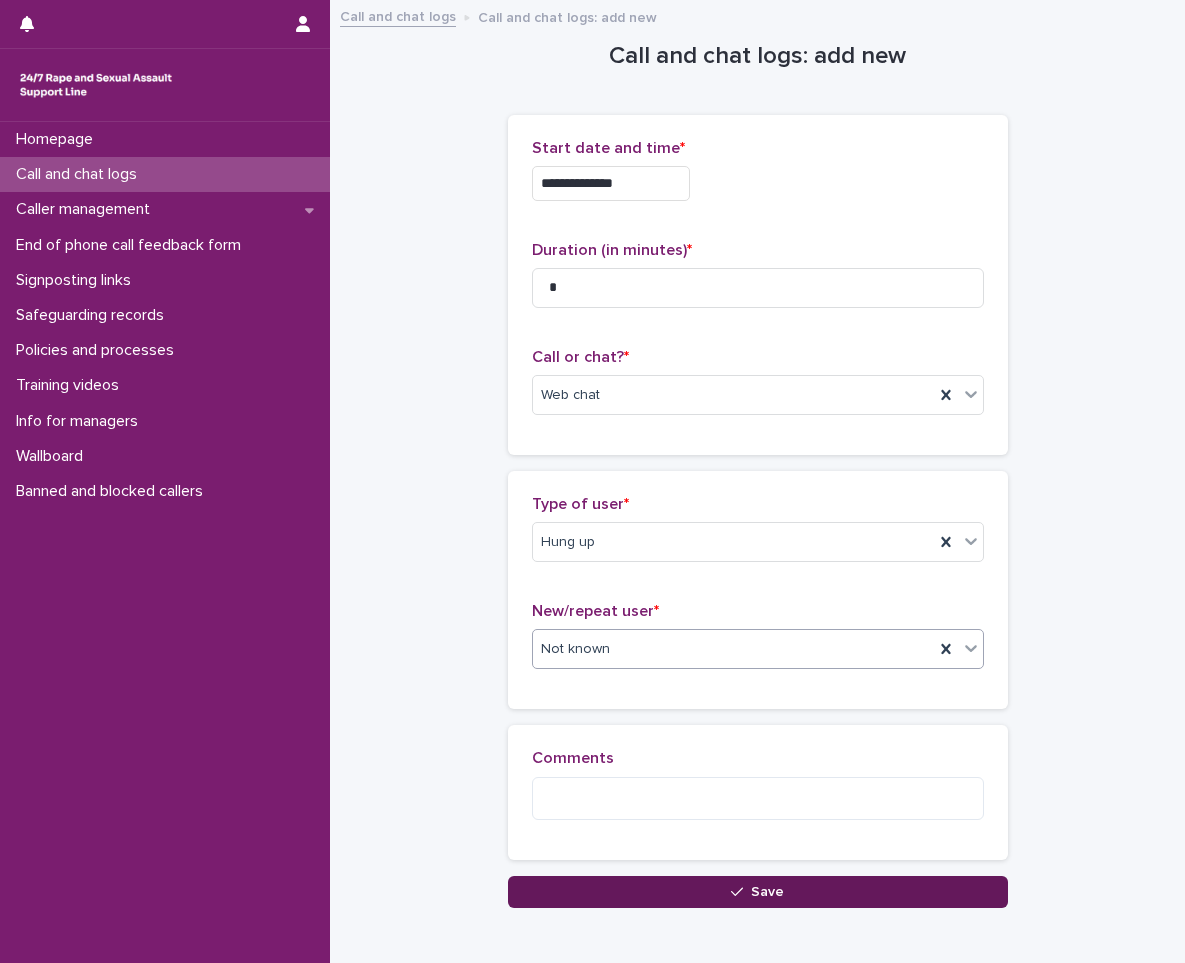 click on "Save" at bounding box center (767, 892) 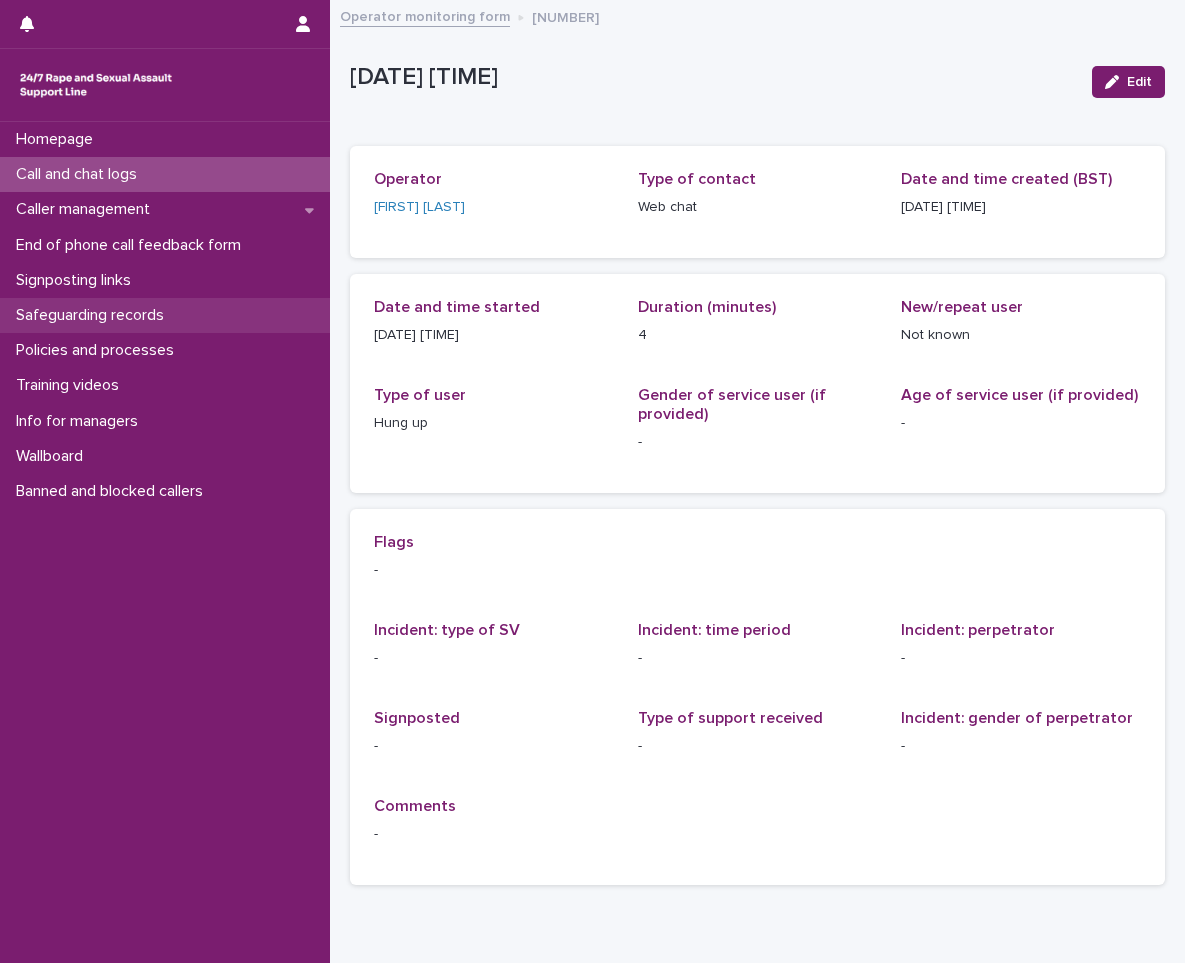 click on "Safeguarding records" at bounding box center [94, 315] 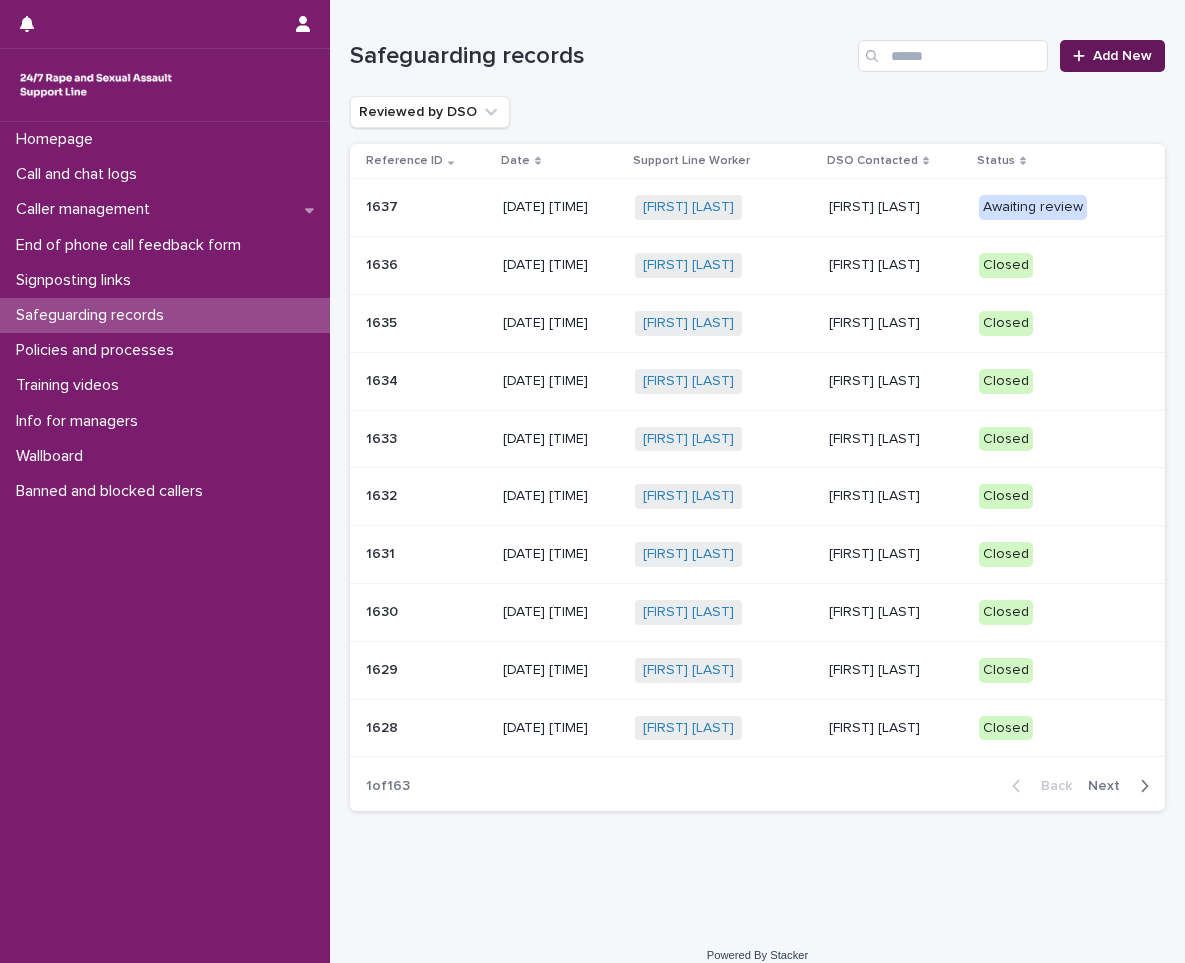 click on "Add New" at bounding box center (1122, 56) 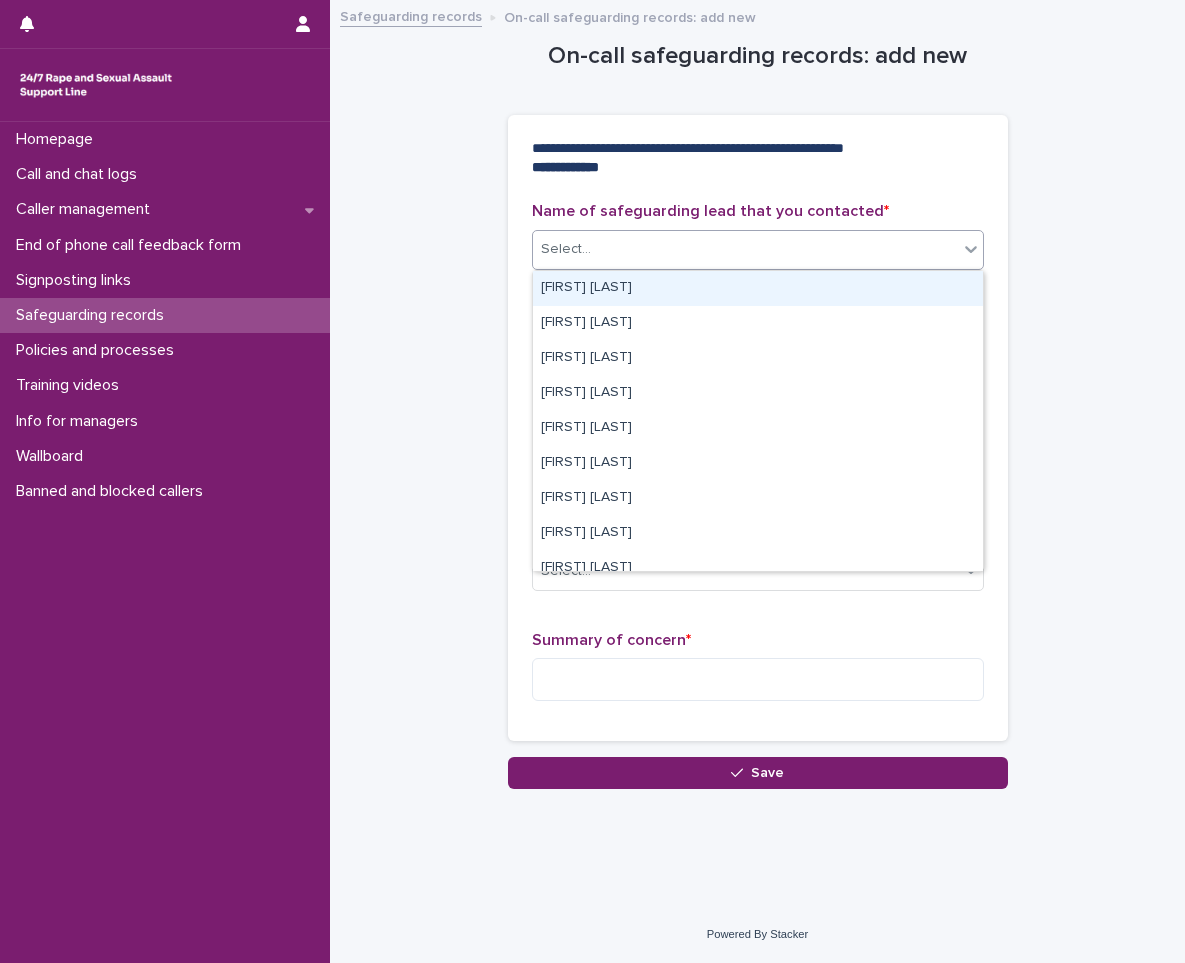 click on "Select..." at bounding box center (745, 249) 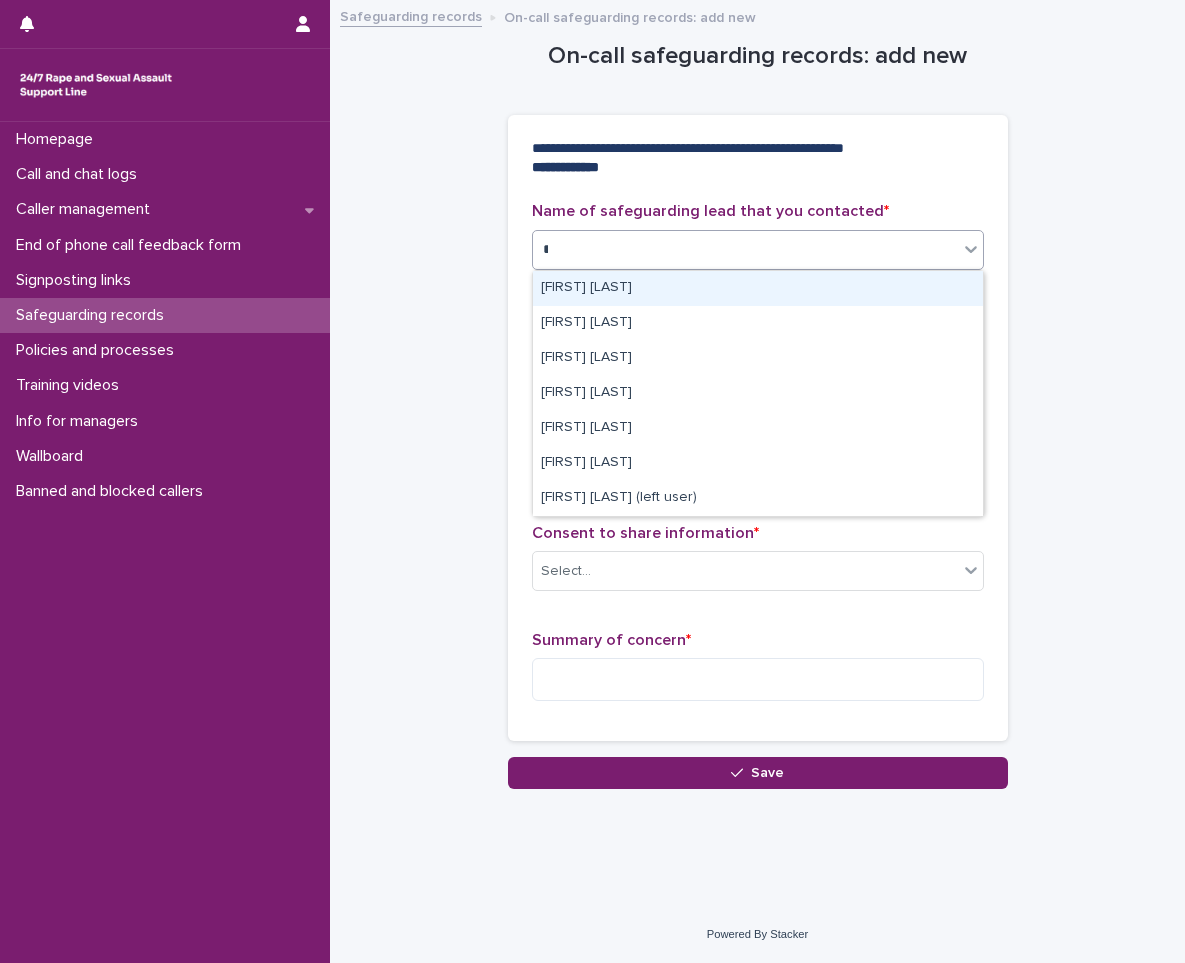 type on "**" 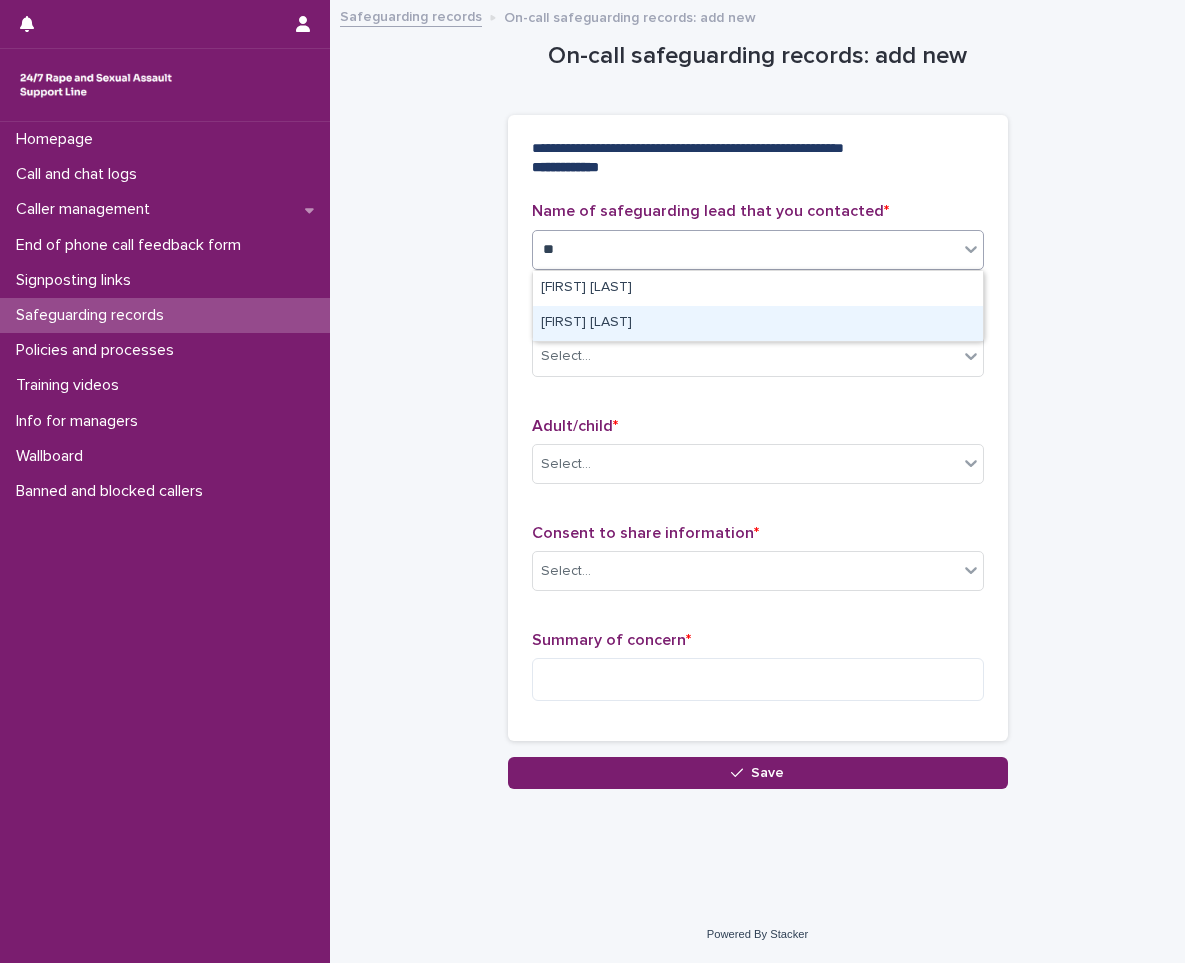click on "[FIRST] [LAST]" at bounding box center [758, 323] 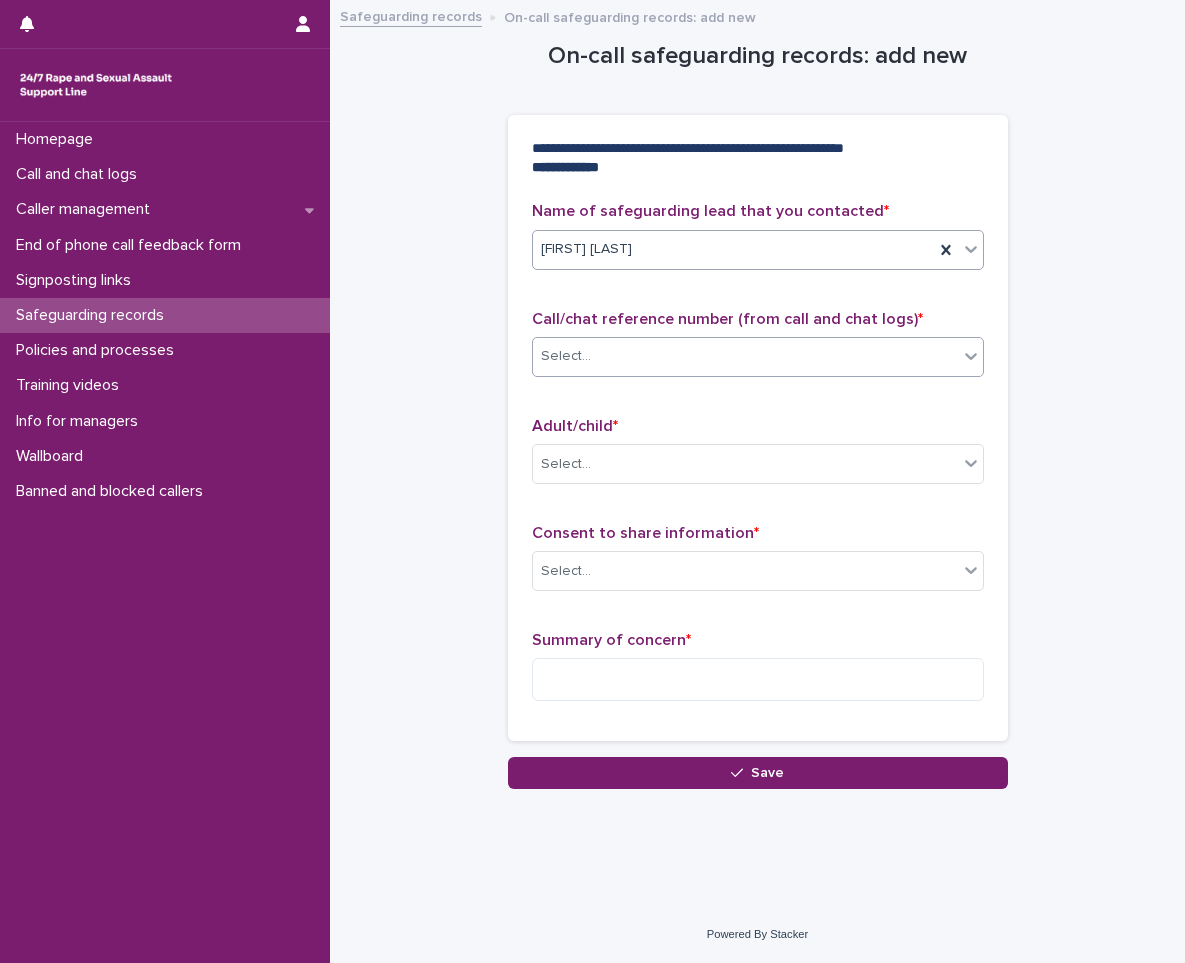 click on "Select..." at bounding box center (745, 356) 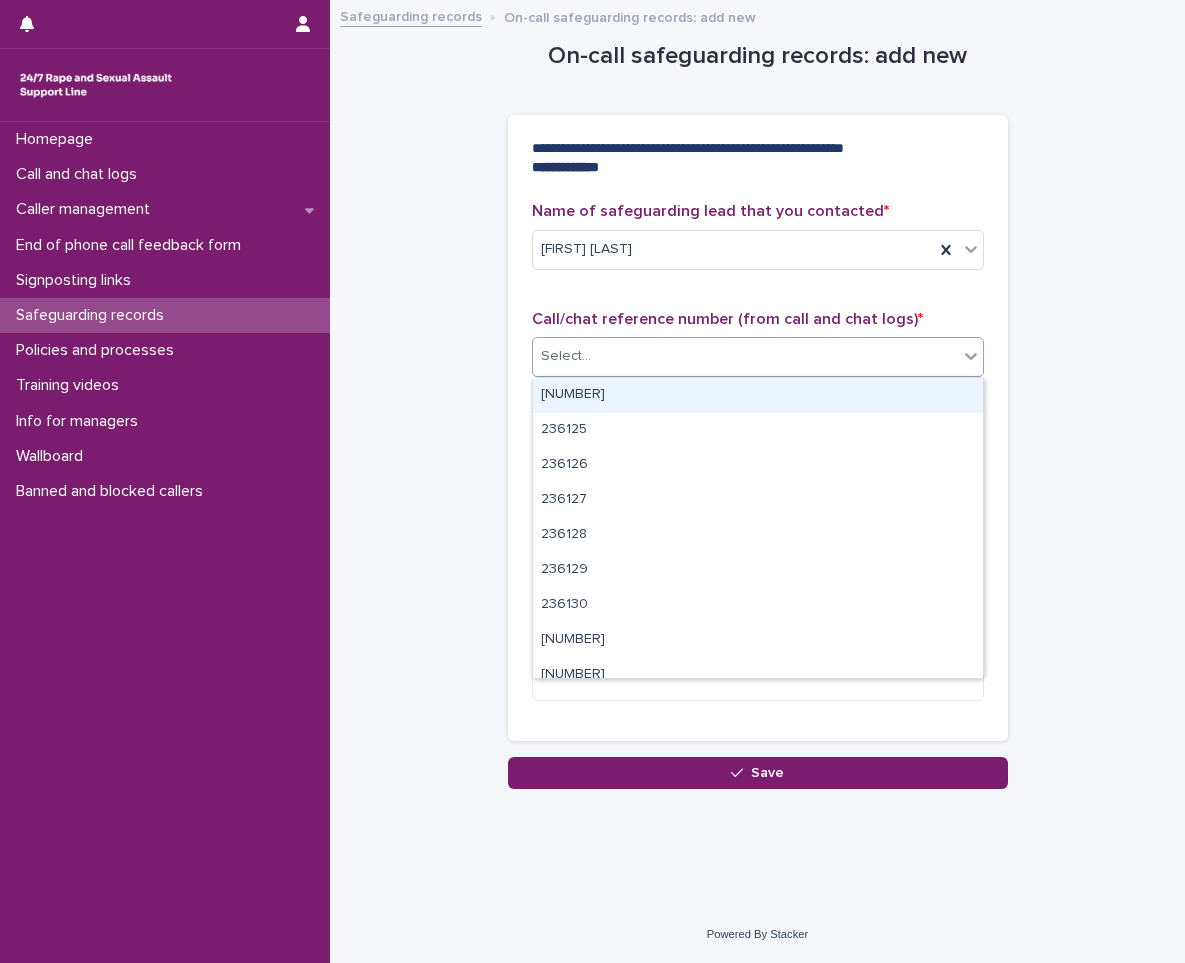 click on "**********" at bounding box center (757, 395) 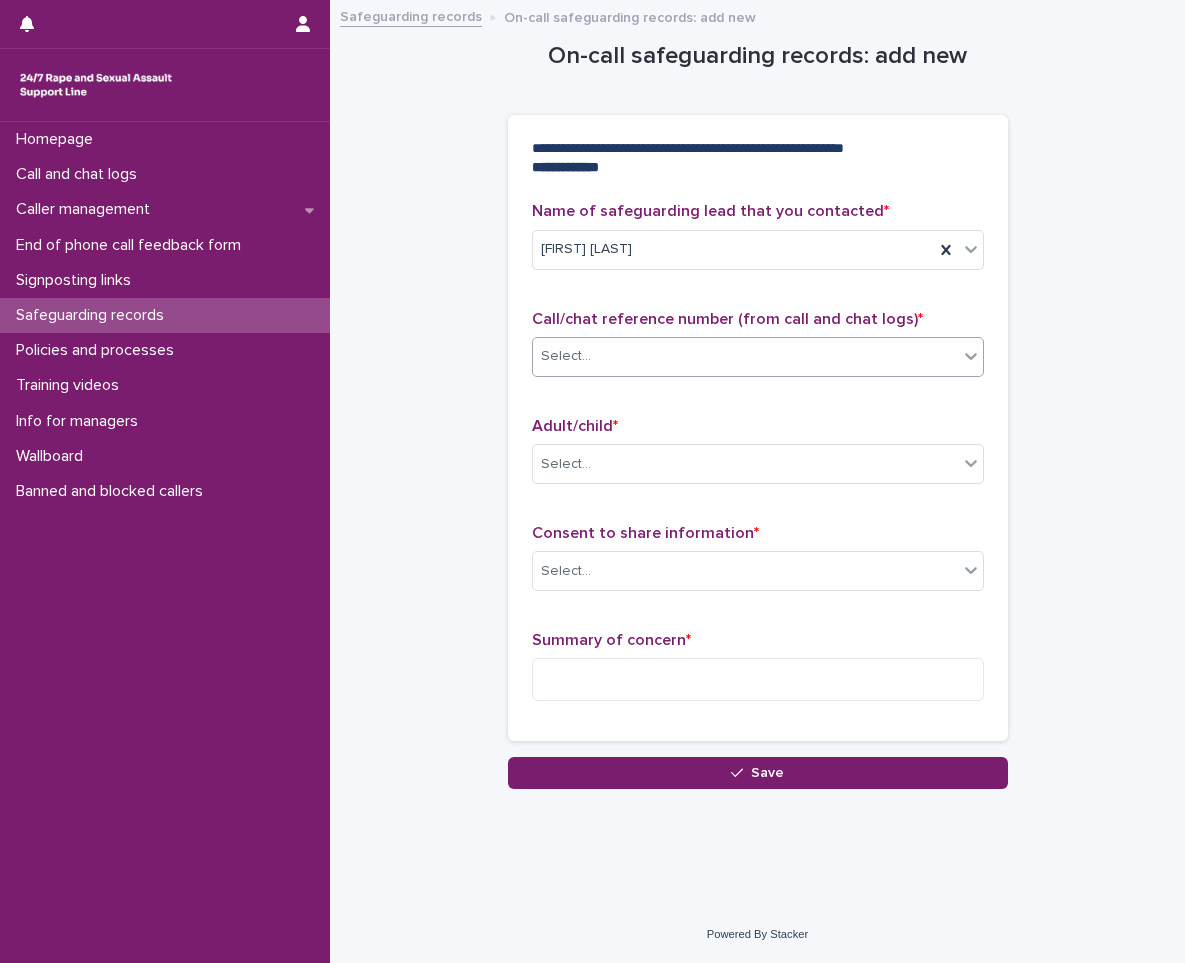 click on "Select..." at bounding box center (745, 356) 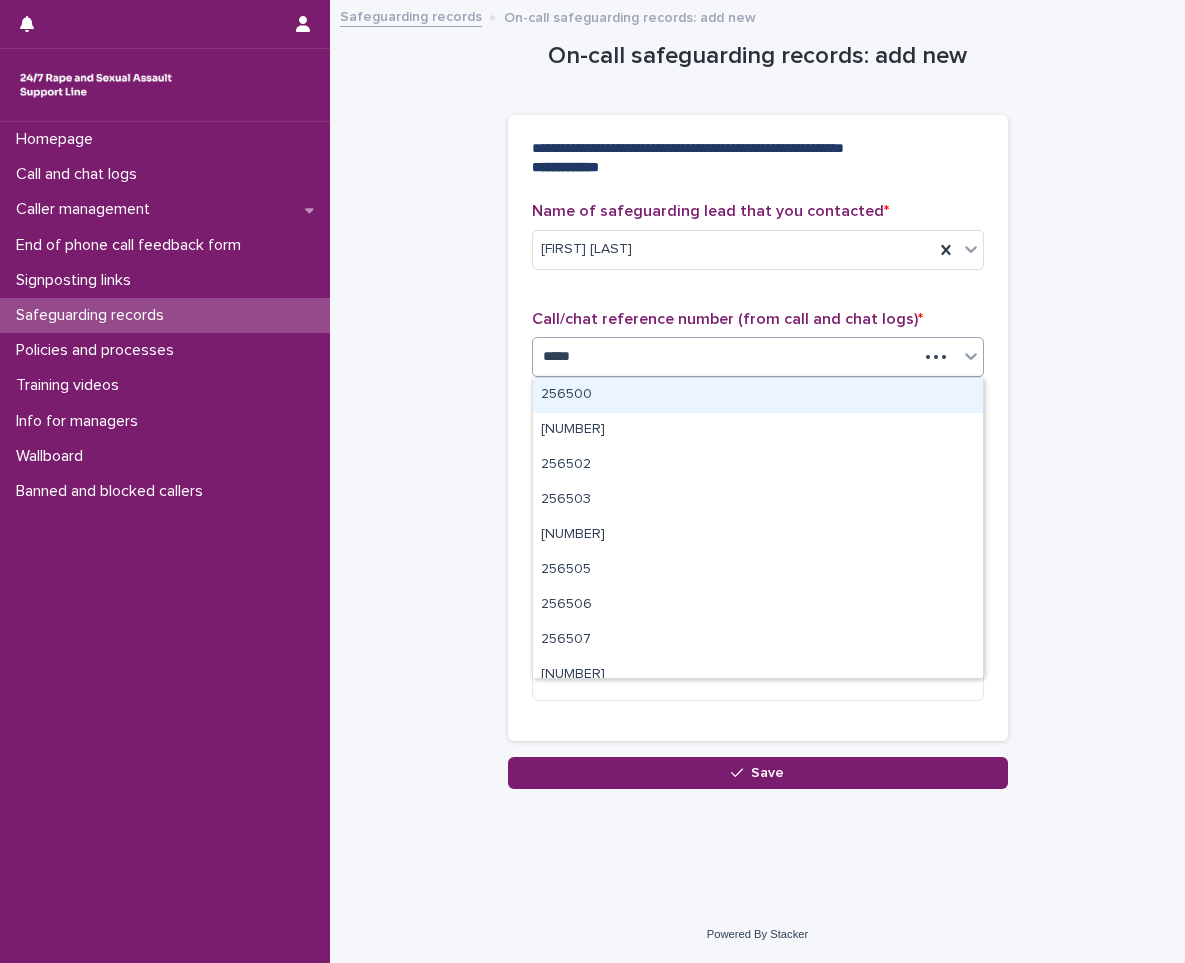 type on "******" 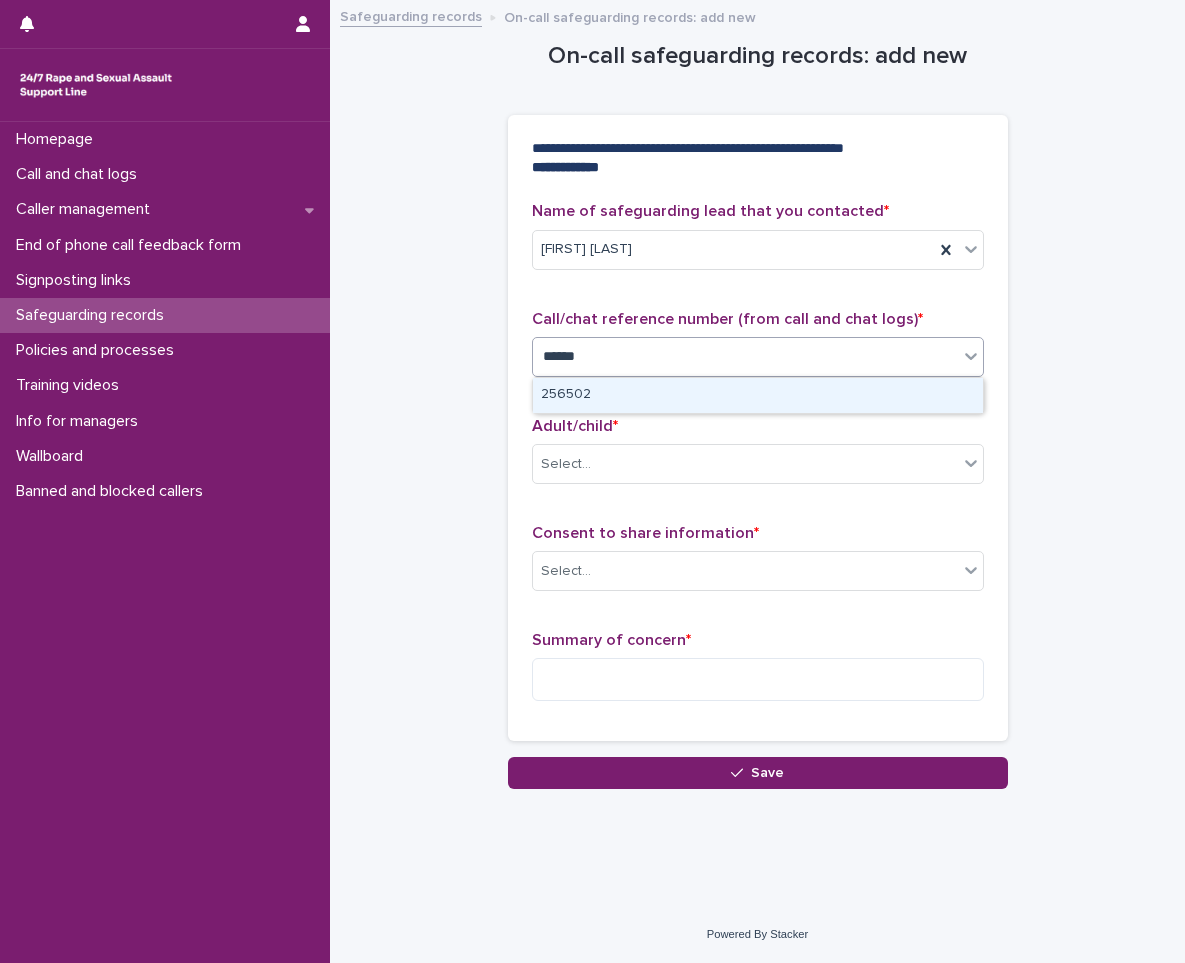 click on "256502" at bounding box center (758, 395) 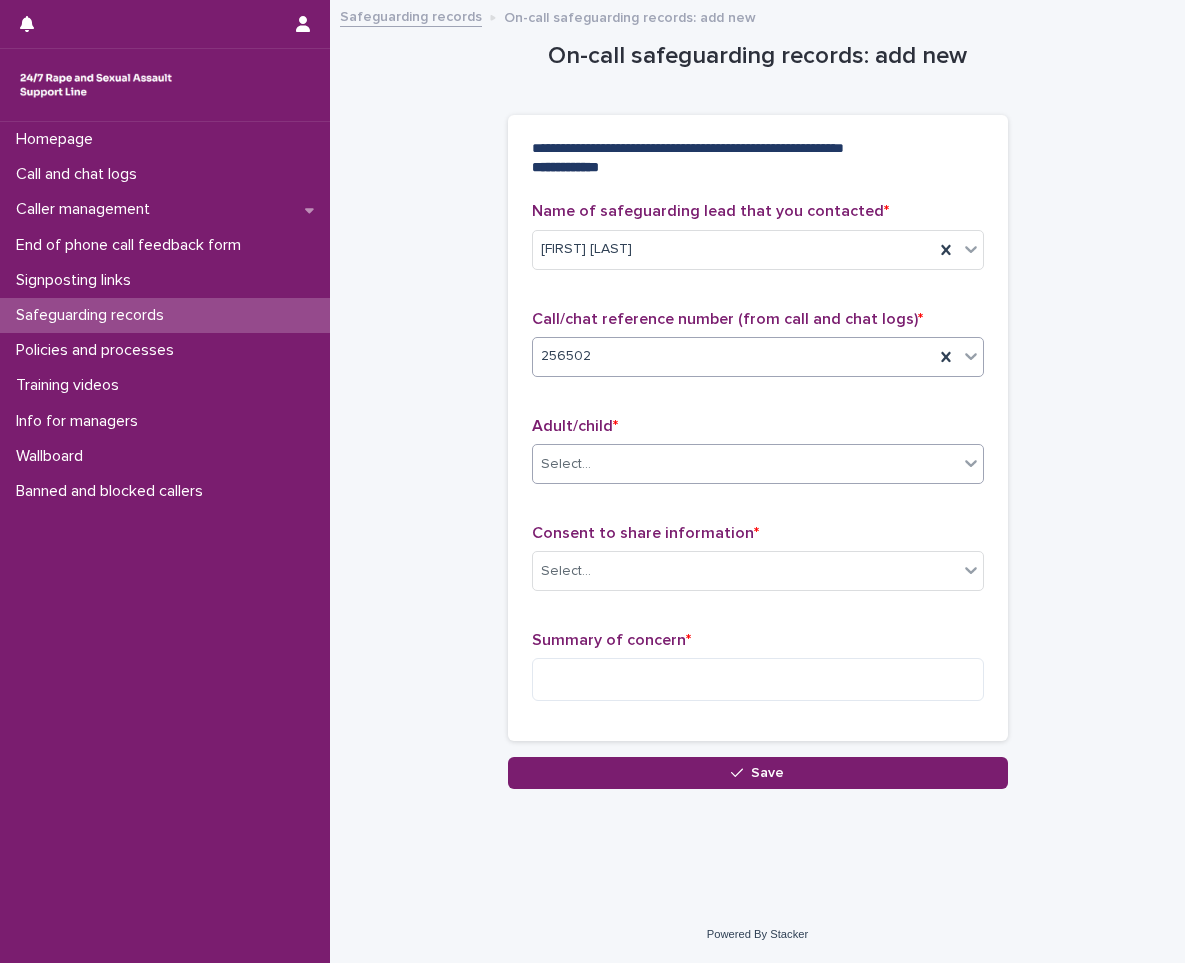 click on "Select..." at bounding box center [566, 464] 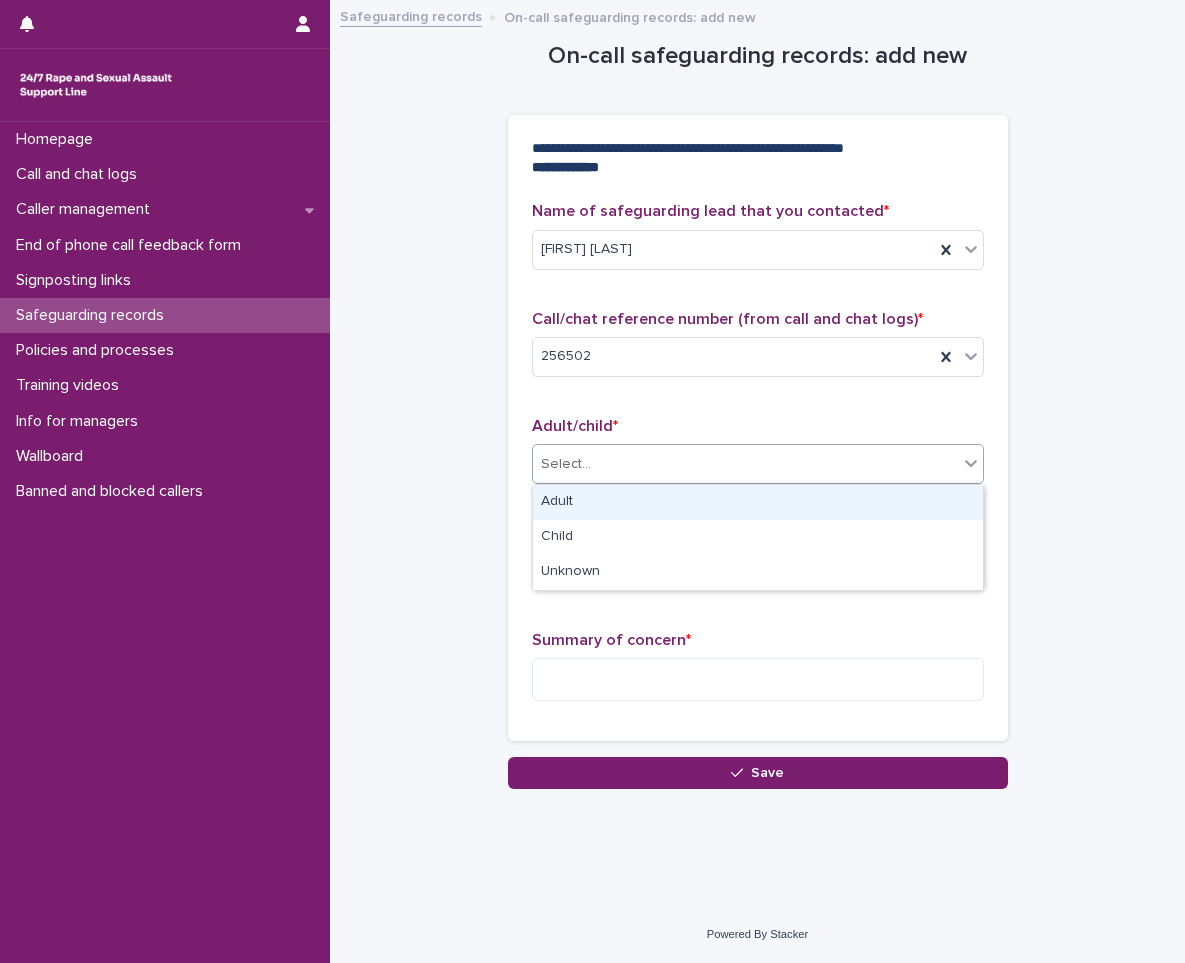 click on "Adult" at bounding box center (758, 502) 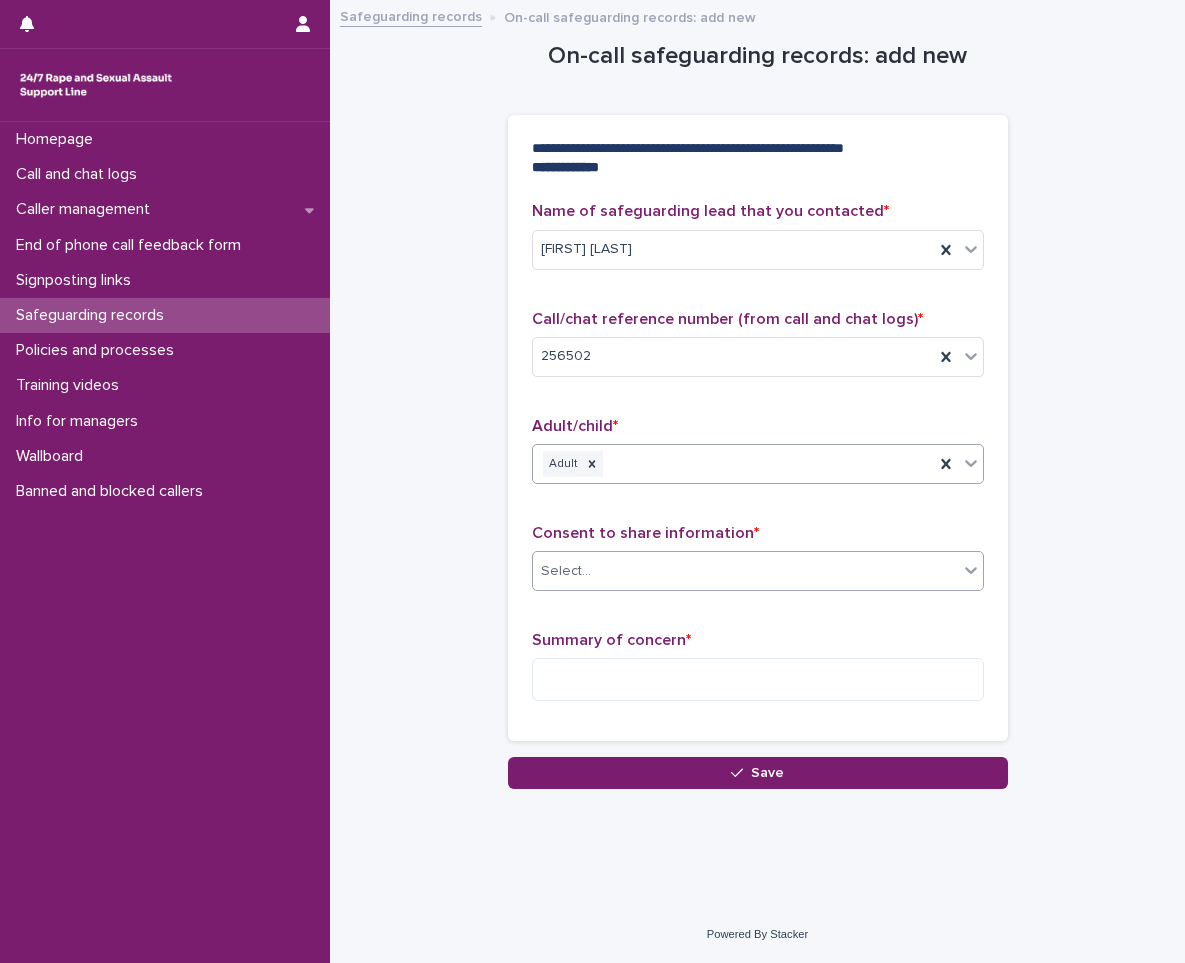 click on "Select..." at bounding box center [745, 571] 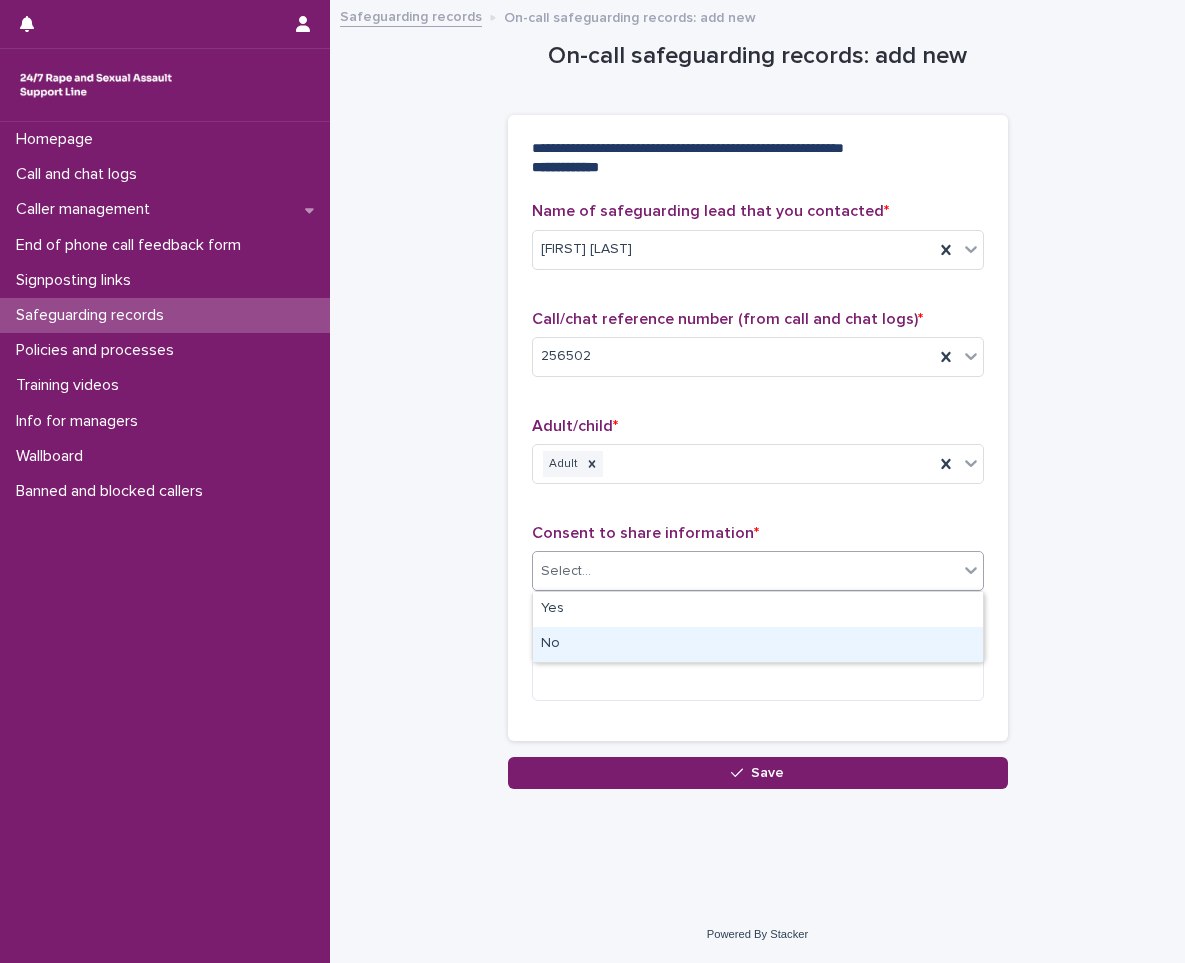 click on "No" at bounding box center [758, 644] 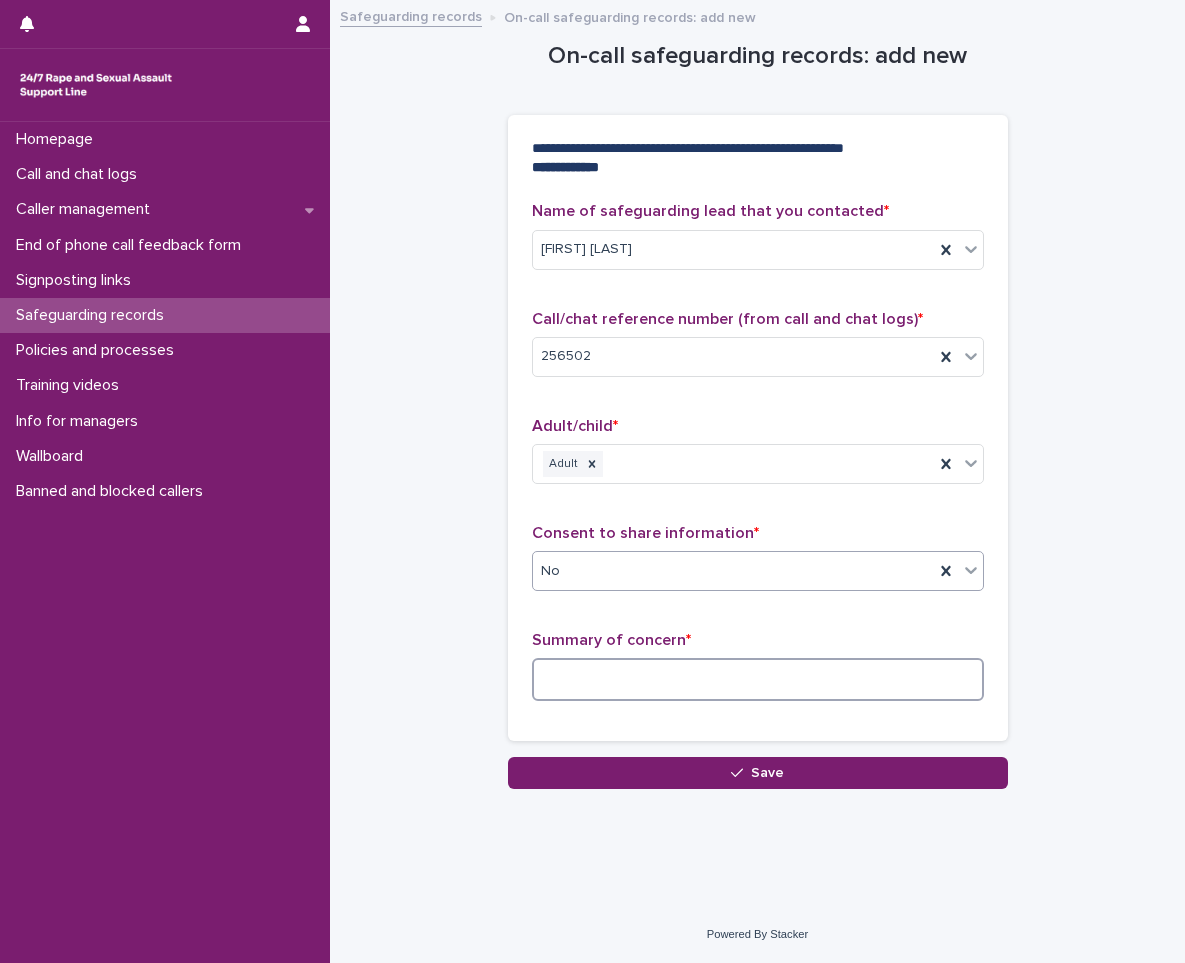 click at bounding box center [758, 679] 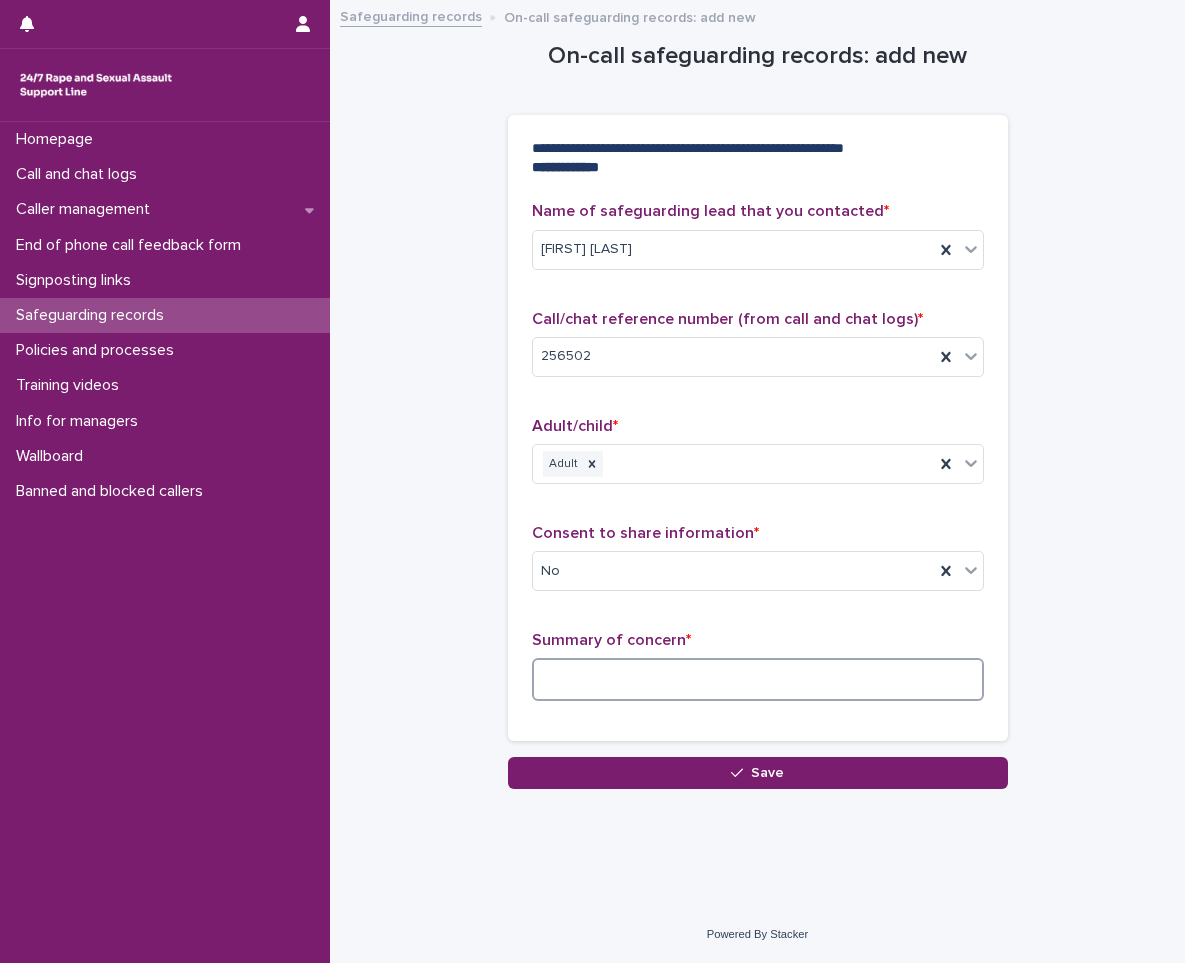 paste on "**********" 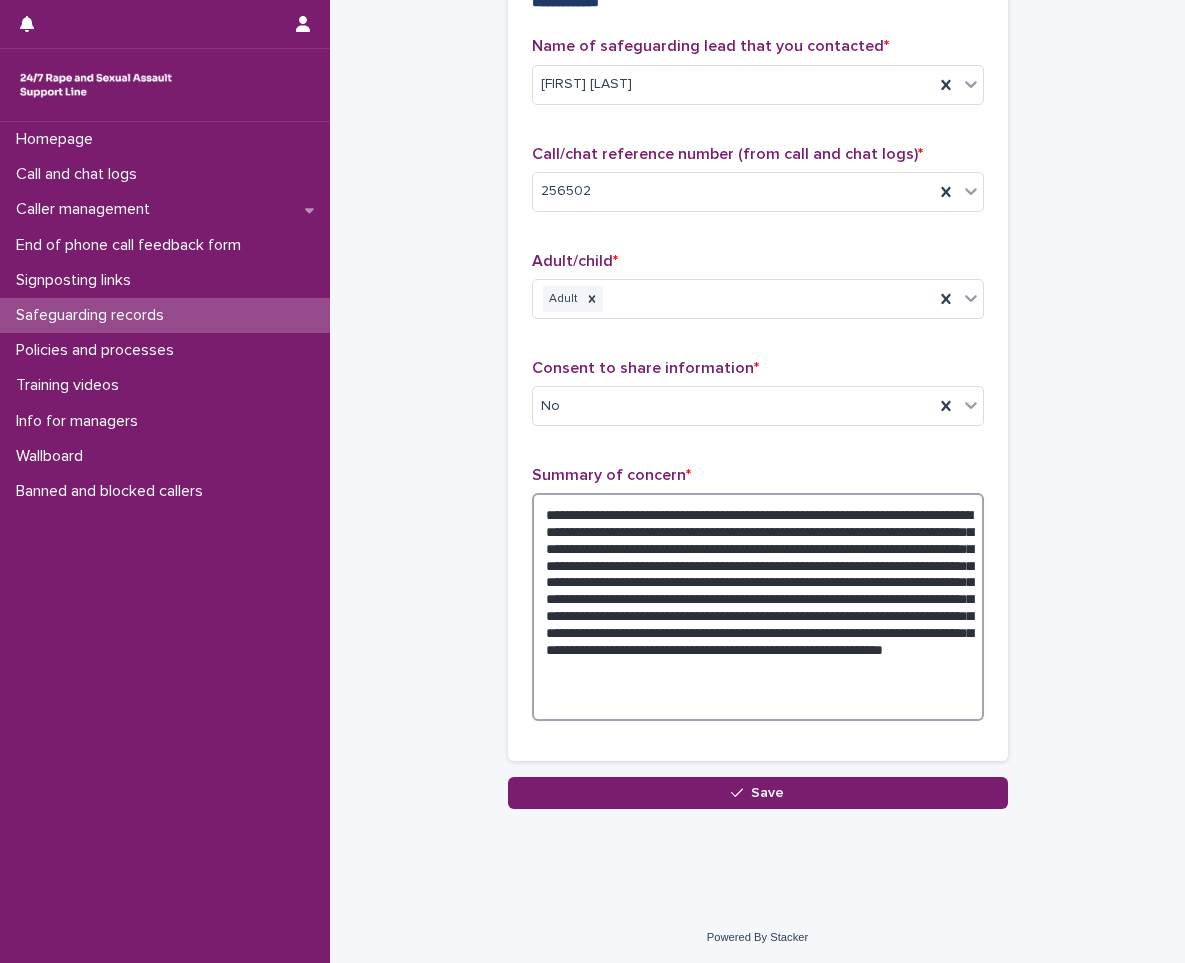 scroll, scrollTop: 168, scrollLeft: 0, axis: vertical 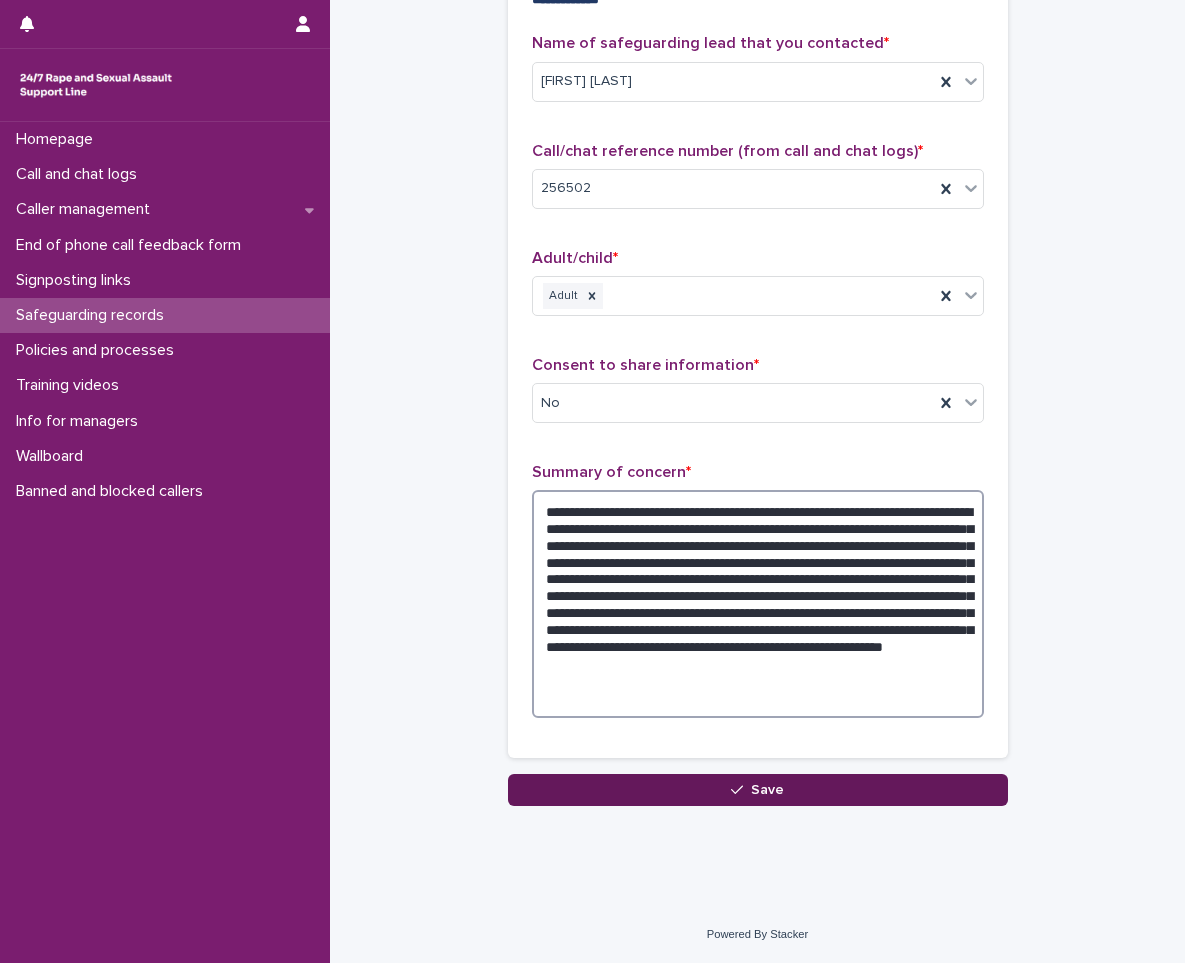 type on "**********" 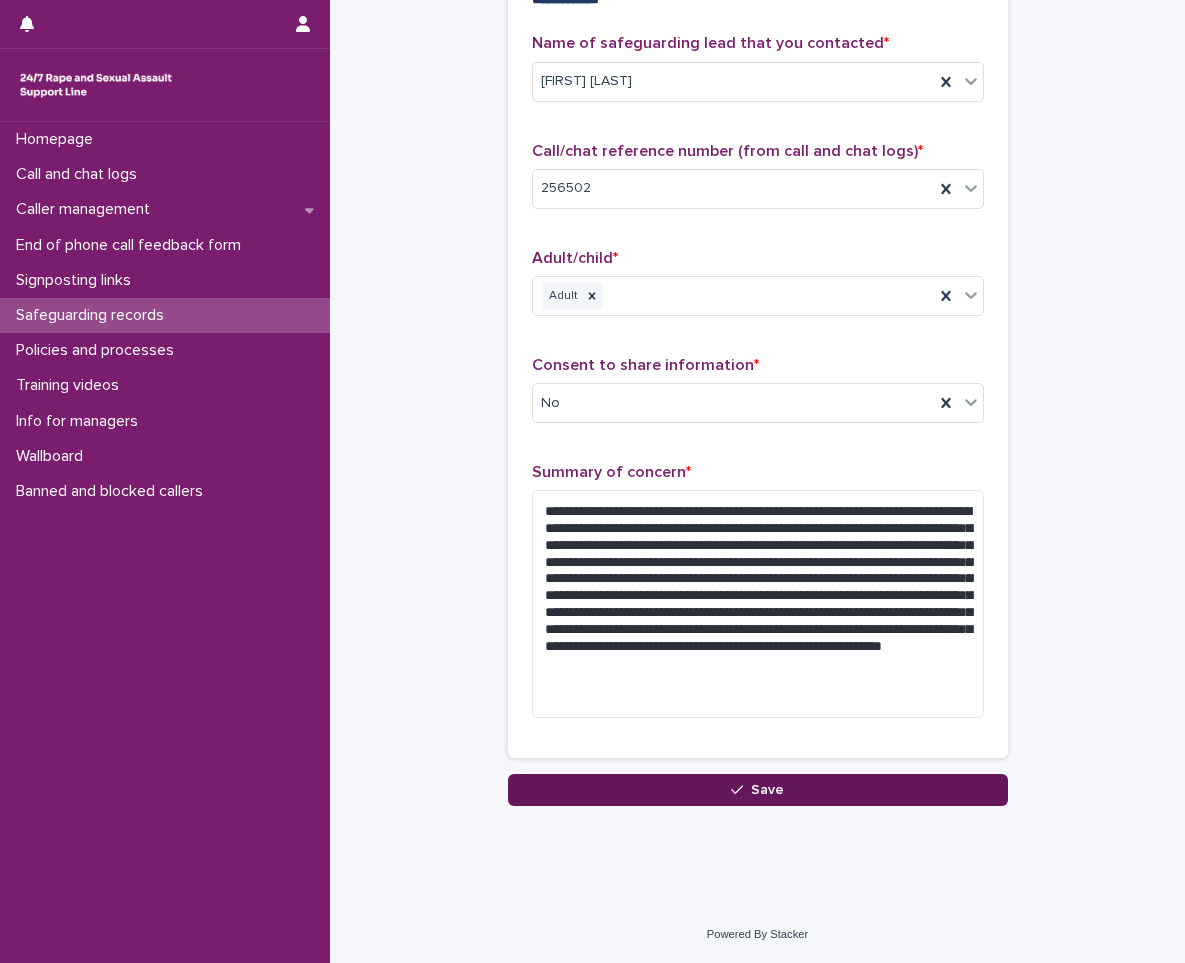 click at bounding box center (741, 790) 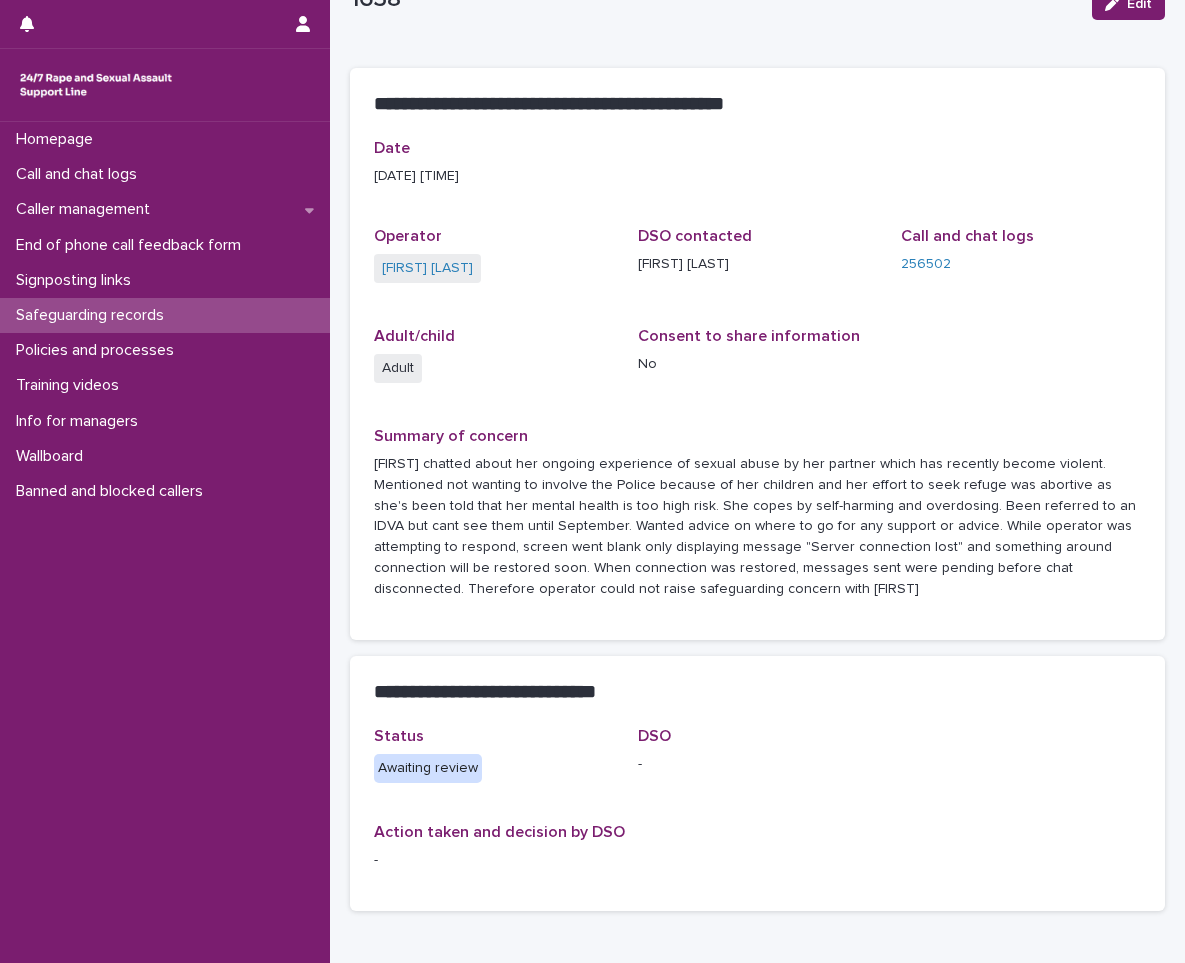scroll, scrollTop: 198, scrollLeft: 0, axis: vertical 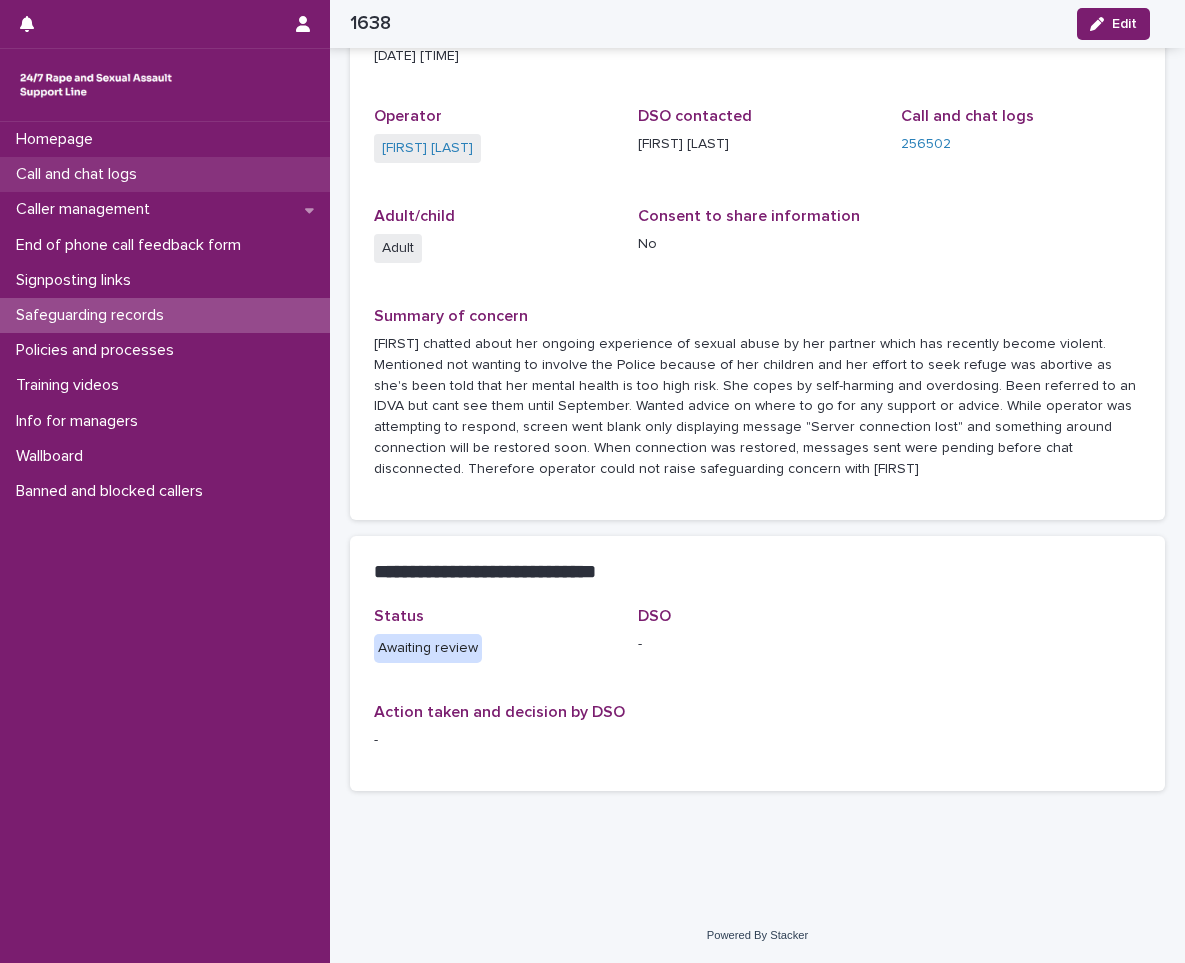 click on "Call and chat logs" at bounding box center (165, 174) 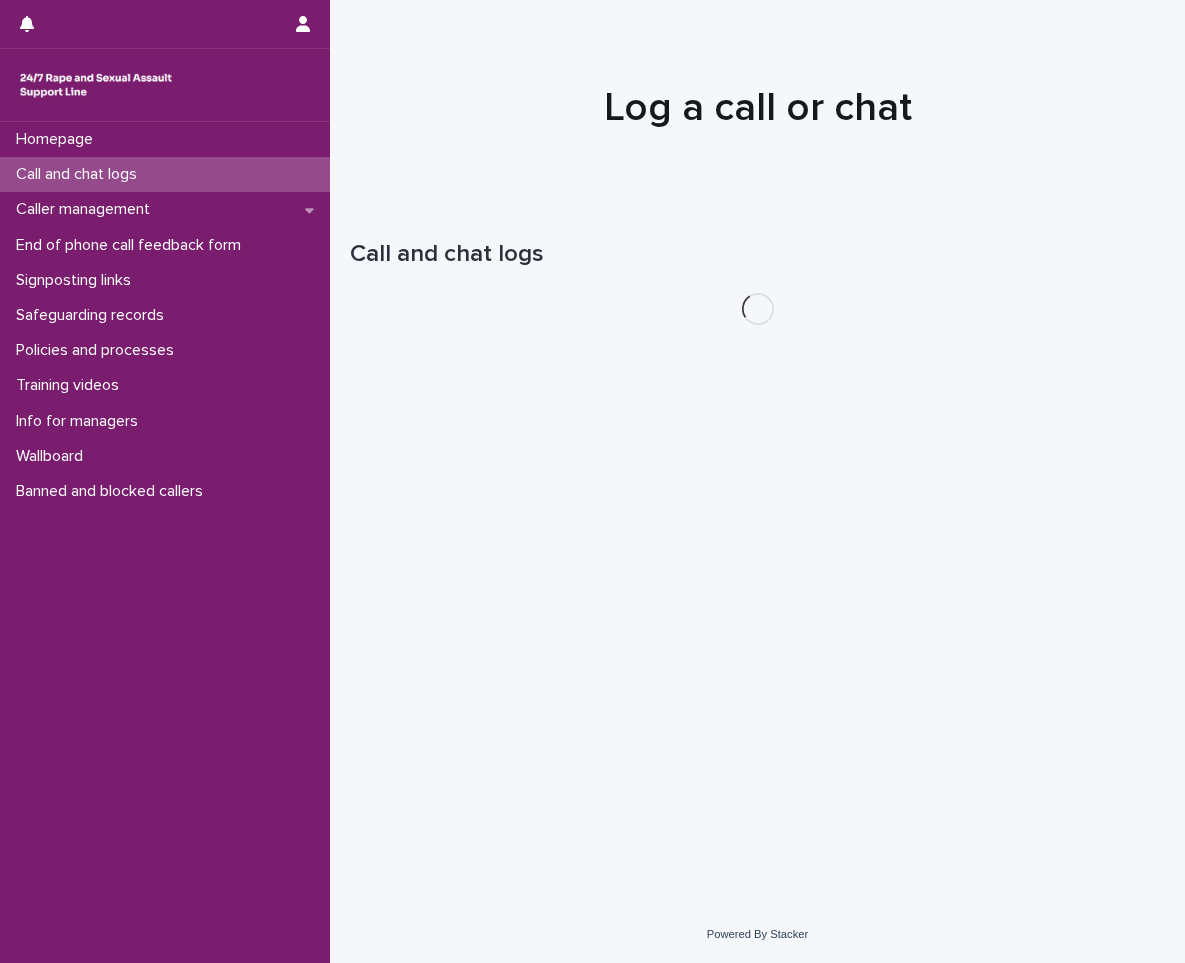 scroll, scrollTop: 0, scrollLeft: 0, axis: both 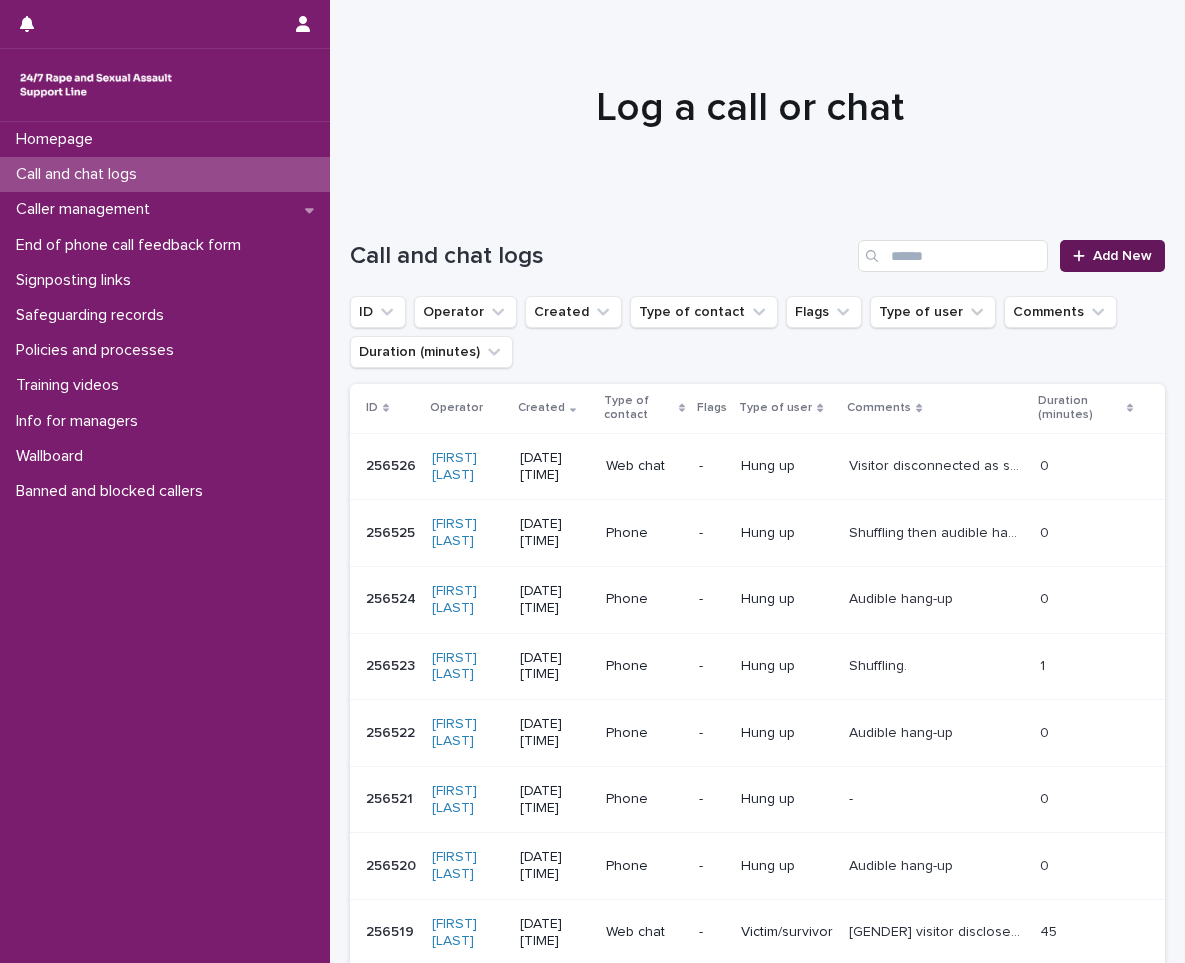 click on "Add New" at bounding box center (1122, 256) 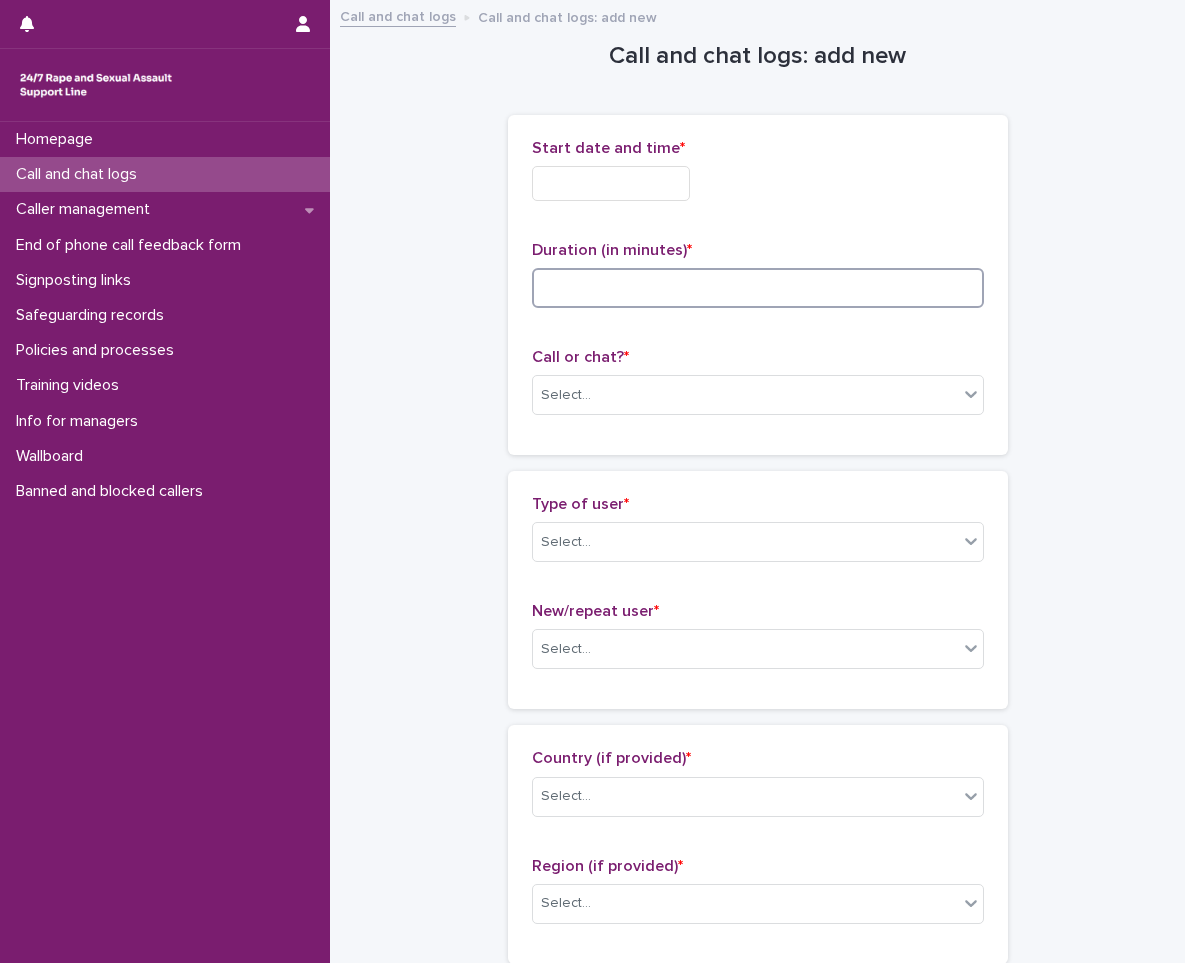 click at bounding box center (758, 288) 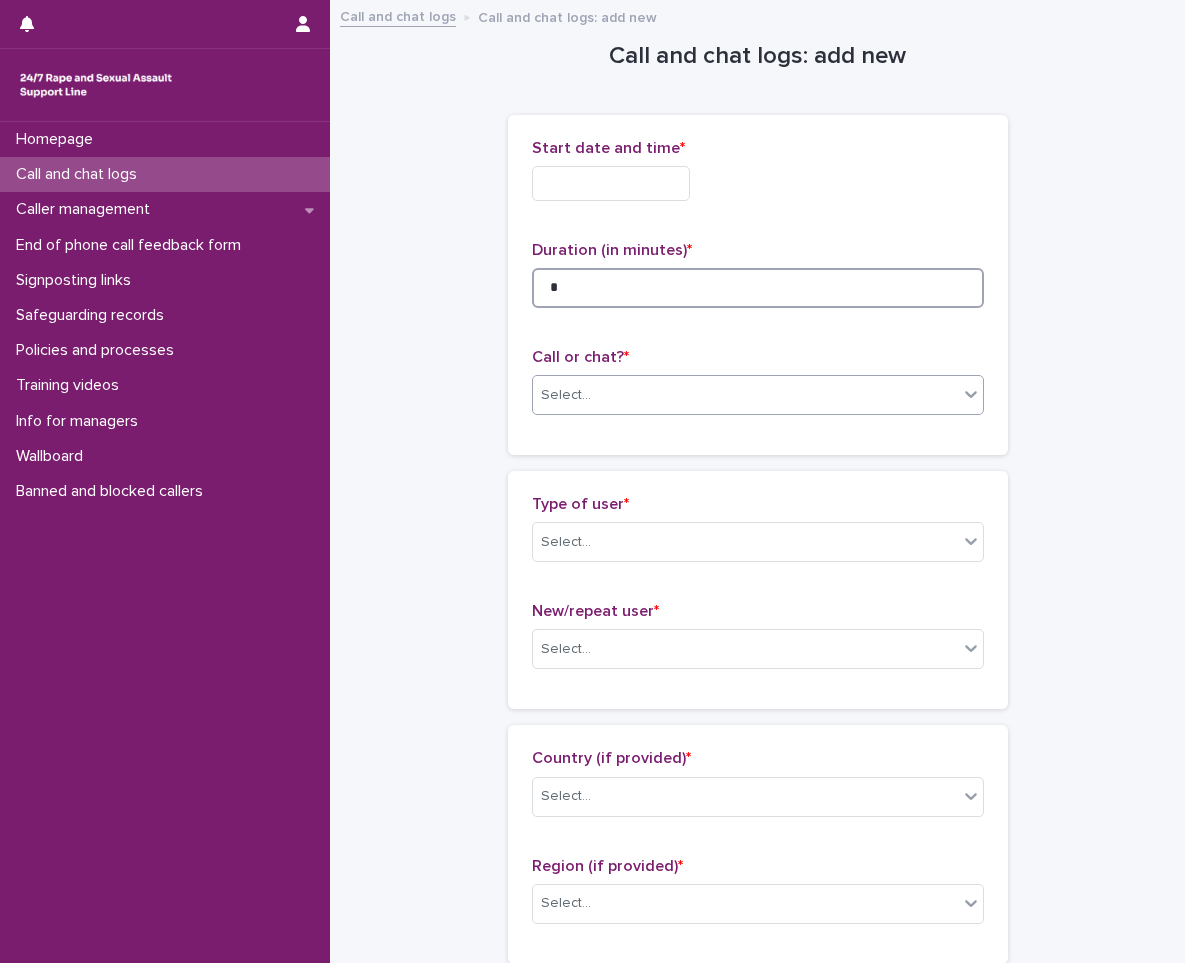 type on "*" 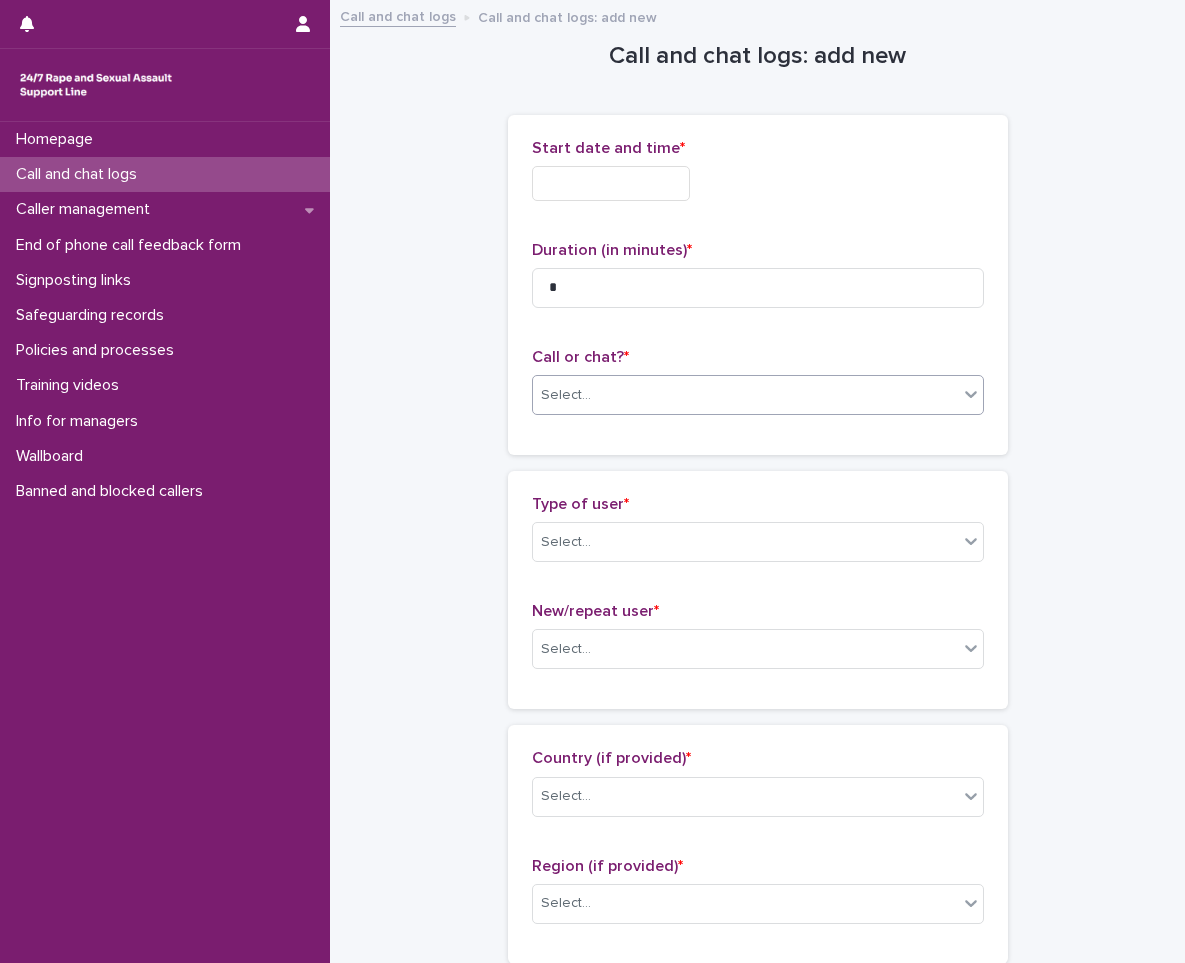 click on "Select..." at bounding box center (566, 395) 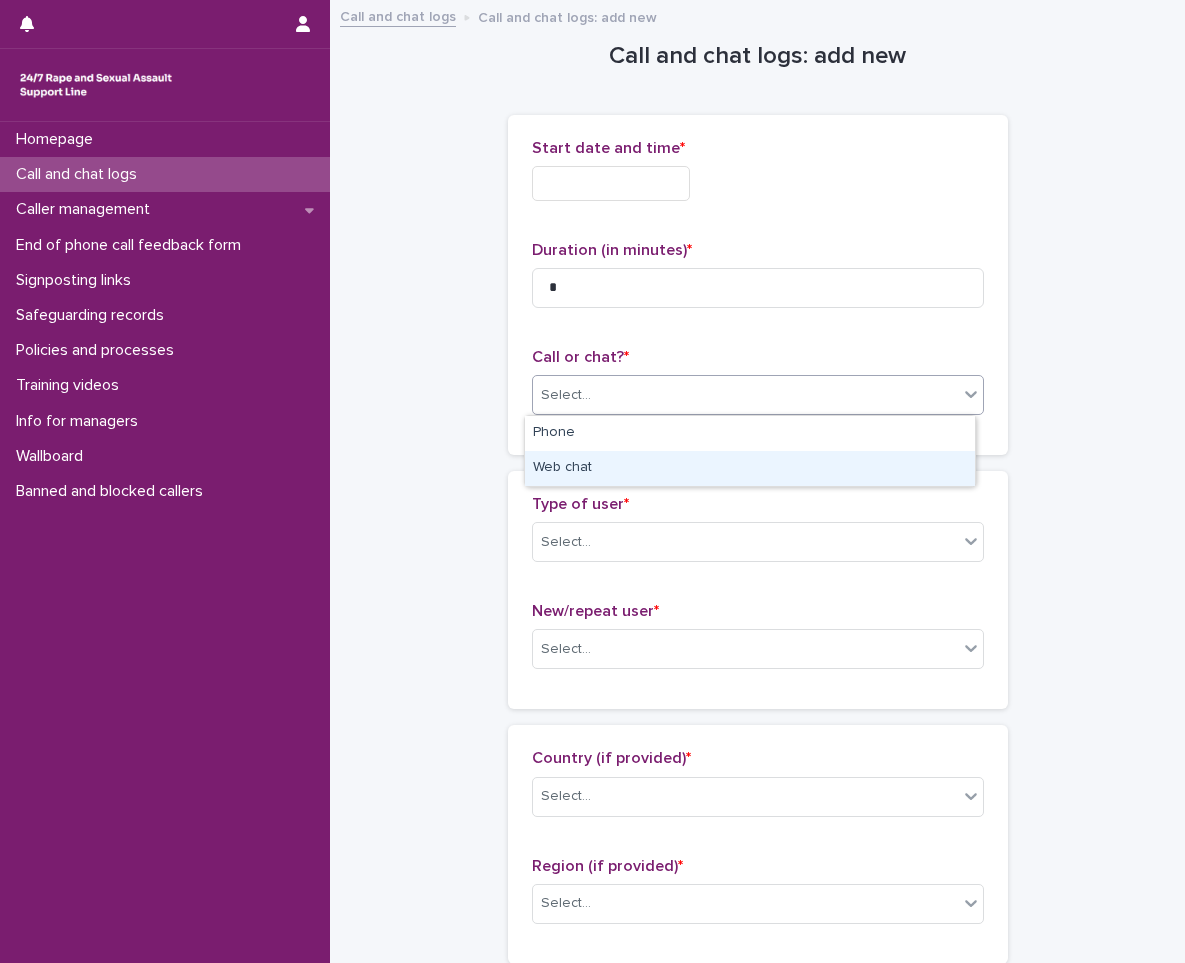 click on "Web chat" at bounding box center [750, 468] 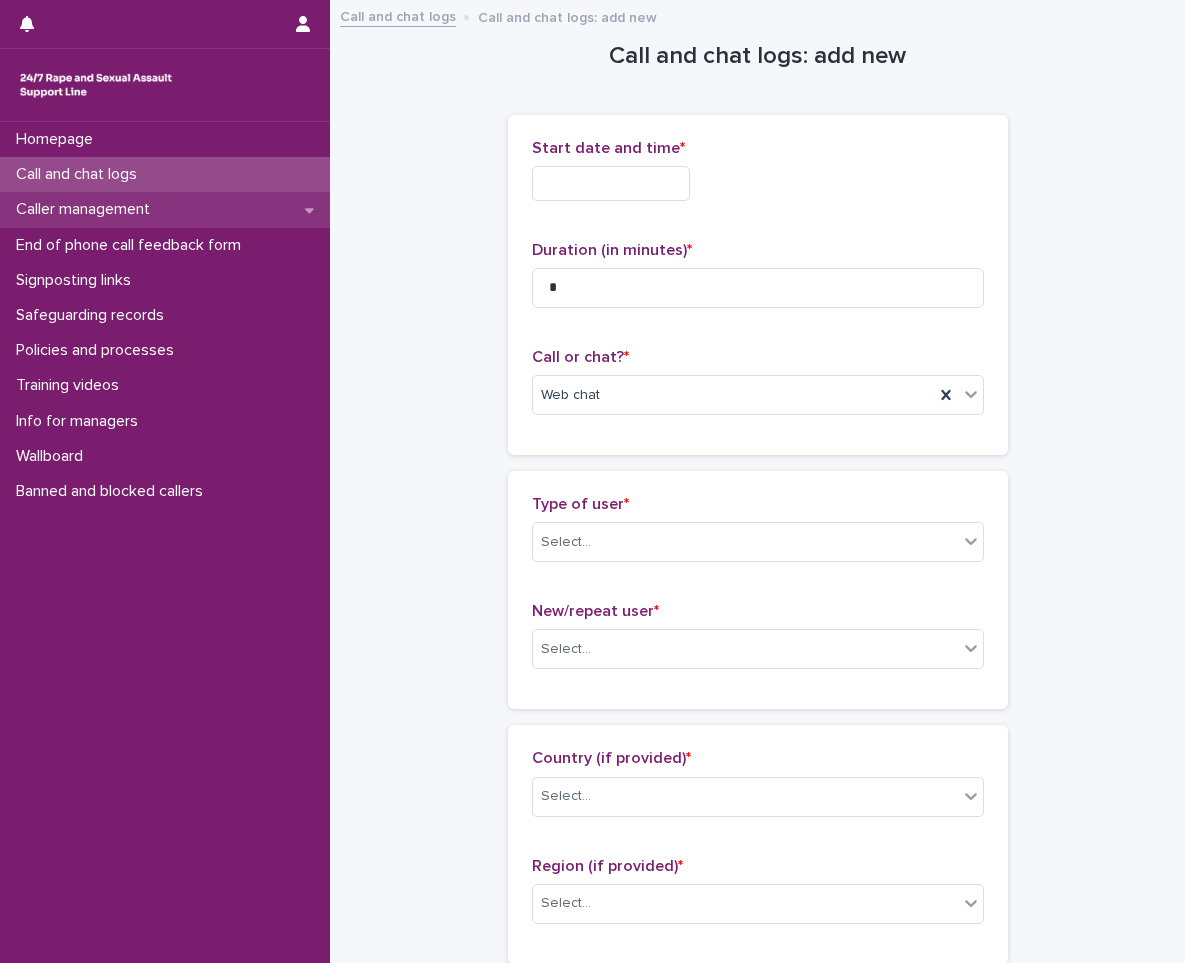 click on "Caller management" at bounding box center (87, 209) 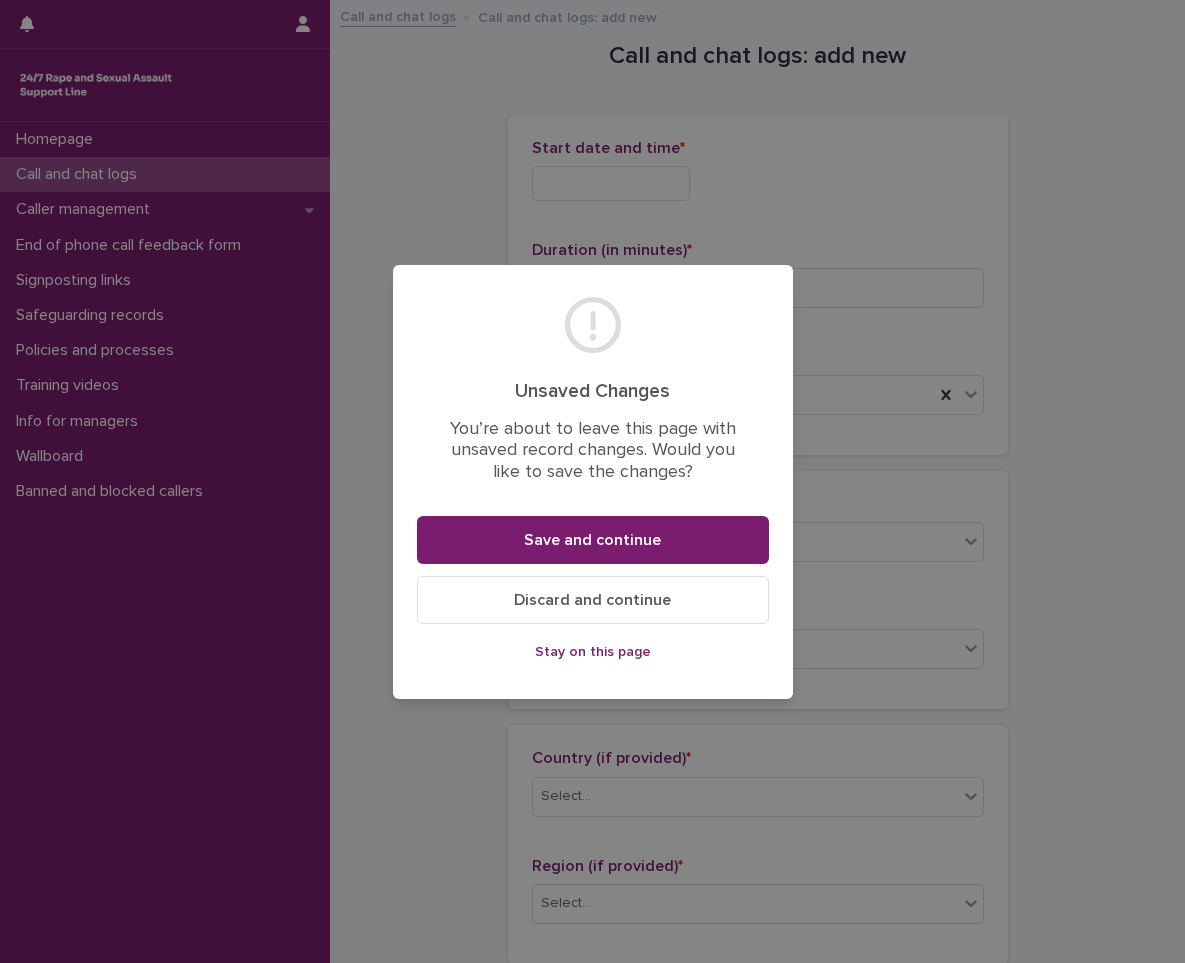 click on "Discard and continue" at bounding box center (592, 600) 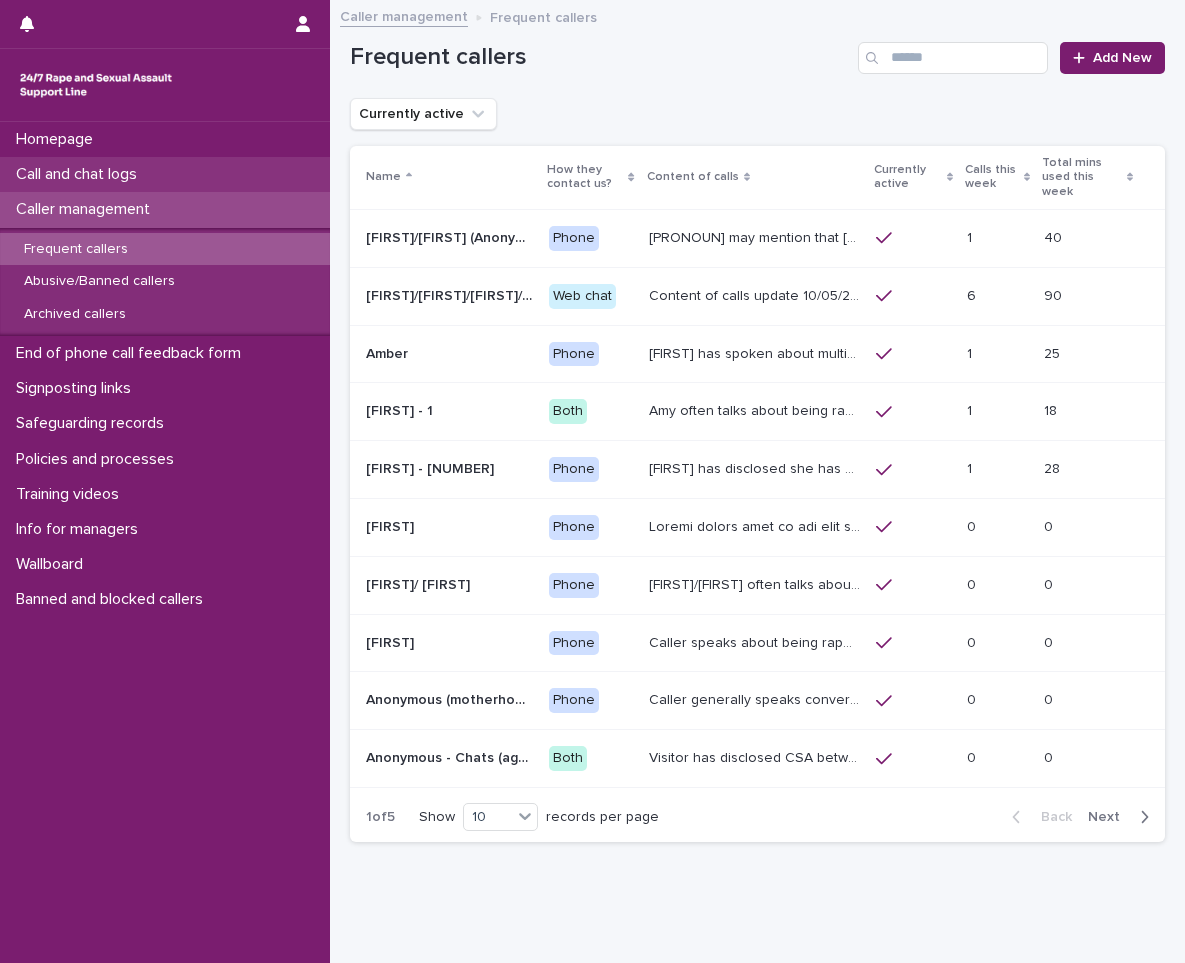 click on "Call and chat logs" at bounding box center [80, 174] 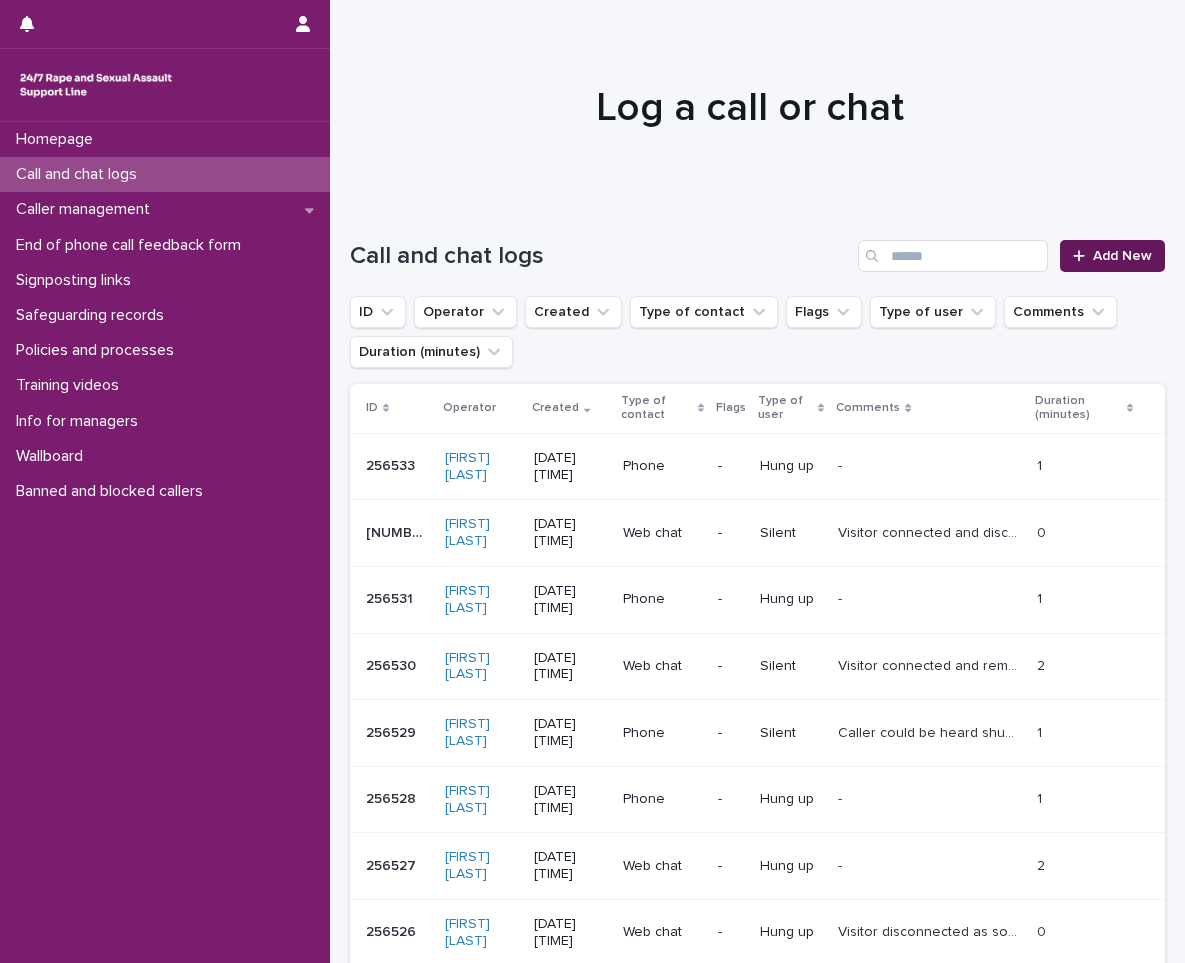 click on "Add New" at bounding box center [1122, 256] 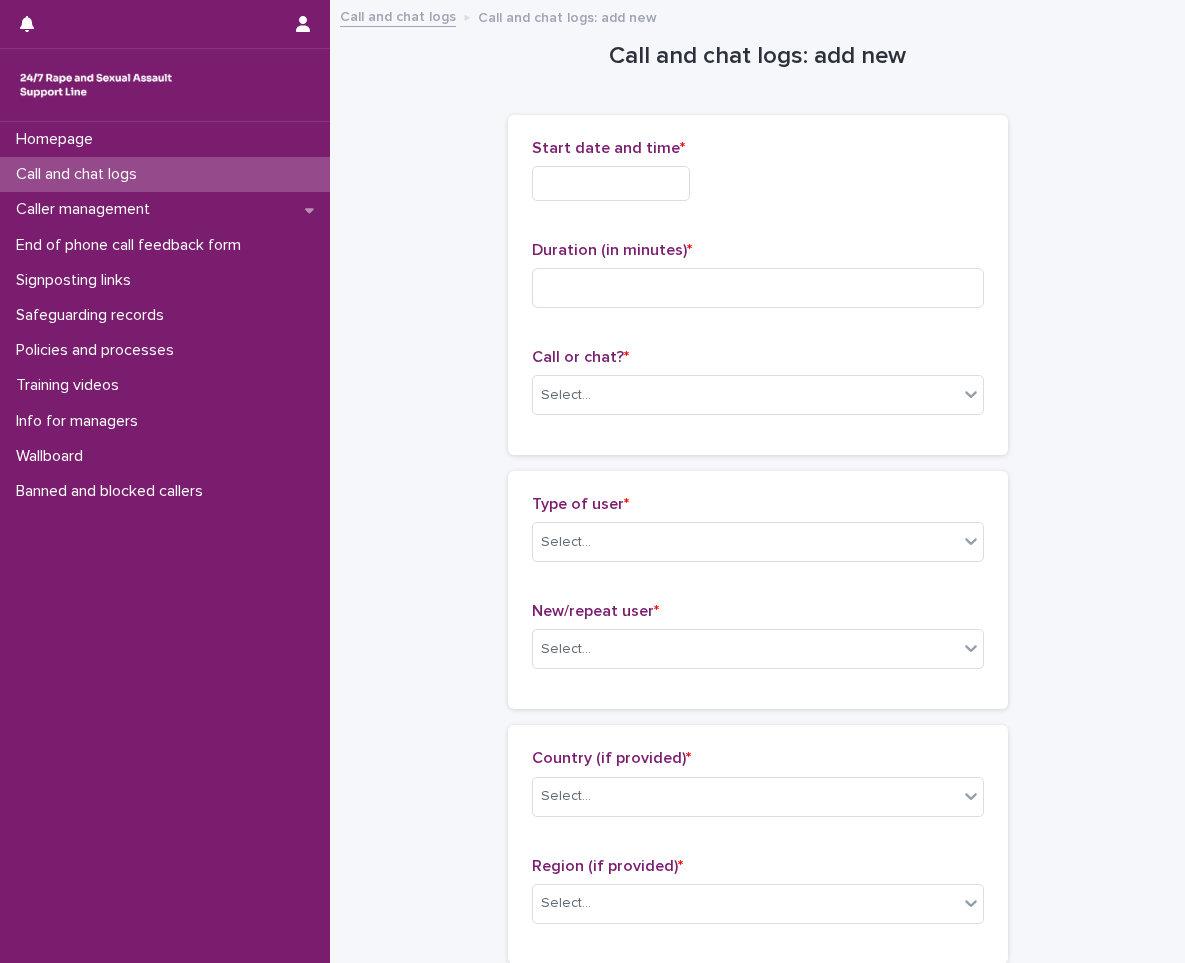 click at bounding box center [611, 183] 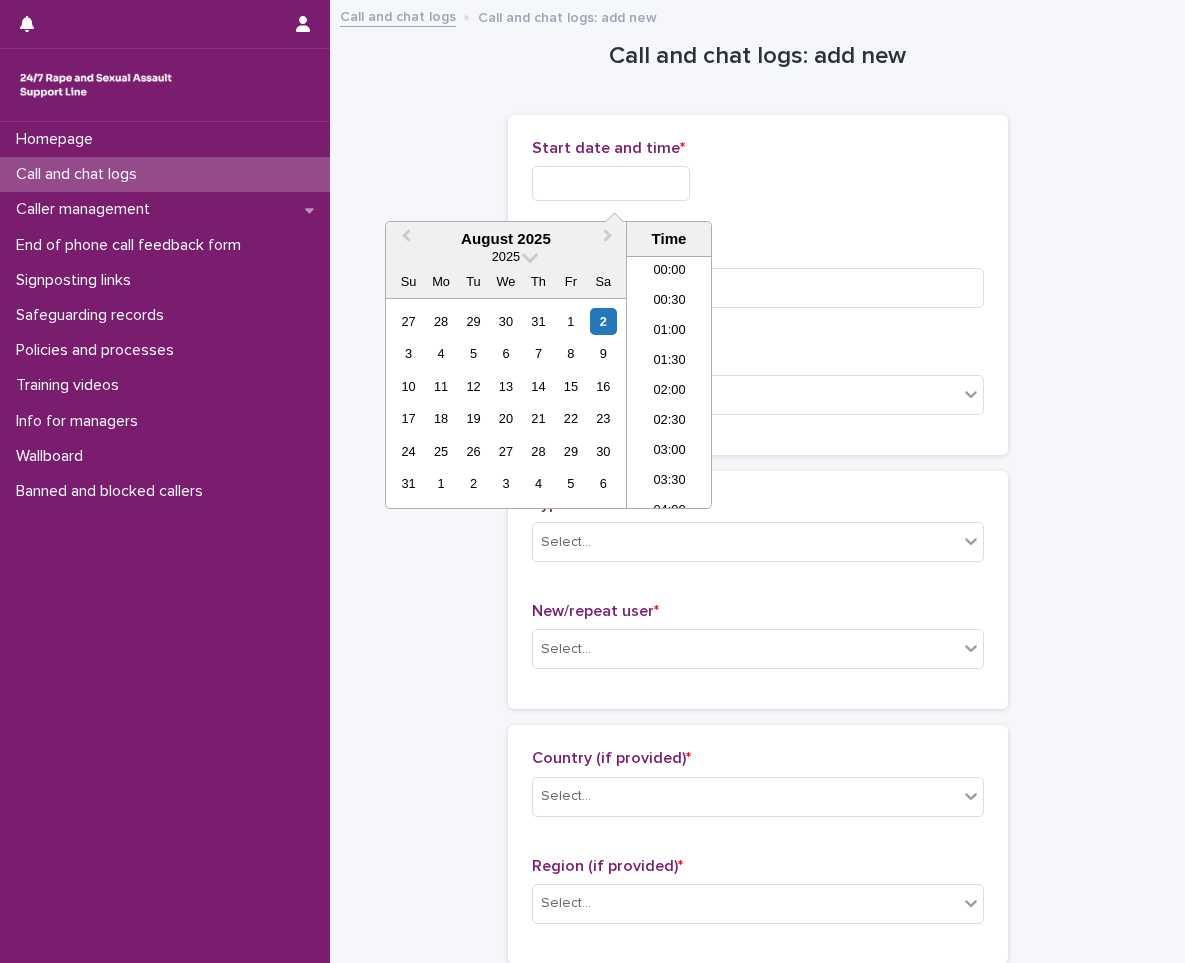 scroll, scrollTop: 1180, scrollLeft: 0, axis: vertical 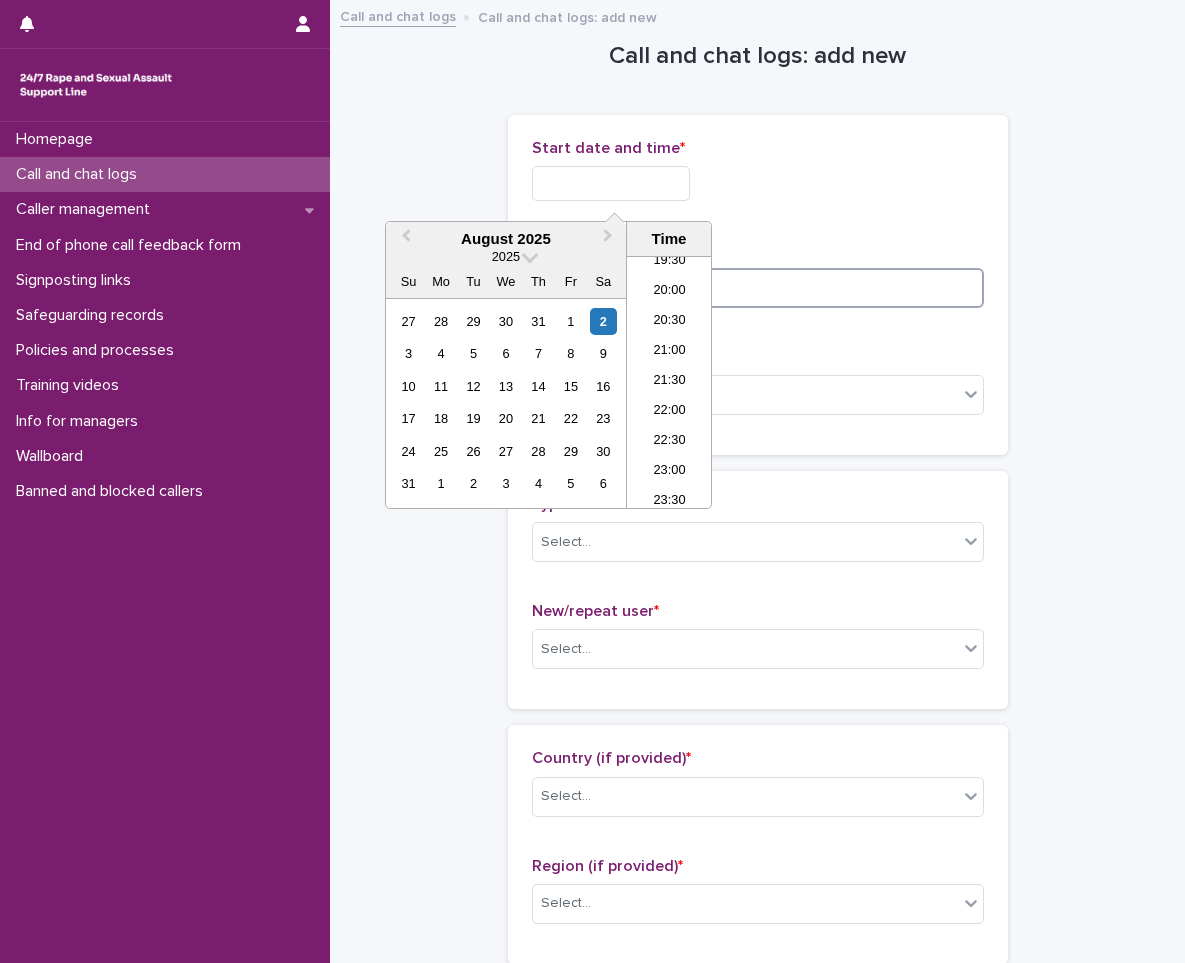 click at bounding box center [758, 288] 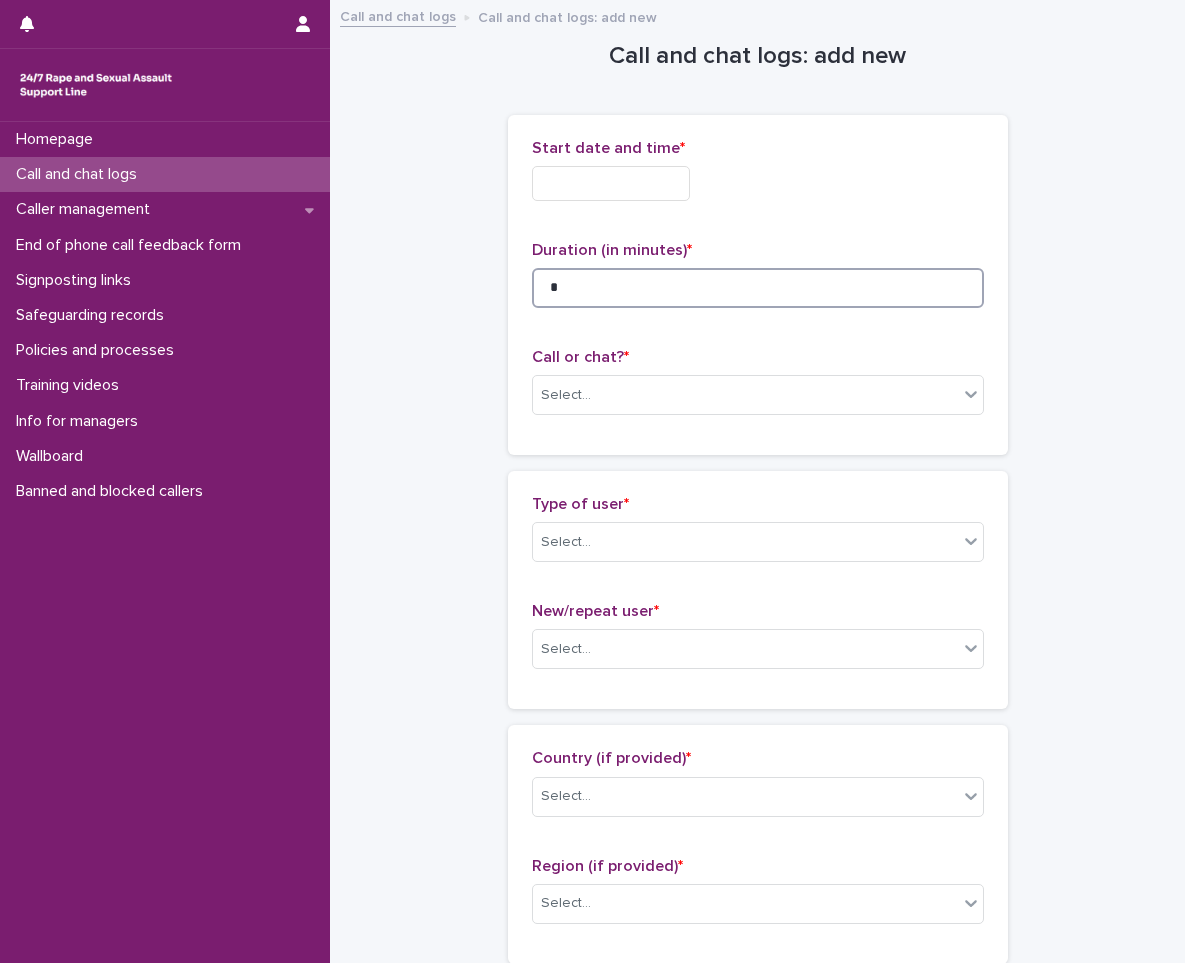 type on "*" 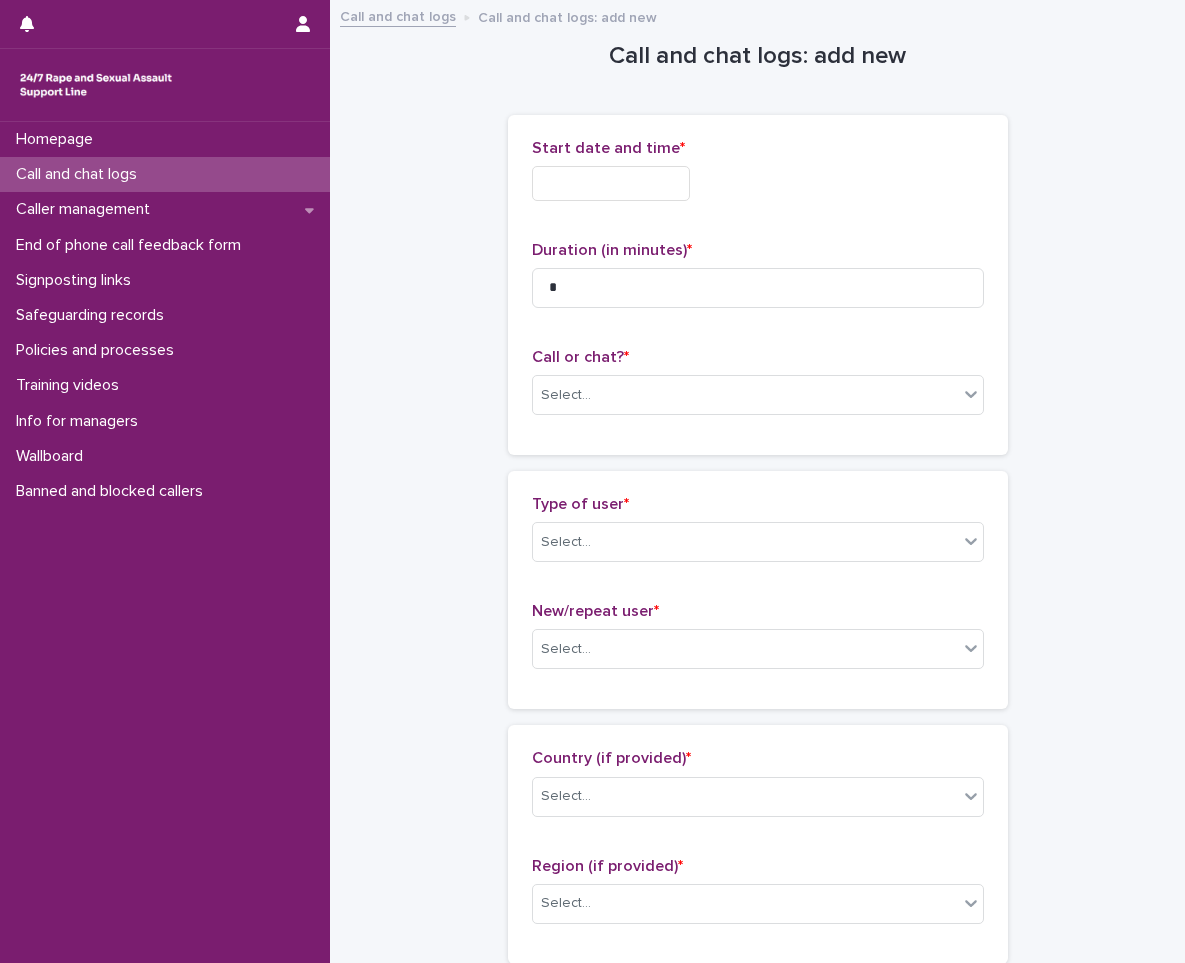 click at bounding box center (611, 183) 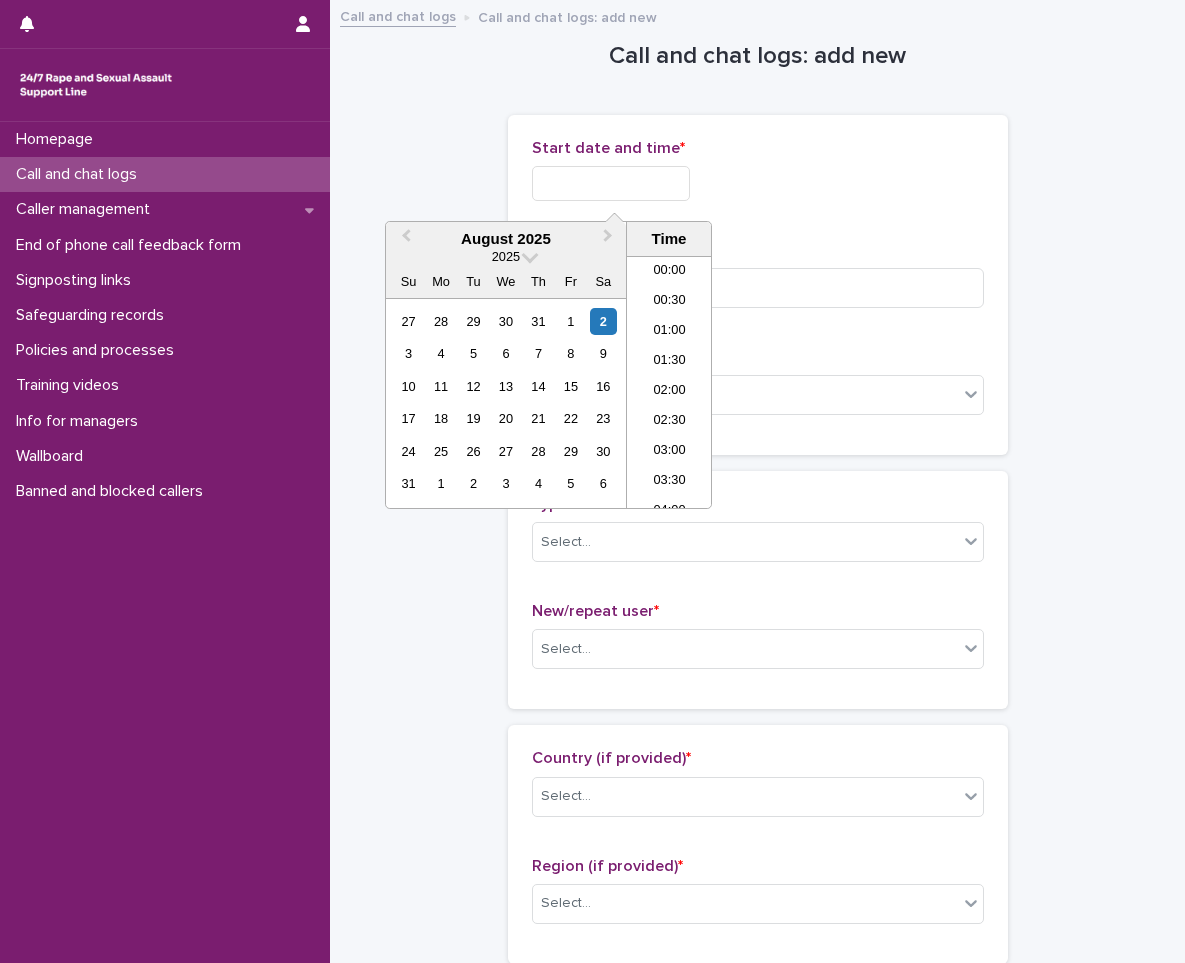 scroll, scrollTop: 1180, scrollLeft: 0, axis: vertical 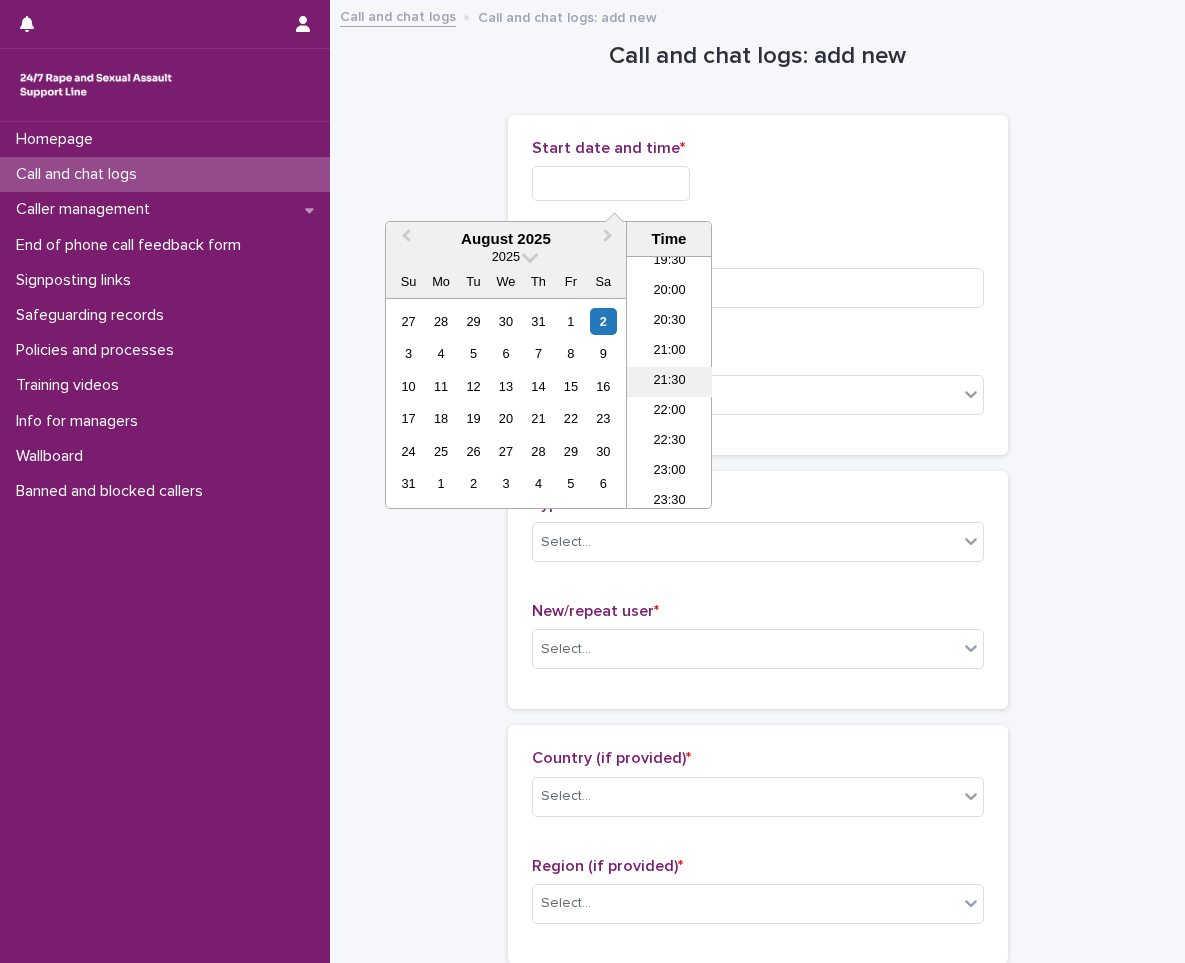 click on "21:30" at bounding box center (669, 382) 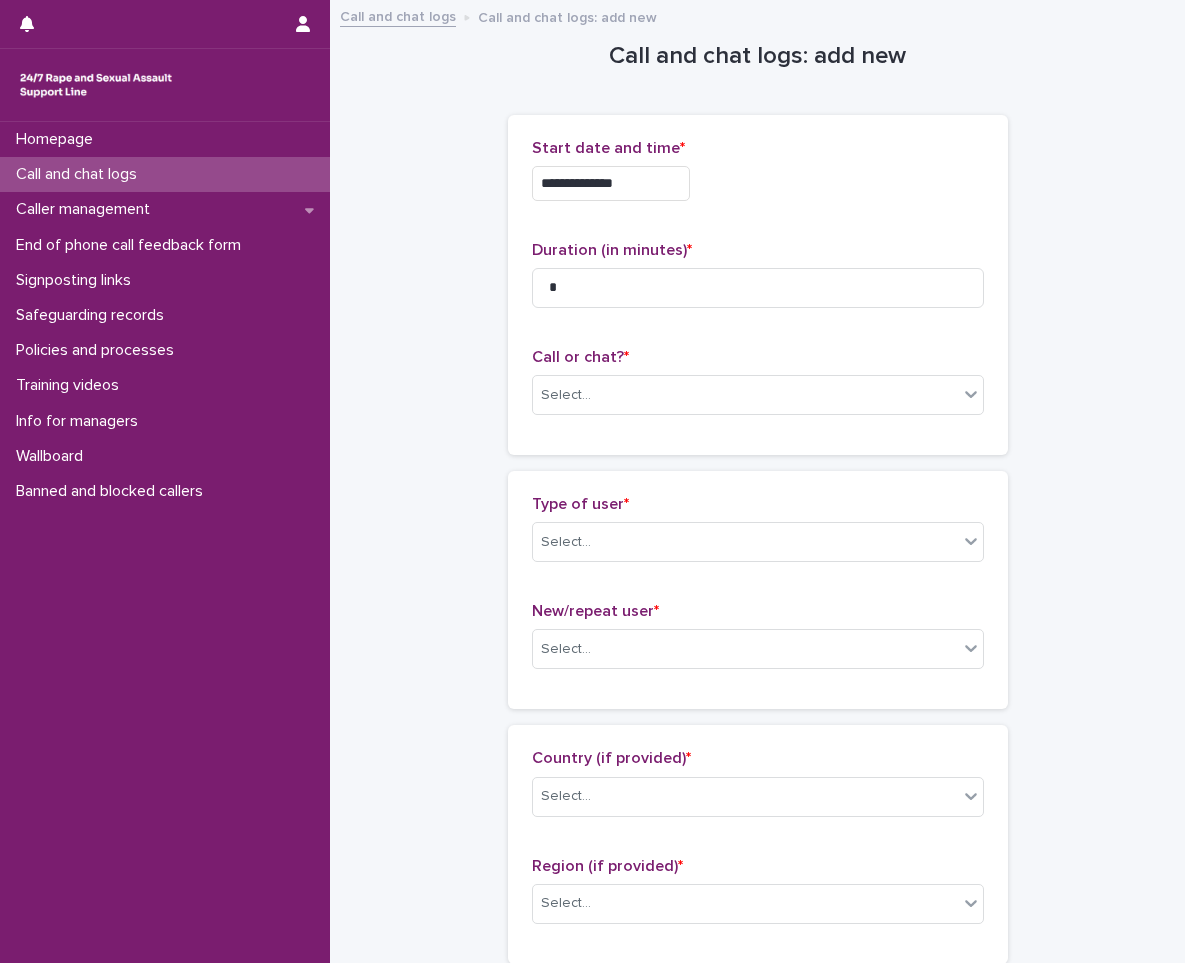 click on "**********" at bounding box center [611, 183] 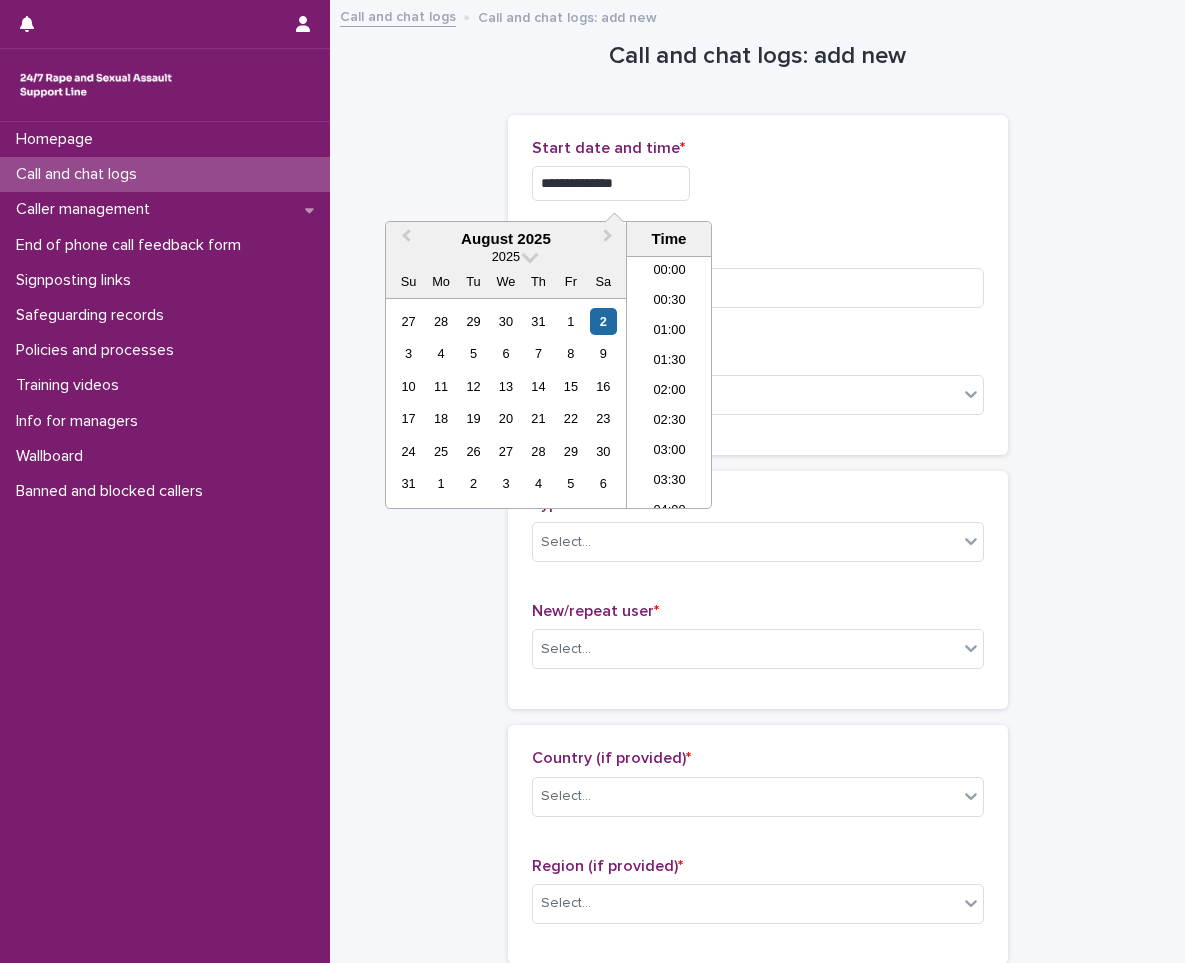 scroll, scrollTop: 1180, scrollLeft: 0, axis: vertical 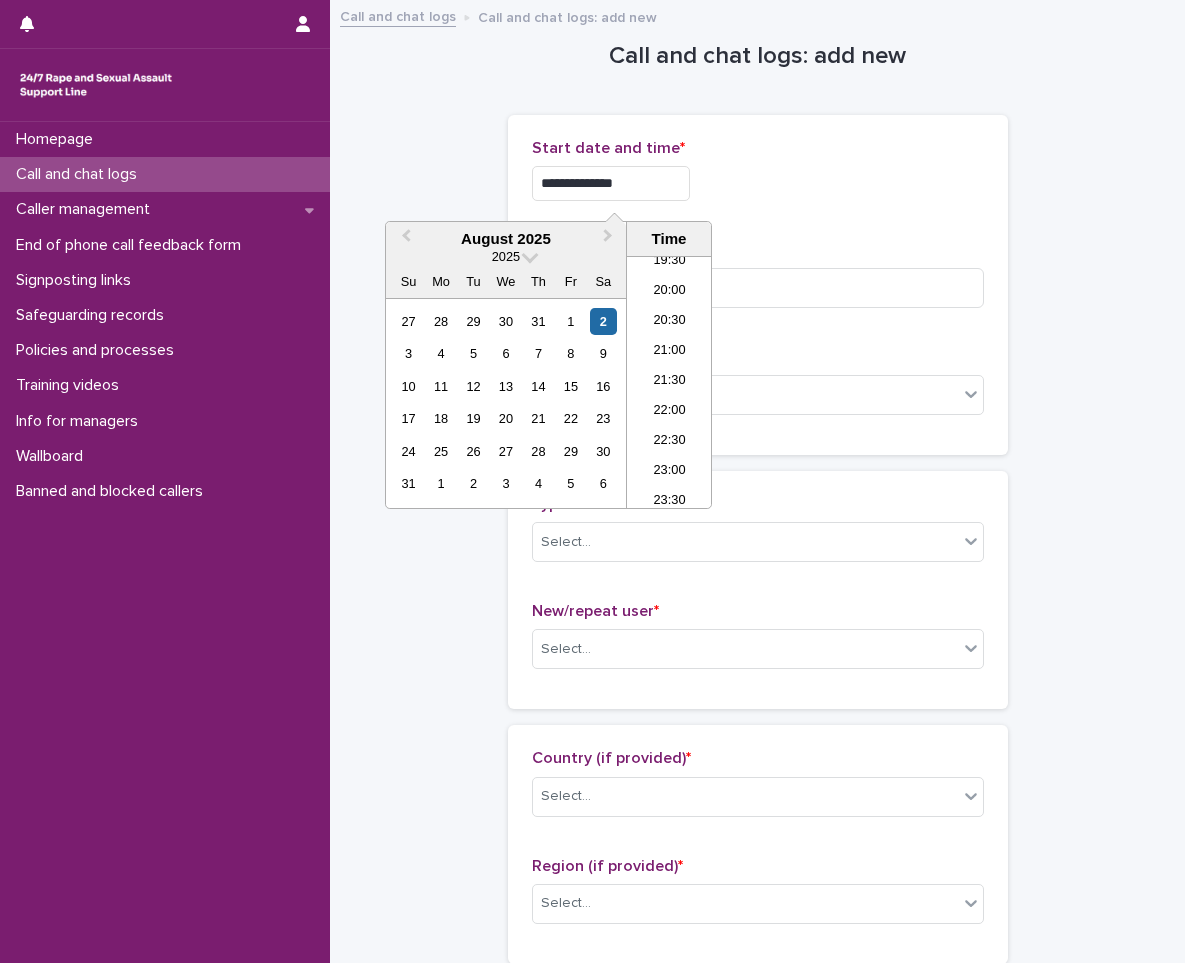 type on "**********" 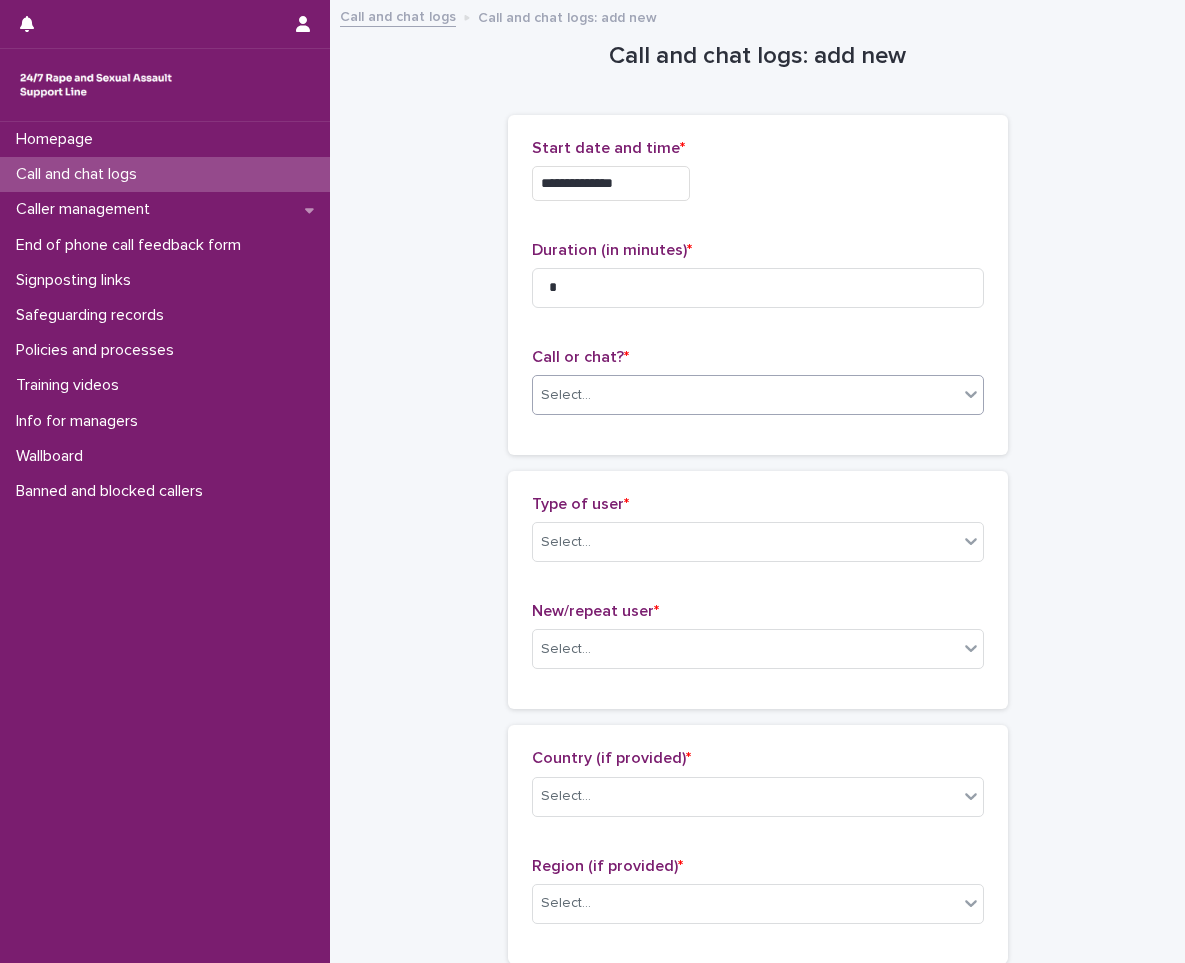 click on "Select..." at bounding box center (566, 395) 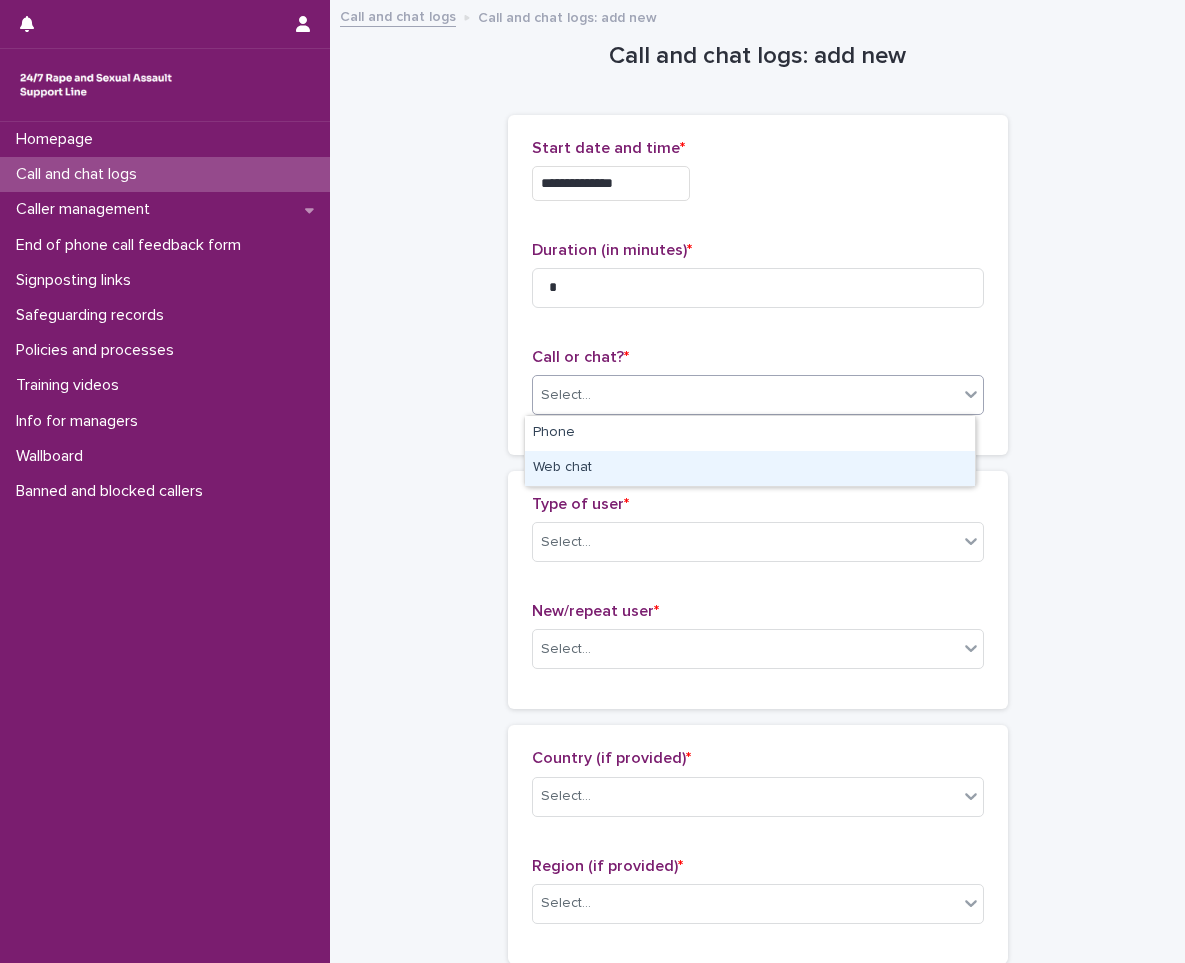 click on "Web chat" at bounding box center [750, 468] 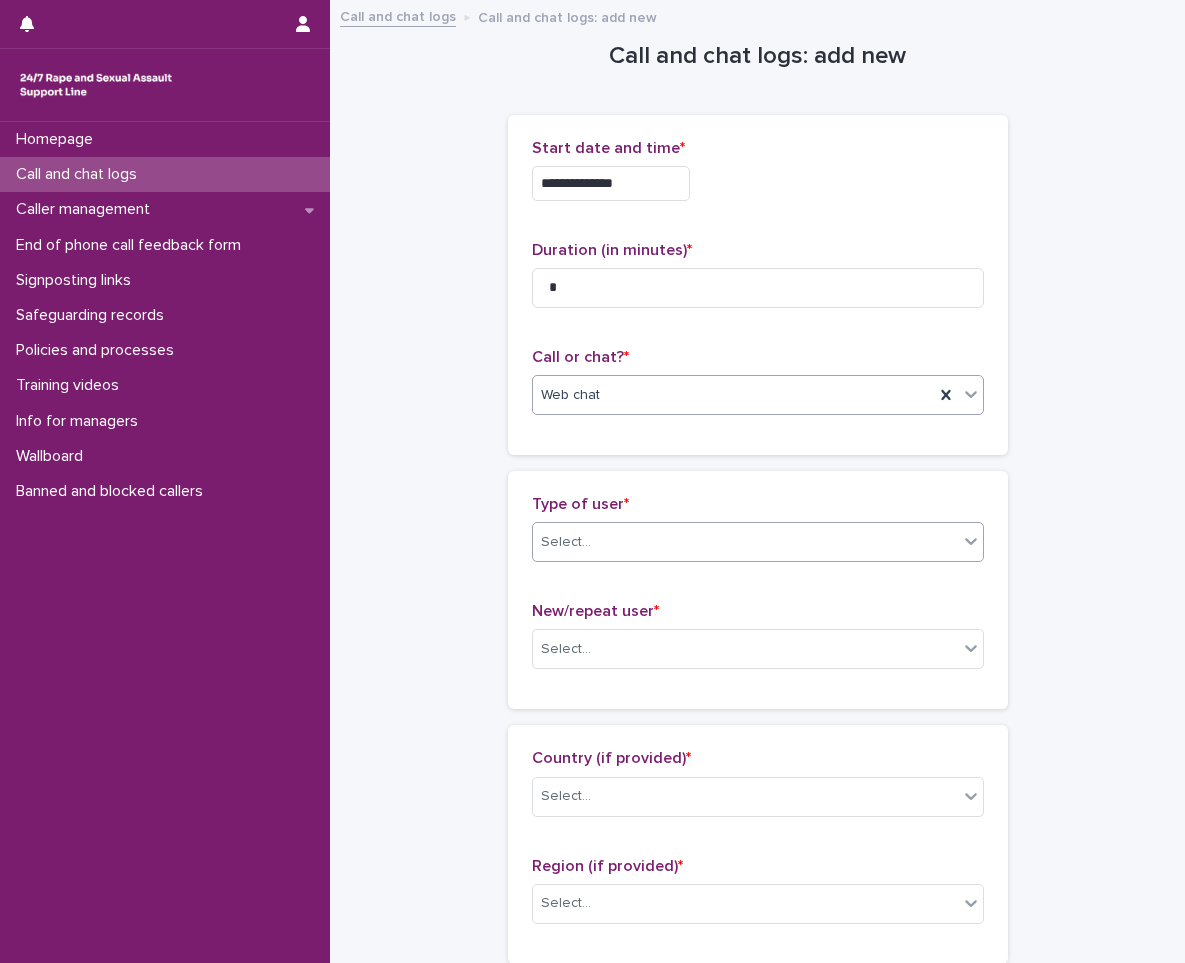 click on "Select..." at bounding box center [745, 542] 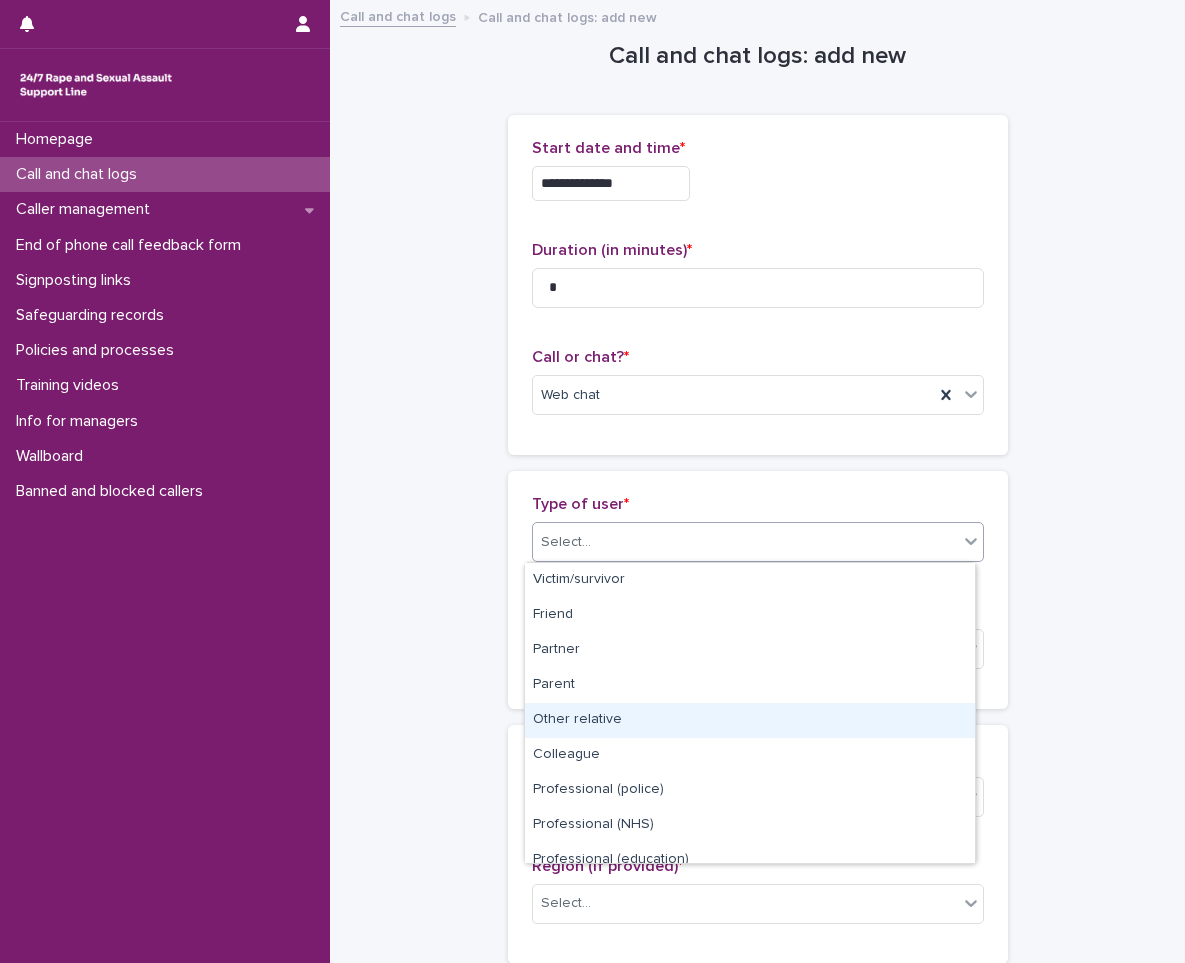 scroll, scrollTop: 225, scrollLeft: 0, axis: vertical 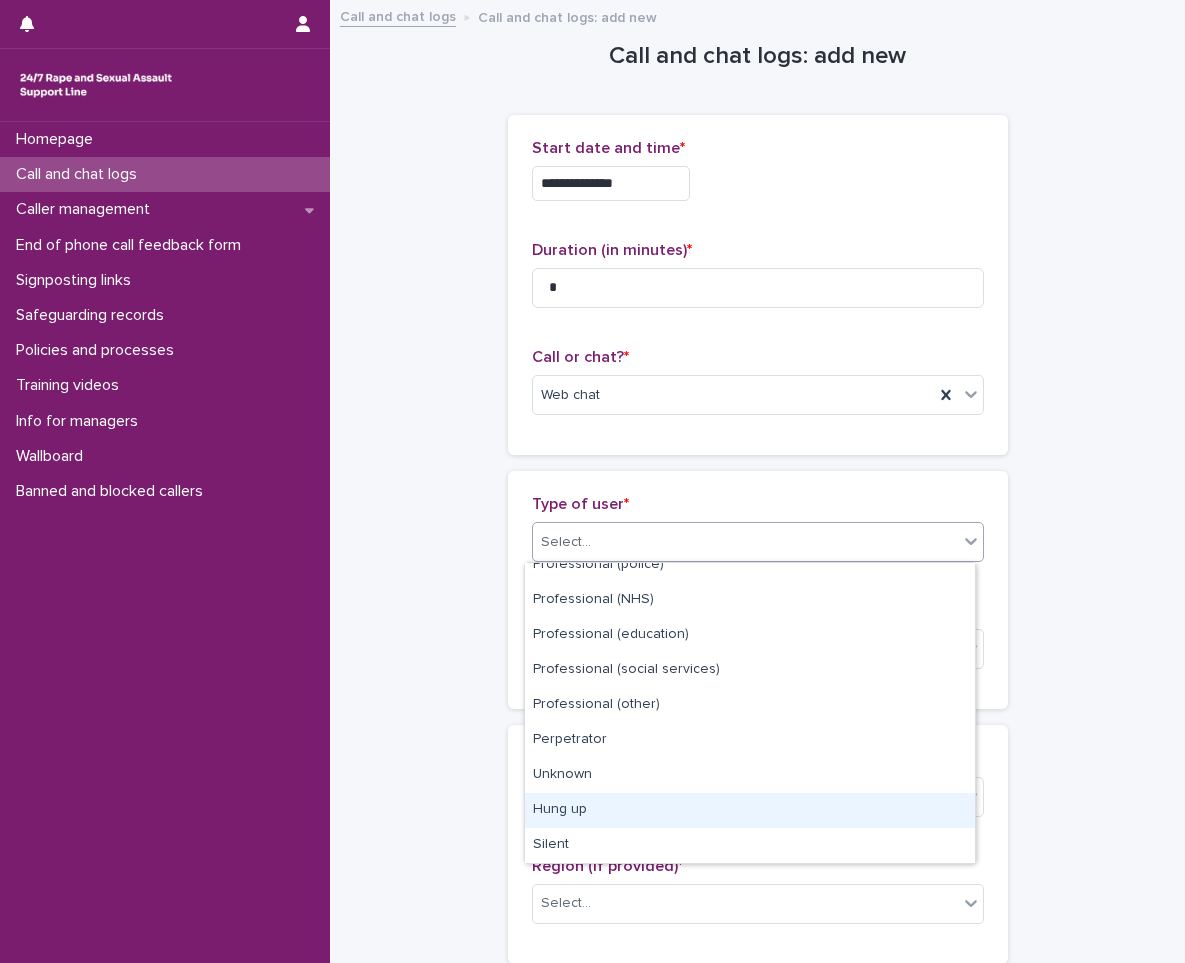 click on "Hung up" at bounding box center (750, 810) 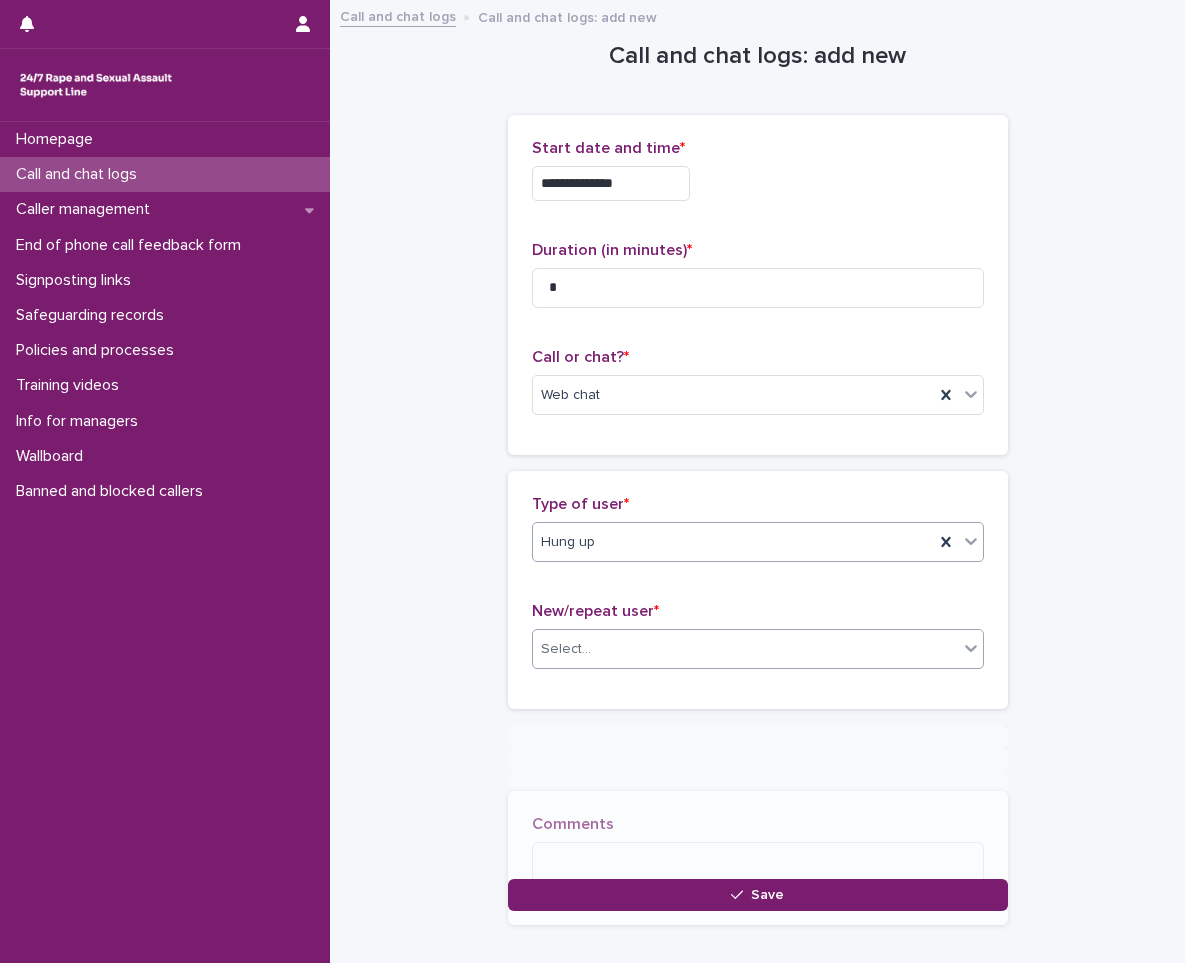click on "Select..." at bounding box center [745, 649] 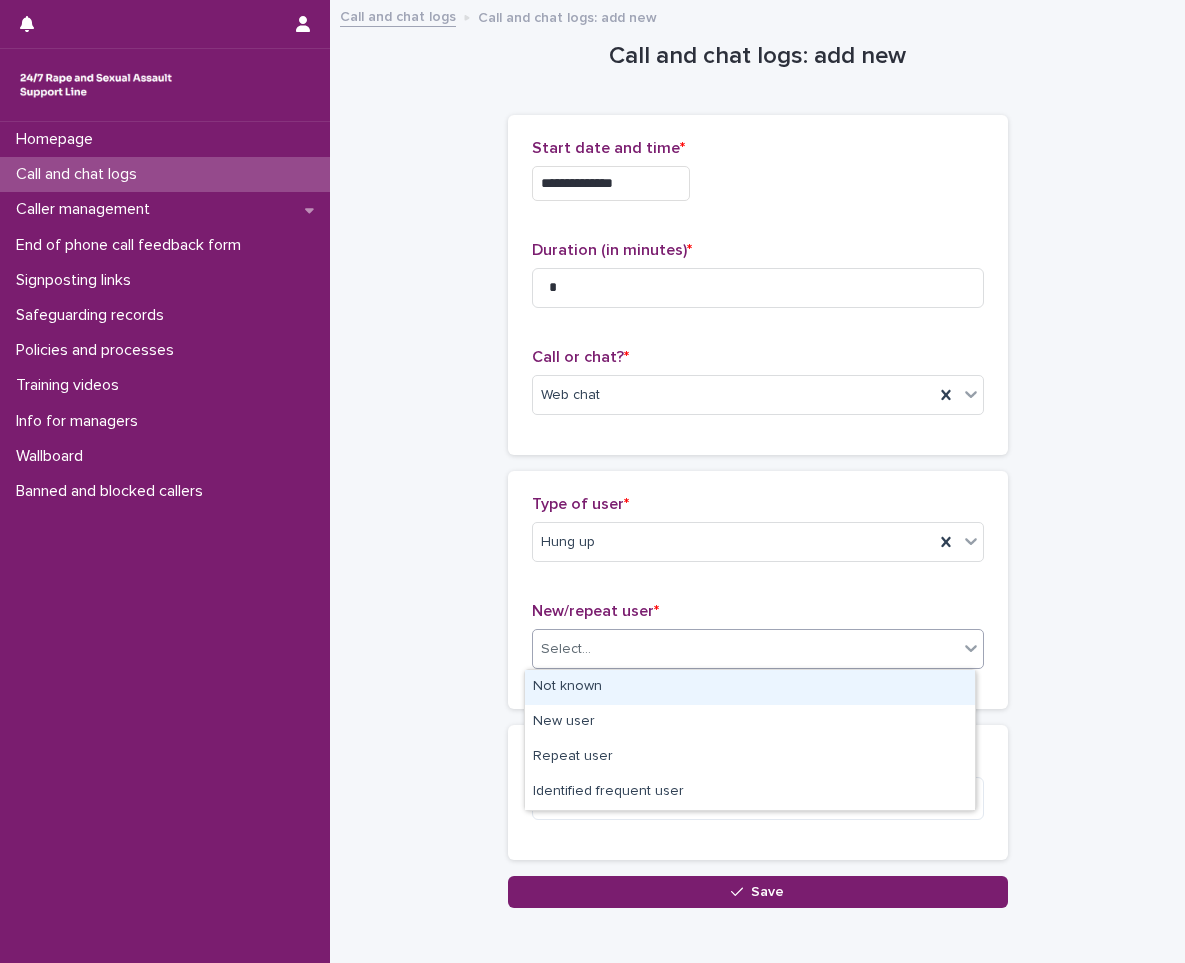 click on "Not known" at bounding box center [750, 687] 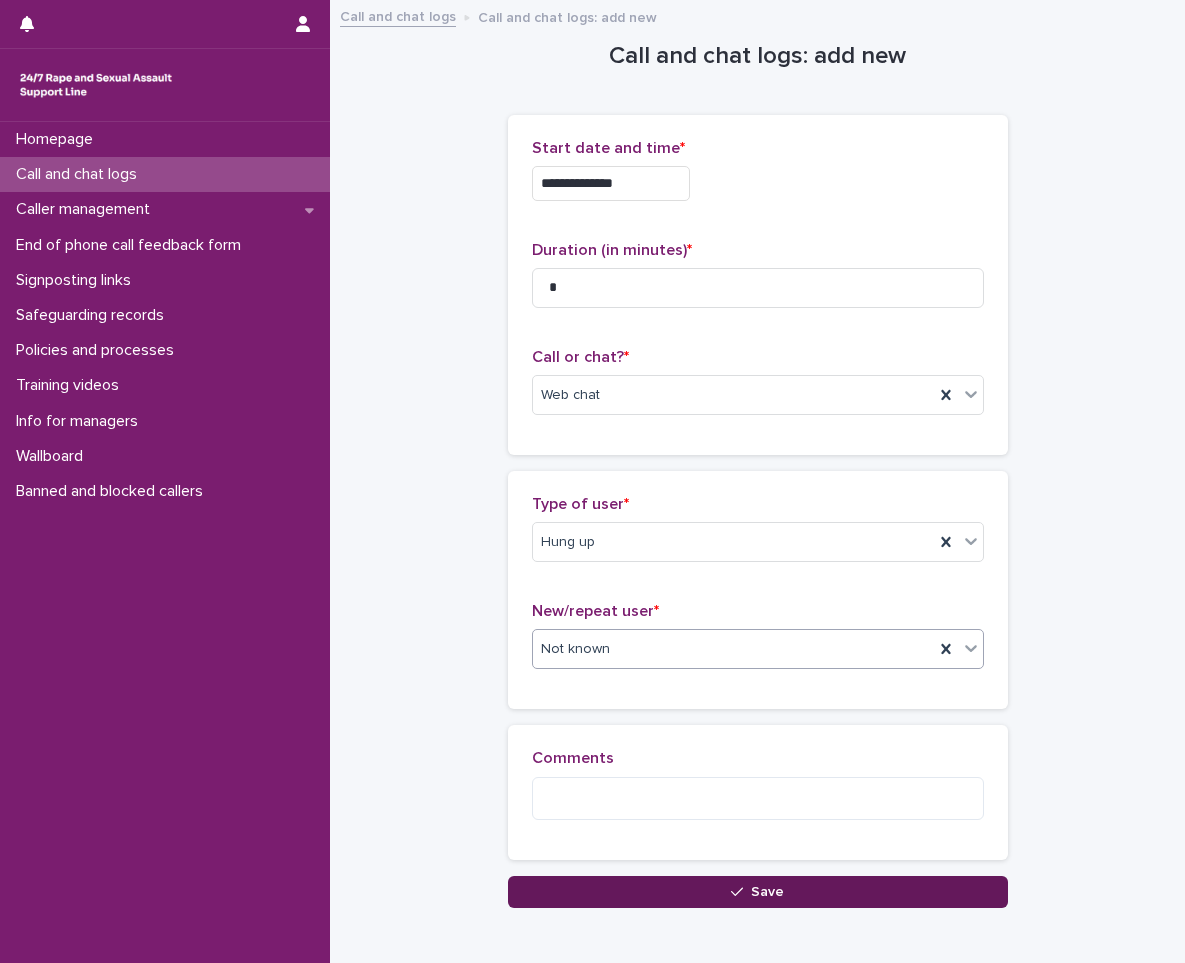 click on "Save" at bounding box center [758, 892] 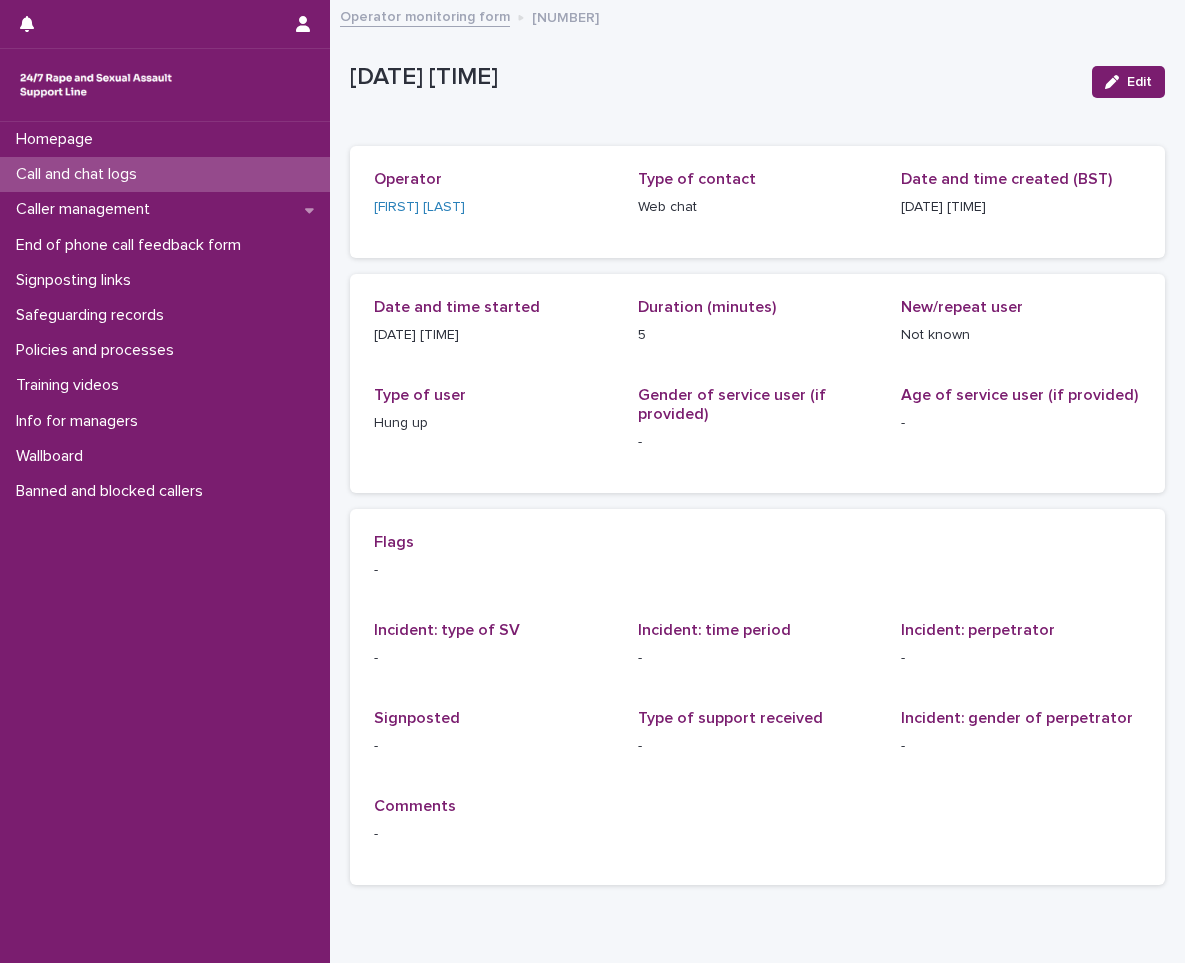 click on "Call and chat logs" at bounding box center [80, 174] 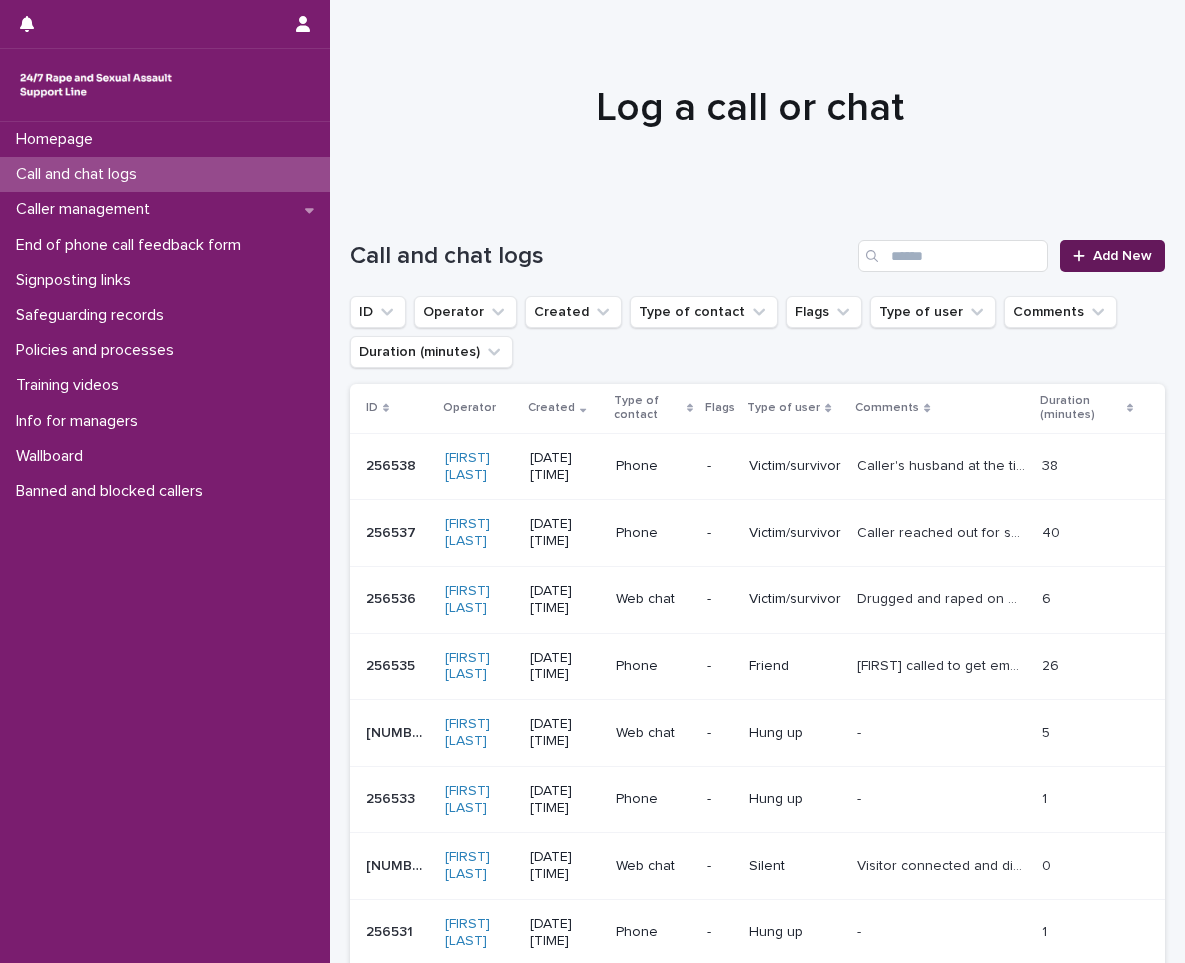 click on "Add New" at bounding box center (1112, 256) 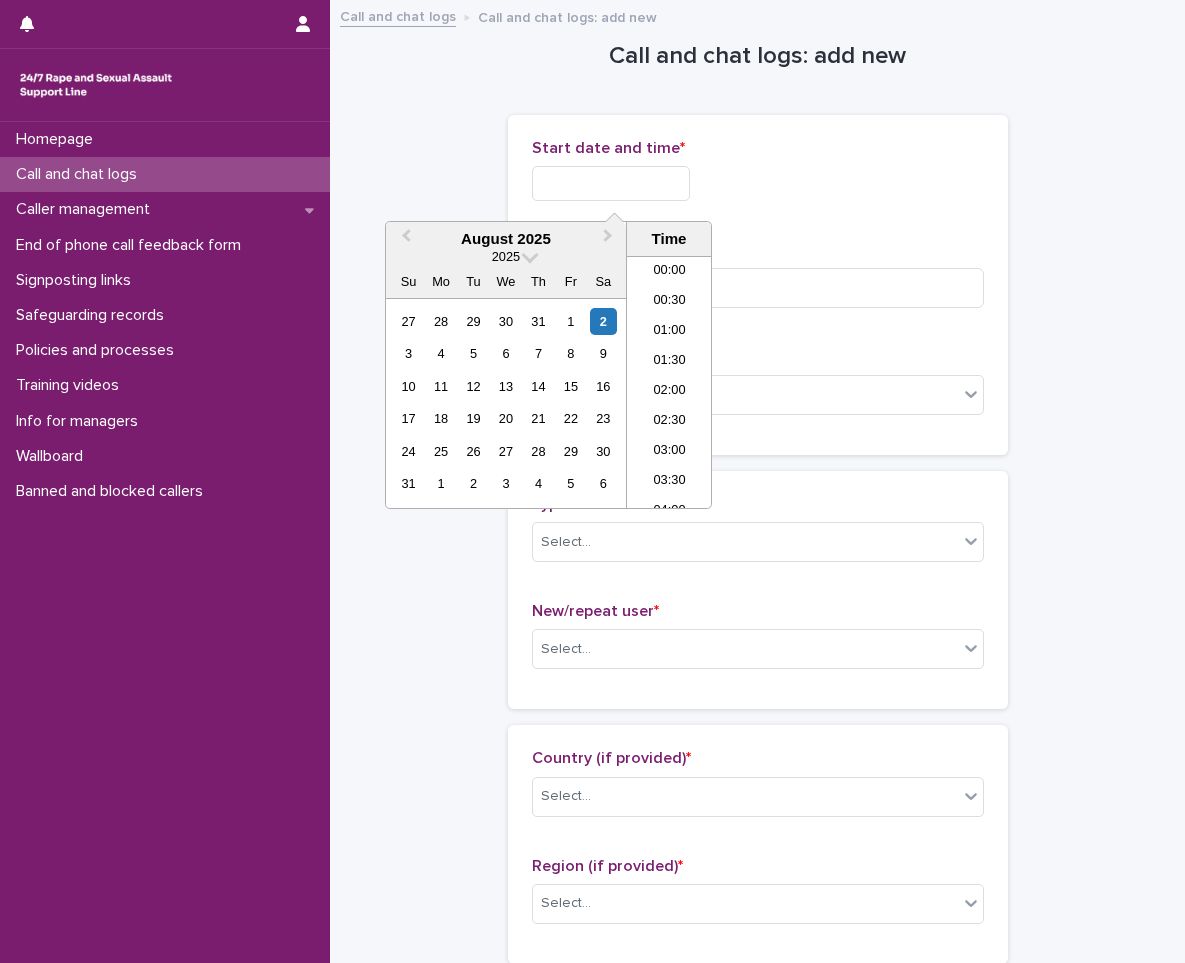 click at bounding box center (611, 183) 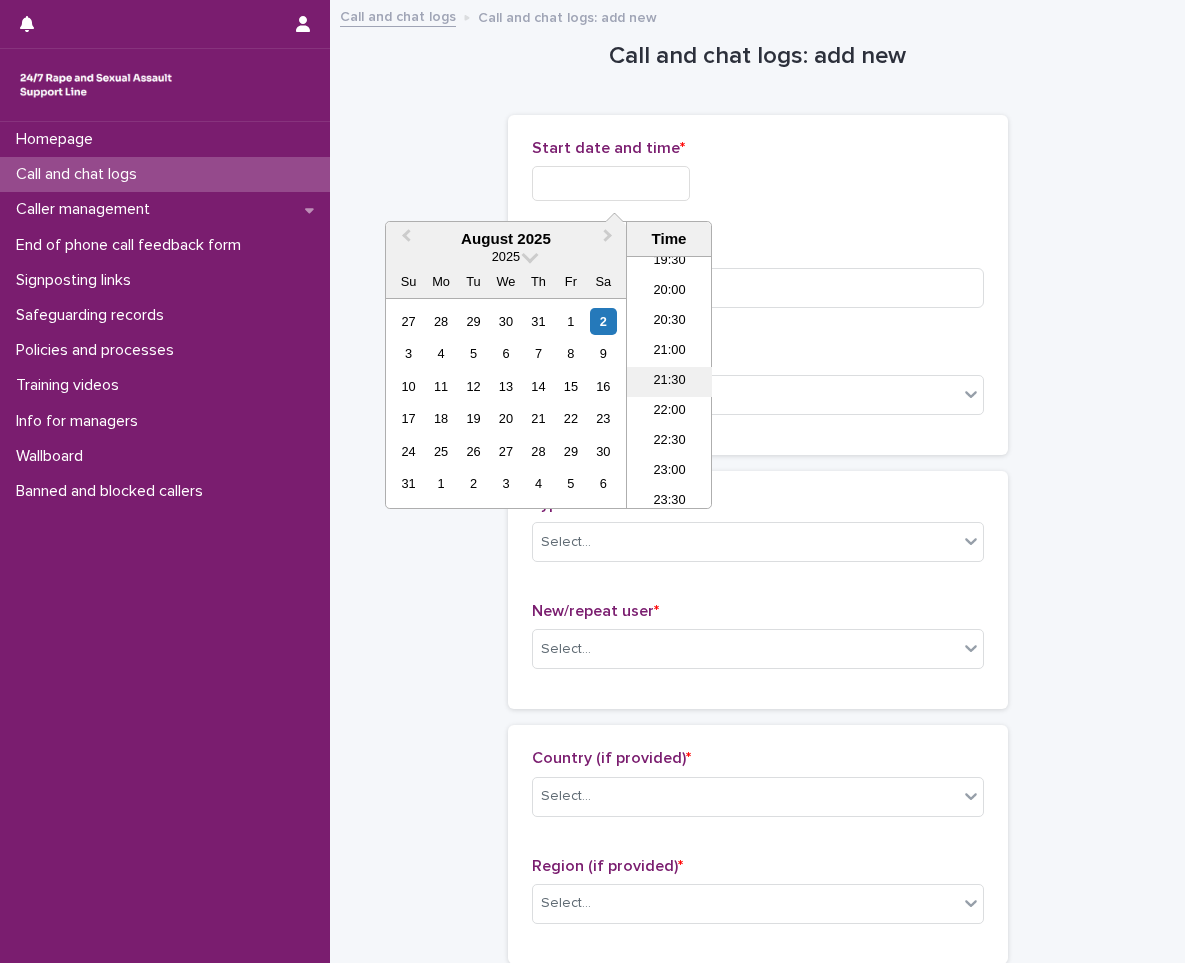 click on "21:30" at bounding box center [669, 382] 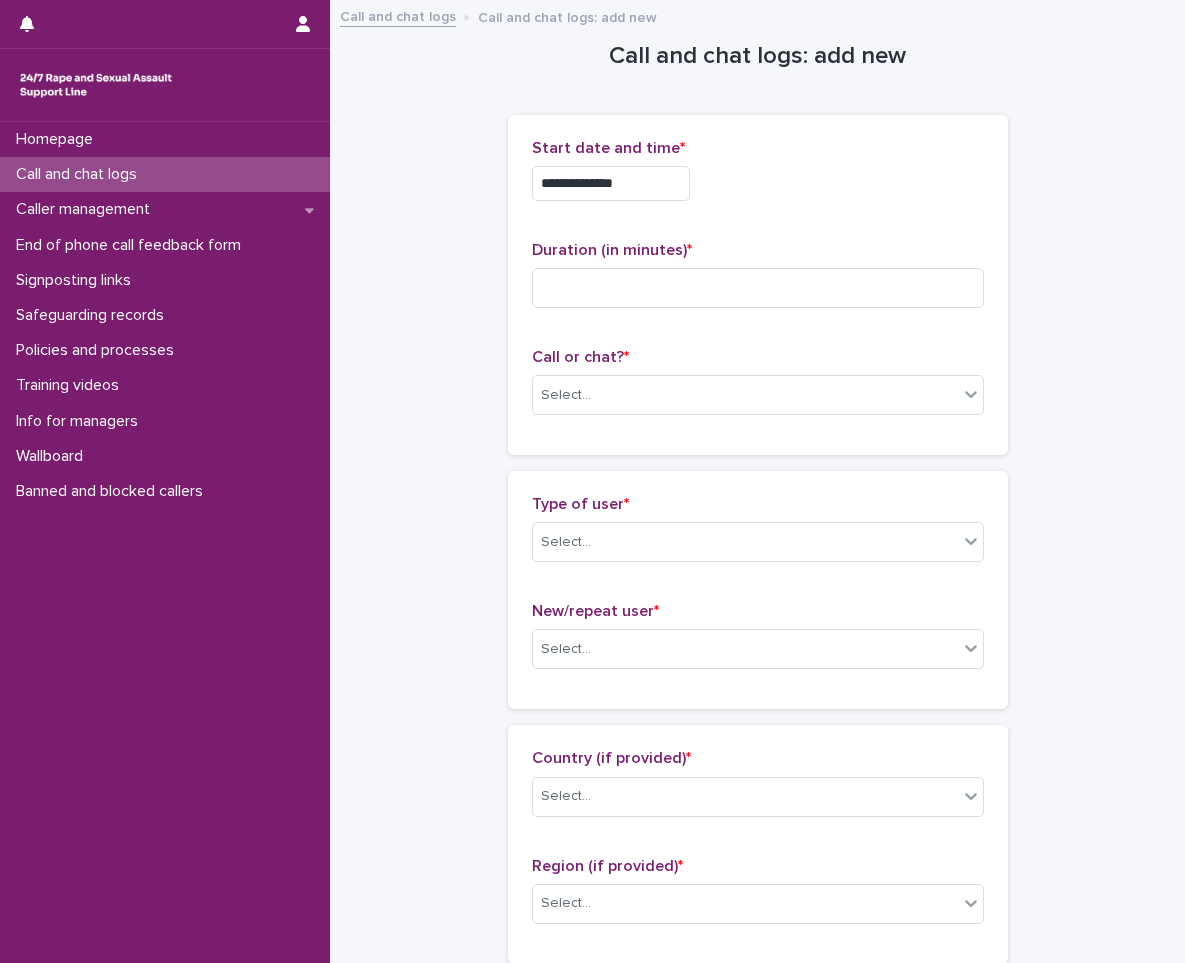 click on "**********" at bounding box center [611, 183] 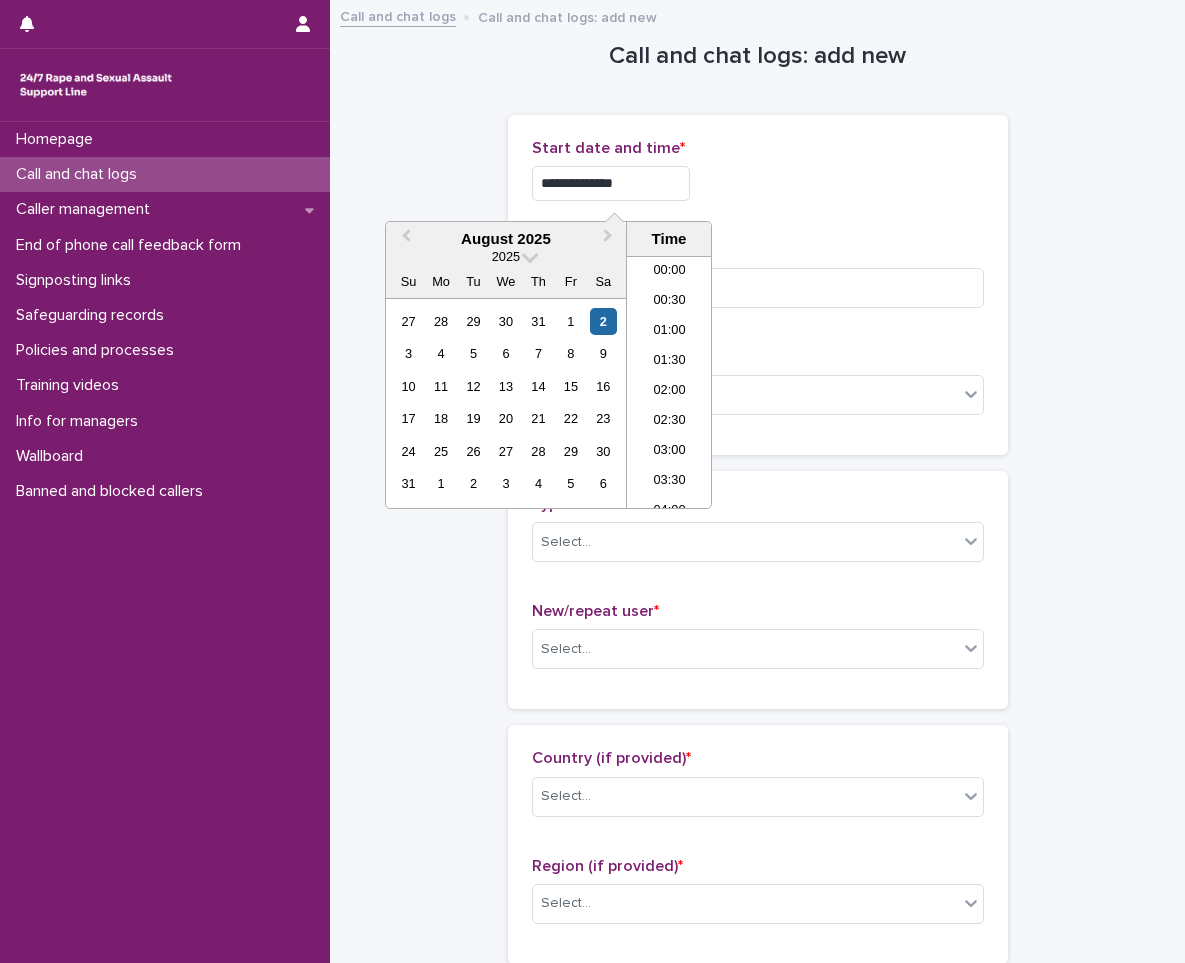 scroll, scrollTop: 1180, scrollLeft: 0, axis: vertical 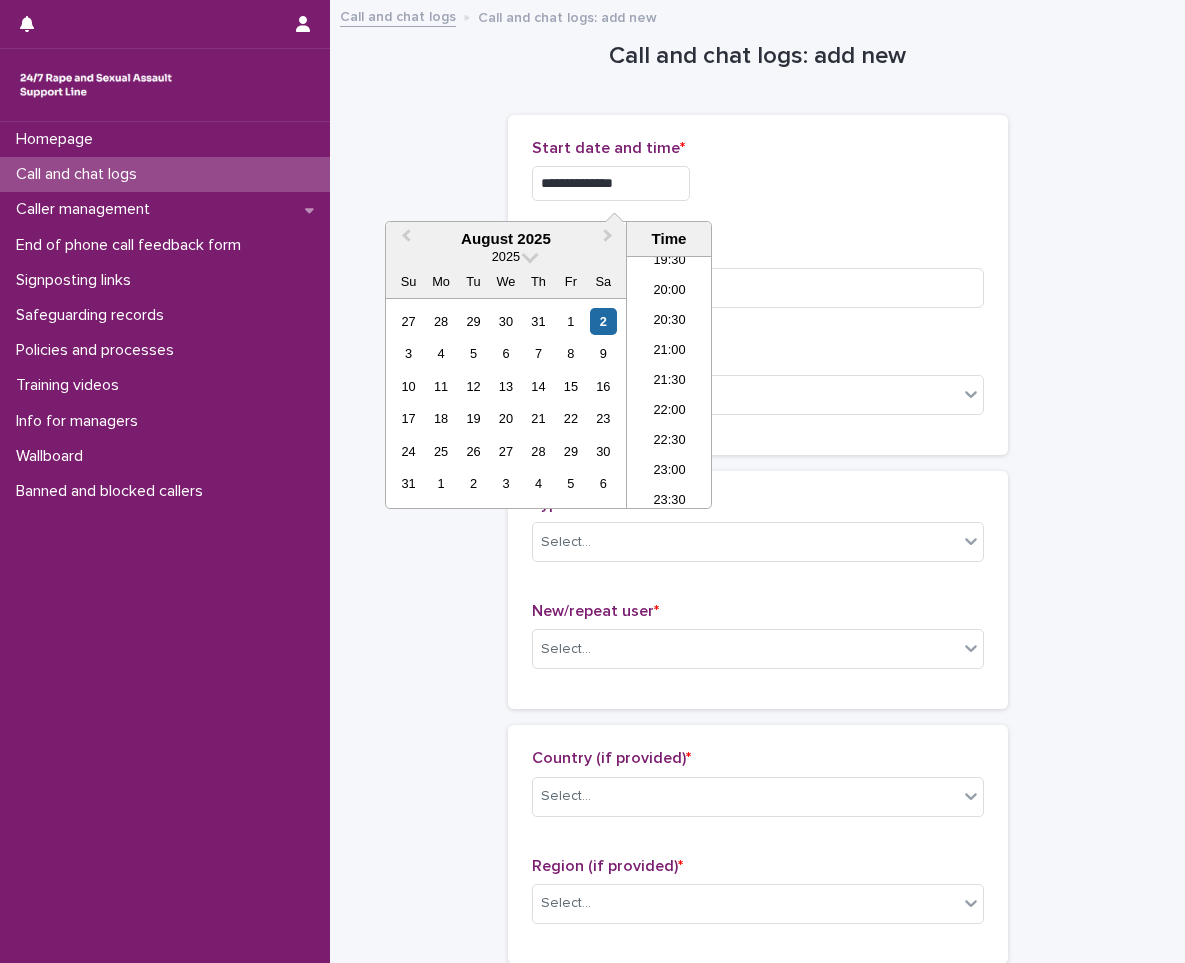 type on "**********" 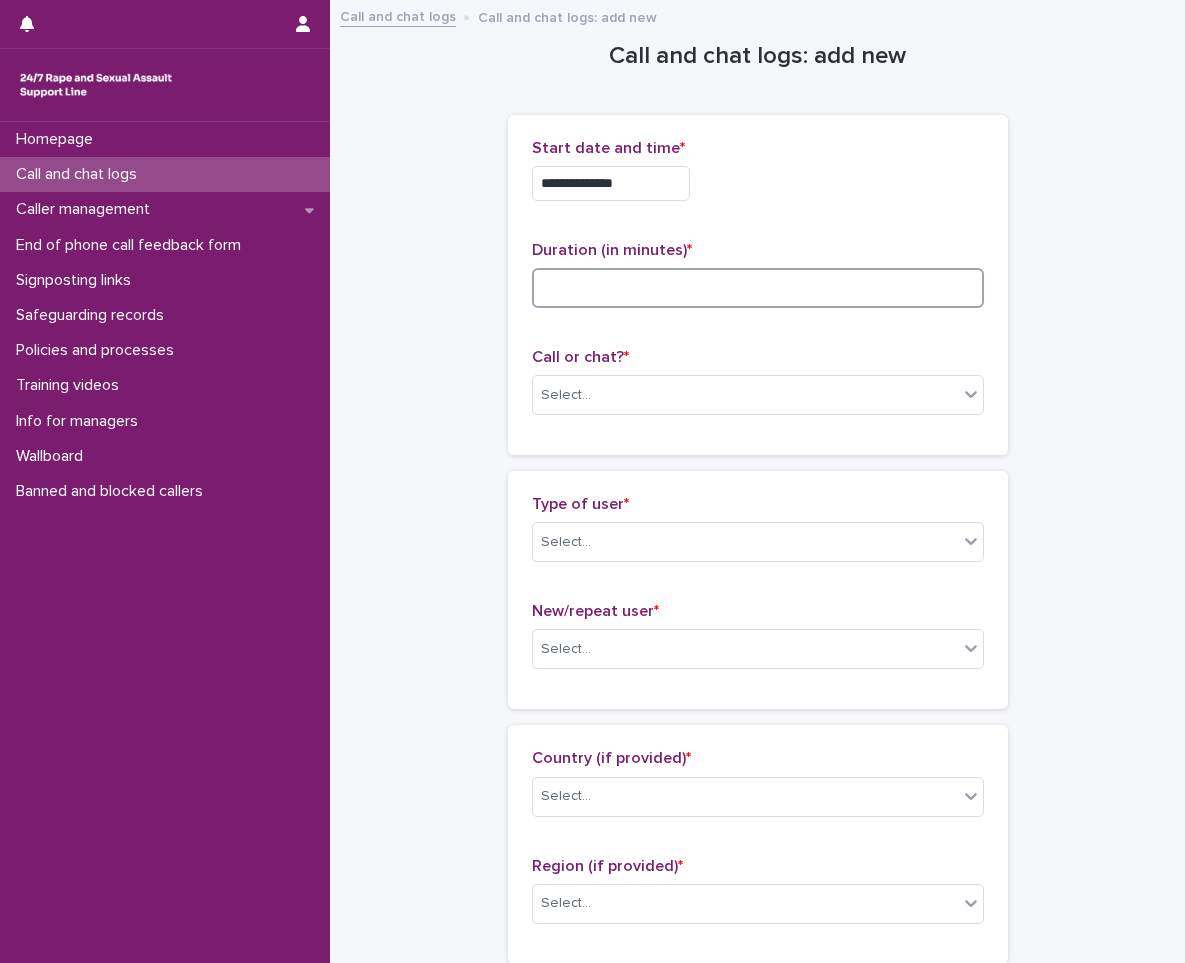 click at bounding box center [758, 288] 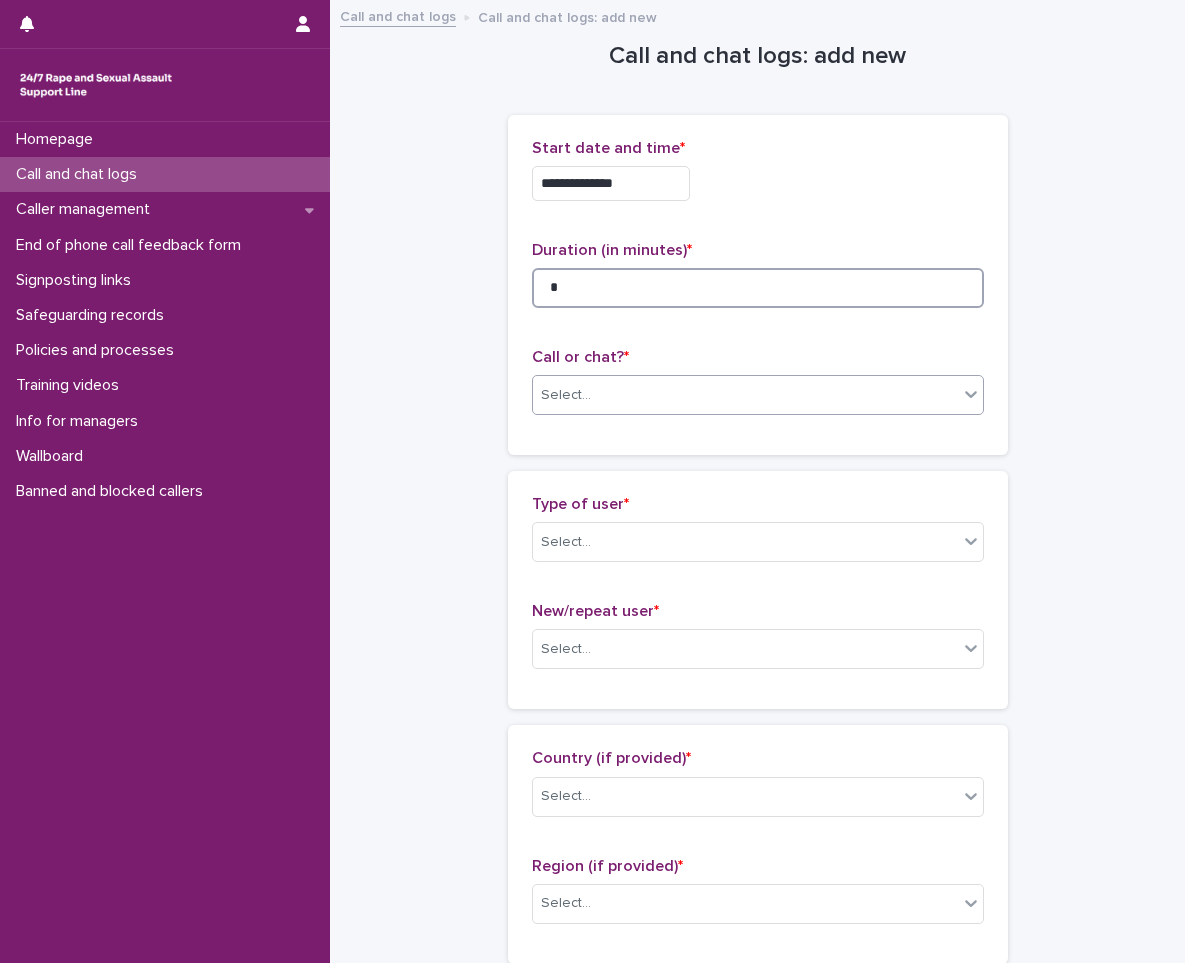 type on "*" 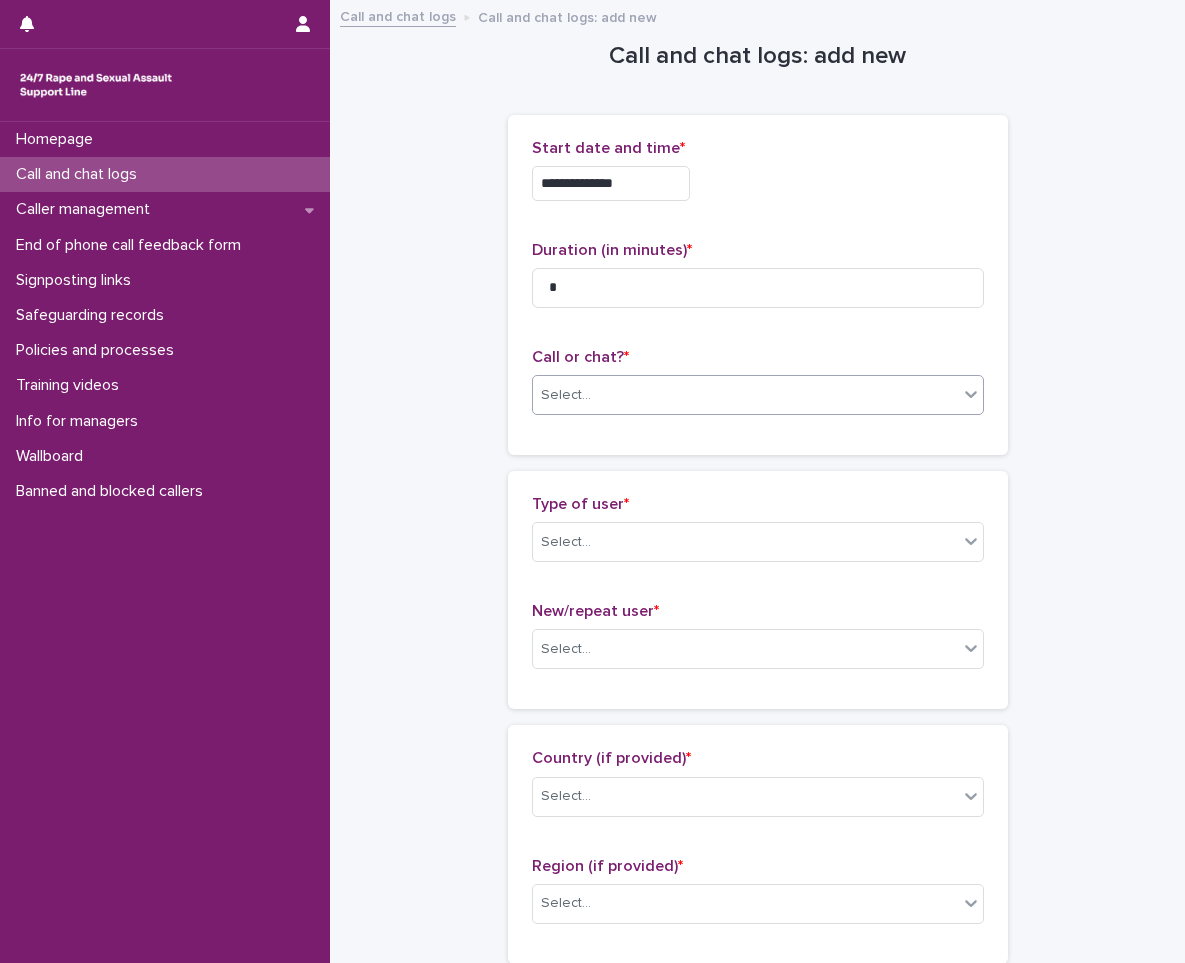 click on "Select..." at bounding box center [745, 395] 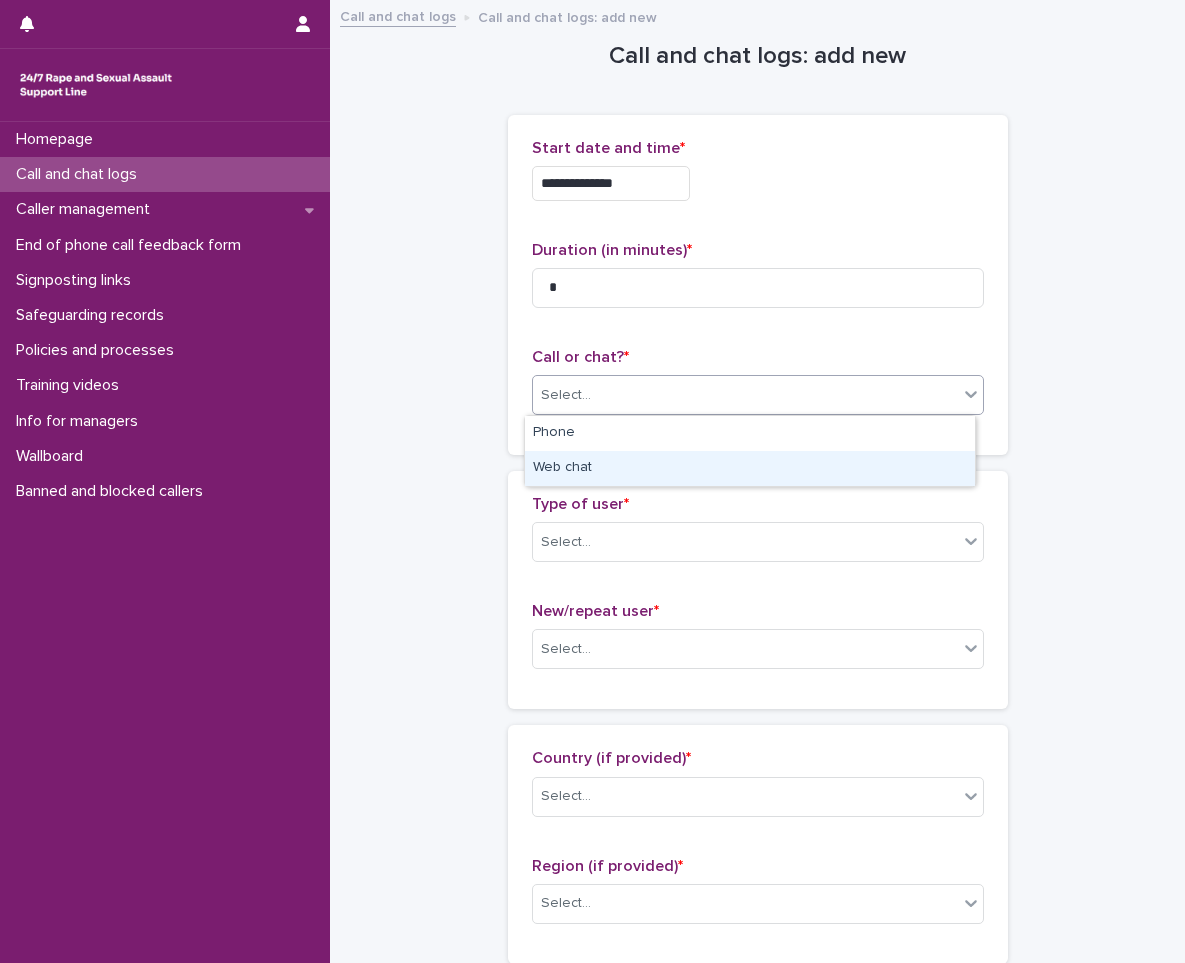 click on "Web chat" at bounding box center (750, 468) 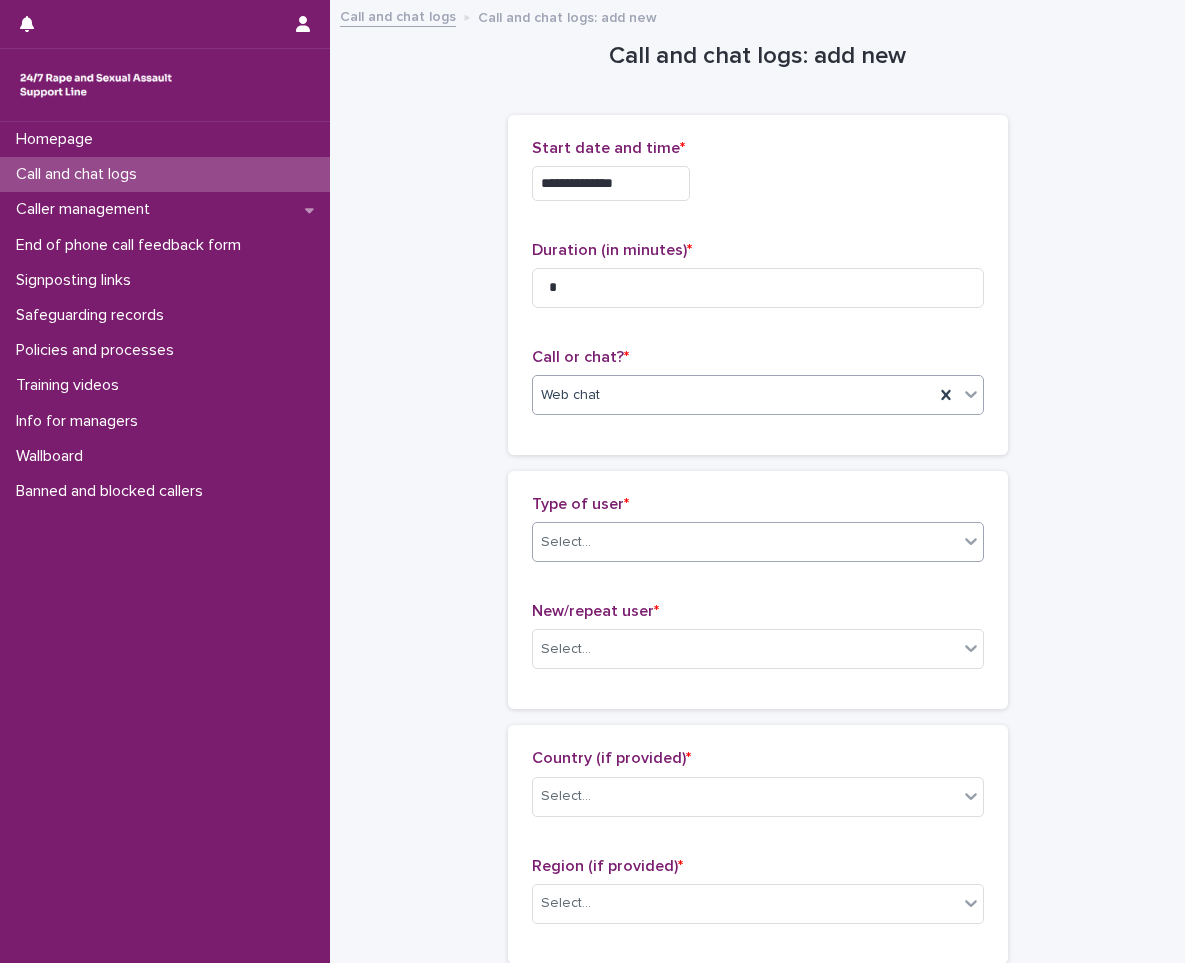 click at bounding box center (594, 542) 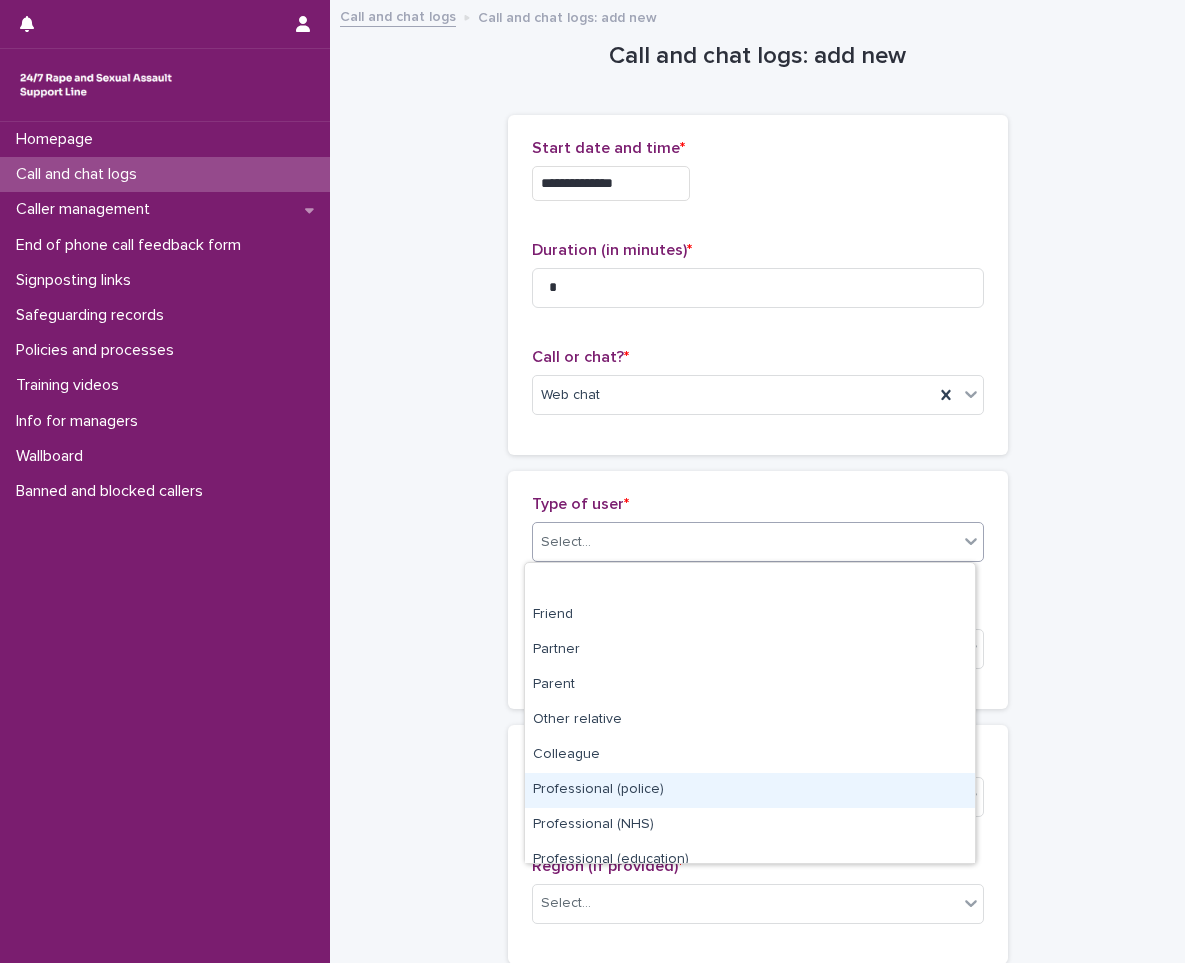 scroll, scrollTop: 225, scrollLeft: 0, axis: vertical 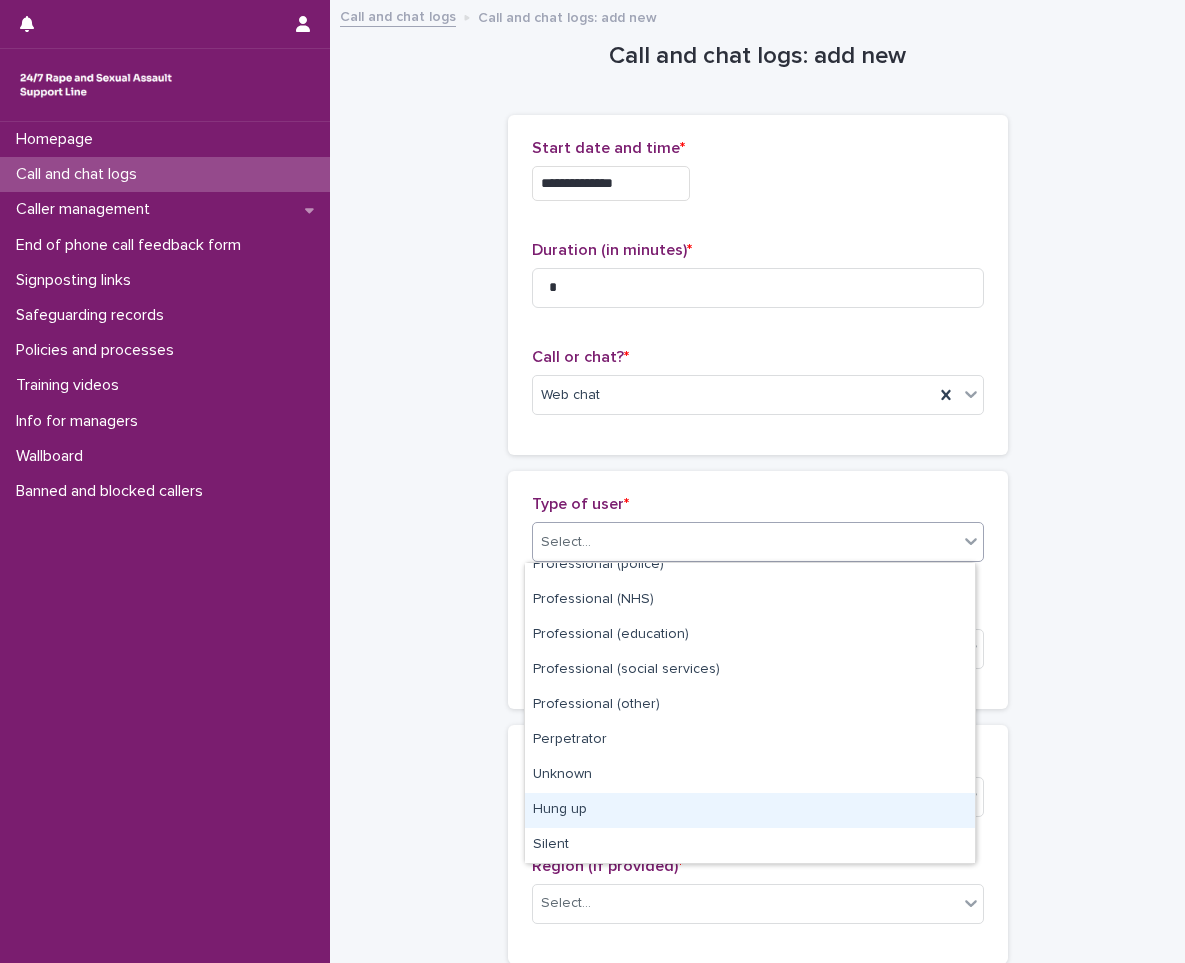 click on "Hung up" at bounding box center [750, 810] 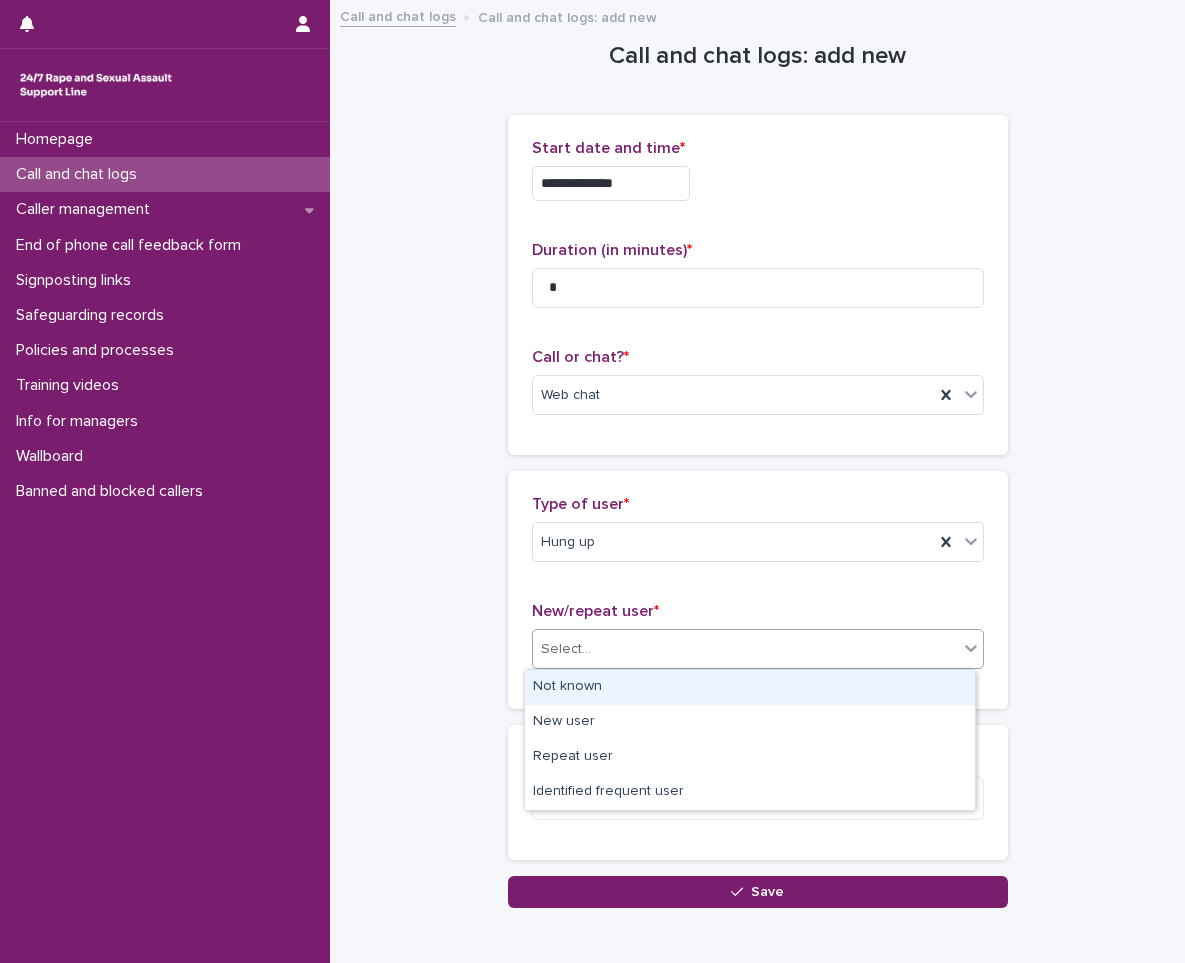 click on "Select..." at bounding box center [745, 649] 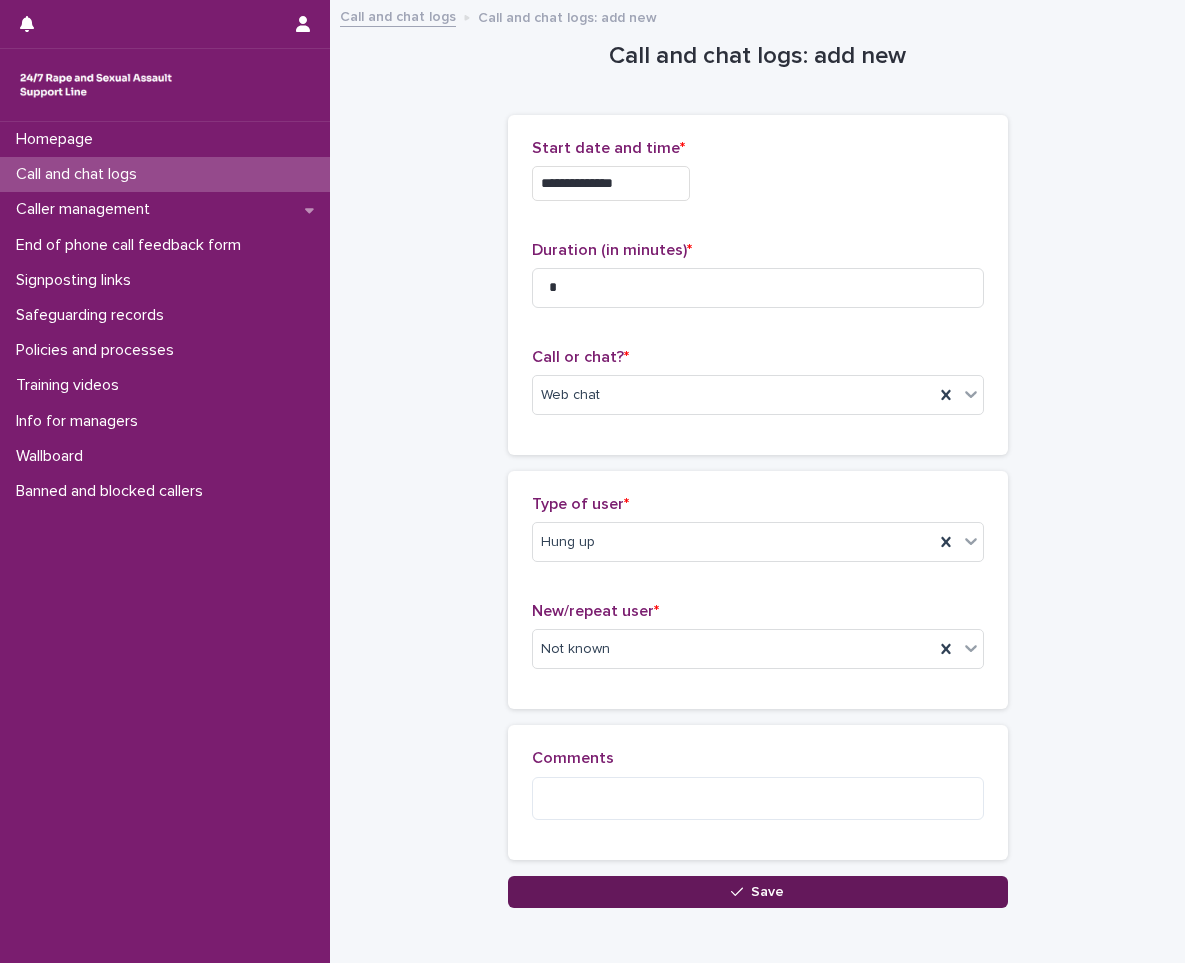 click on "Save" at bounding box center (758, 892) 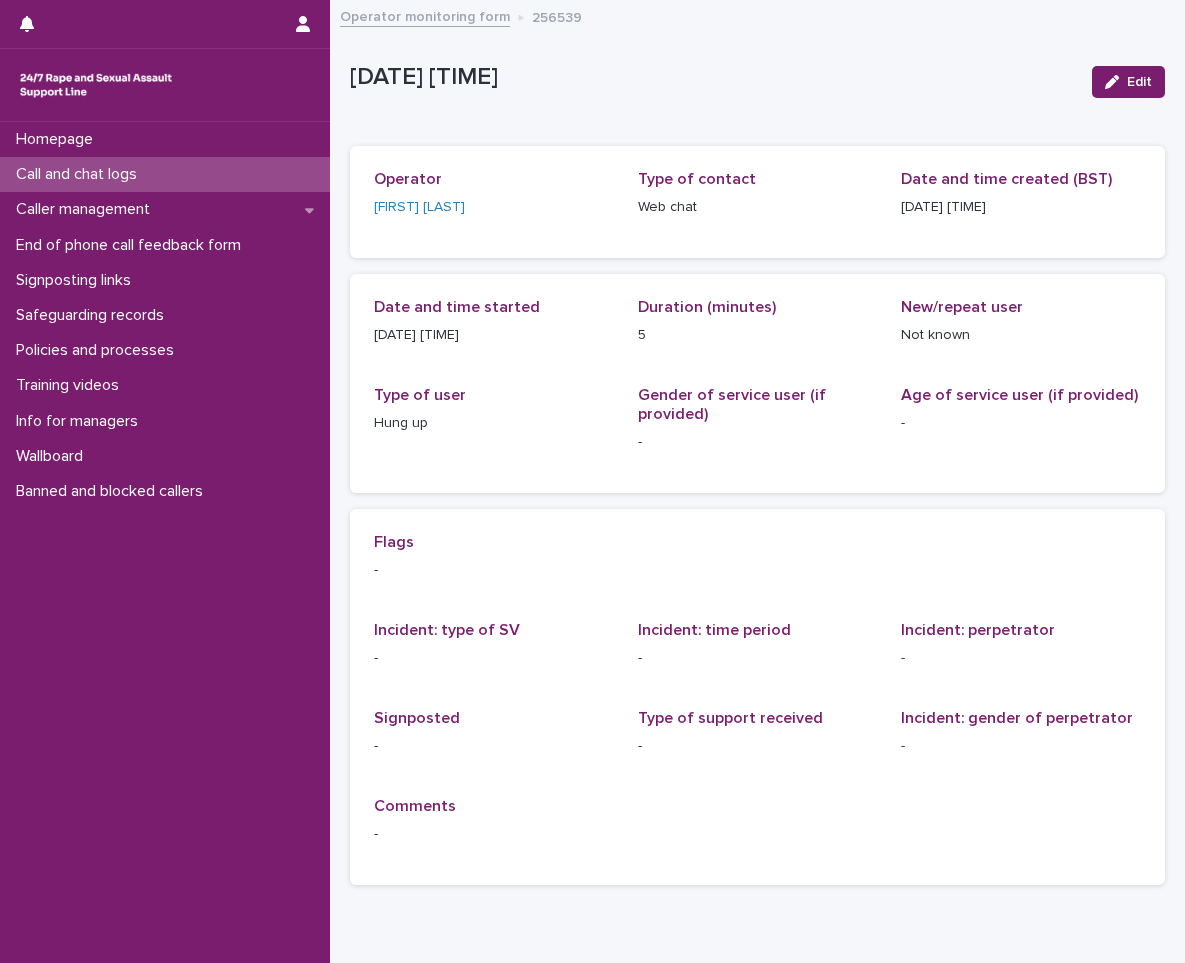 click on "Call and chat logs" at bounding box center [165, 174] 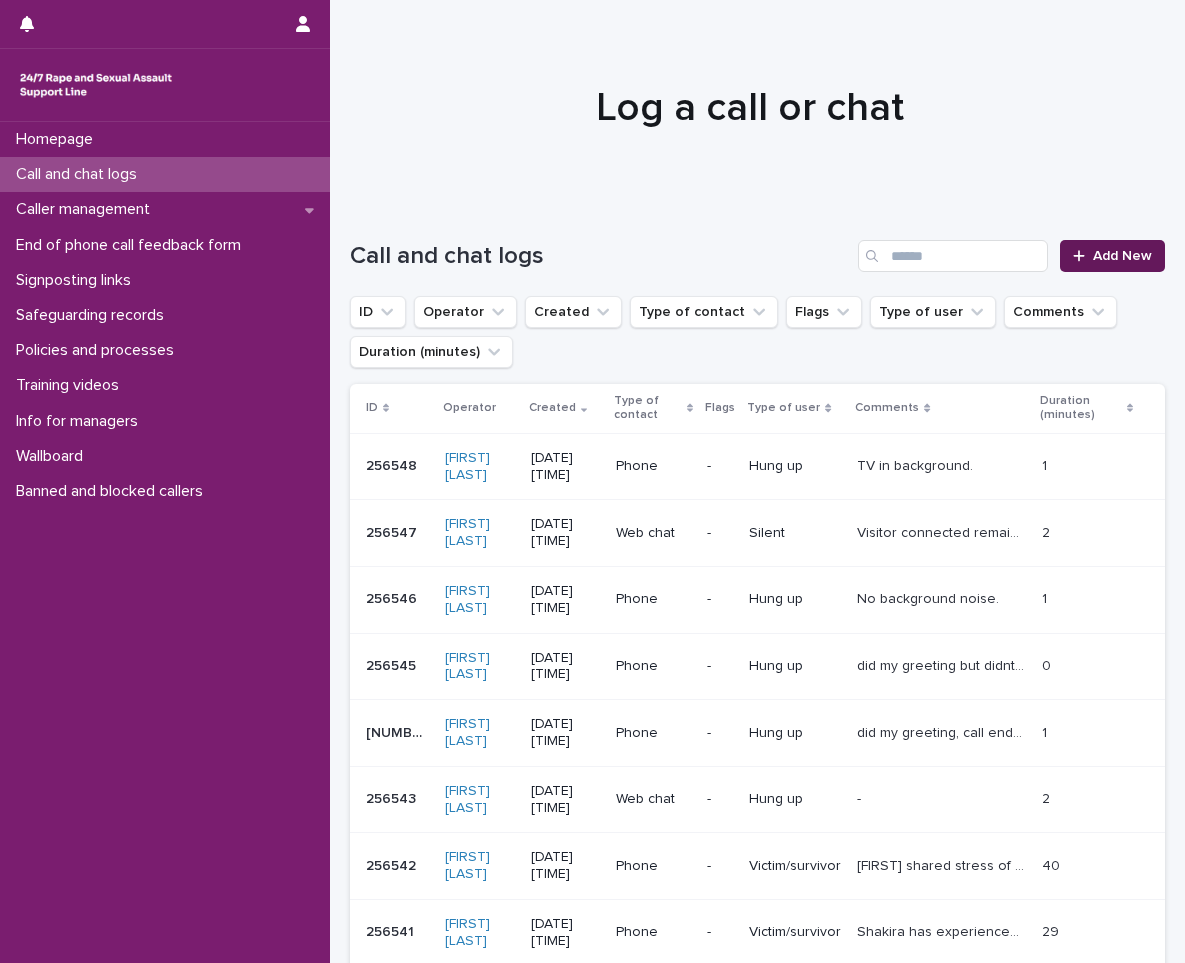 click 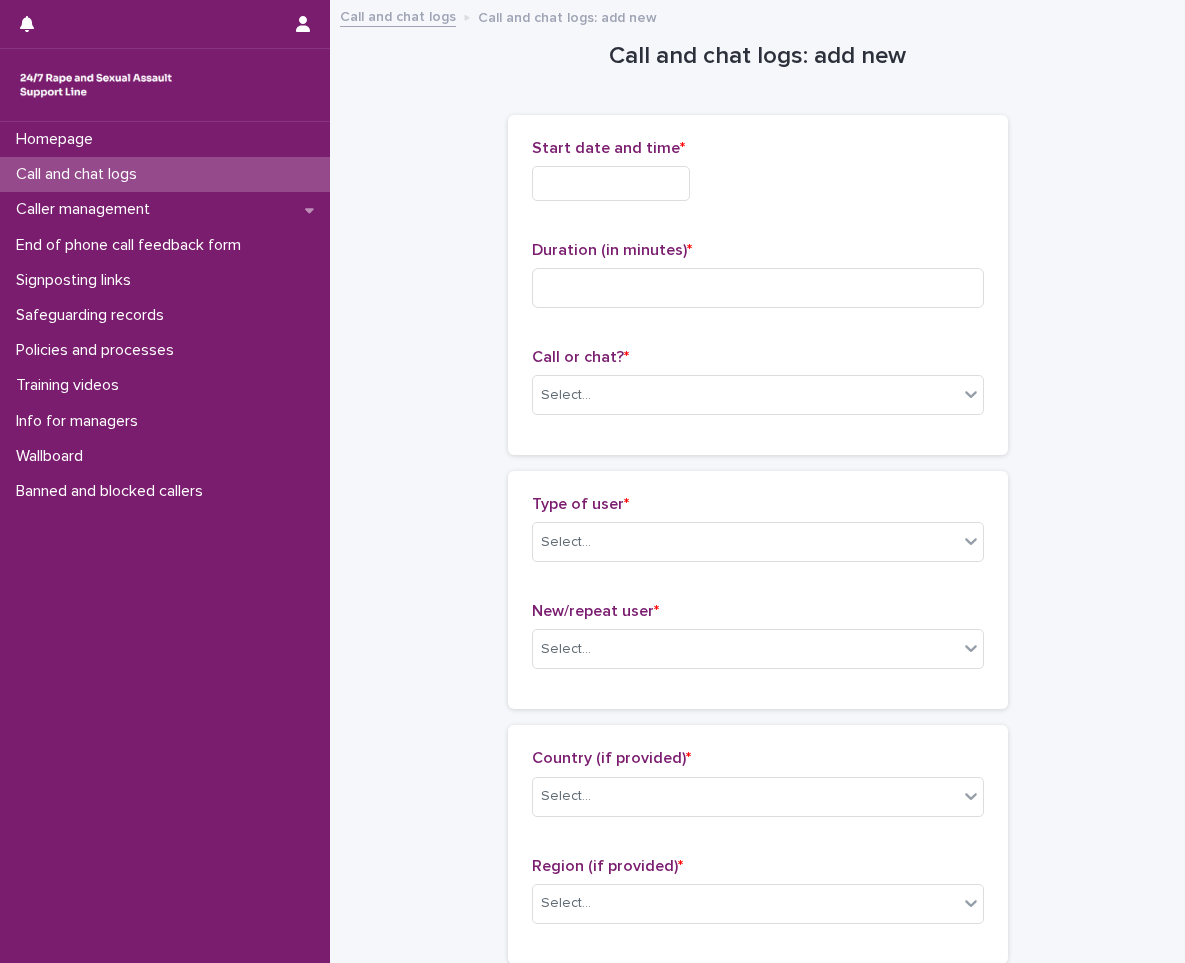 click at bounding box center [611, 183] 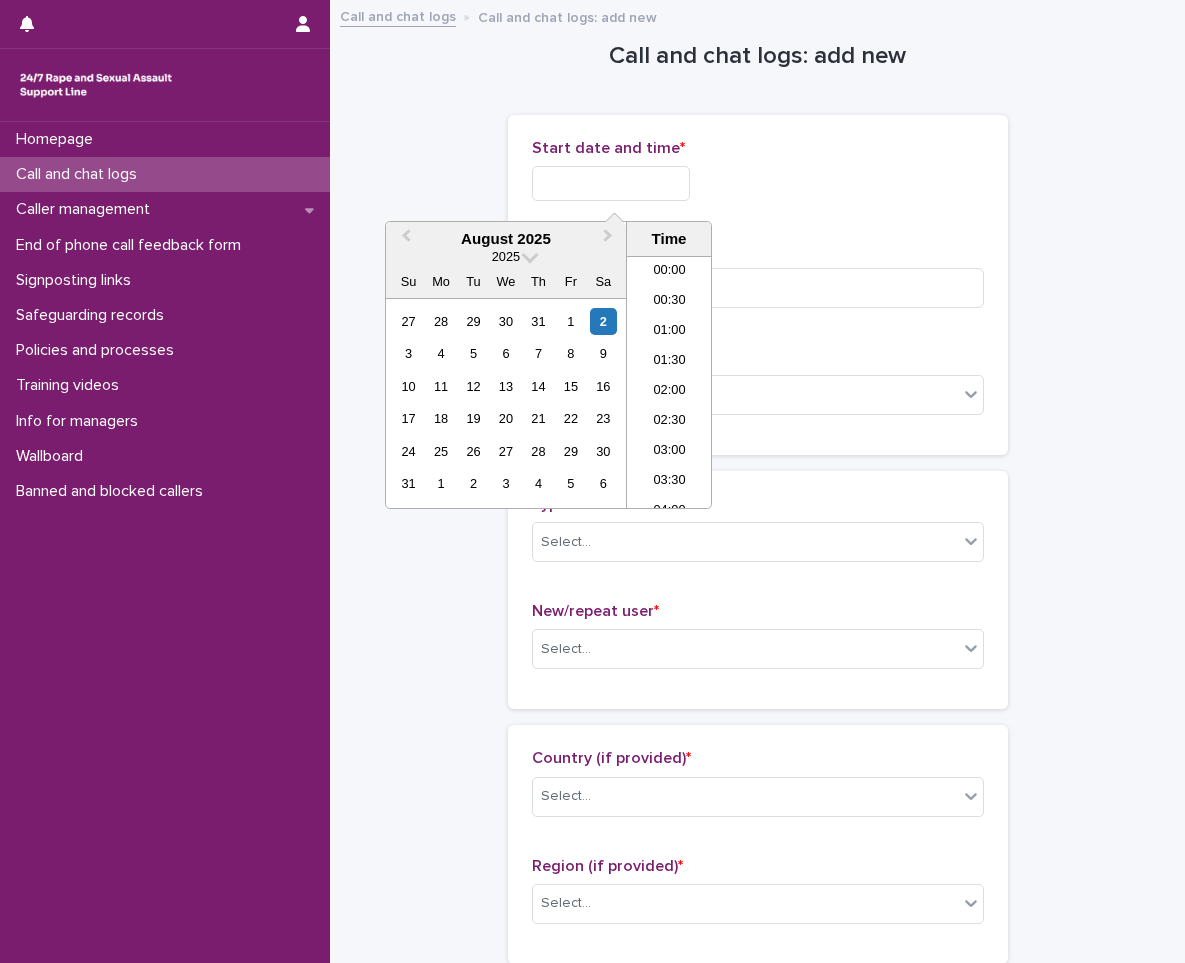 scroll, scrollTop: 1189, scrollLeft: 0, axis: vertical 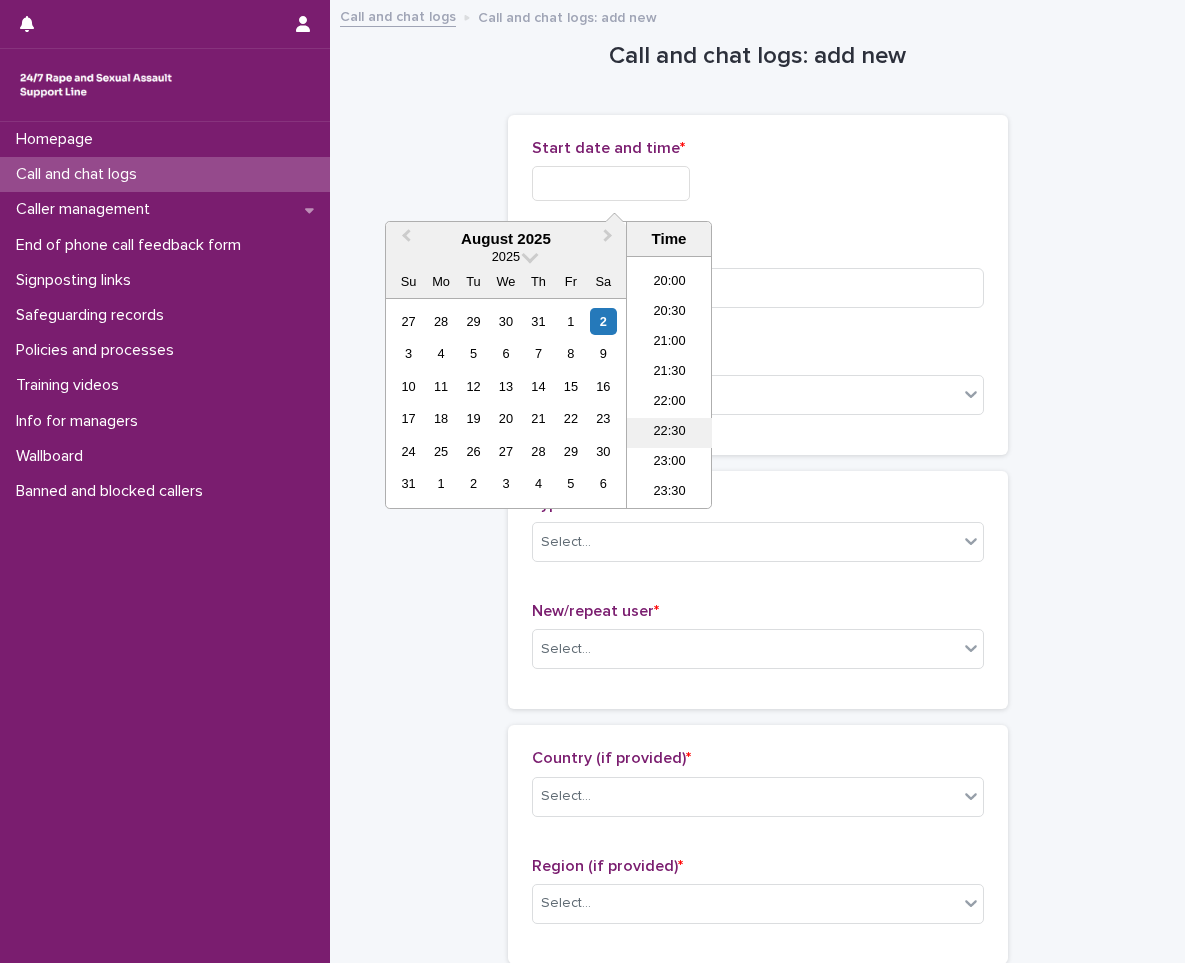 click on "22:30" at bounding box center (669, 433) 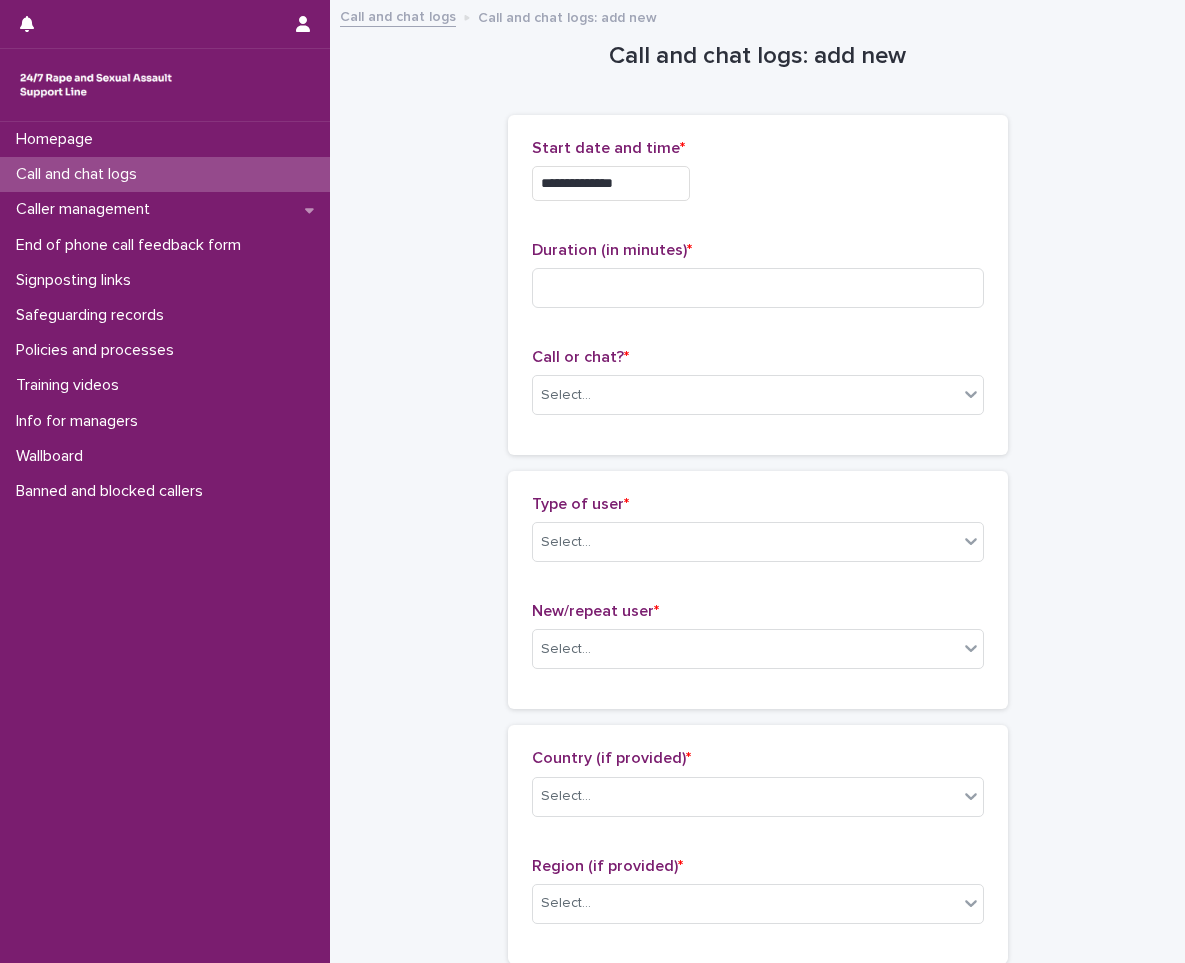 click on "**********" at bounding box center [611, 183] 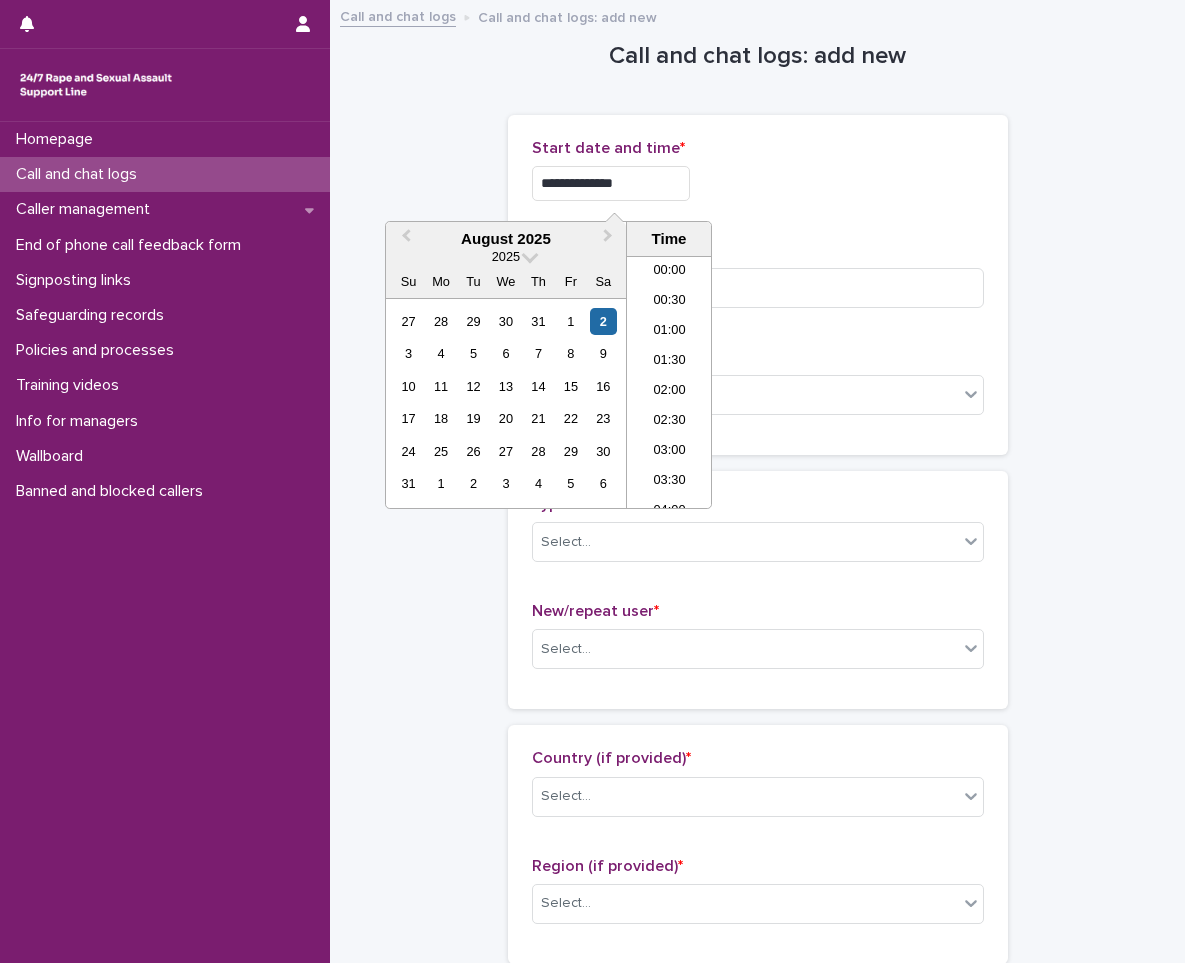 scroll, scrollTop: 1189, scrollLeft: 0, axis: vertical 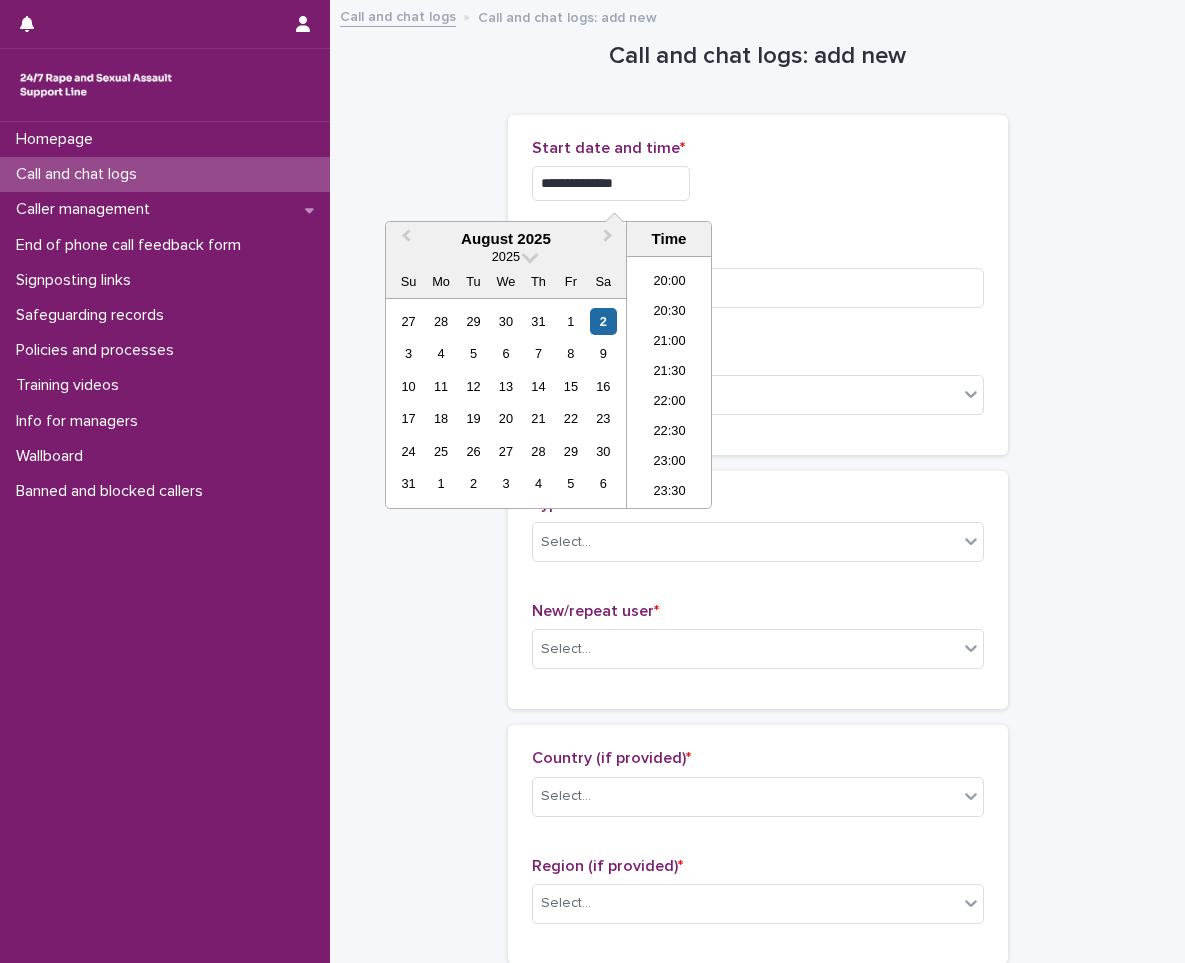 type on "**********" 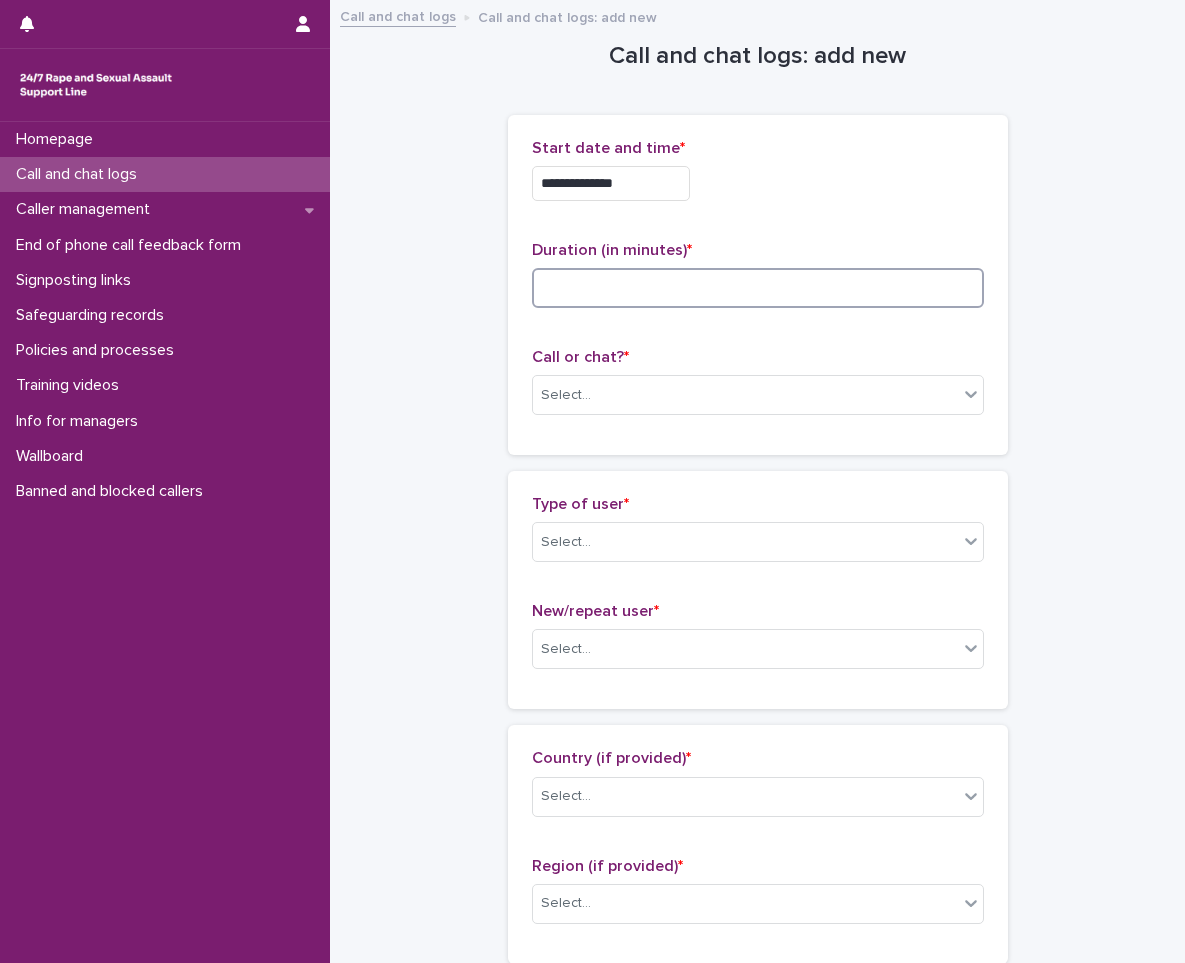 click at bounding box center [758, 288] 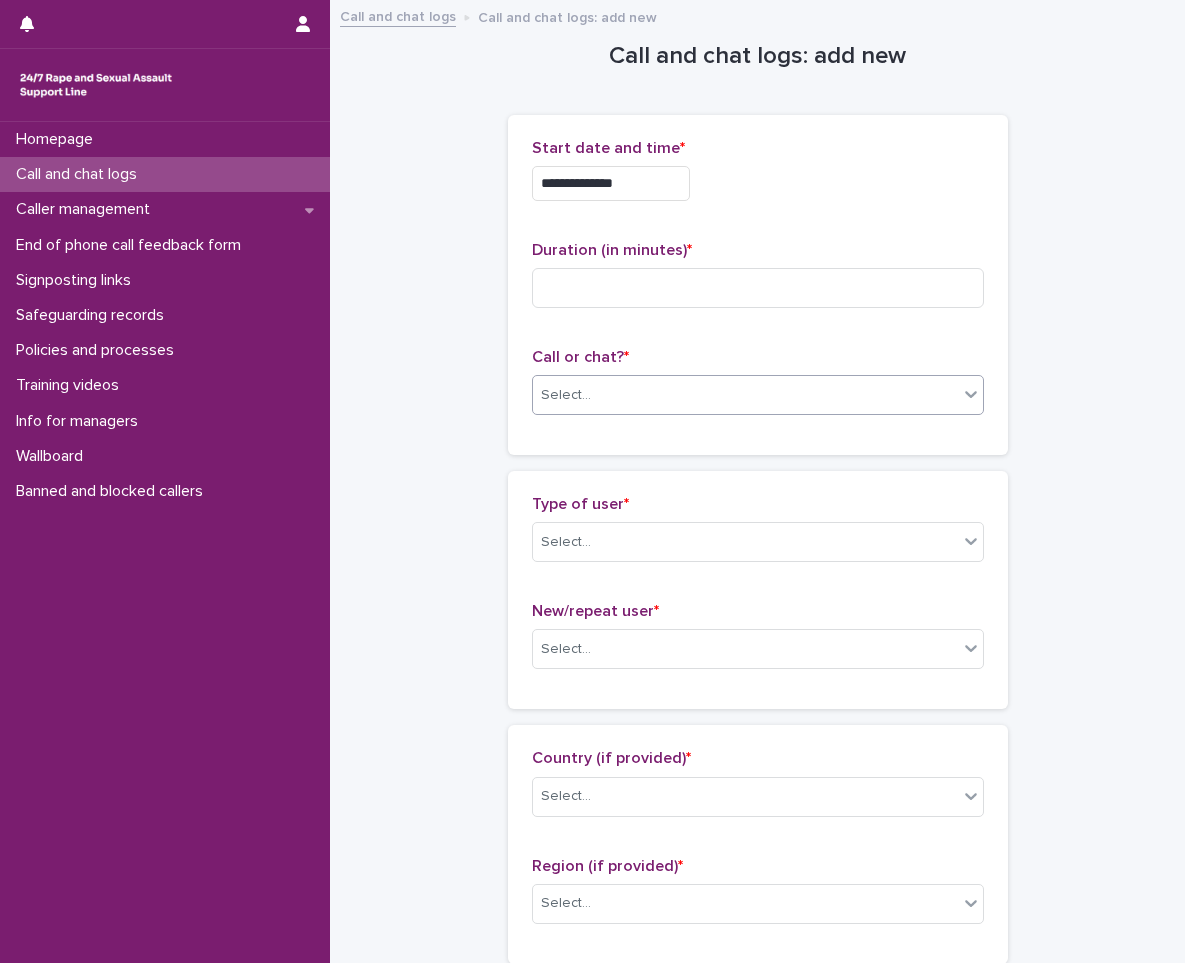 click on "Select..." at bounding box center [745, 395] 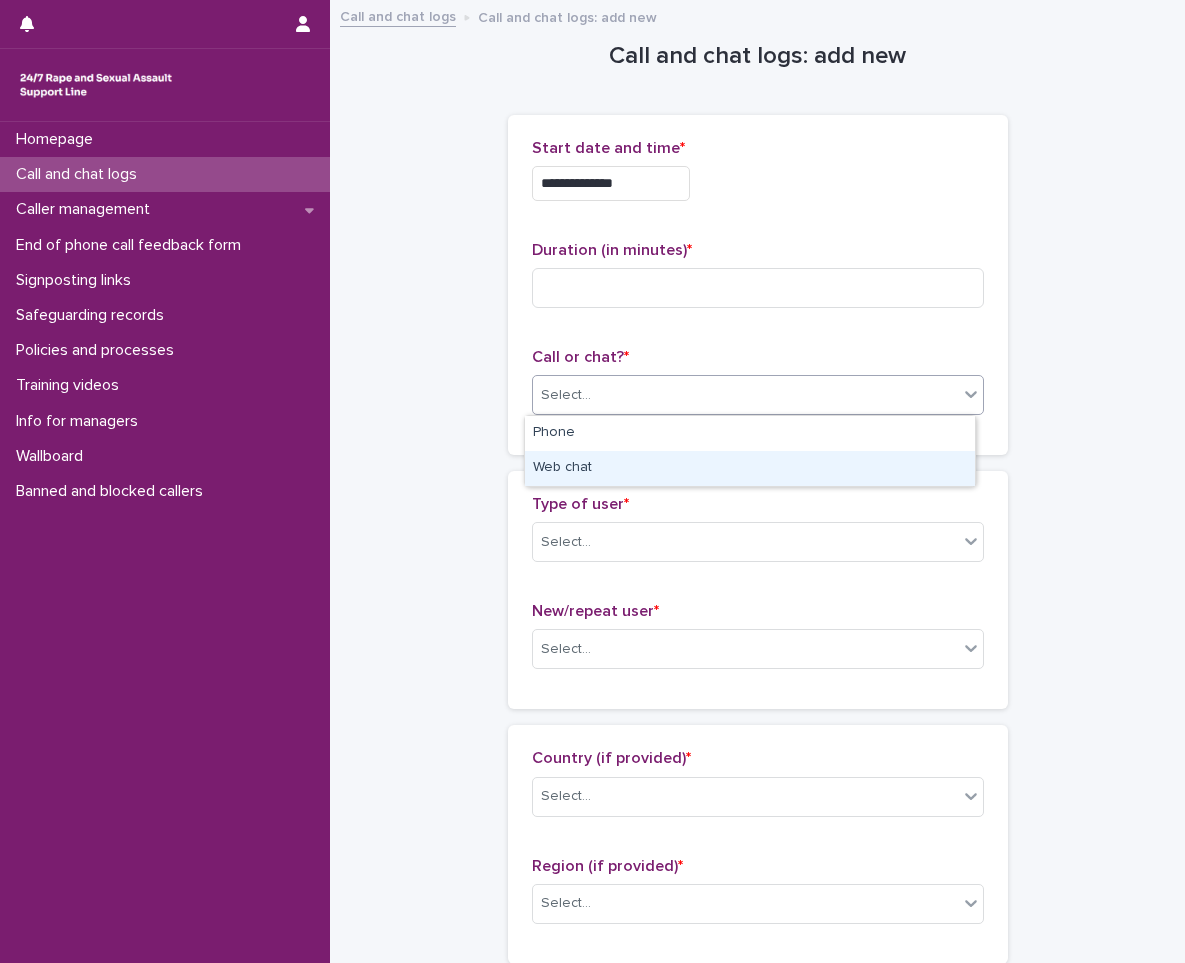 click on "Web chat" at bounding box center (750, 468) 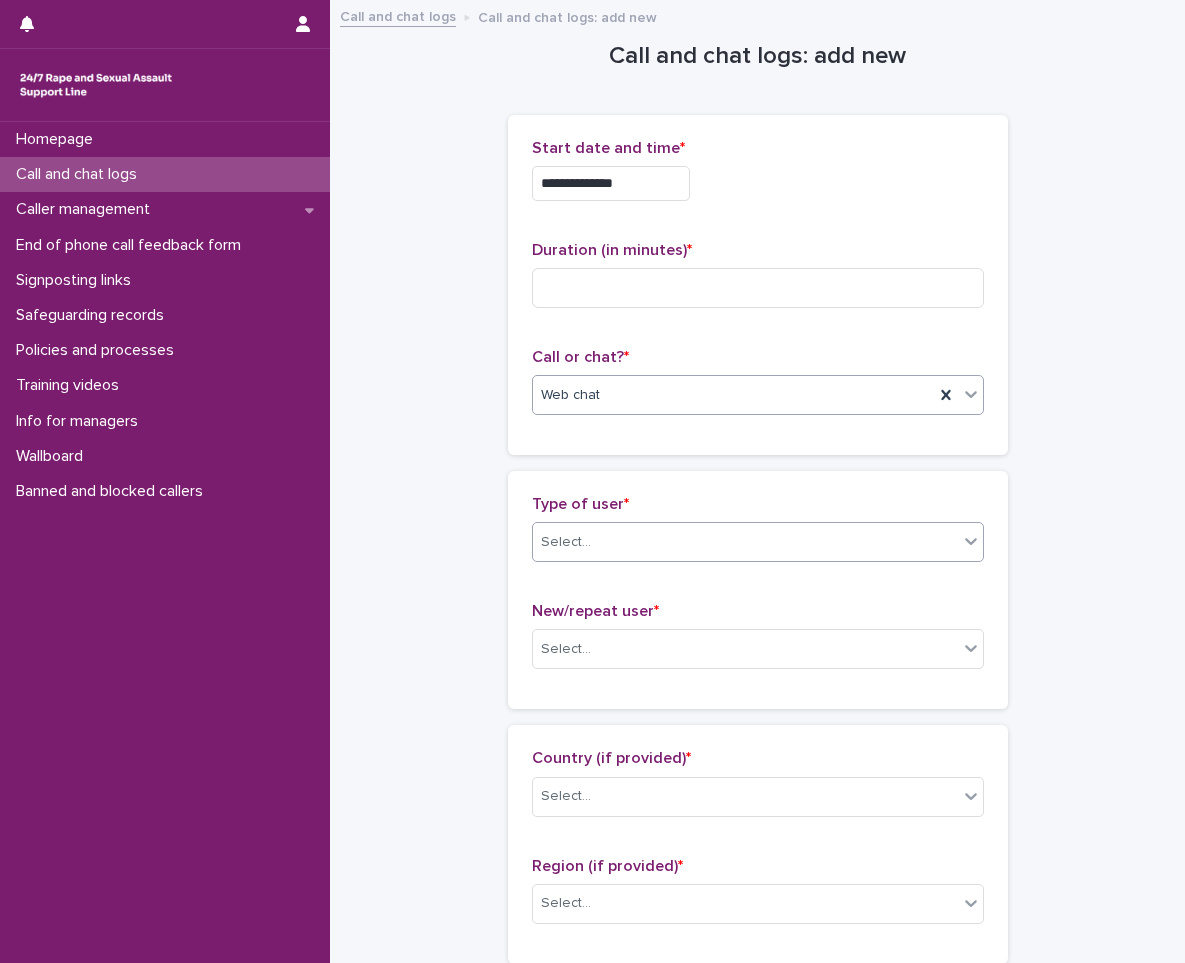 click on "Select..." at bounding box center [566, 542] 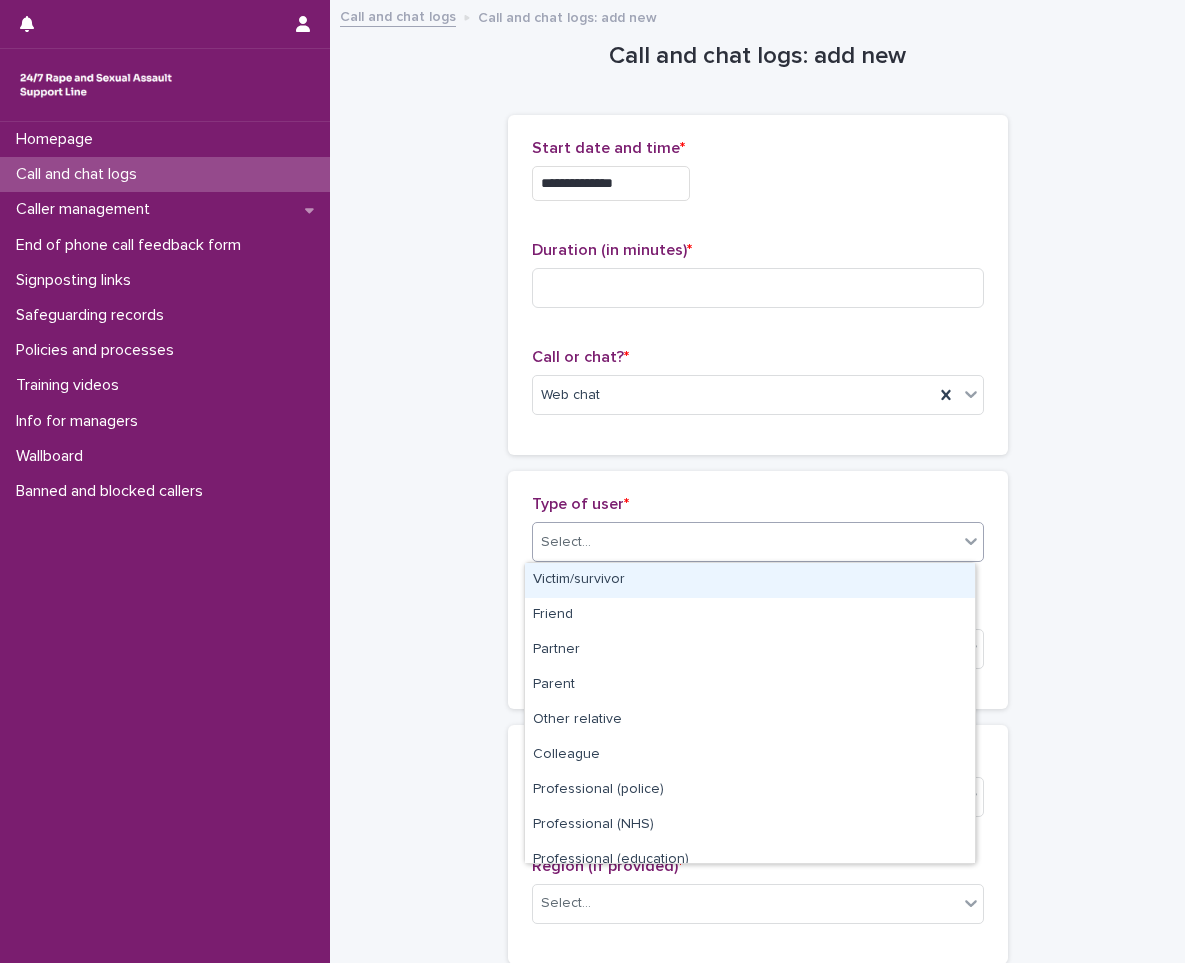 click on "**********" at bounding box center (757, 1084) 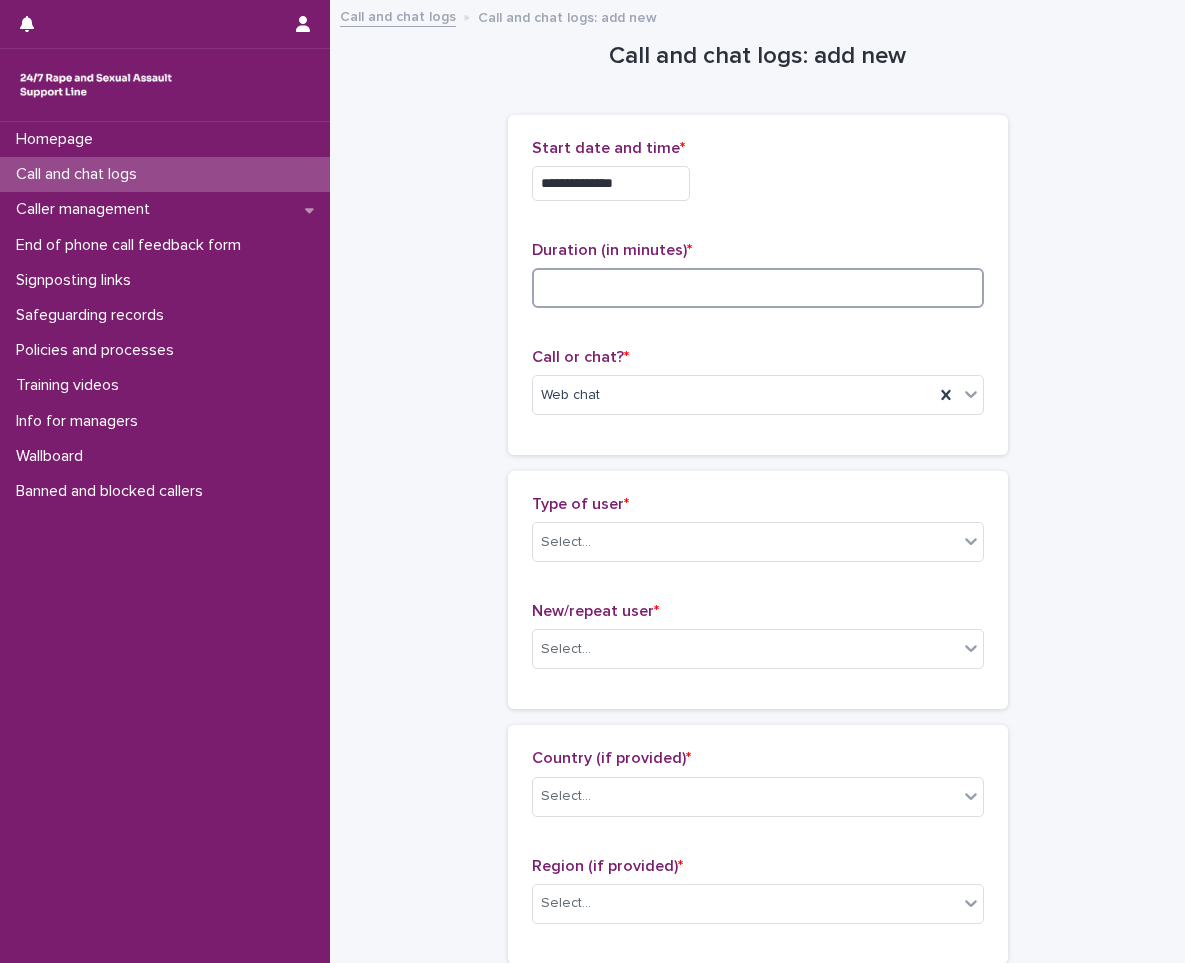 click at bounding box center (758, 288) 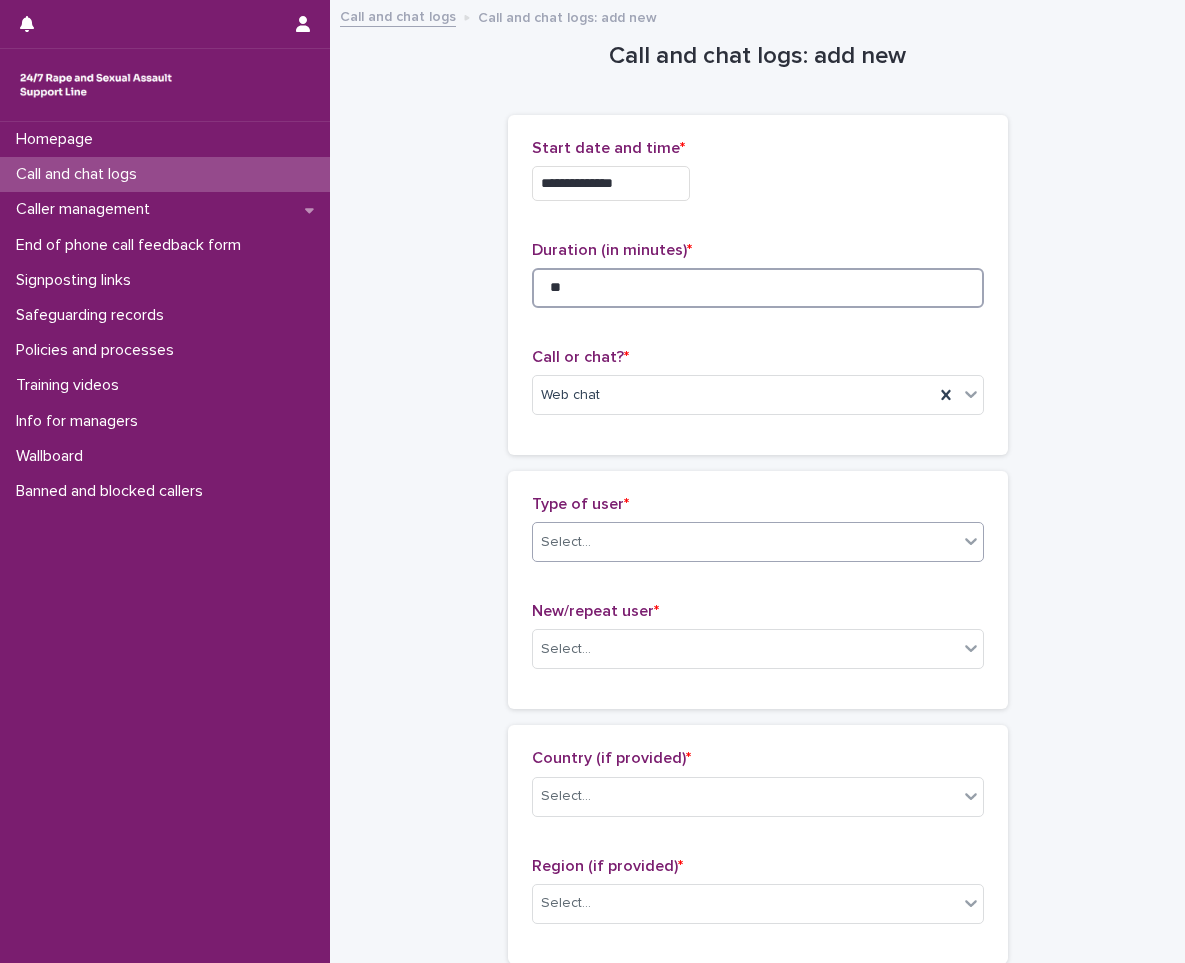 type on "**" 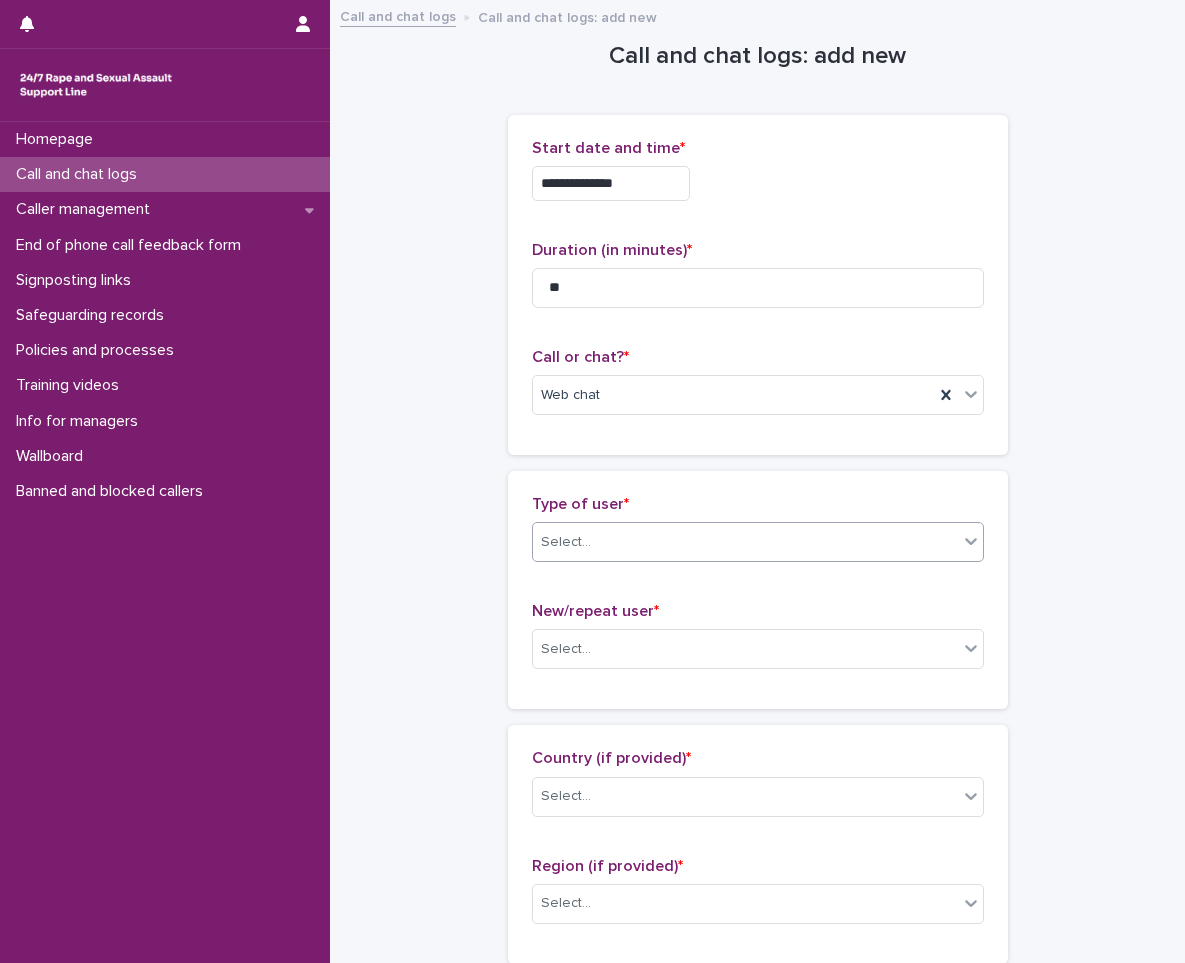 click on "Select..." at bounding box center (745, 542) 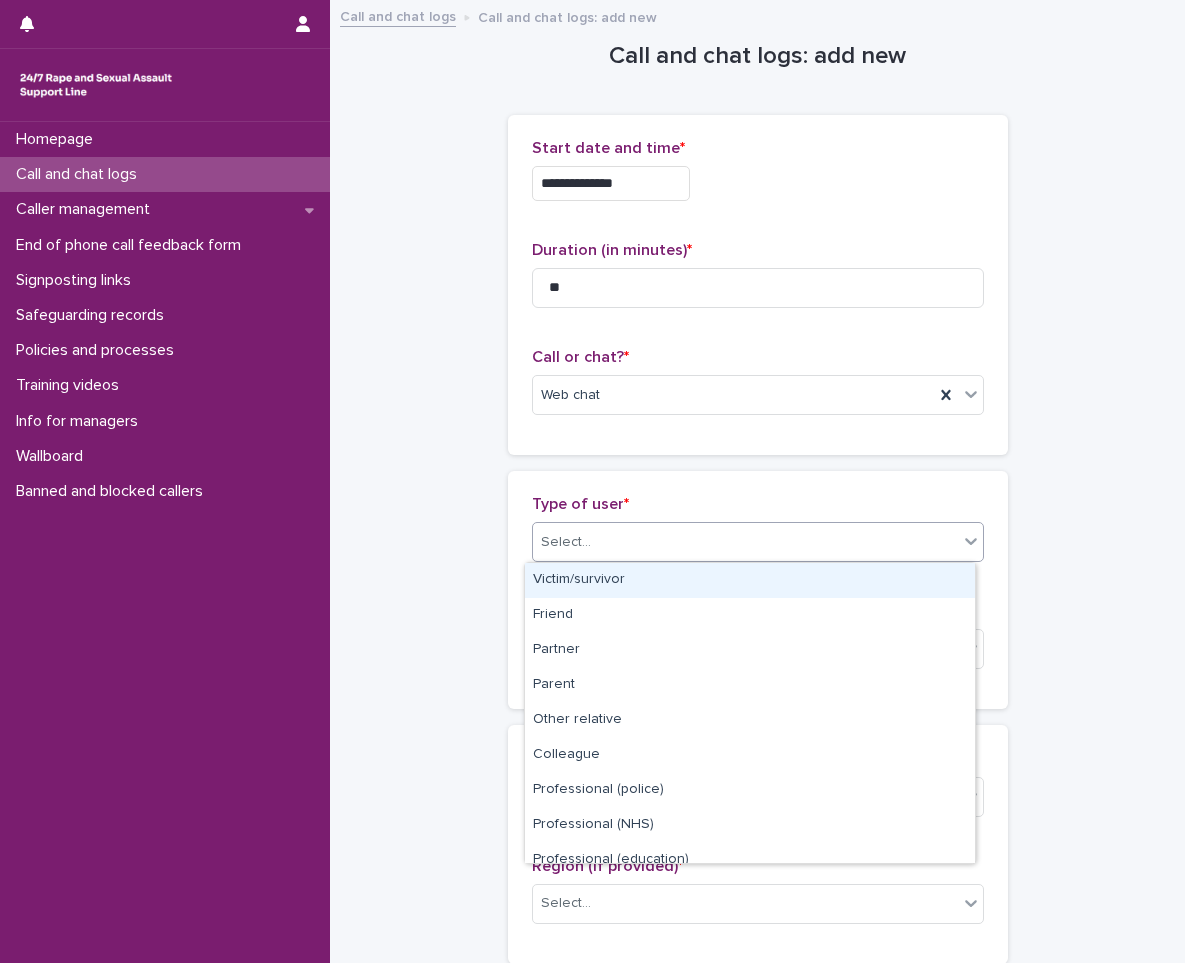 click on "Victim/survivor" at bounding box center (750, 580) 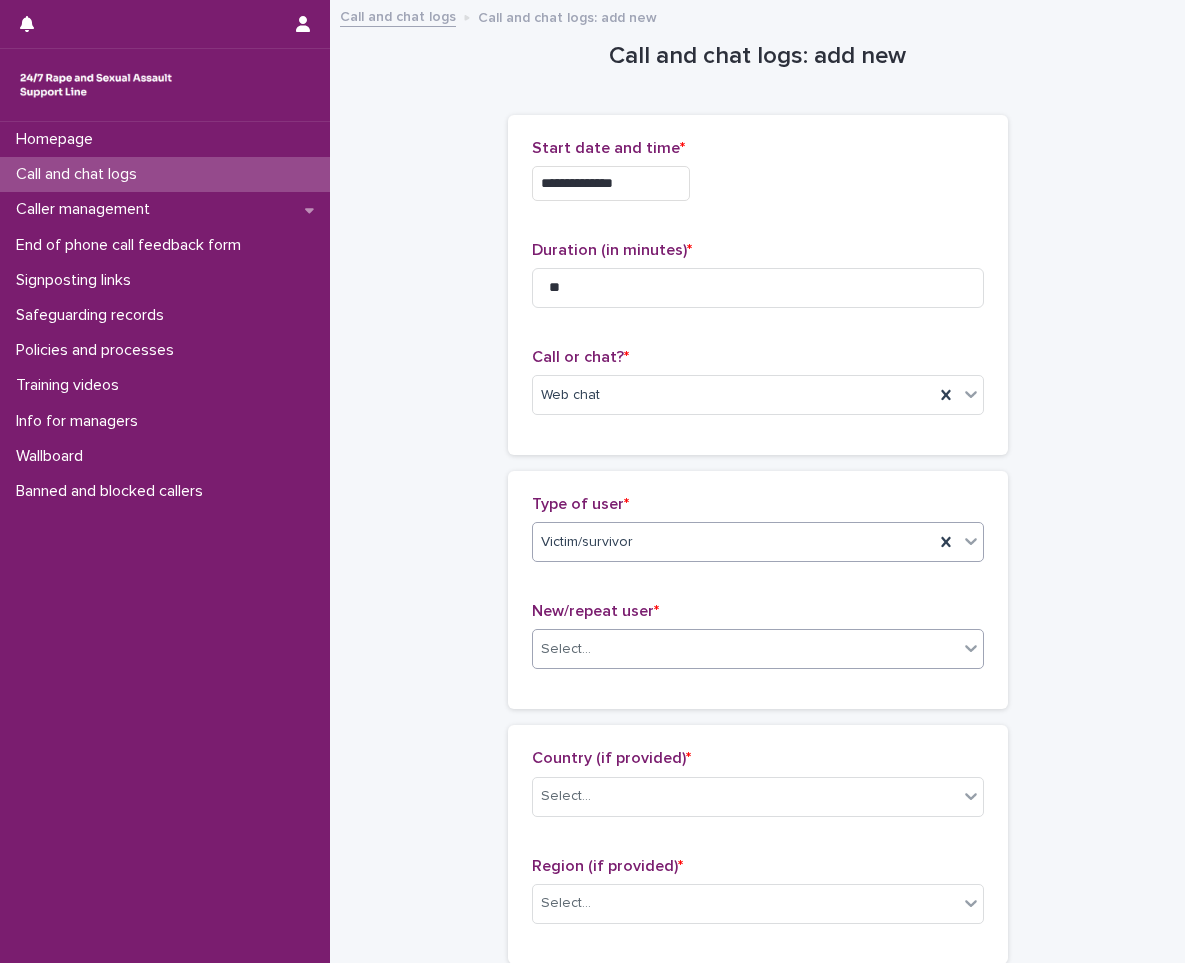 click at bounding box center [594, 649] 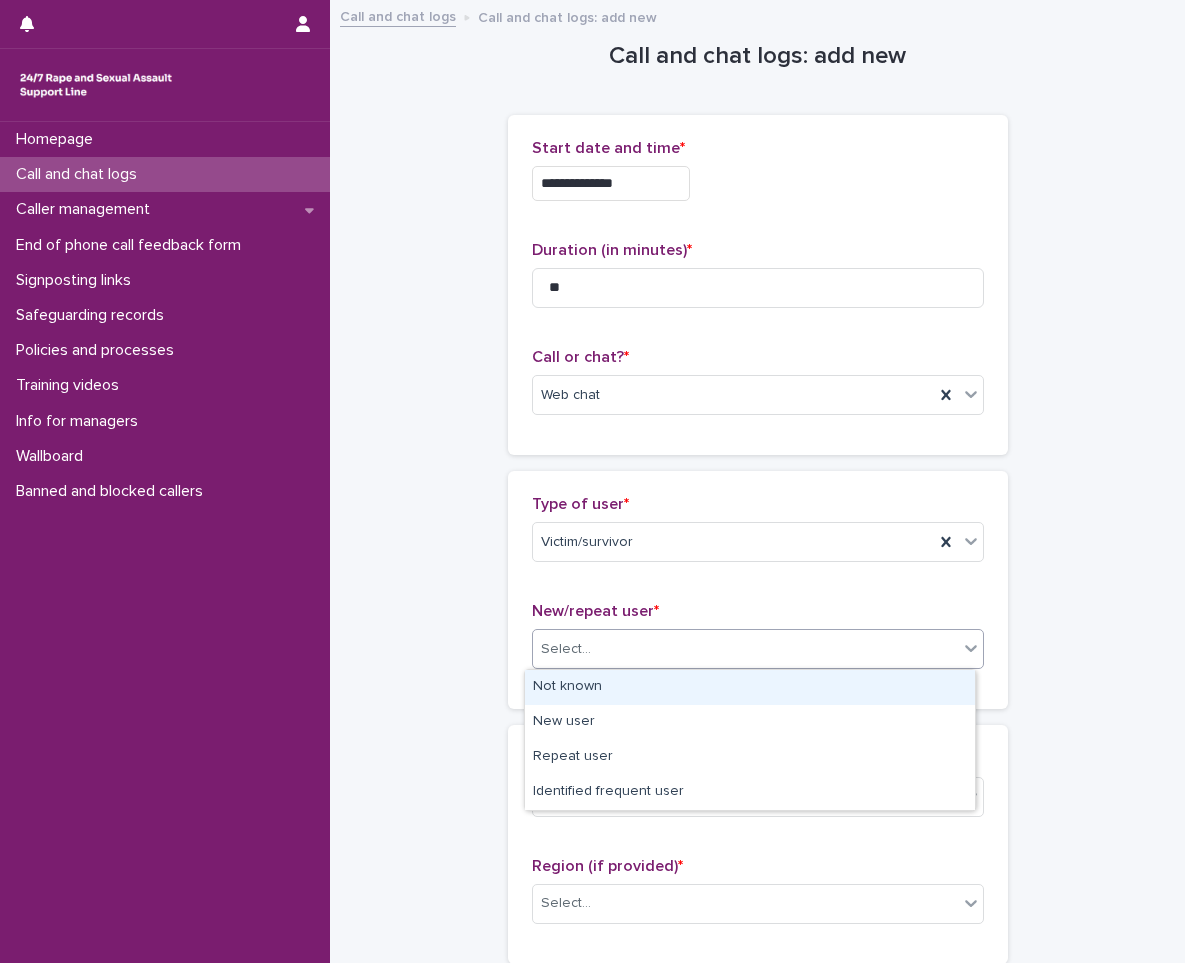 click on "Not known" at bounding box center [750, 687] 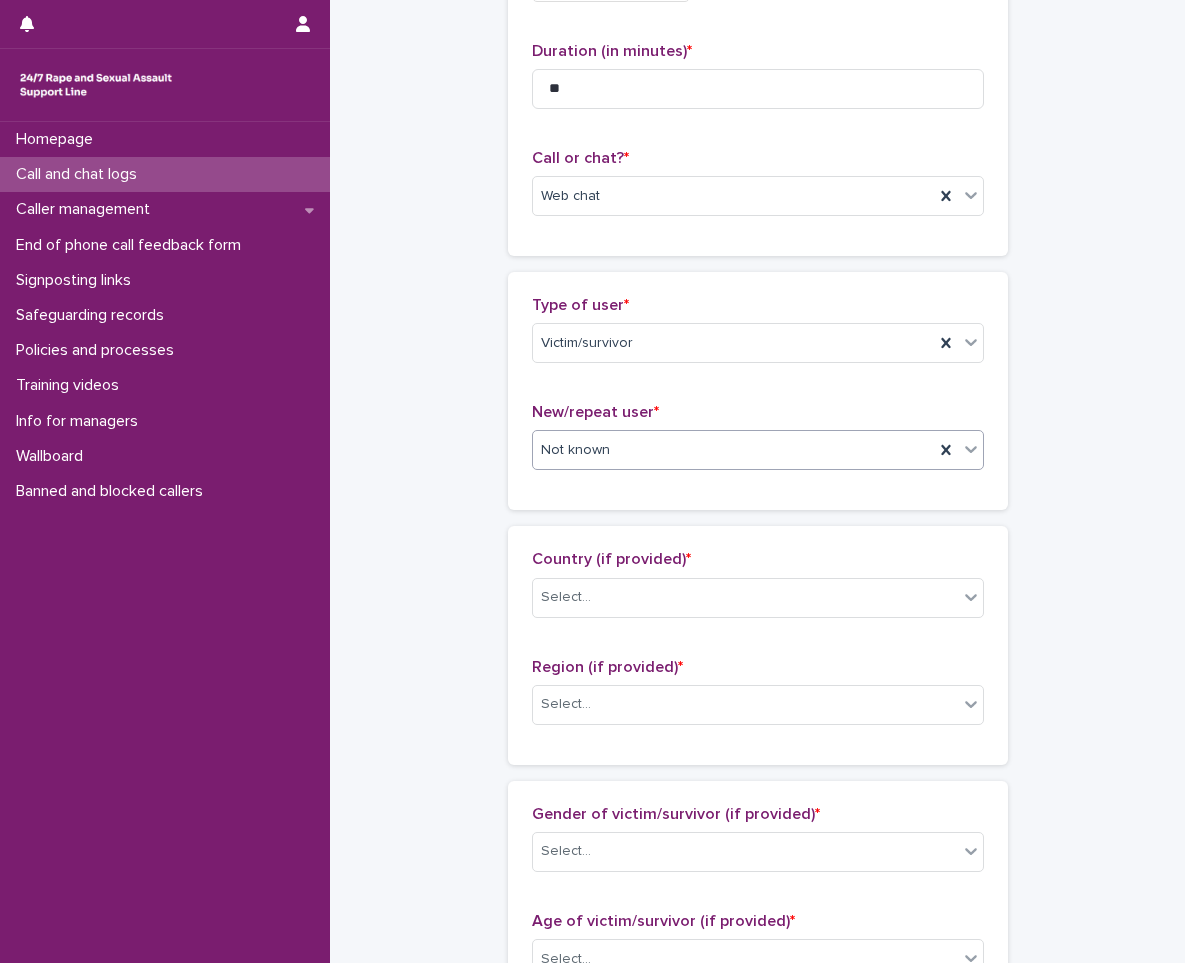 scroll, scrollTop: 200, scrollLeft: 0, axis: vertical 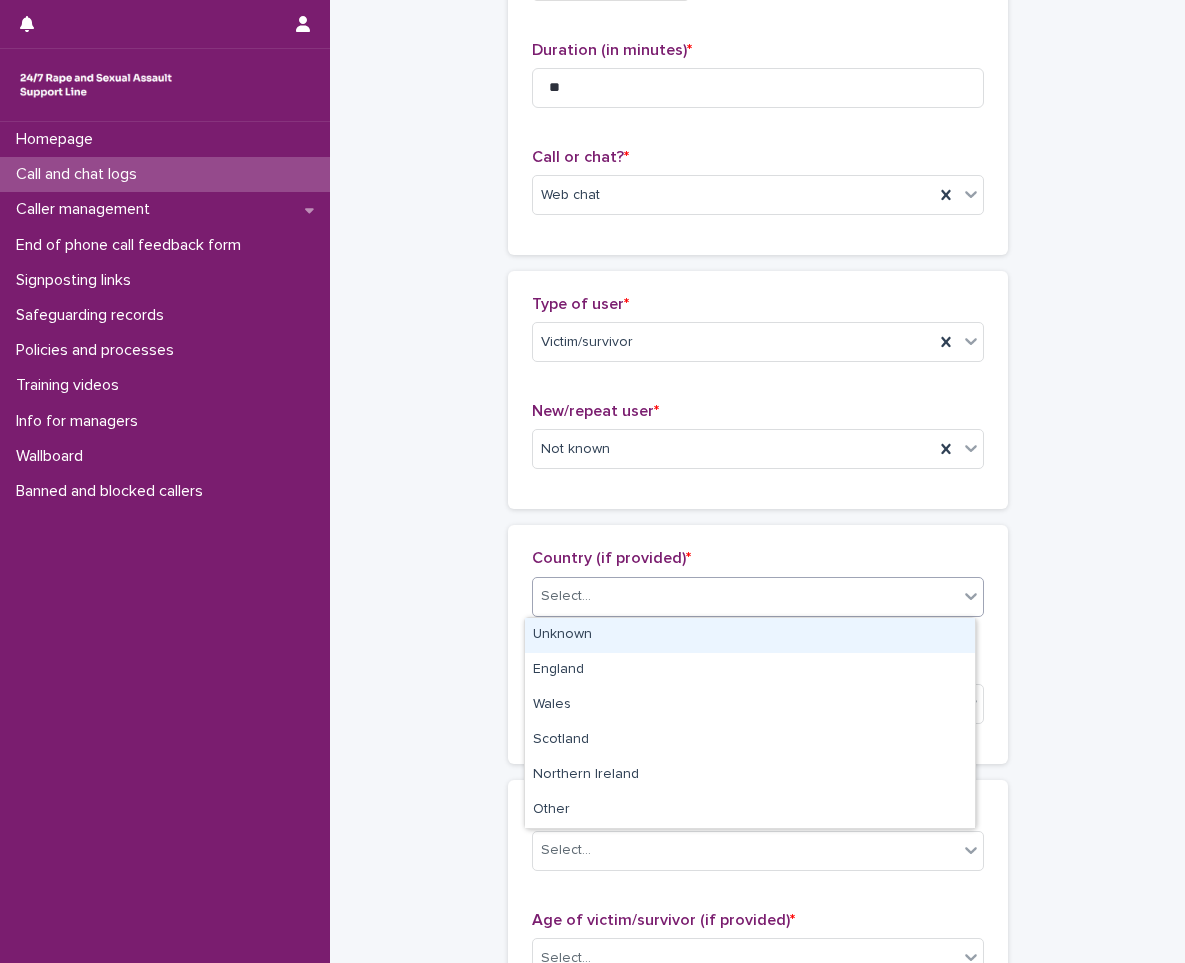 click on "Select..." at bounding box center [566, 596] 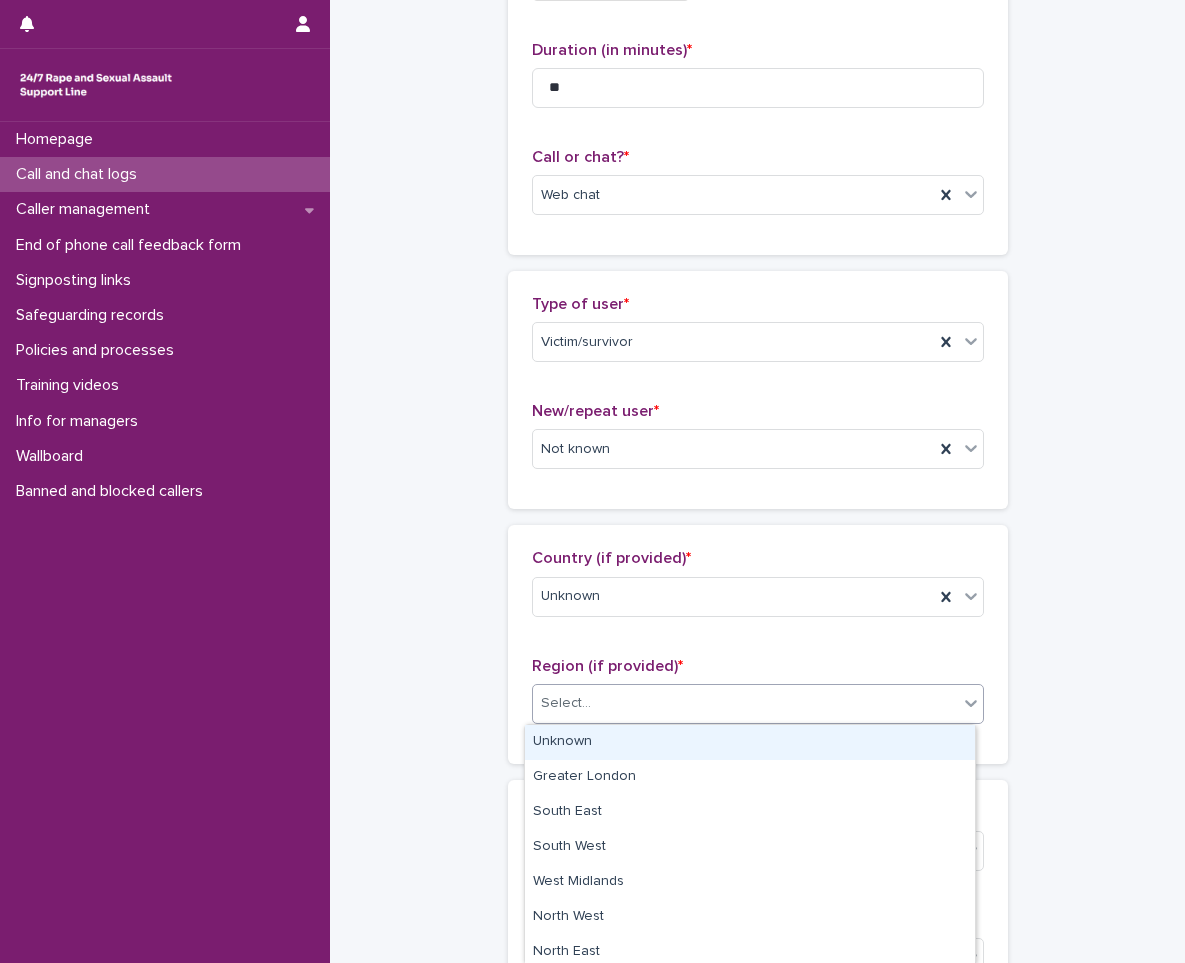 click on "Select..." at bounding box center [566, 703] 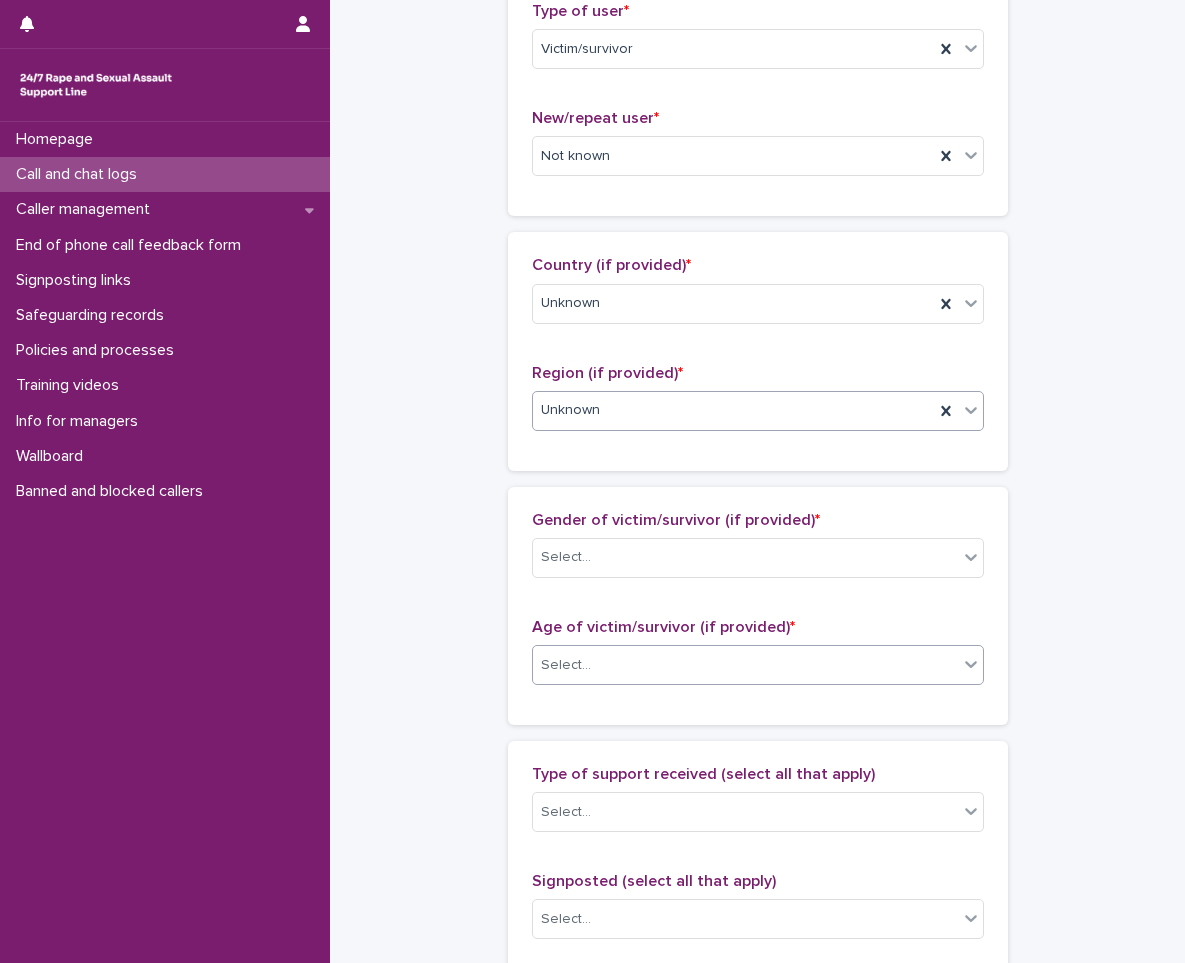 scroll, scrollTop: 500, scrollLeft: 0, axis: vertical 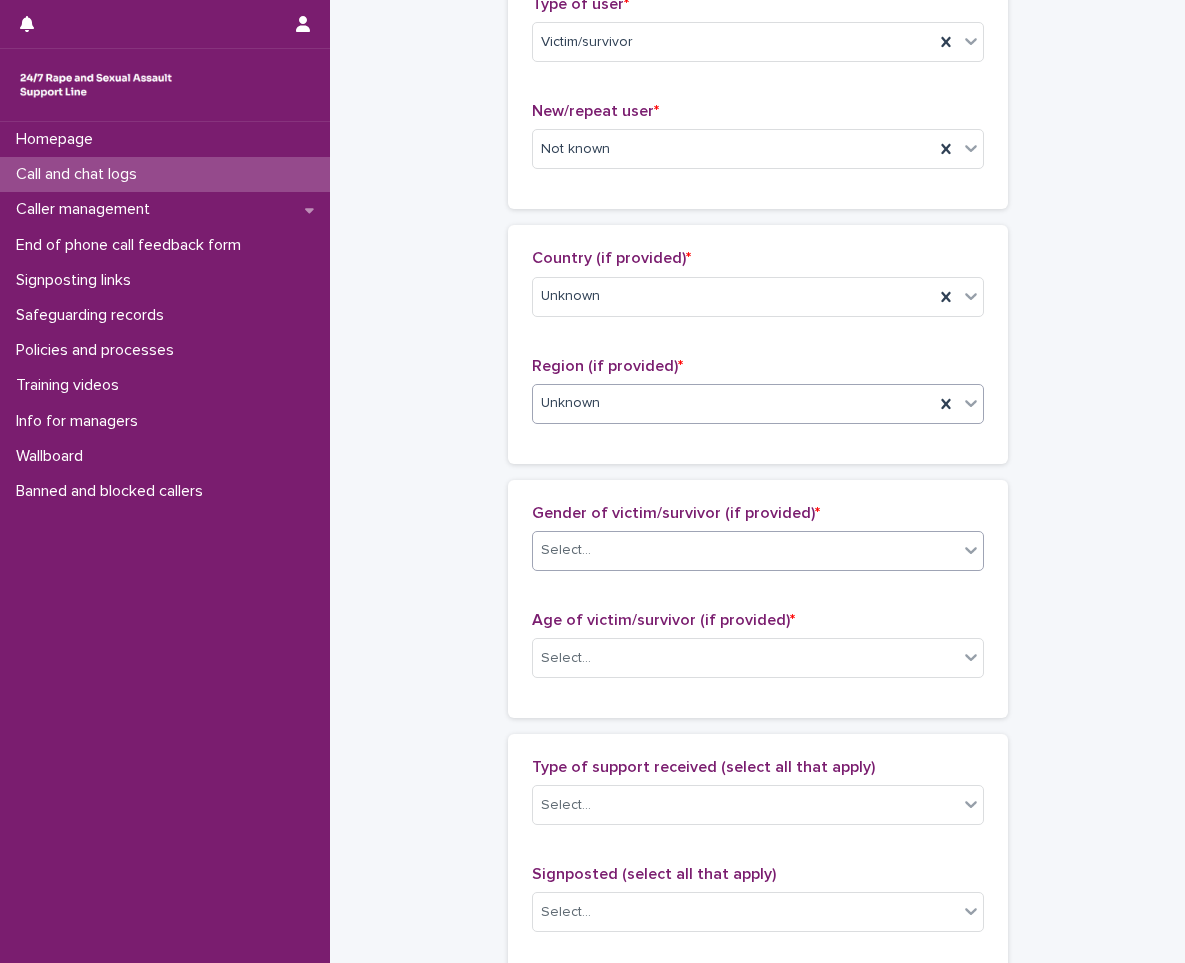 click on "Select..." at bounding box center (566, 550) 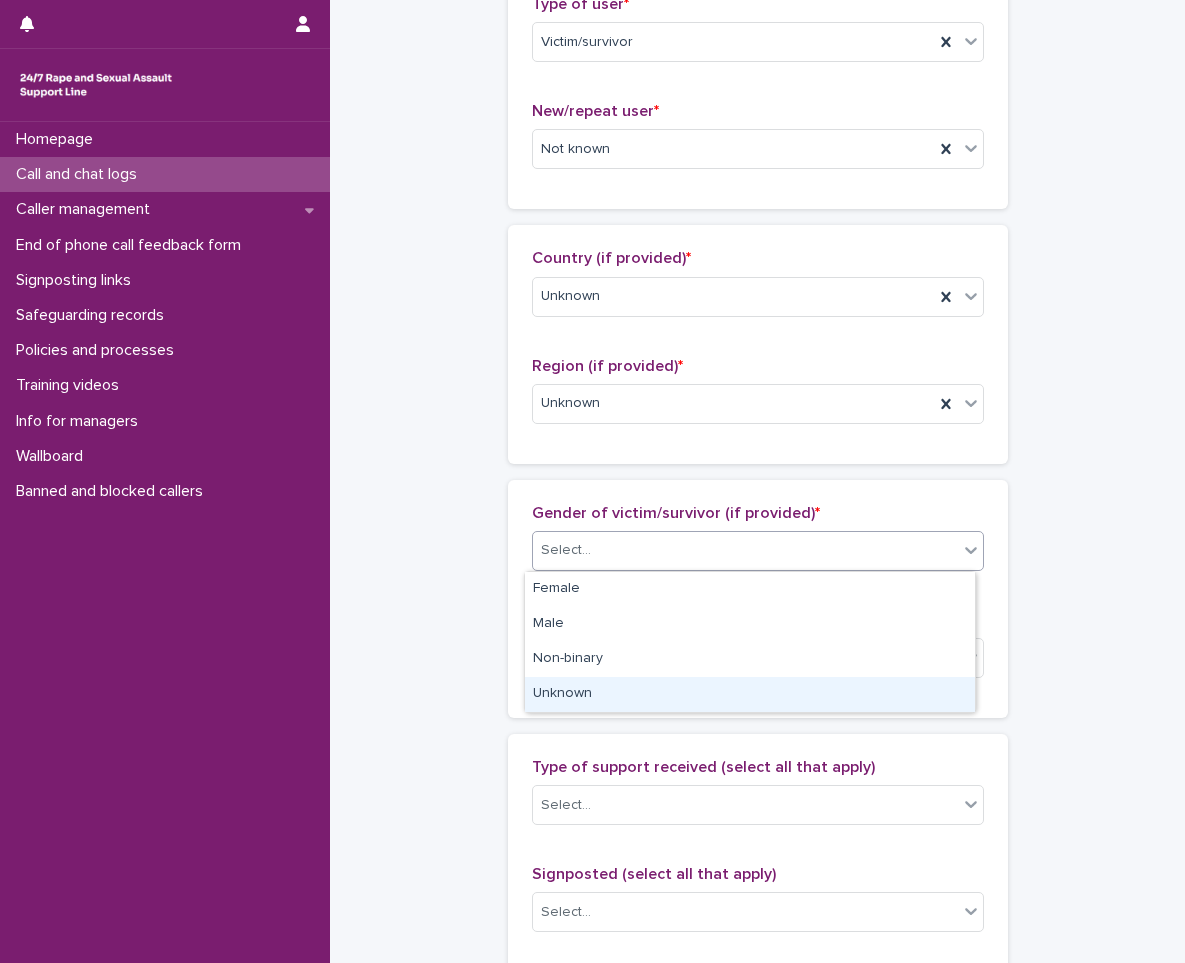 click on "Unknown" at bounding box center [750, 694] 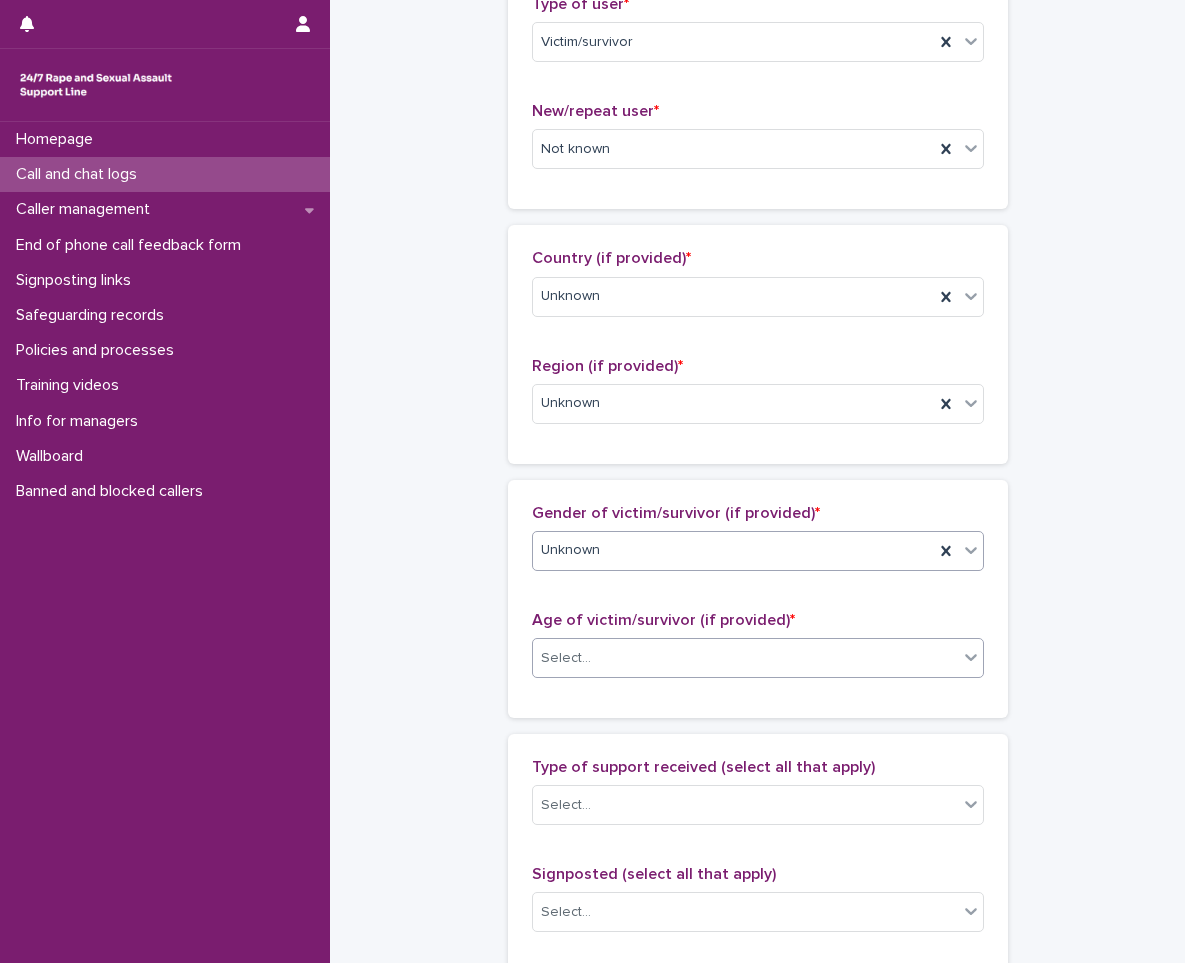 scroll, scrollTop: 700, scrollLeft: 0, axis: vertical 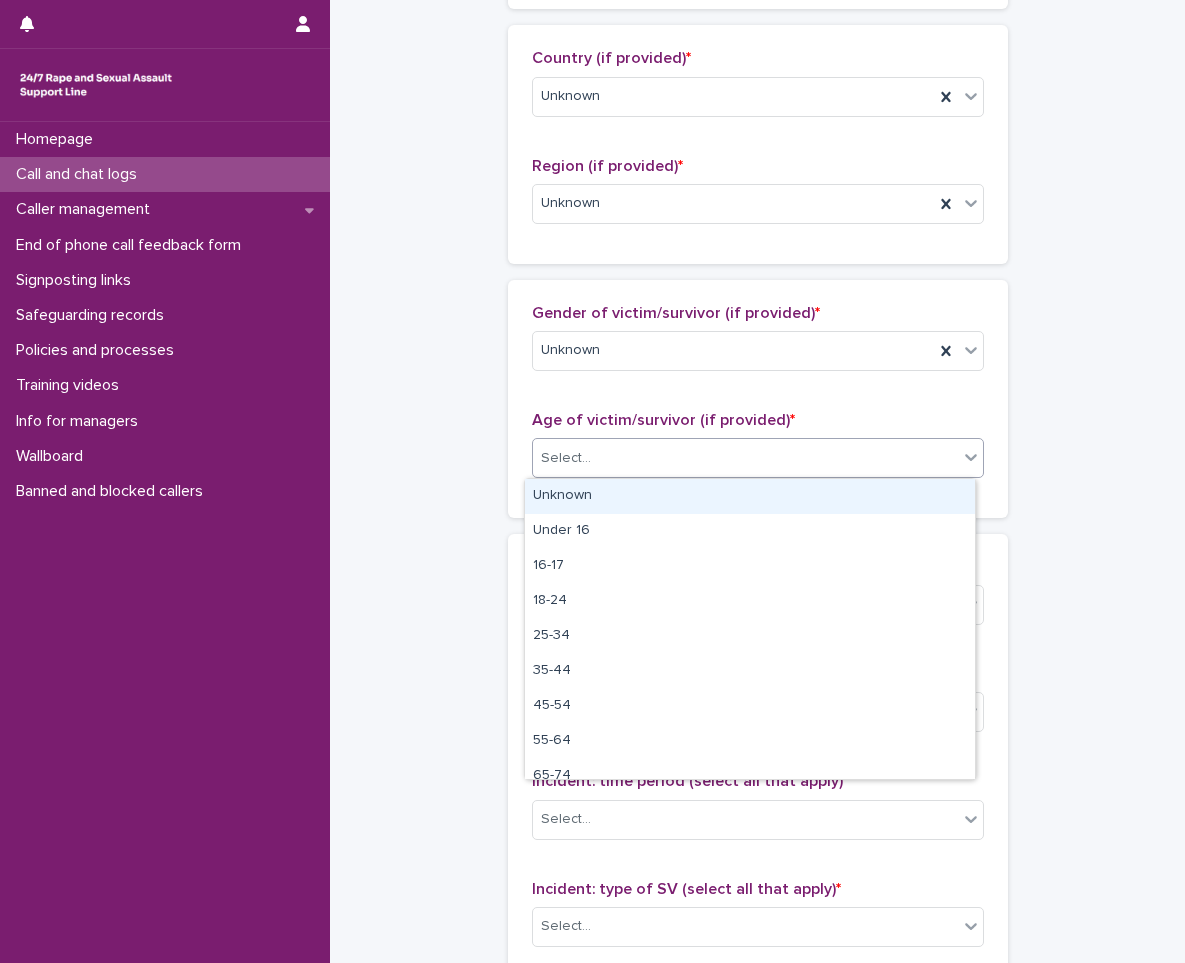 click on "Select..." at bounding box center [745, 458] 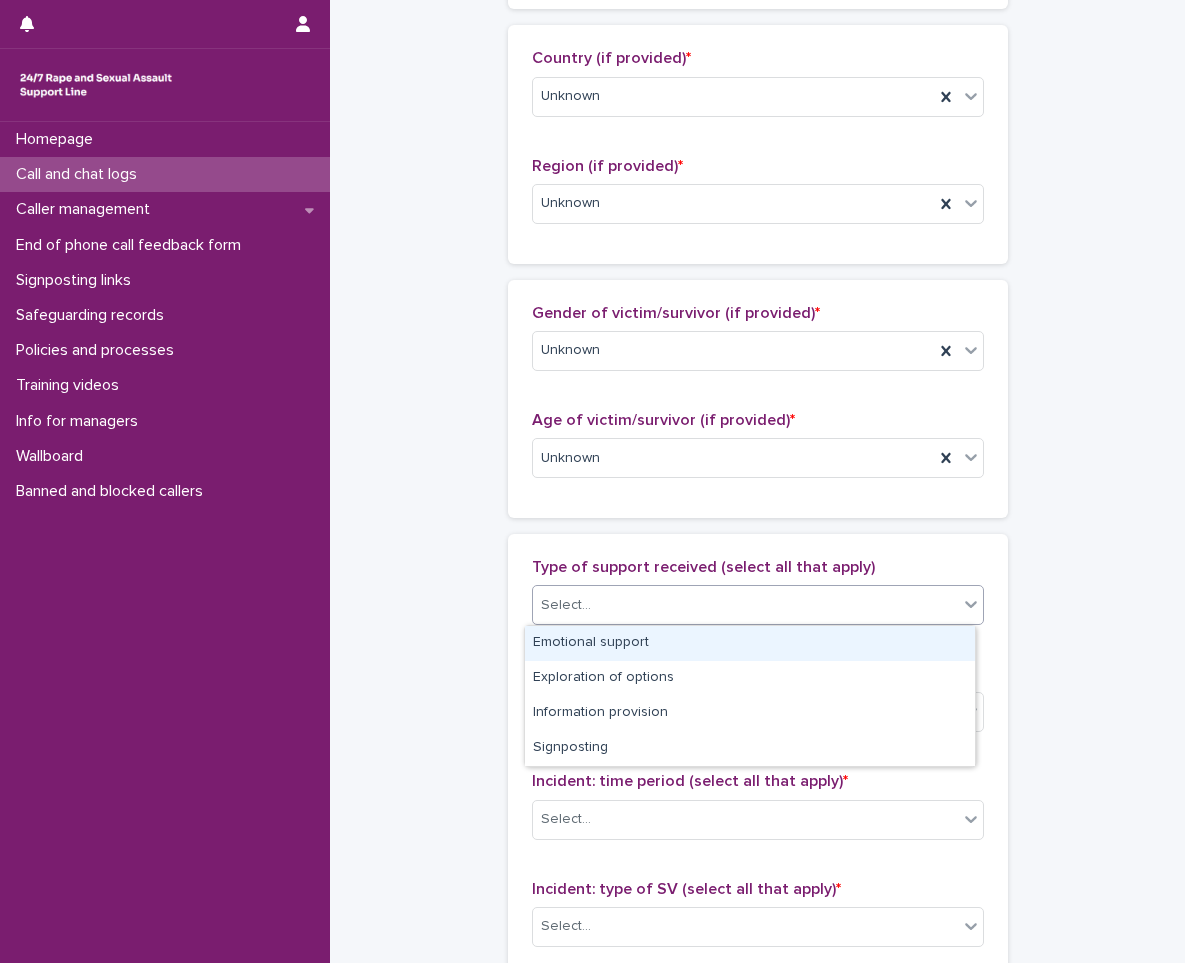 click on "Select..." at bounding box center (566, 605) 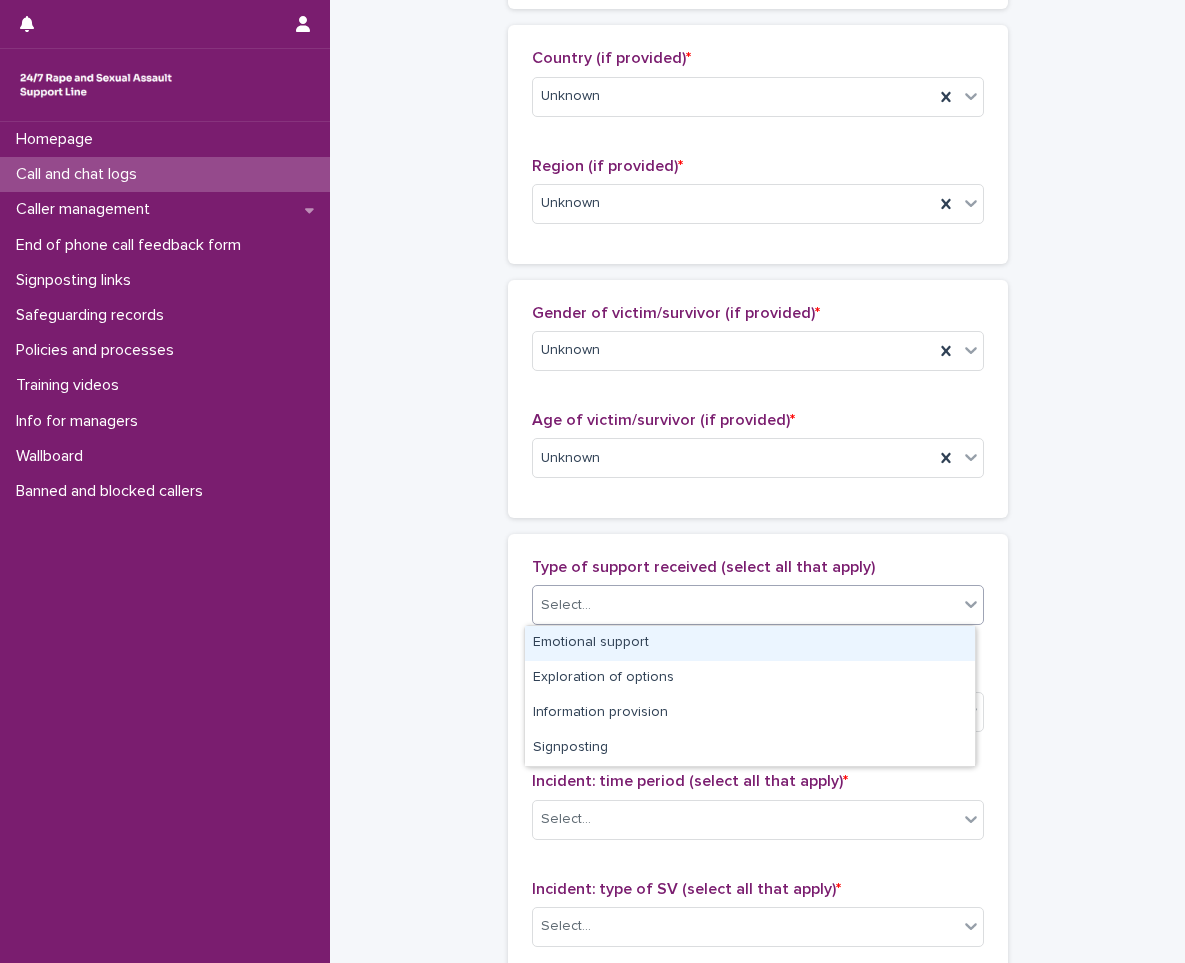 drag, startPoint x: 560, startPoint y: 662, endPoint x: 576, endPoint y: 644, distance: 24.083189 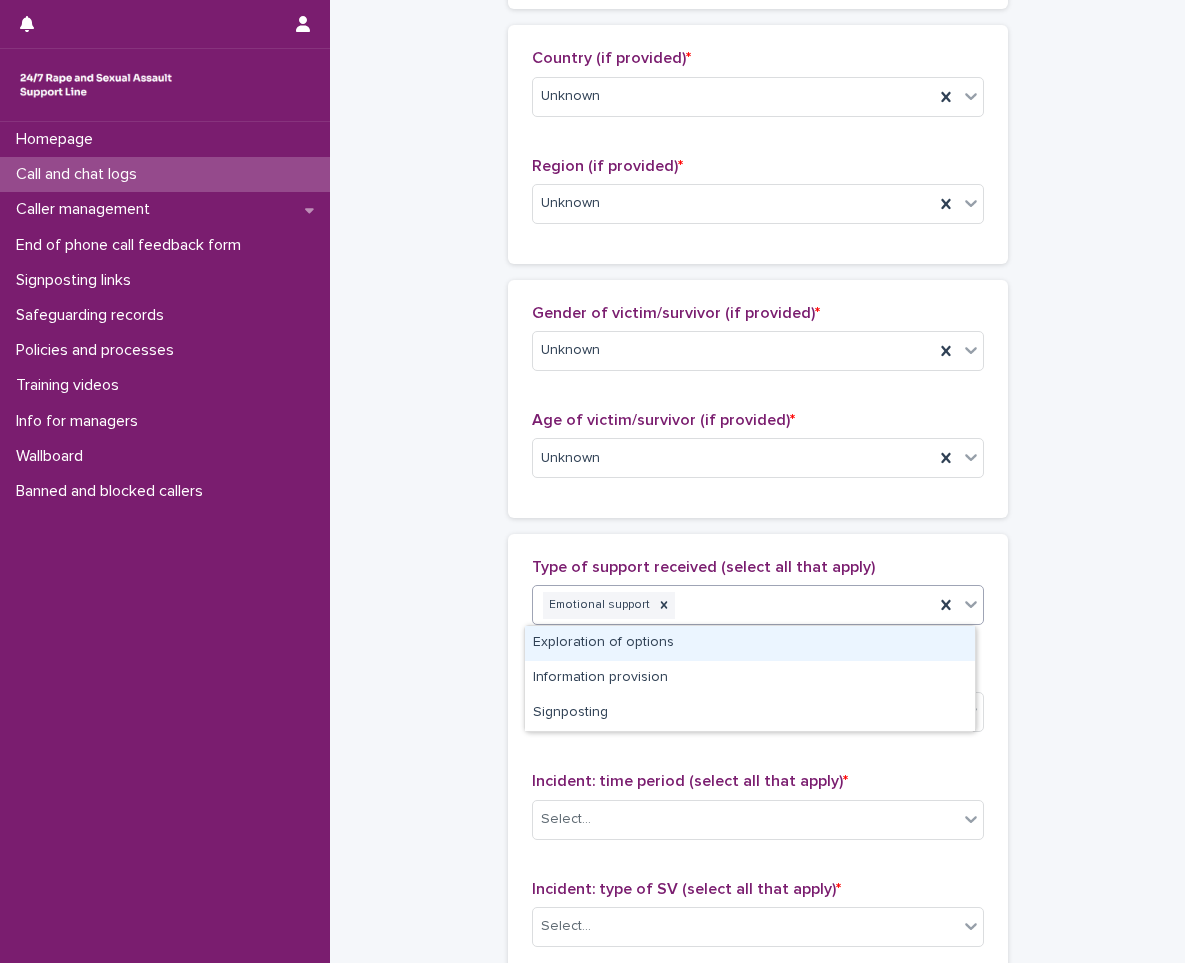 click on "Emotional support" at bounding box center (733, 605) 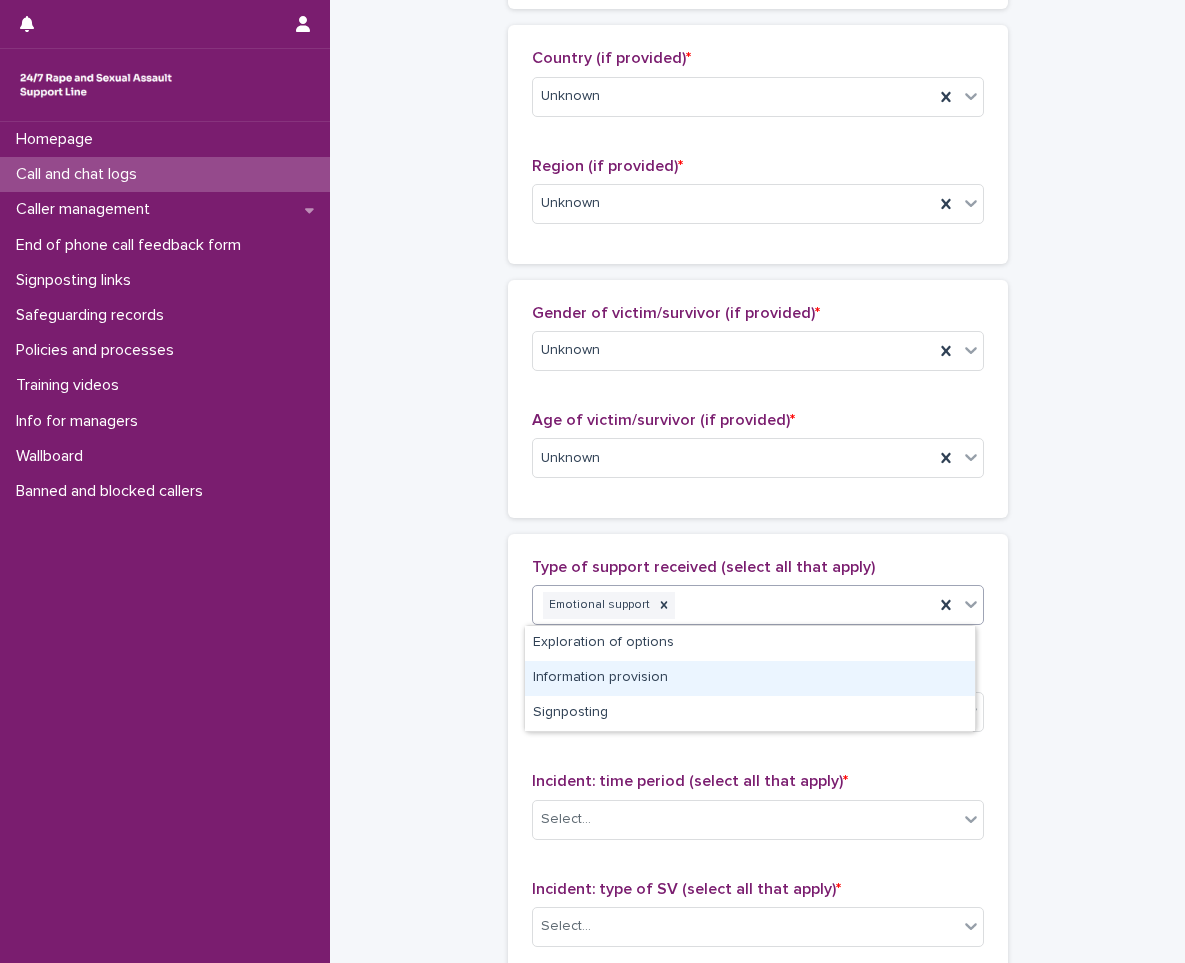click on "Information provision" at bounding box center (750, 678) 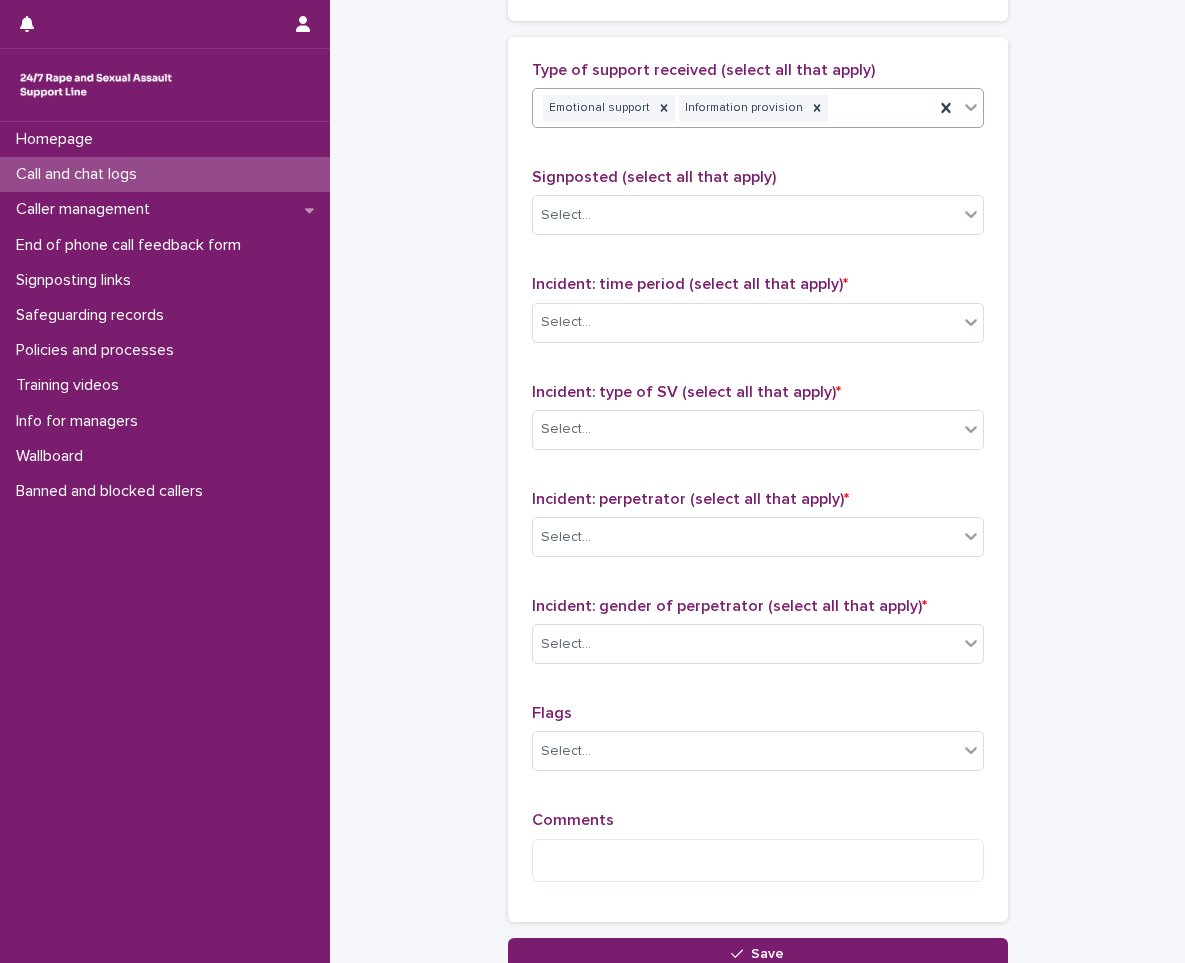 scroll, scrollTop: 1200, scrollLeft: 0, axis: vertical 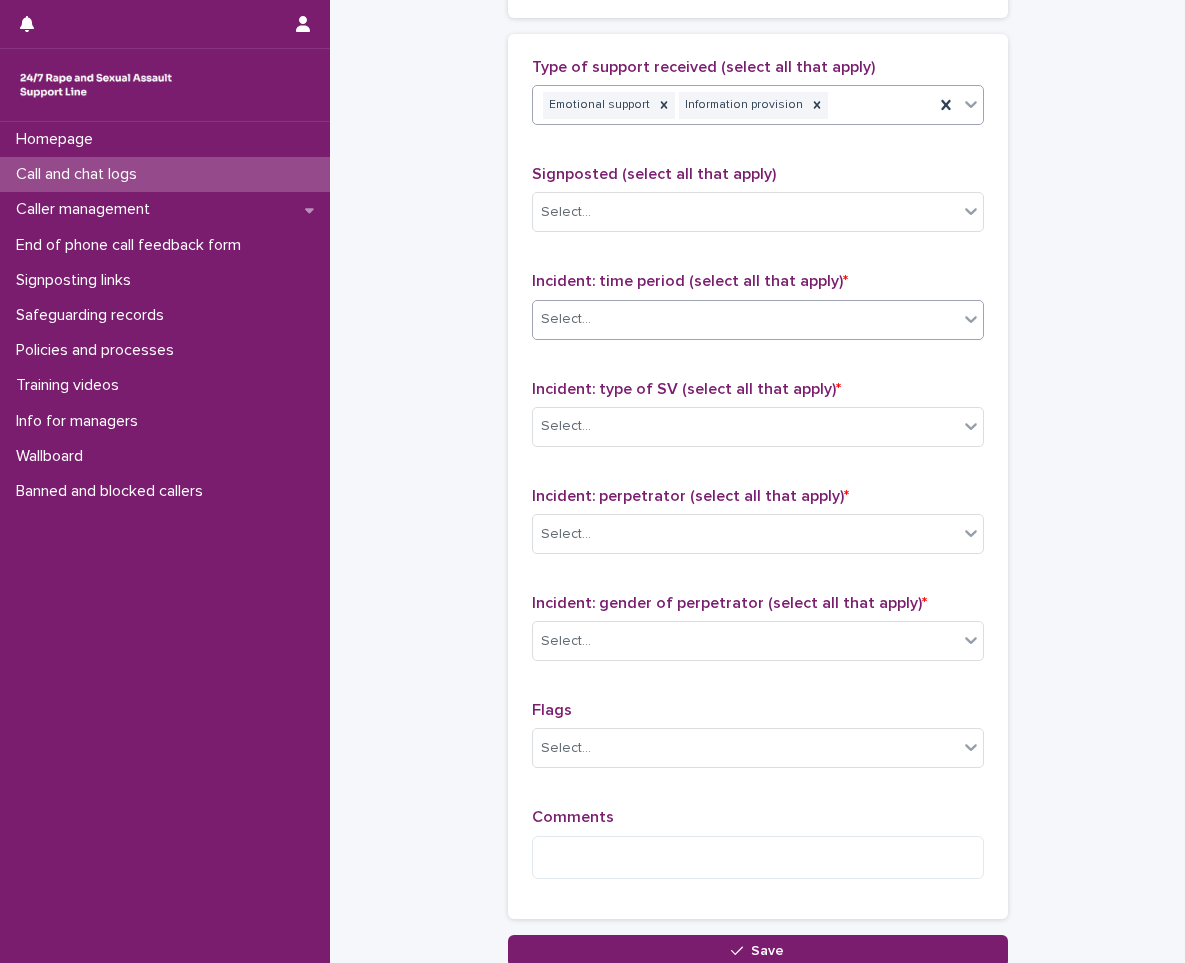 click on "Select..." at bounding box center [745, 319] 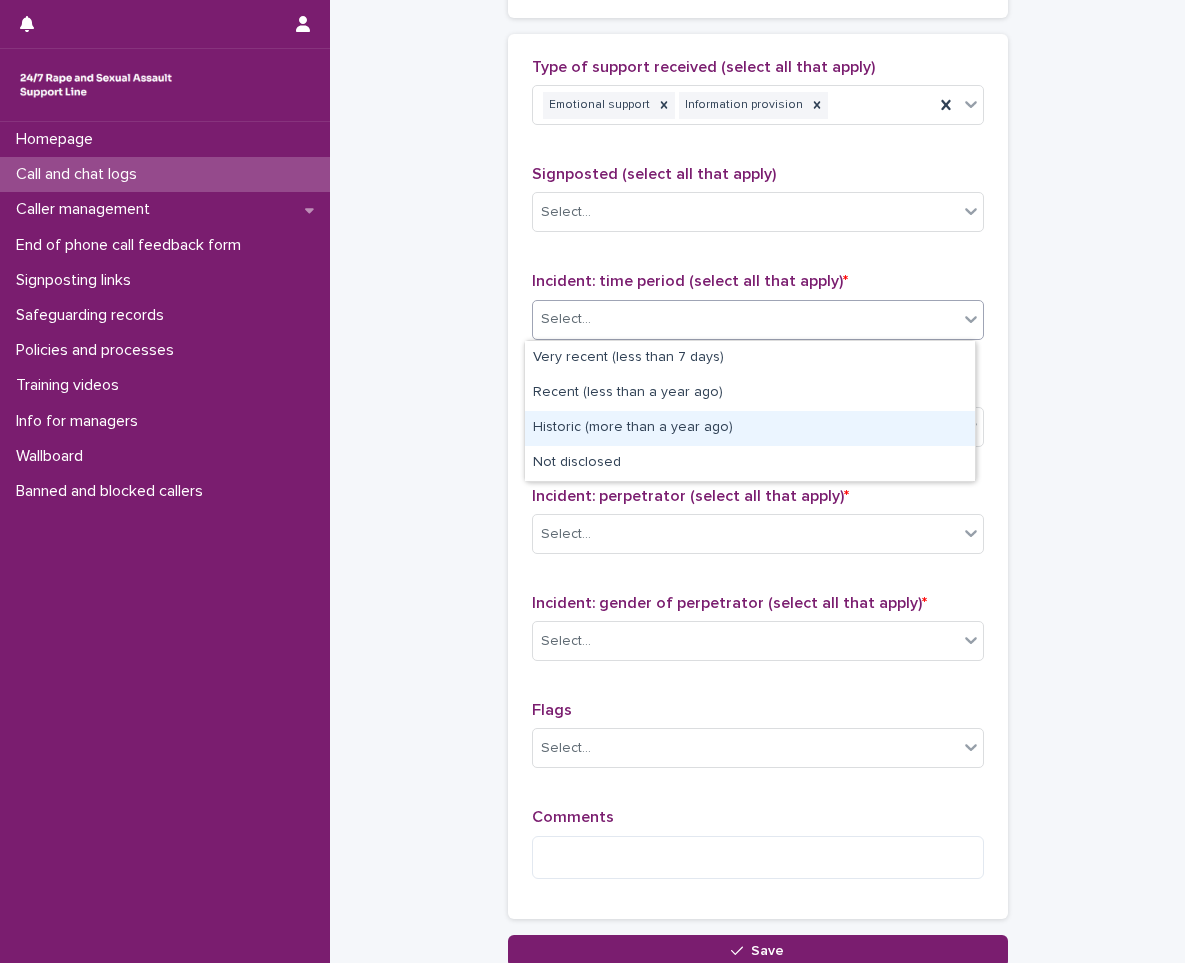click on "Historic (more than a year ago)" at bounding box center [750, 428] 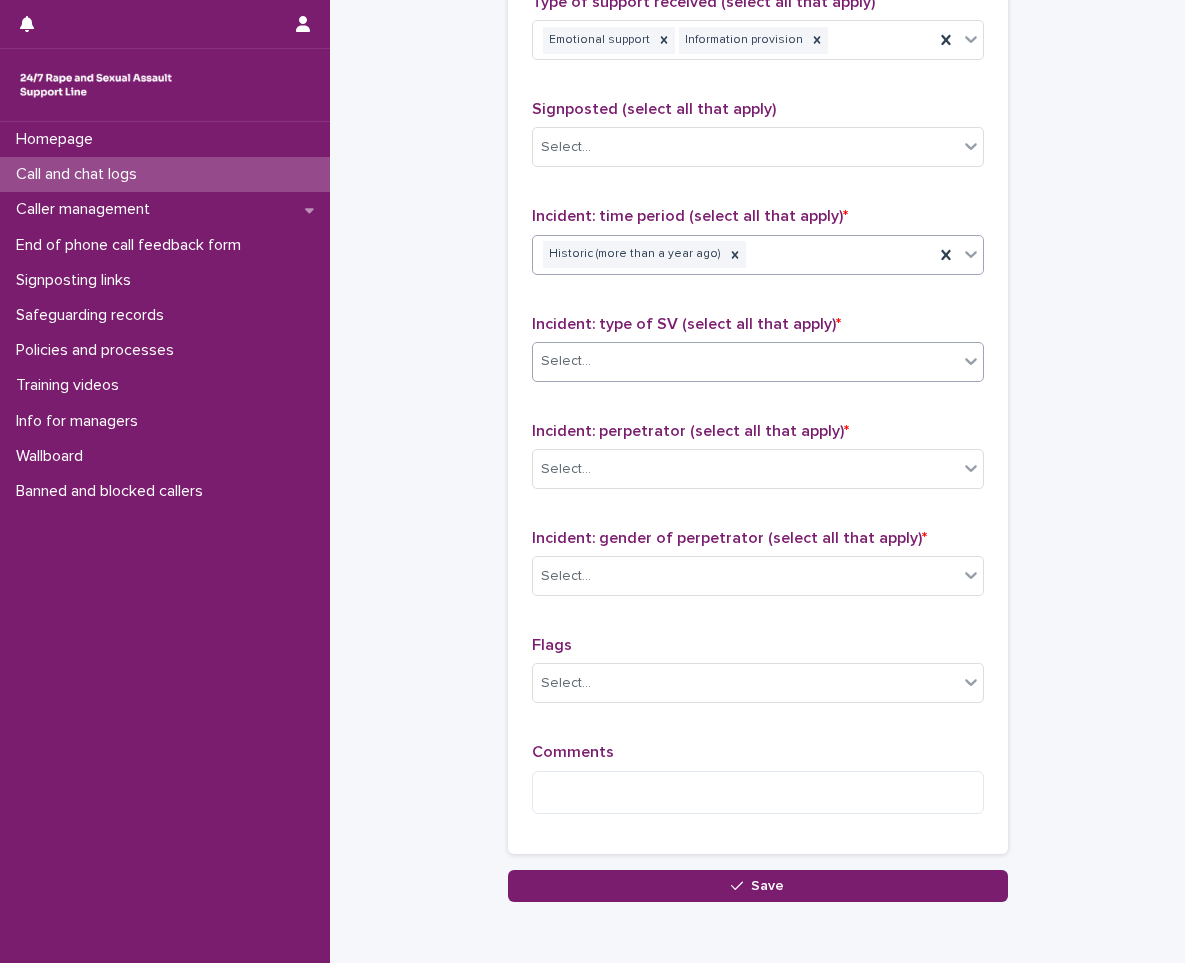 scroll, scrollTop: 1300, scrollLeft: 0, axis: vertical 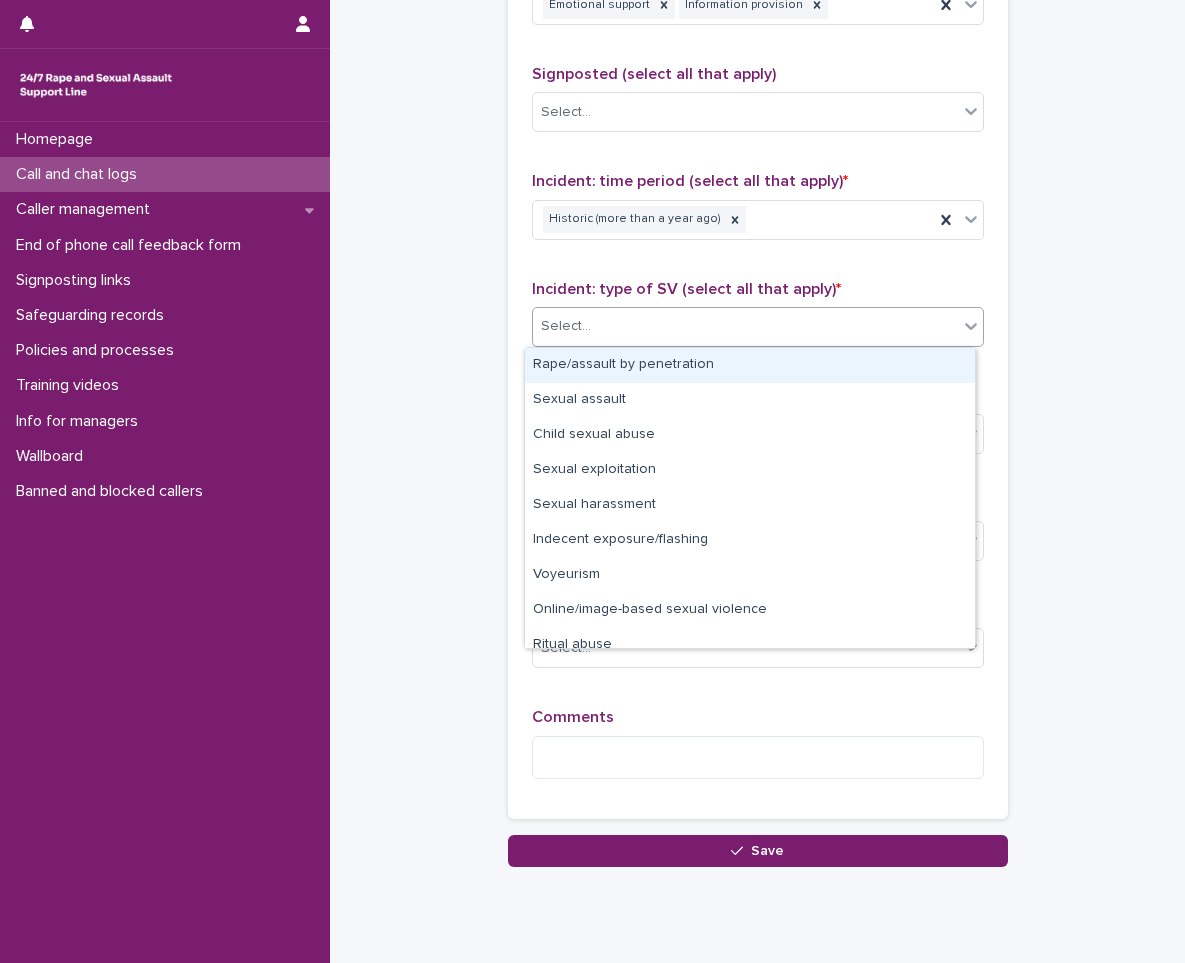 click on "Select..." at bounding box center [745, 326] 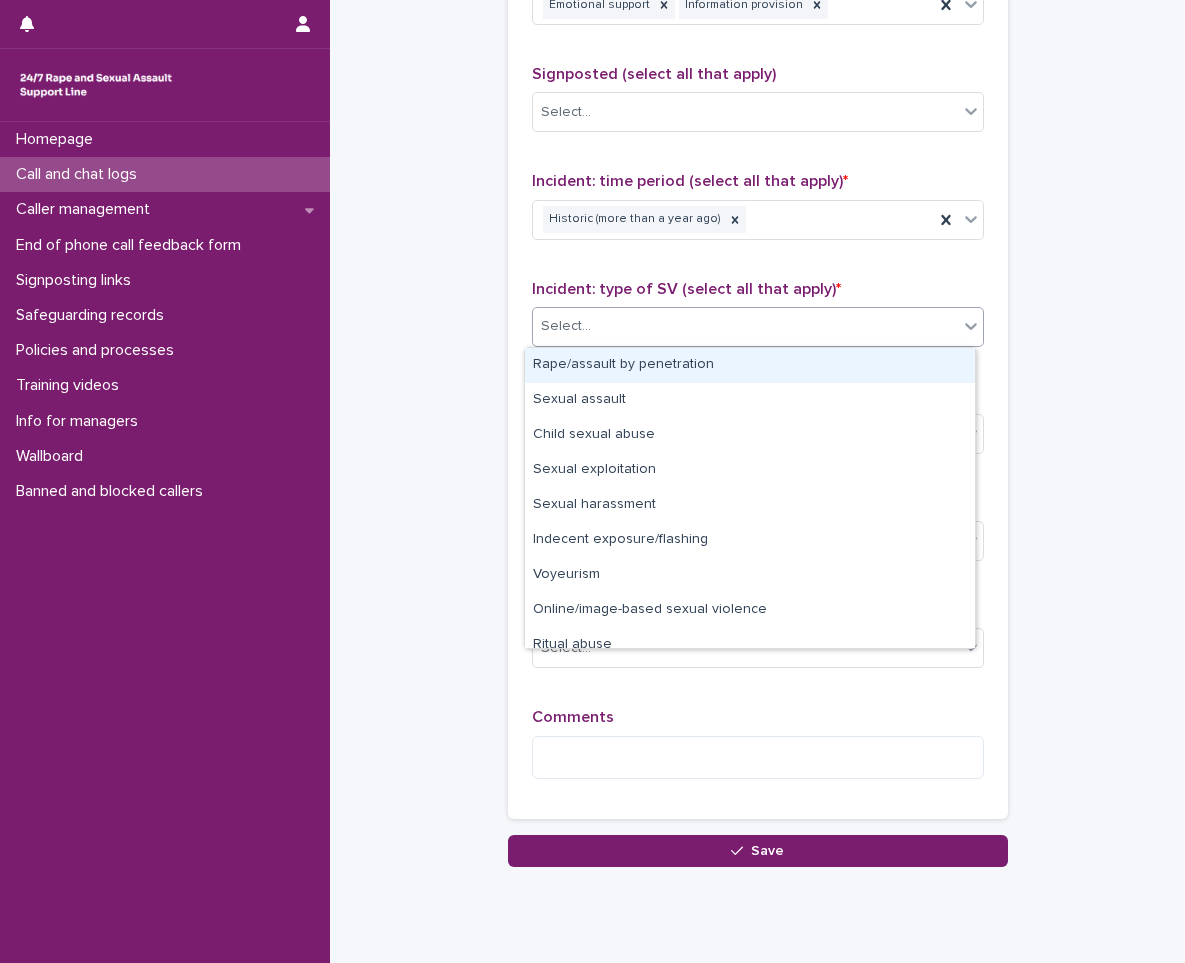 click on "Rape/assault by penetration" at bounding box center [750, 365] 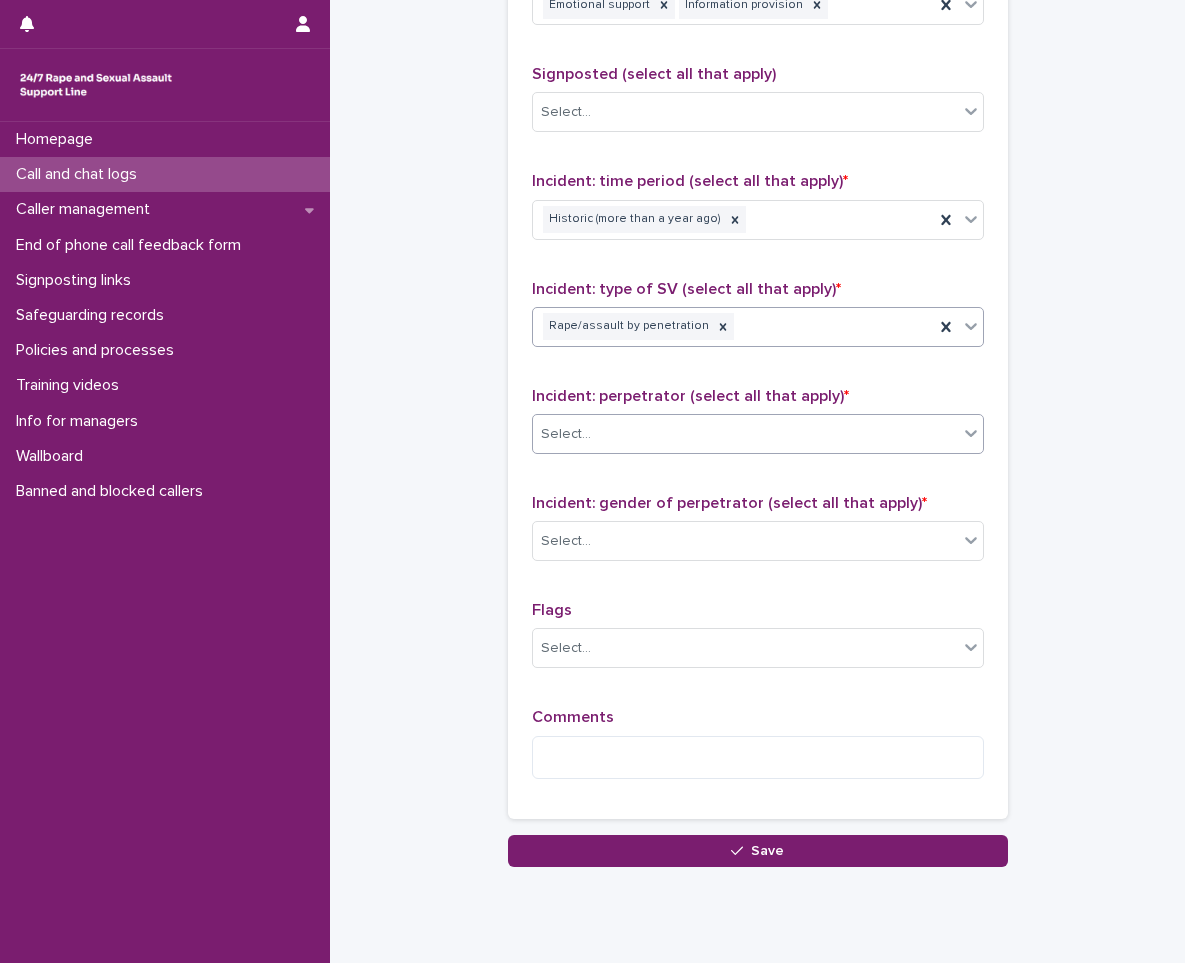 click on "Select..." at bounding box center [566, 434] 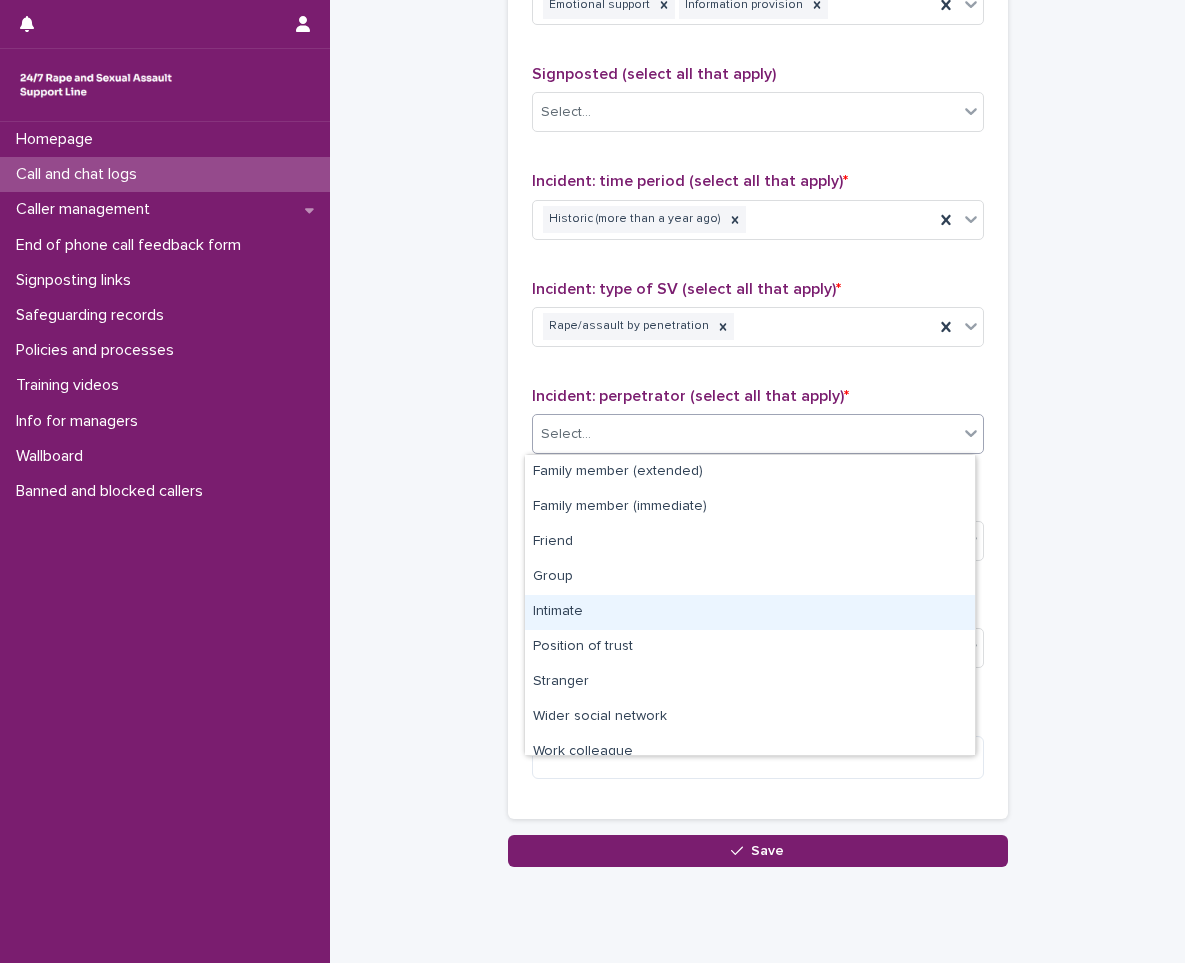 click on "Intimate" at bounding box center (750, 612) 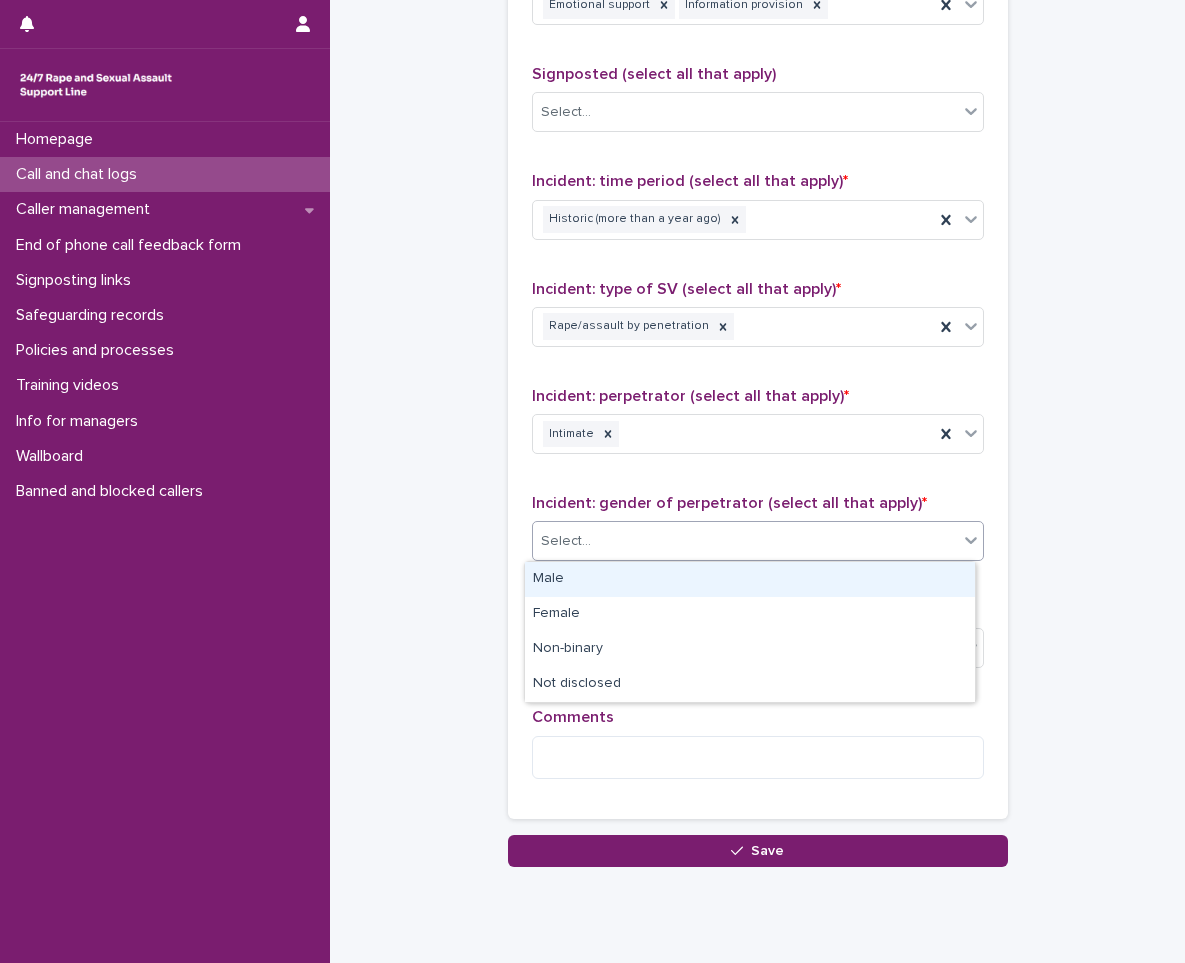 click on "Select..." at bounding box center [745, 541] 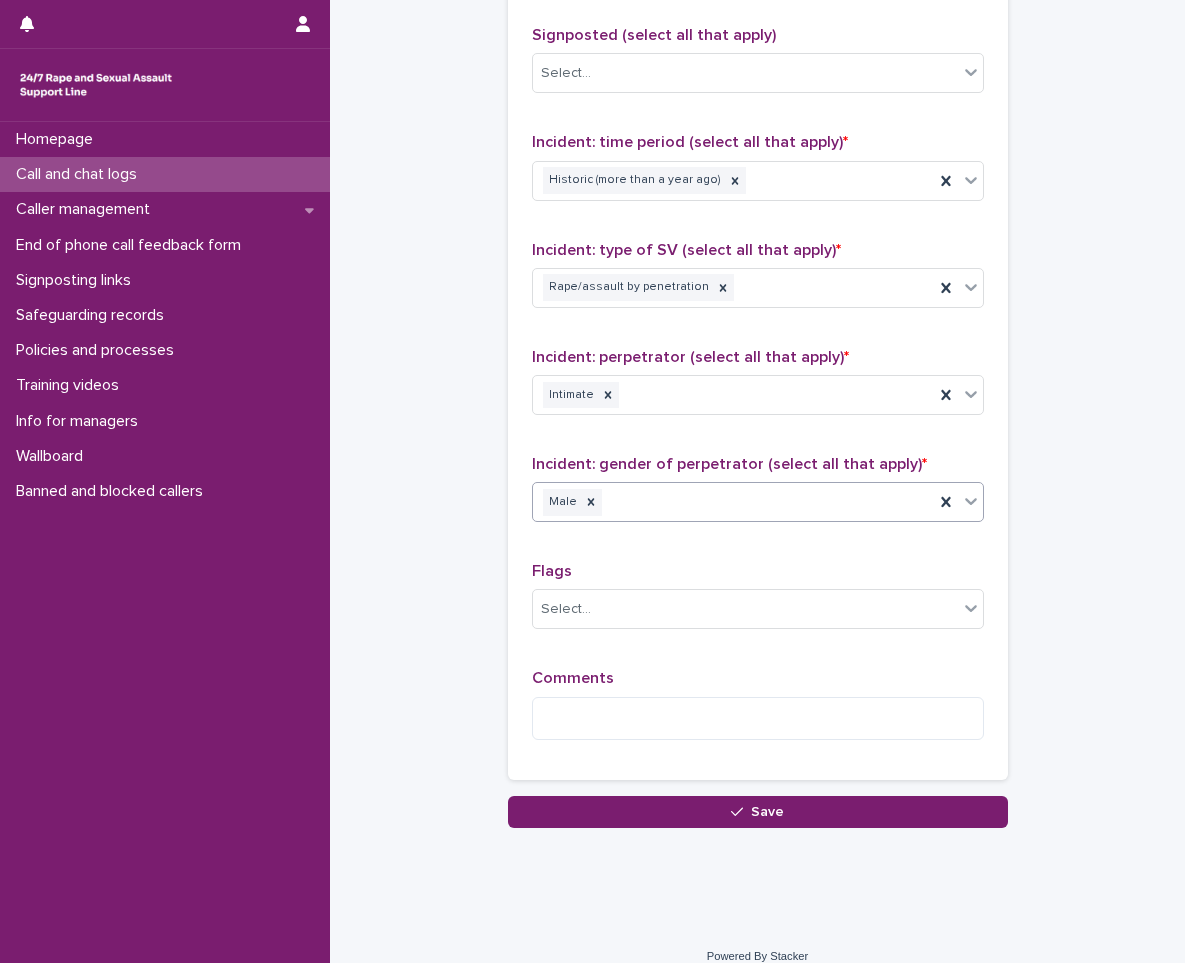 scroll, scrollTop: 1360, scrollLeft: 0, axis: vertical 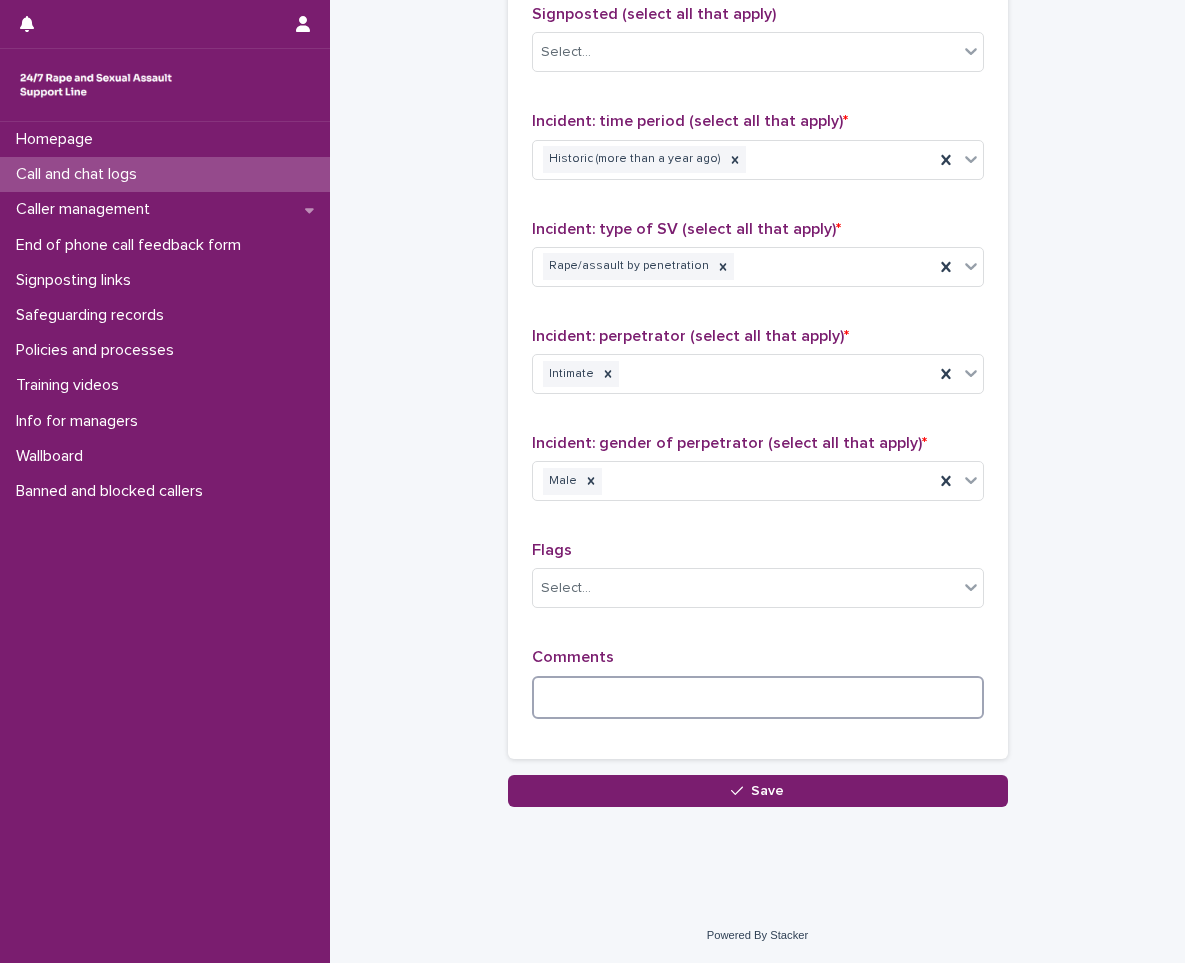 click at bounding box center [758, 697] 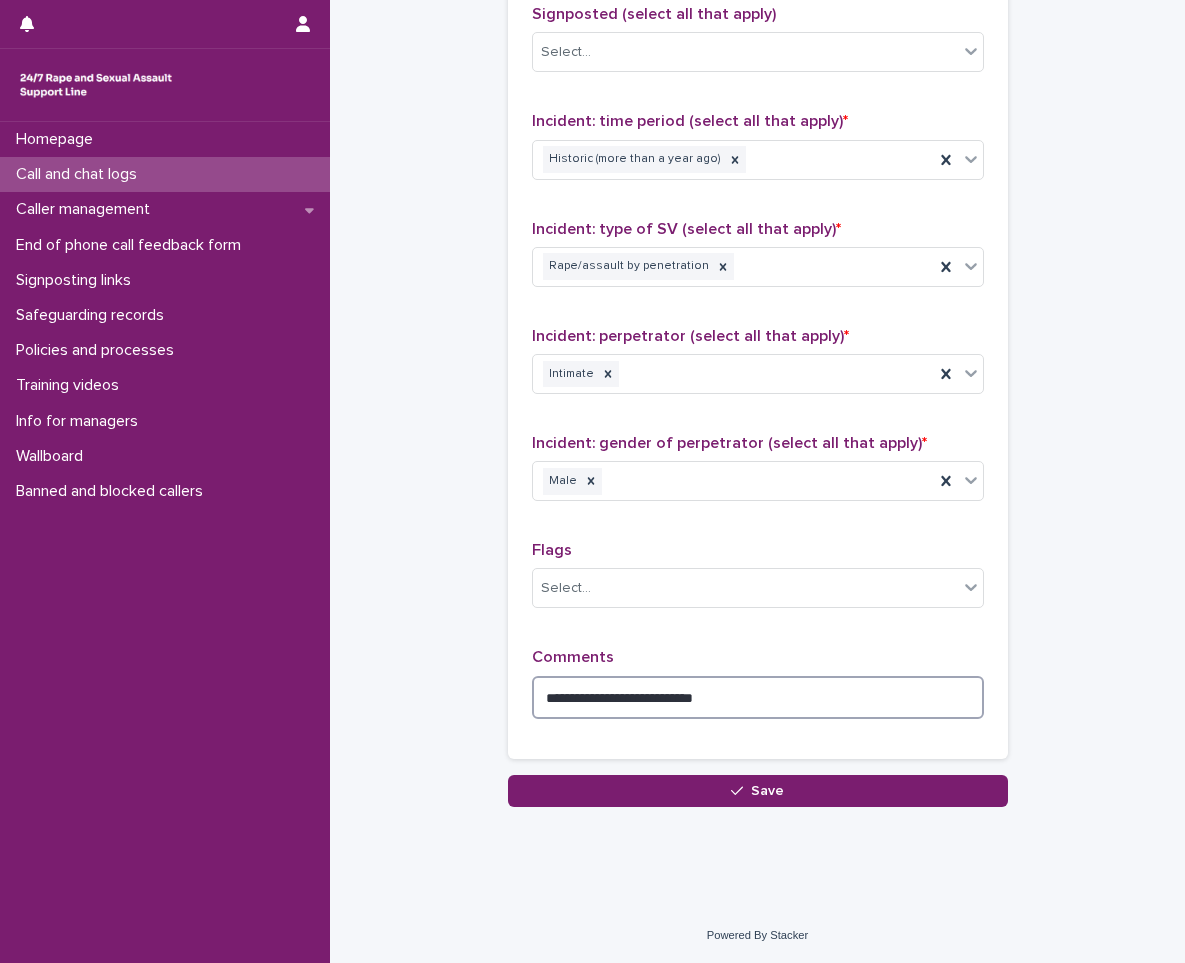 click on "**********" at bounding box center (758, 697) 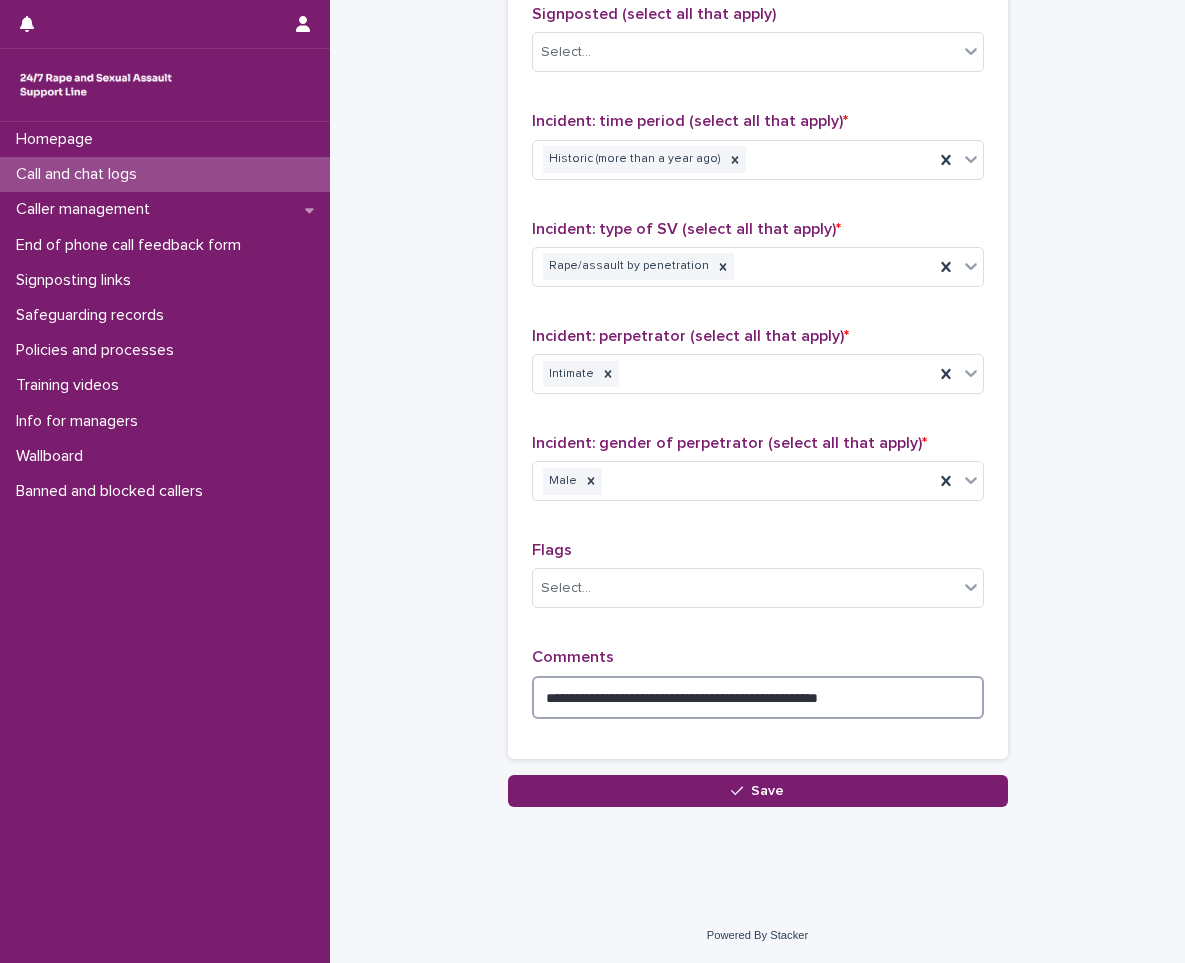 click on "**********" at bounding box center (758, 697) 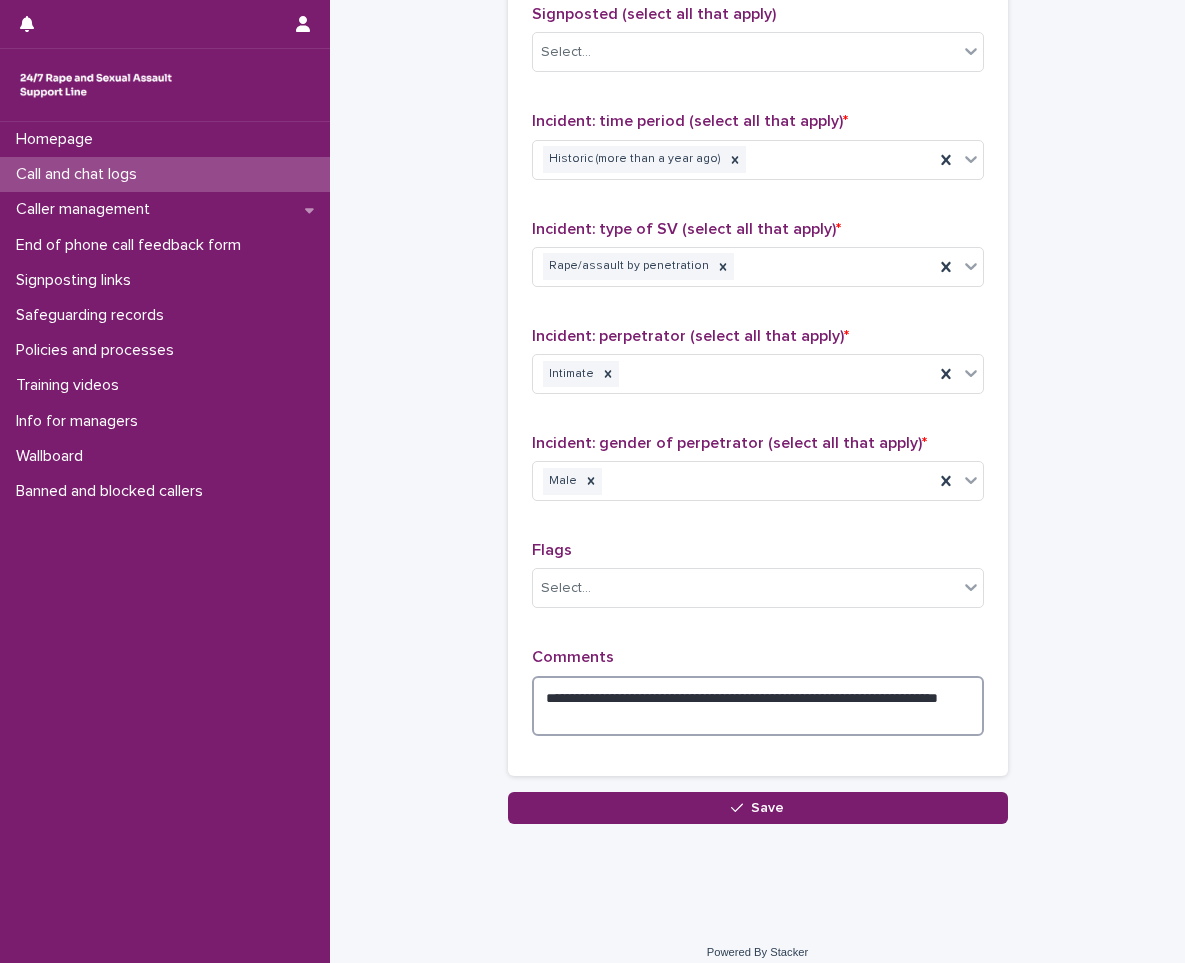 click on "**********" at bounding box center (758, 706) 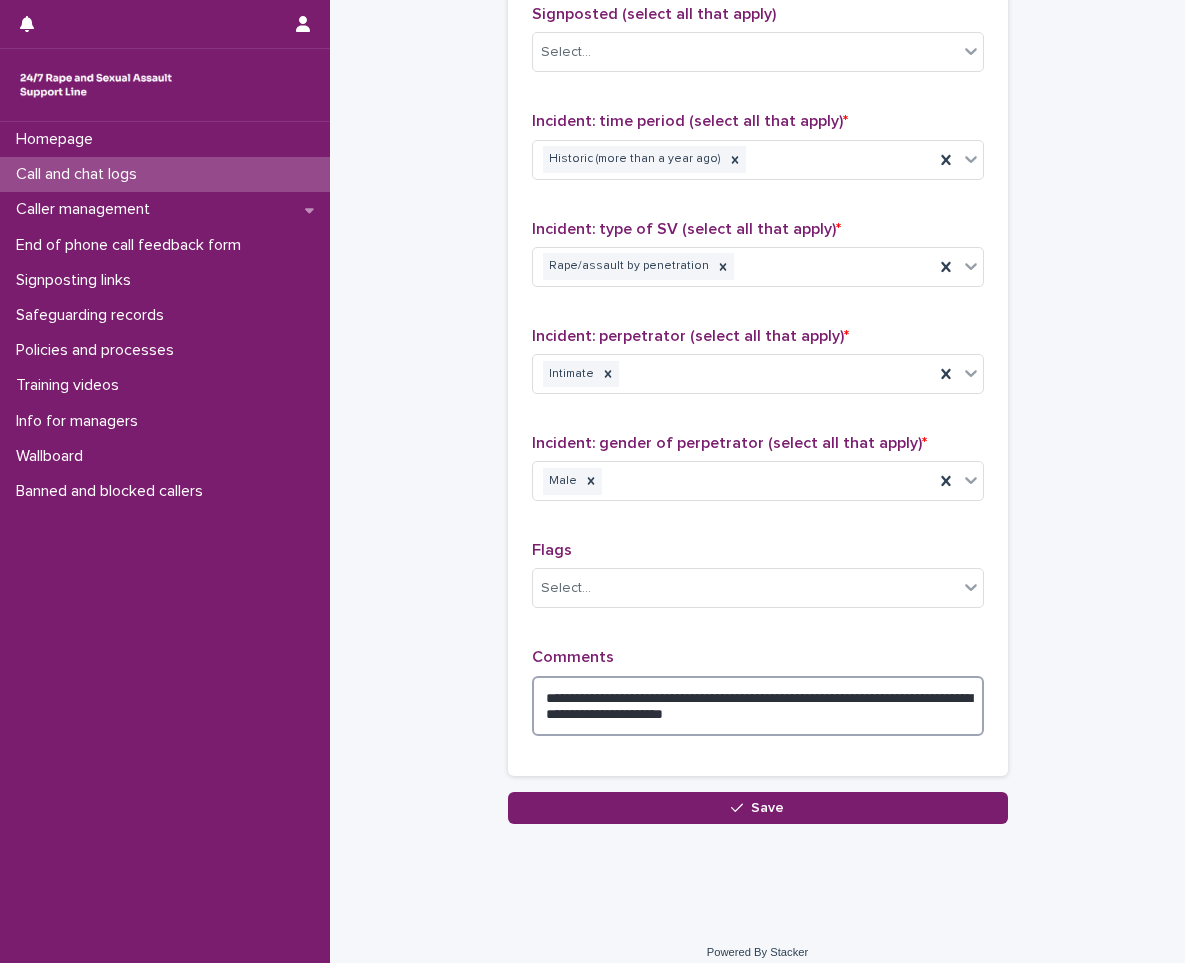 click on "**********" at bounding box center (758, 706) 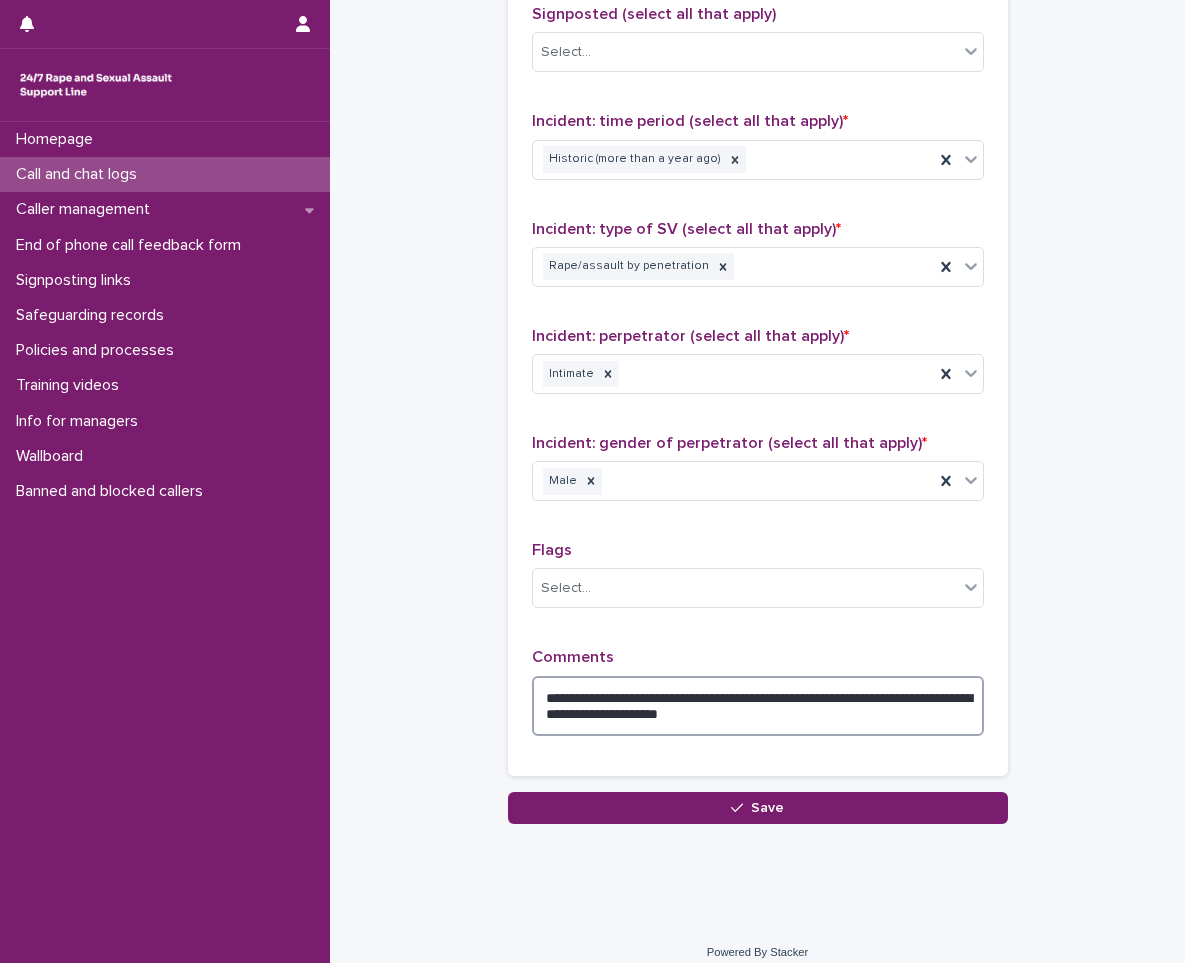 click on "**********" at bounding box center [758, 706] 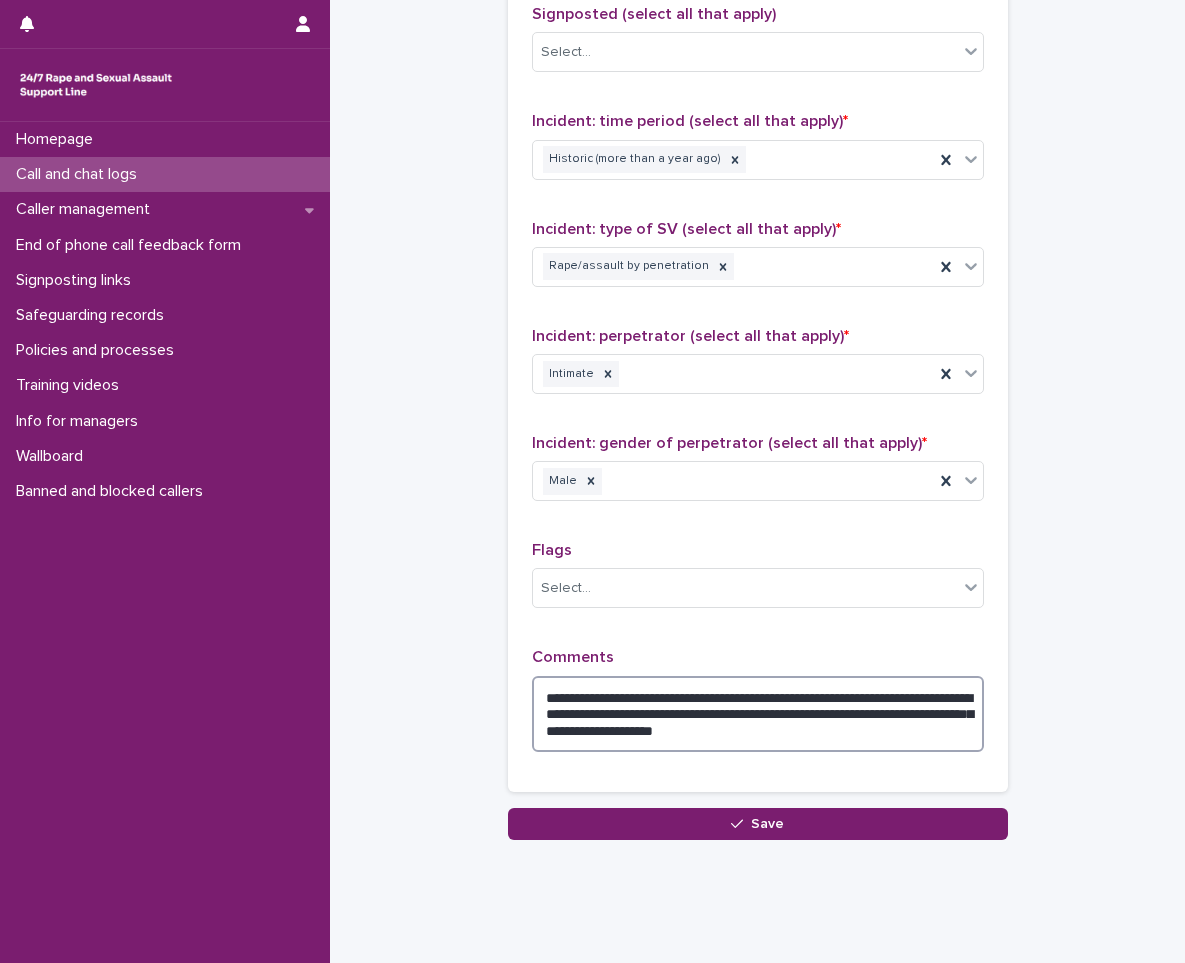 click on "**********" at bounding box center (758, 714) 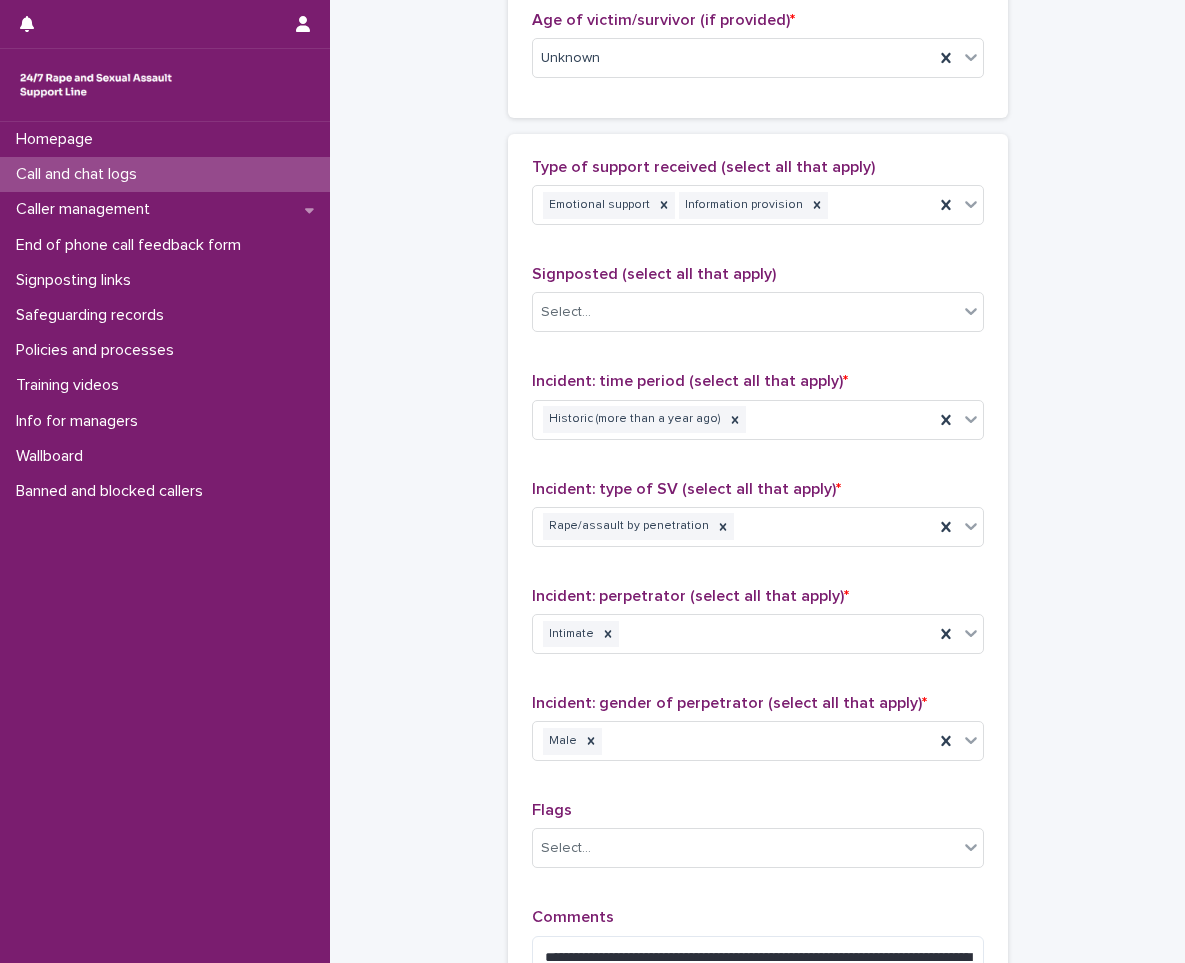 scroll, scrollTop: 1410, scrollLeft: 0, axis: vertical 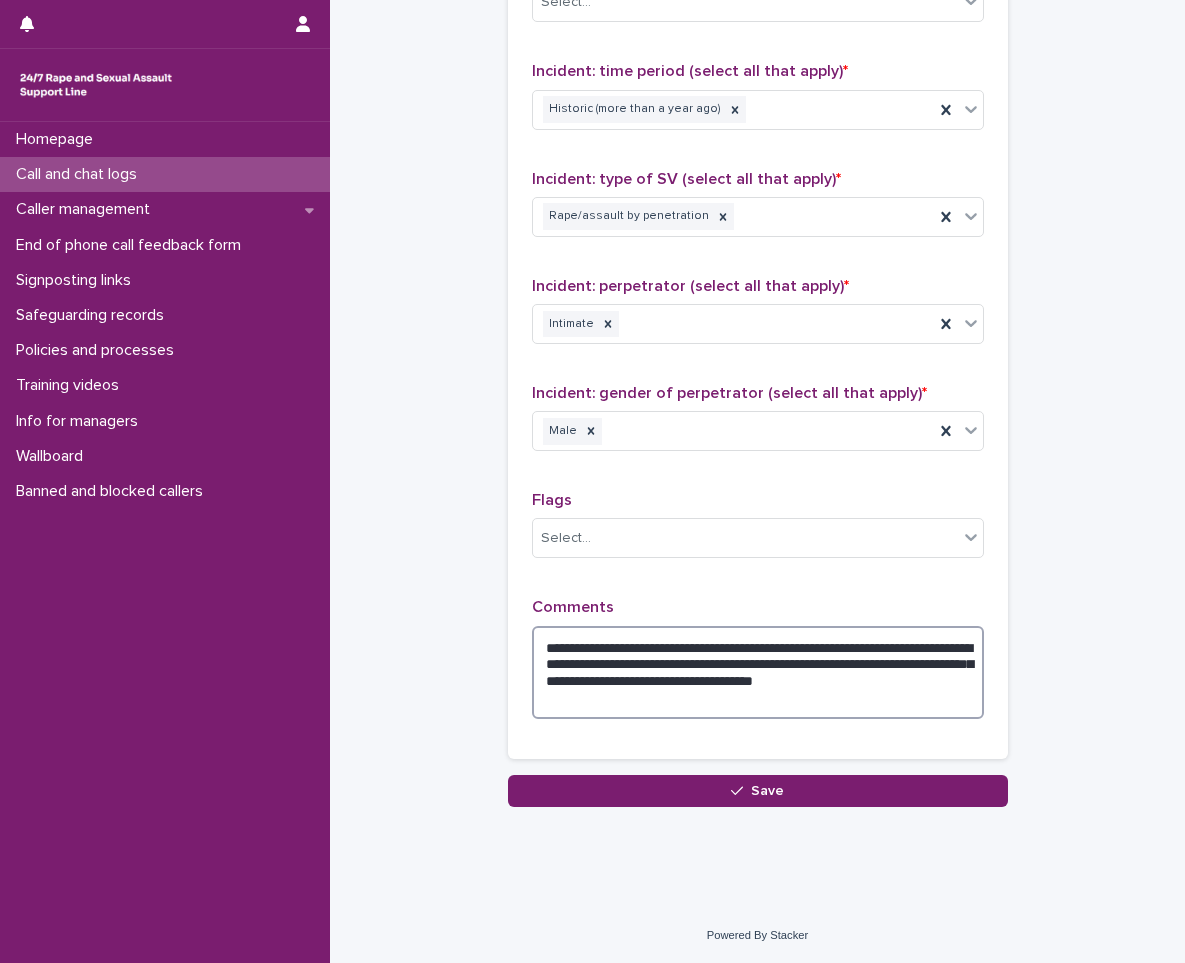 click on "**********" at bounding box center (758, 672) 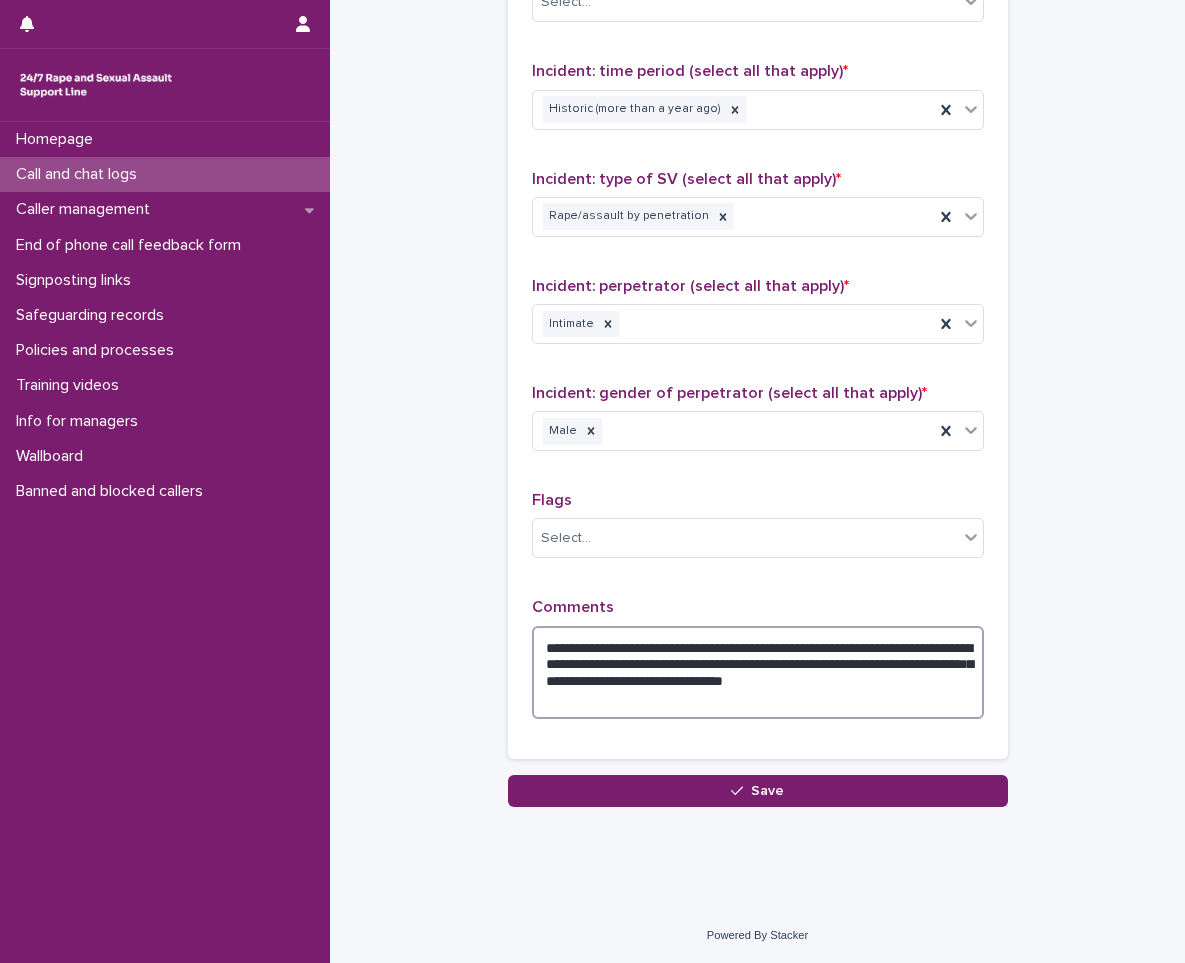 scroll, scrollTop: 1393, scrollLeft: 0, axis: vertical 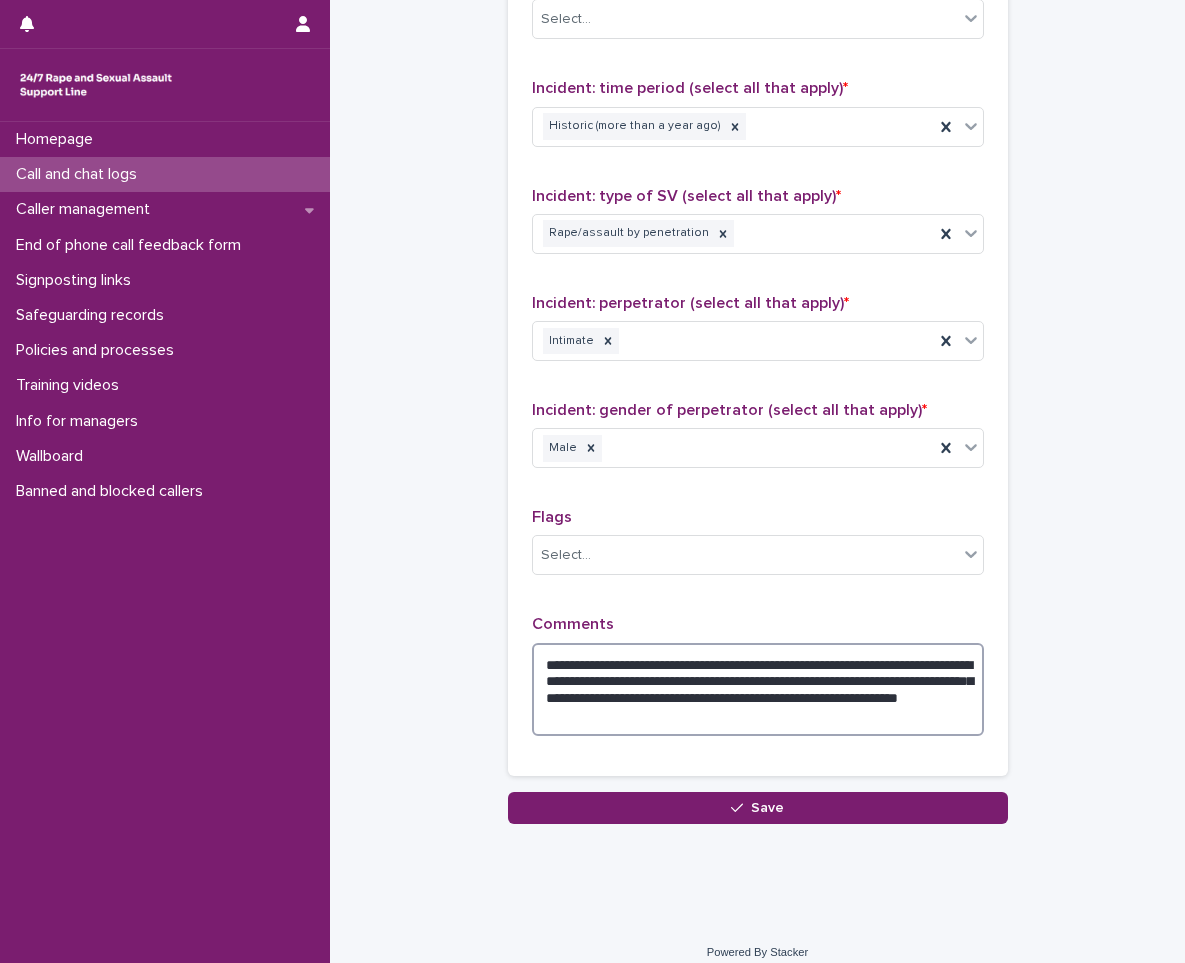 click on "**********" at bounding box center (758, 689) 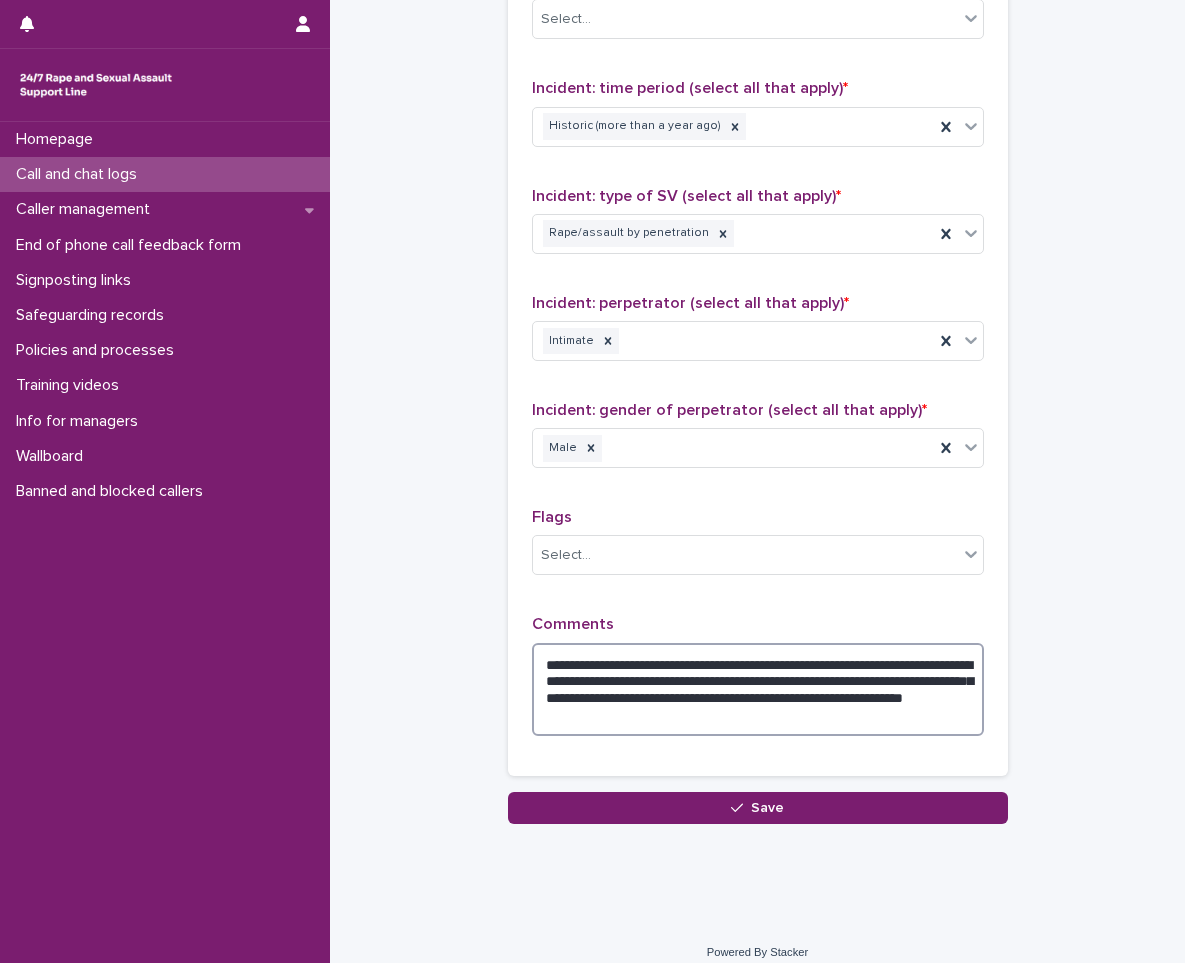 click on "**********" at bounding box center (758, 689) 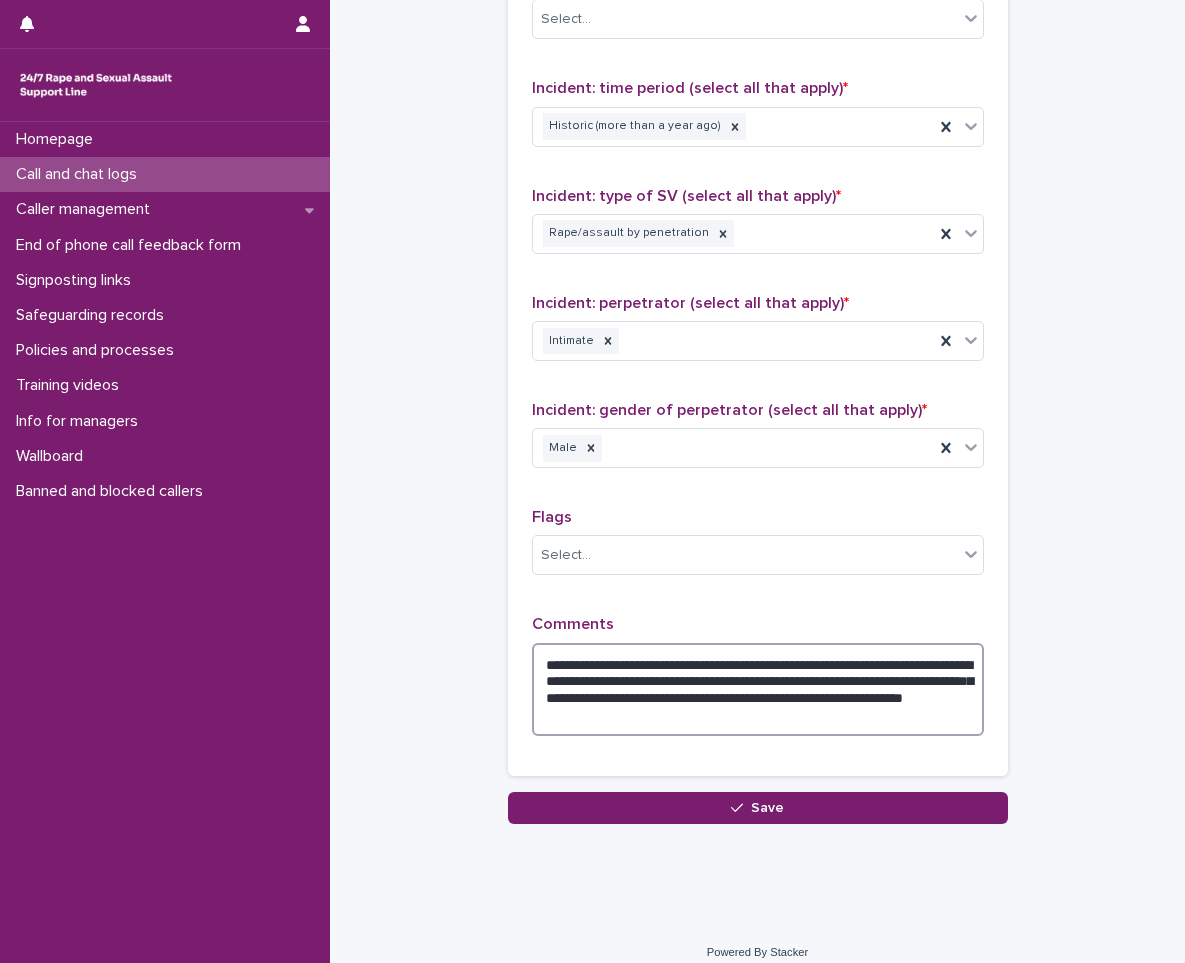click on "**********" at bounding box center (758, 689) 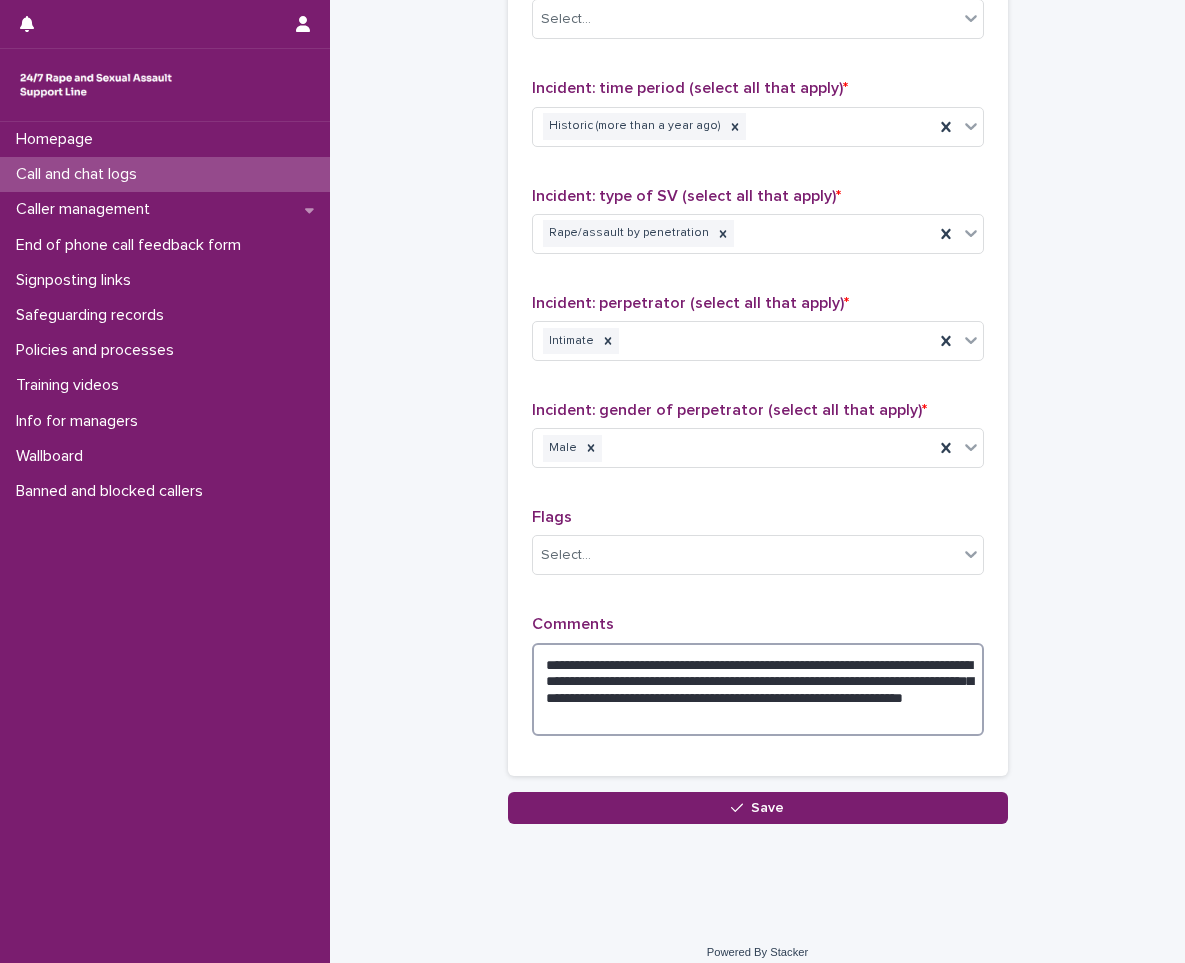 click on "**********" at bounding box center [758, 689] 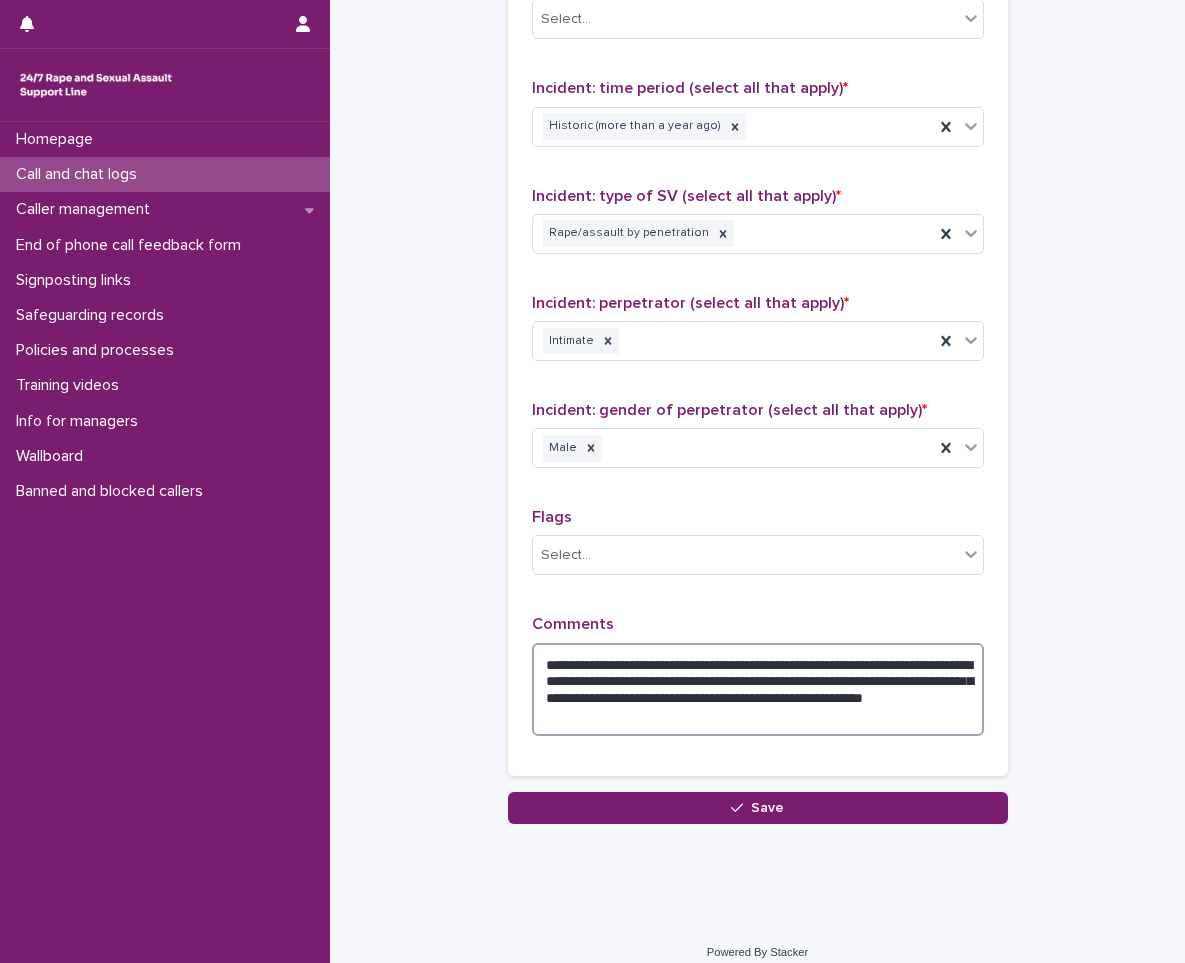 click on "**********" at bounding box center [758, 689] 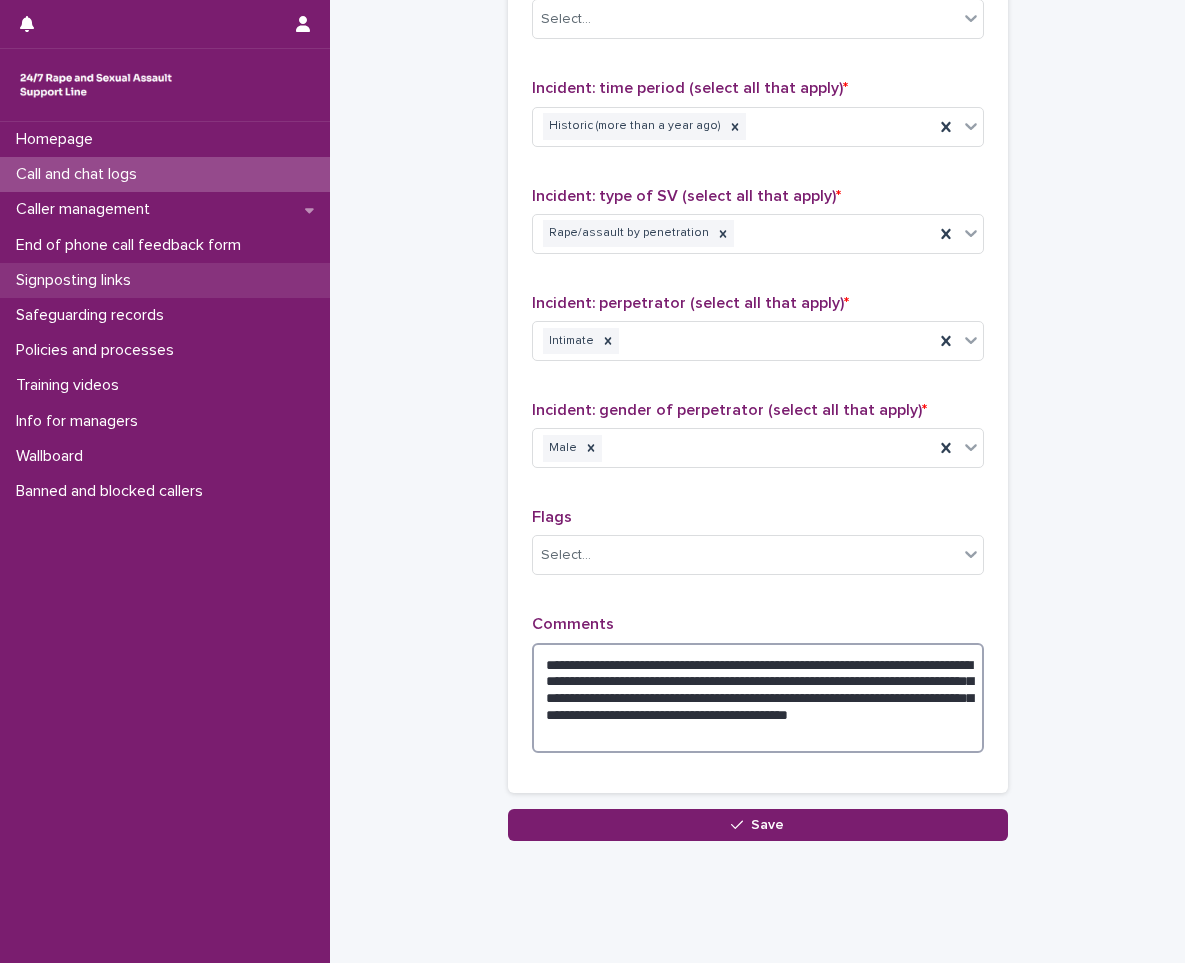 type on "**********" 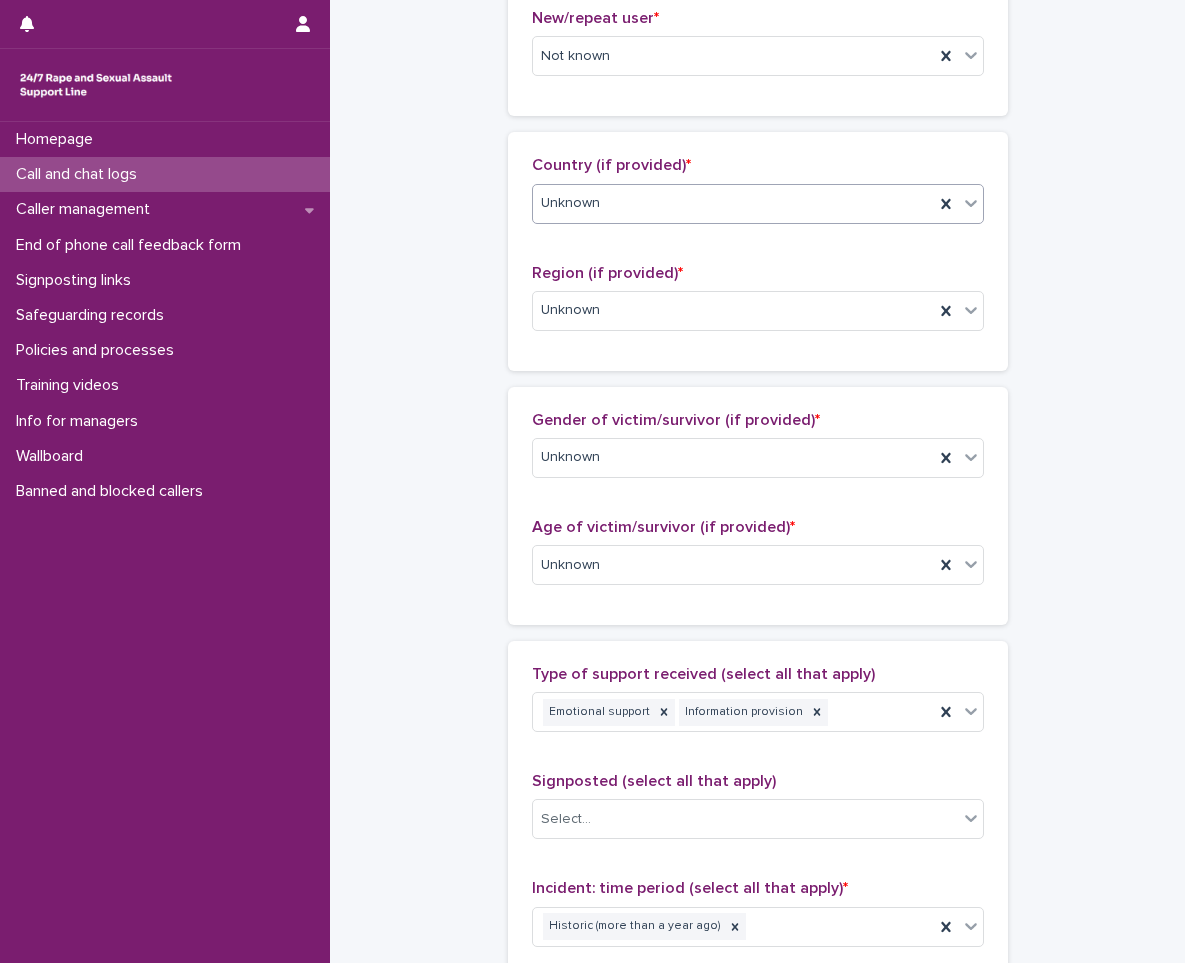 scroll, scrollTop: 193, scrollLeft: 0, axis: vertical 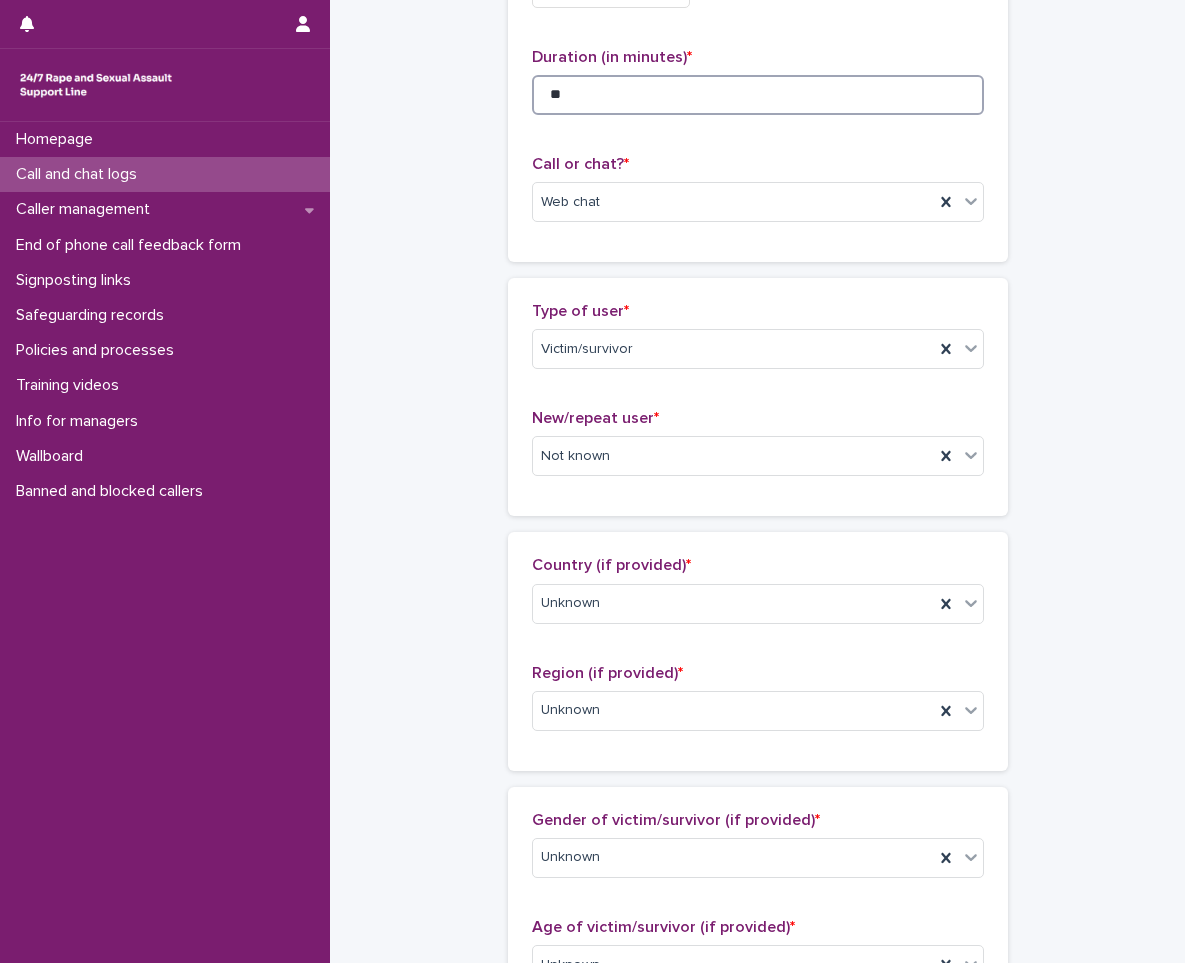click on "**" at bounding box center [758, 95] 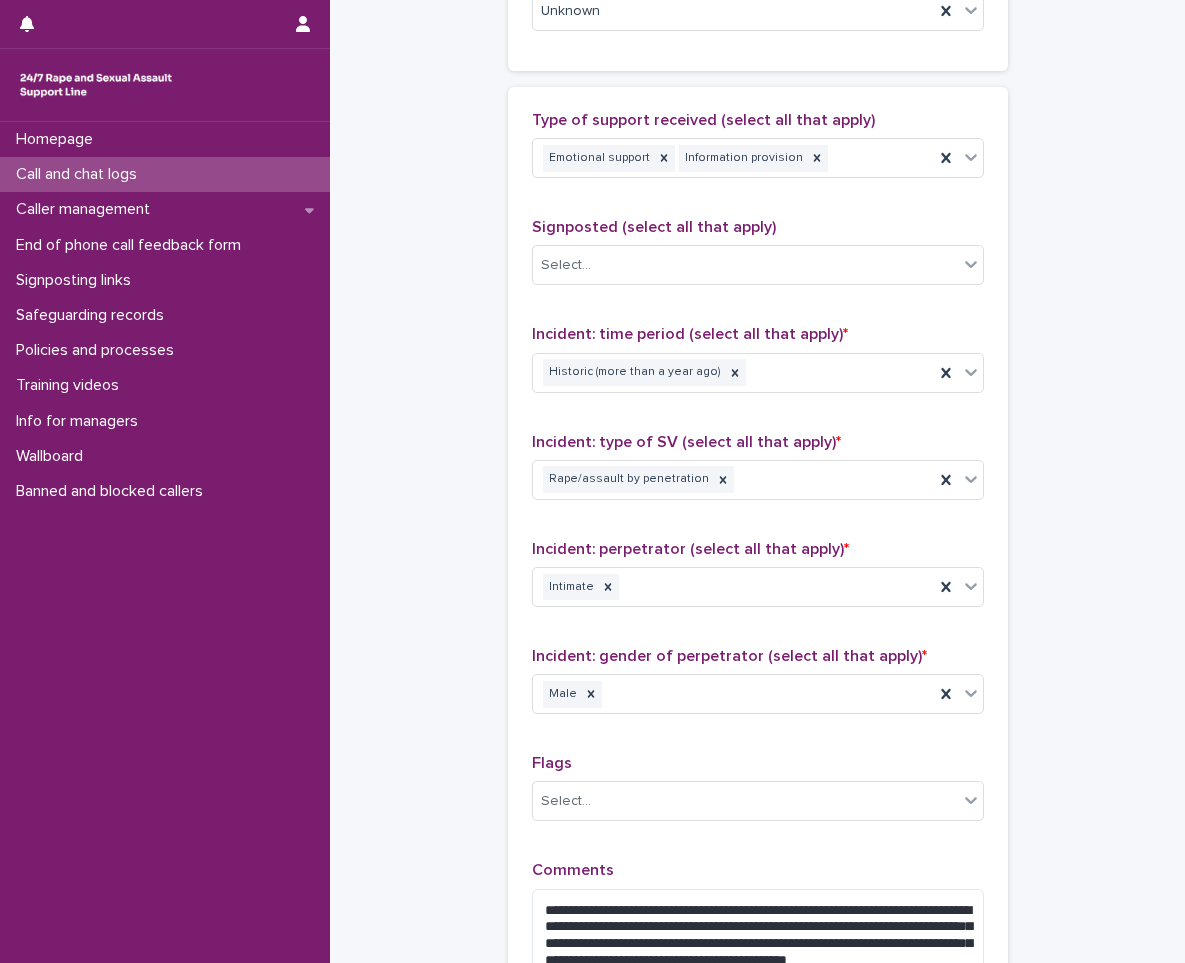 scroll, scrollTop: 1393, scrollLeft: 0, axis: vertical 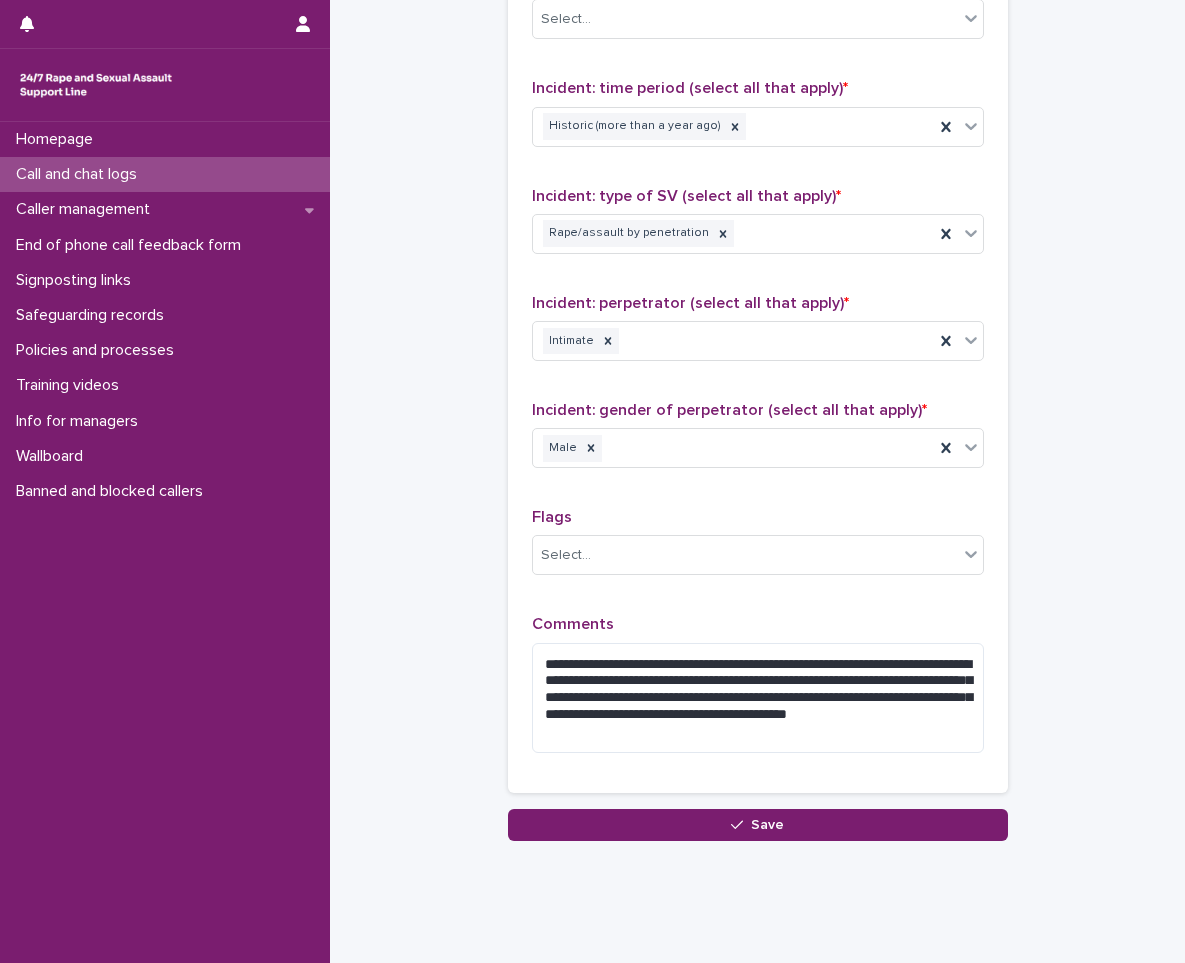 type on "**" 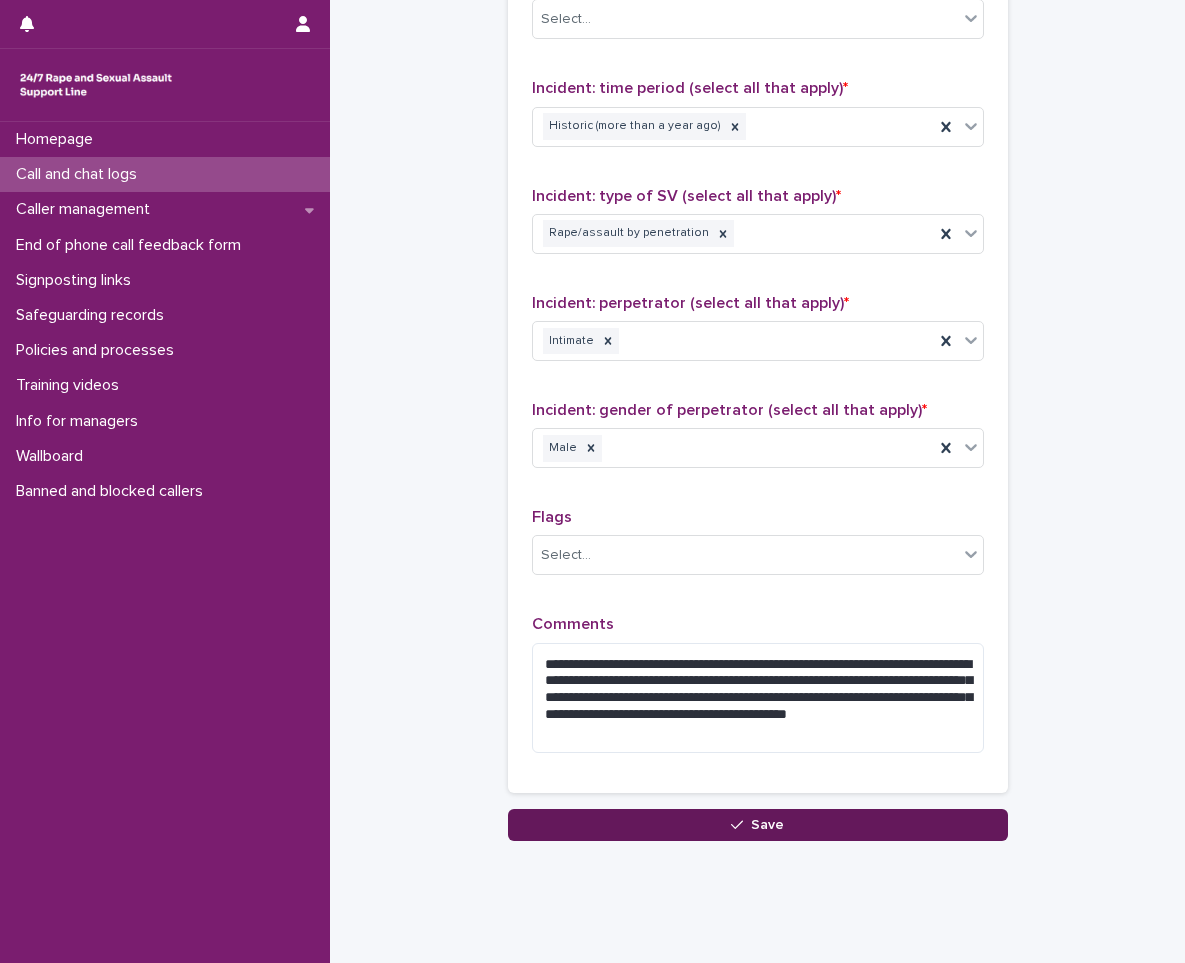 click 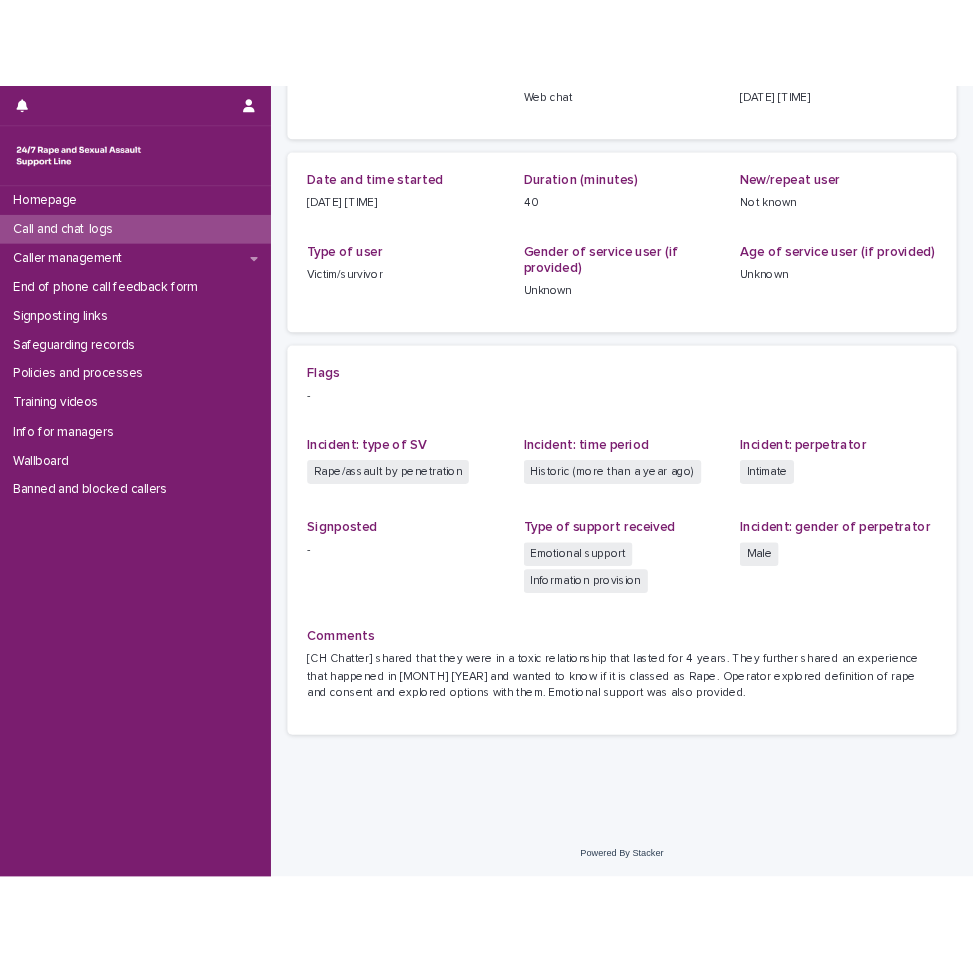 scroll, scrollTop: 0, scrollLeft: 0, axis: both 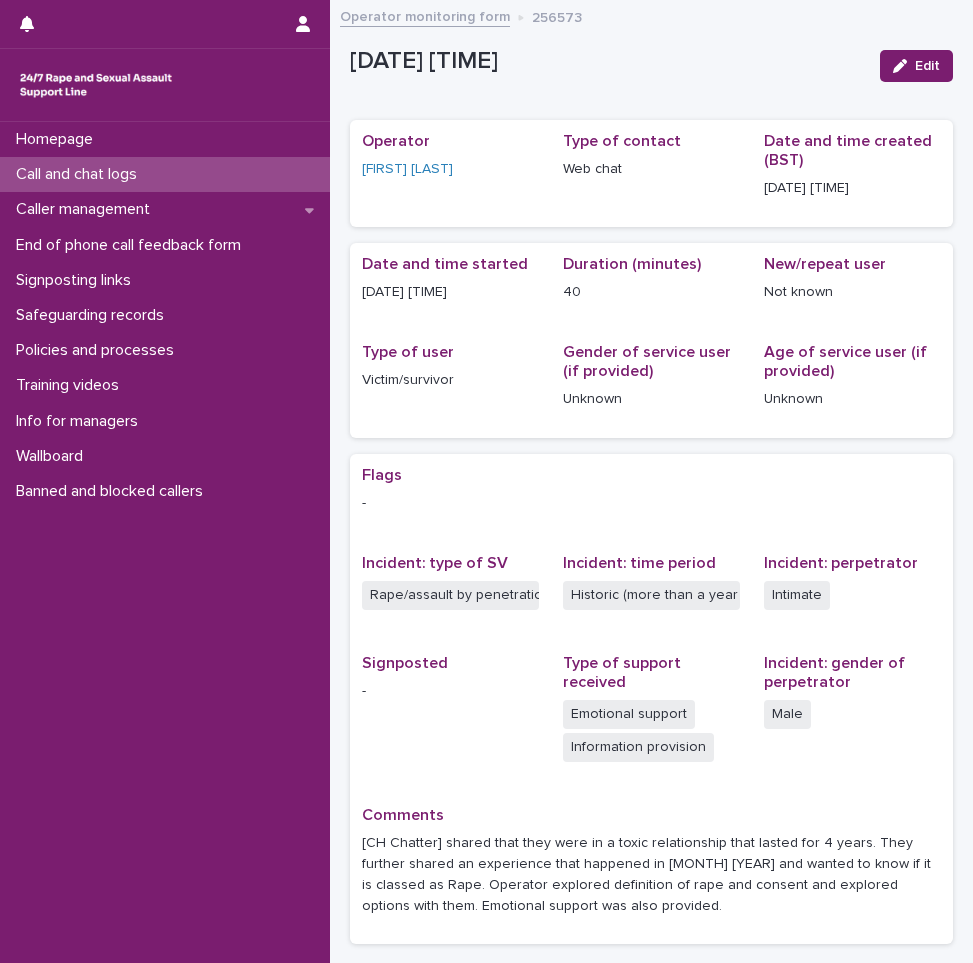 click on "Call and chat logs" at bounding box center [80, 174] 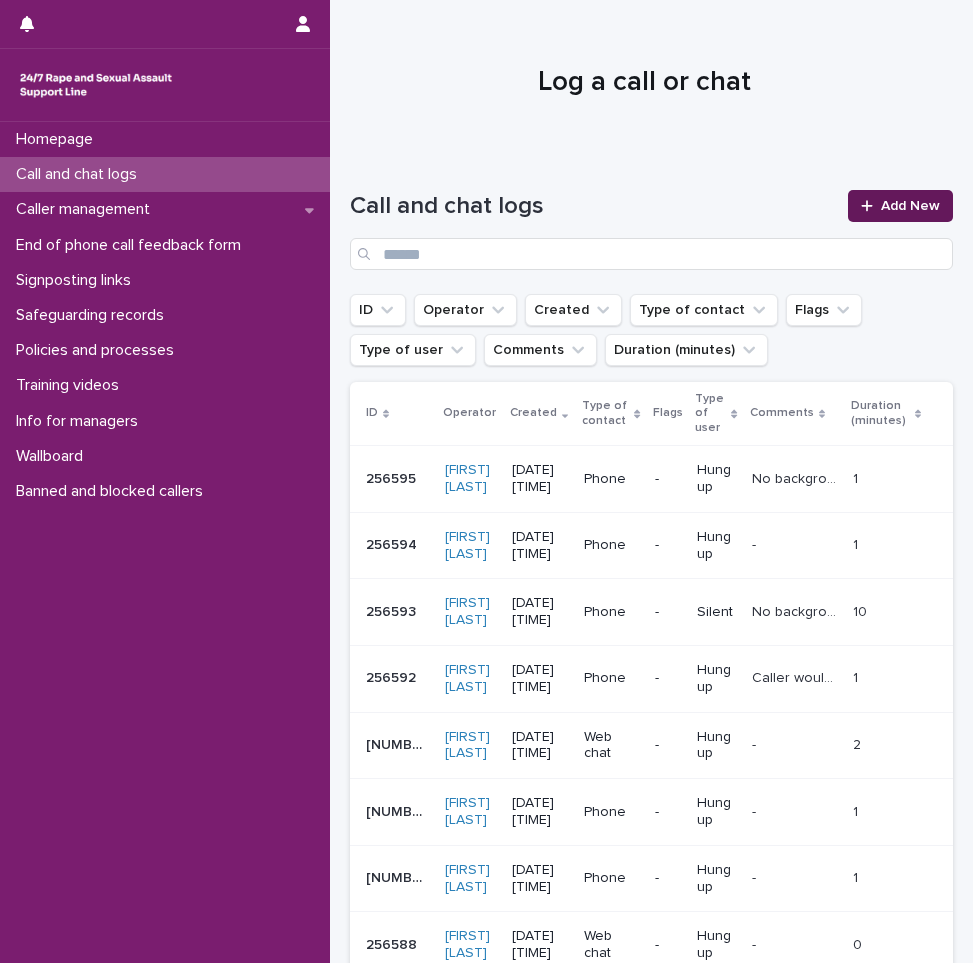 click on "Add New" at bounding box center [900, 206] 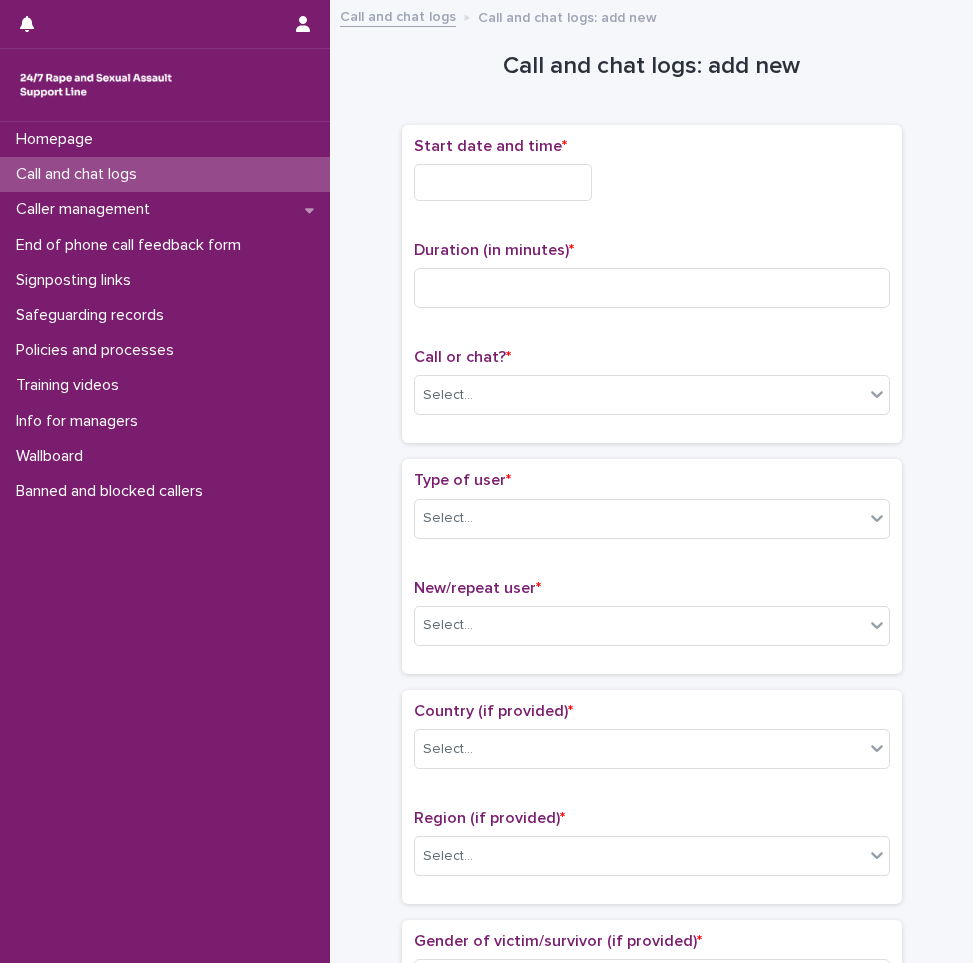 click at bounding box center [503, 182] 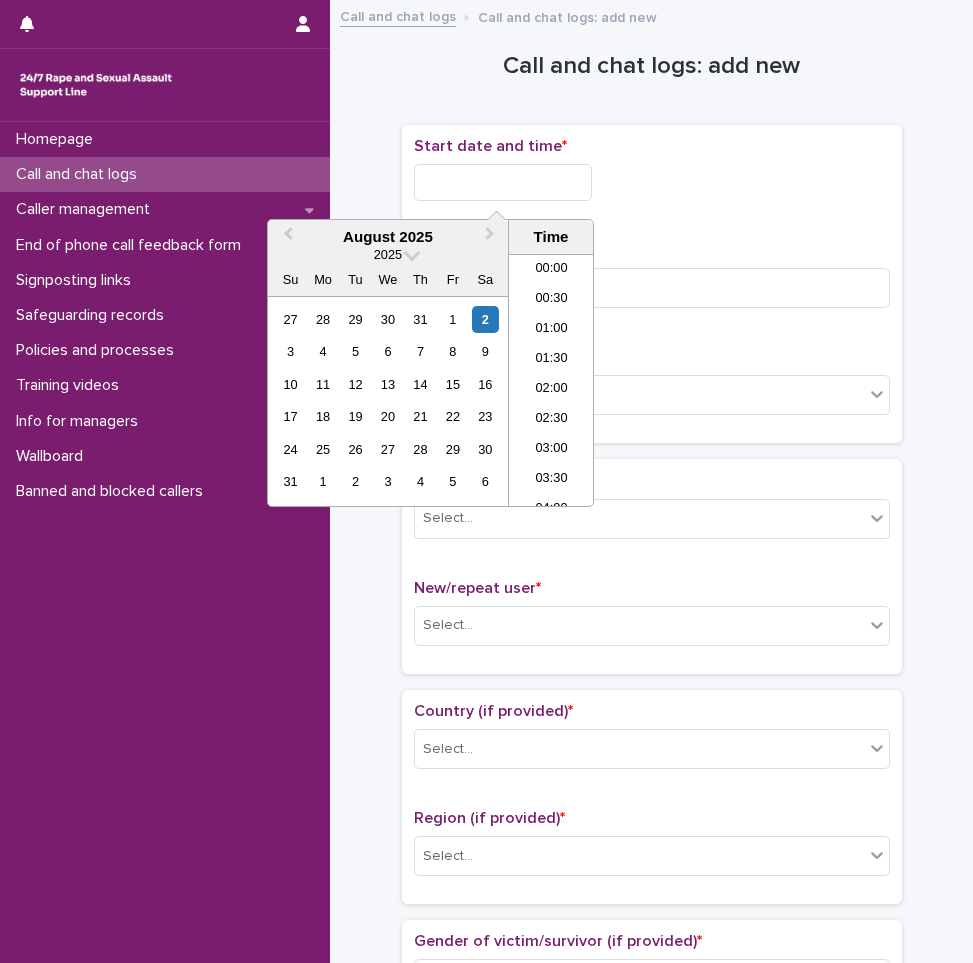 scroll, scrollTop: 1189, scrollLeft: 0, axis: vertical 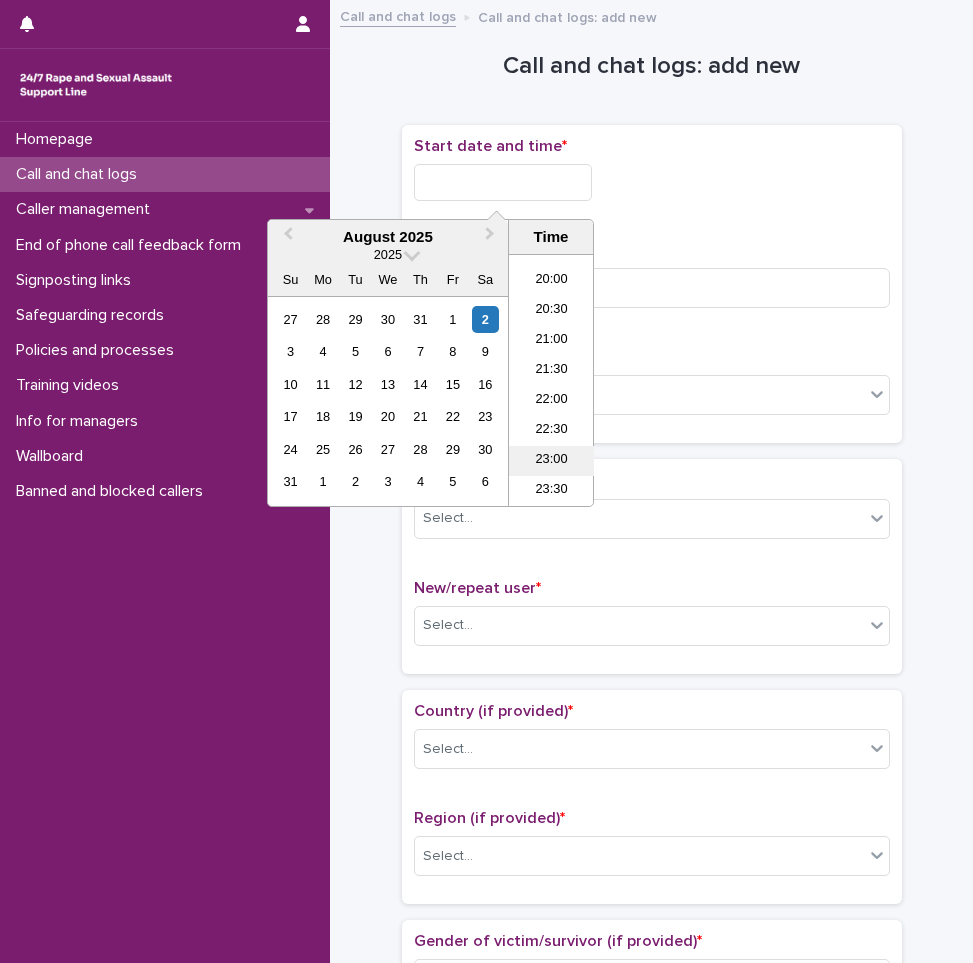 click on "23:00" at bounding box center [551, 461] 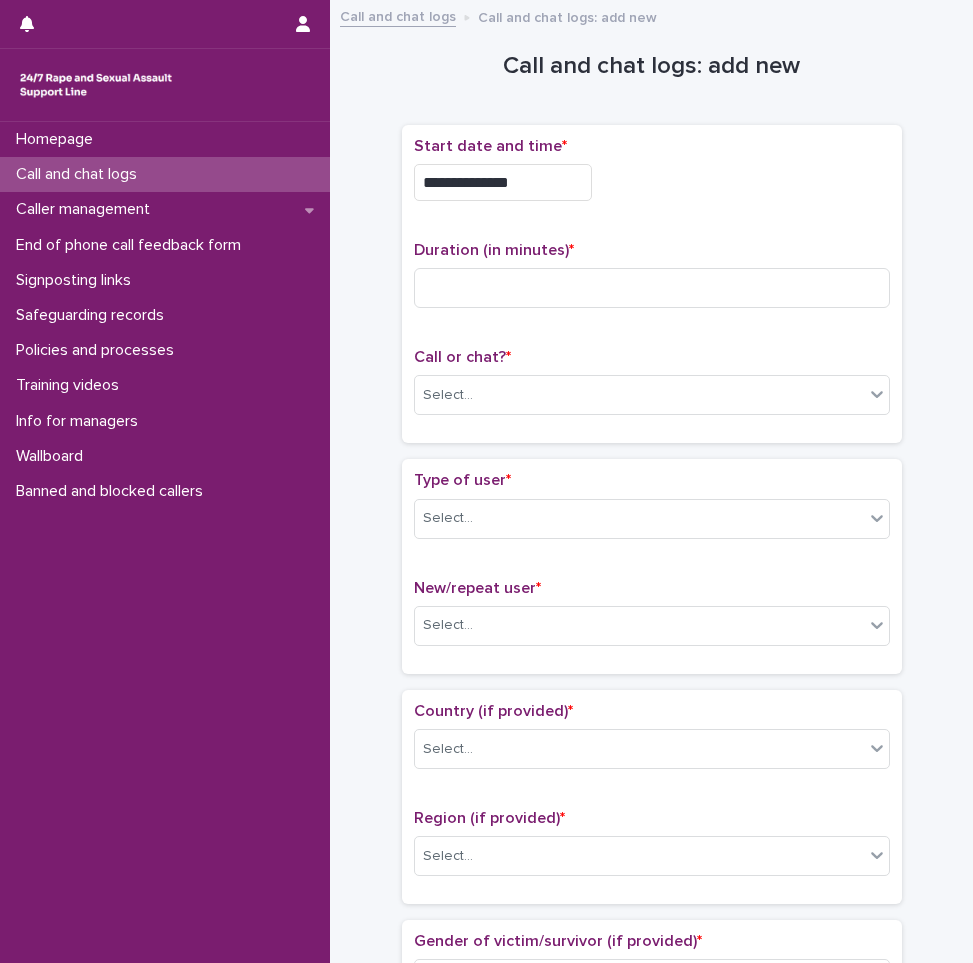 click on "**********" at bounding box center [503, 182] 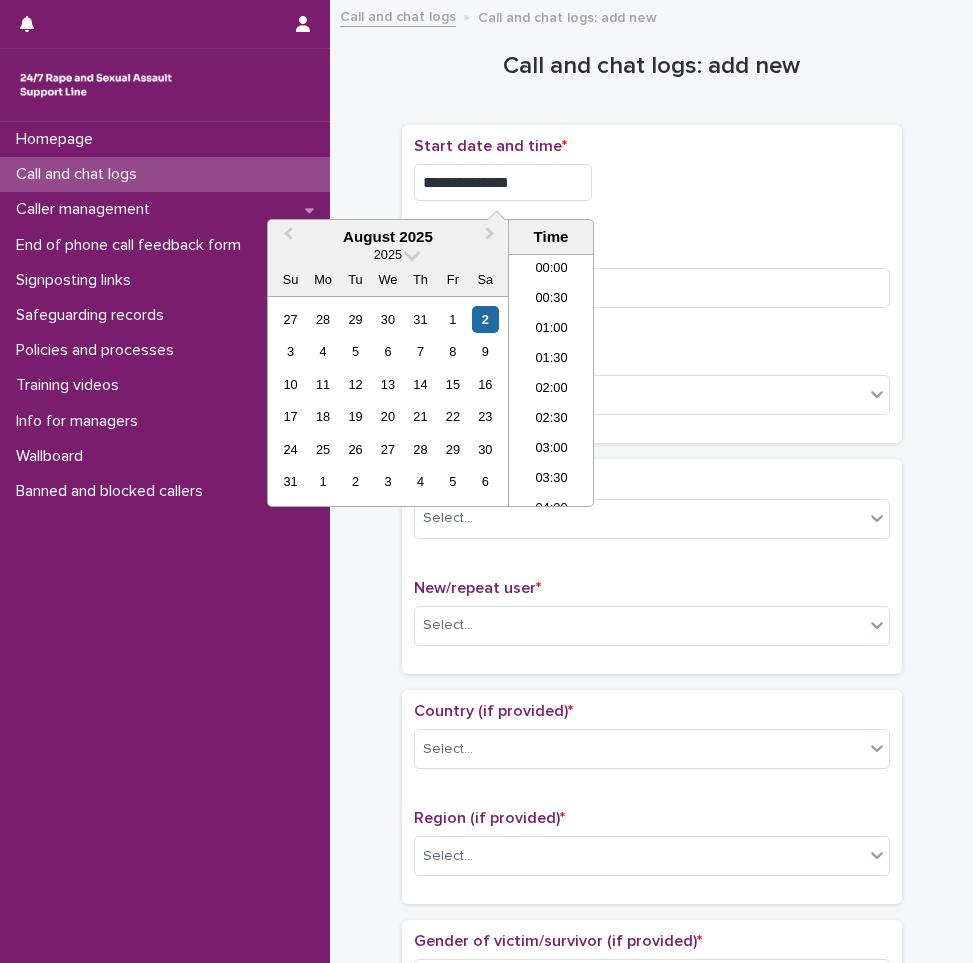 scroll, scrollTop: 1189, scrollLeft: 0, axis: vertical 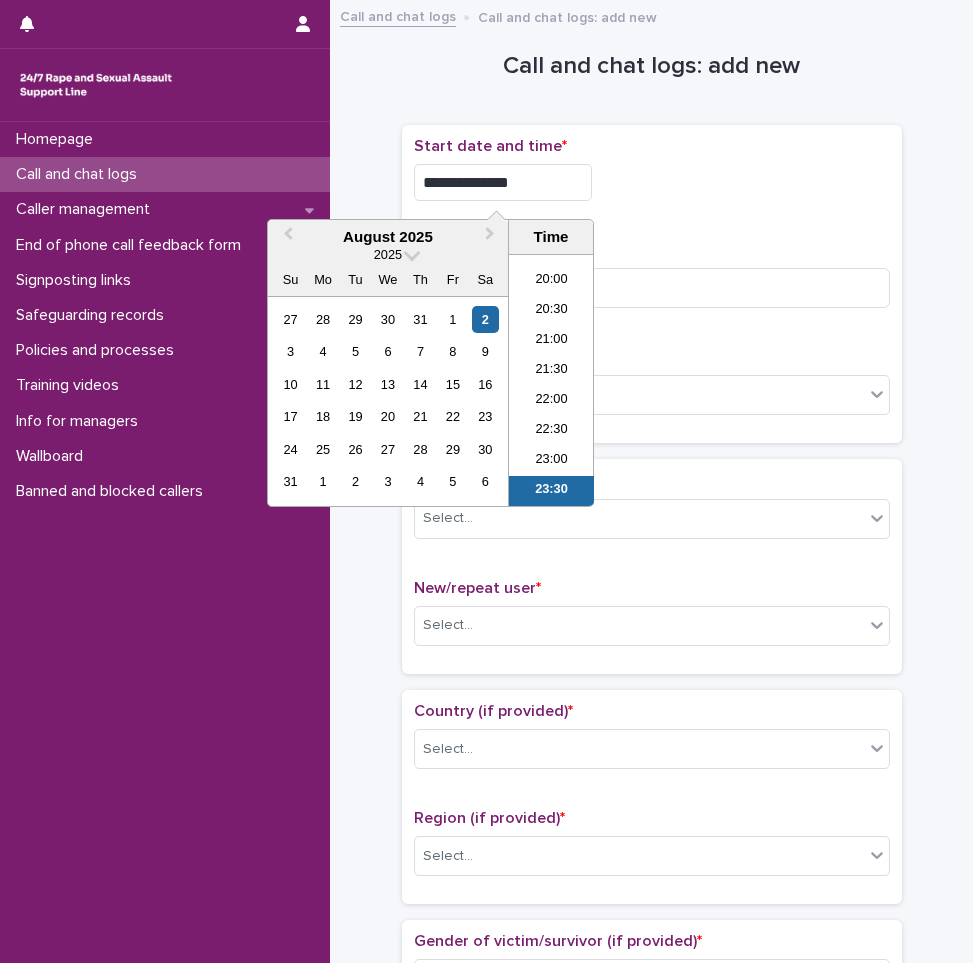 type on "**********" 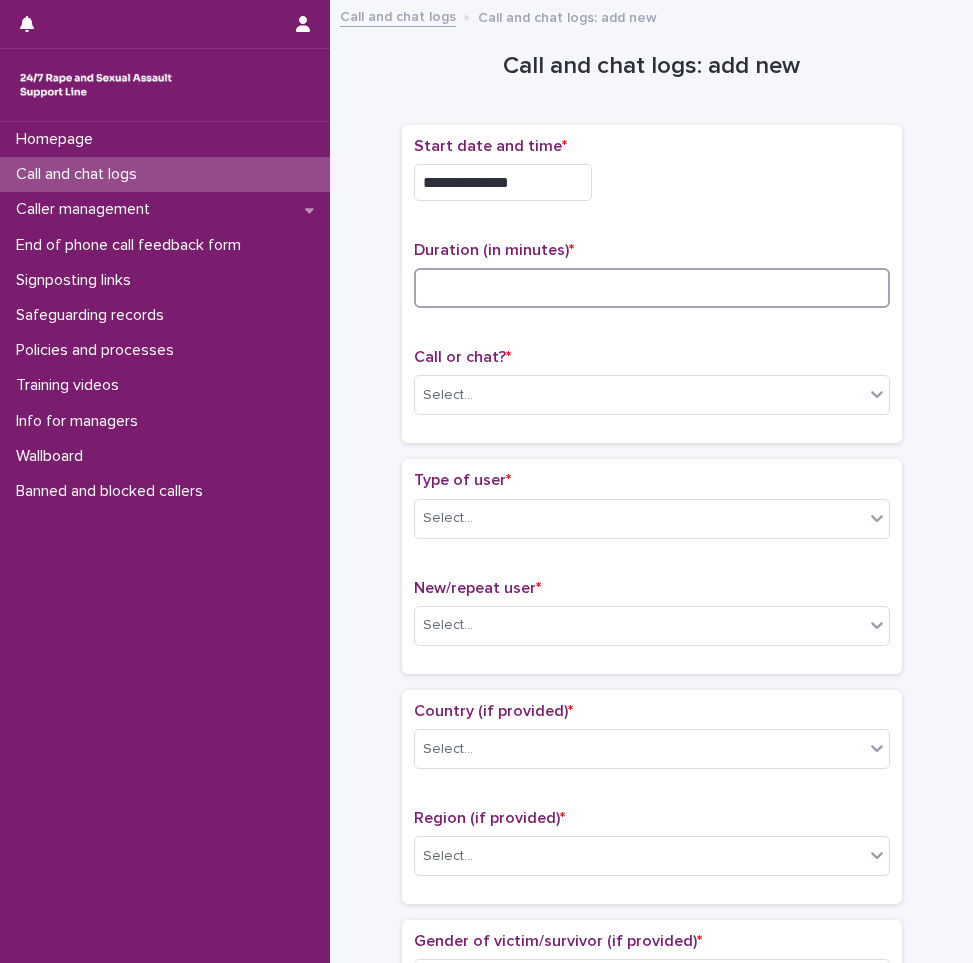 click at bounding box center (652, 288) 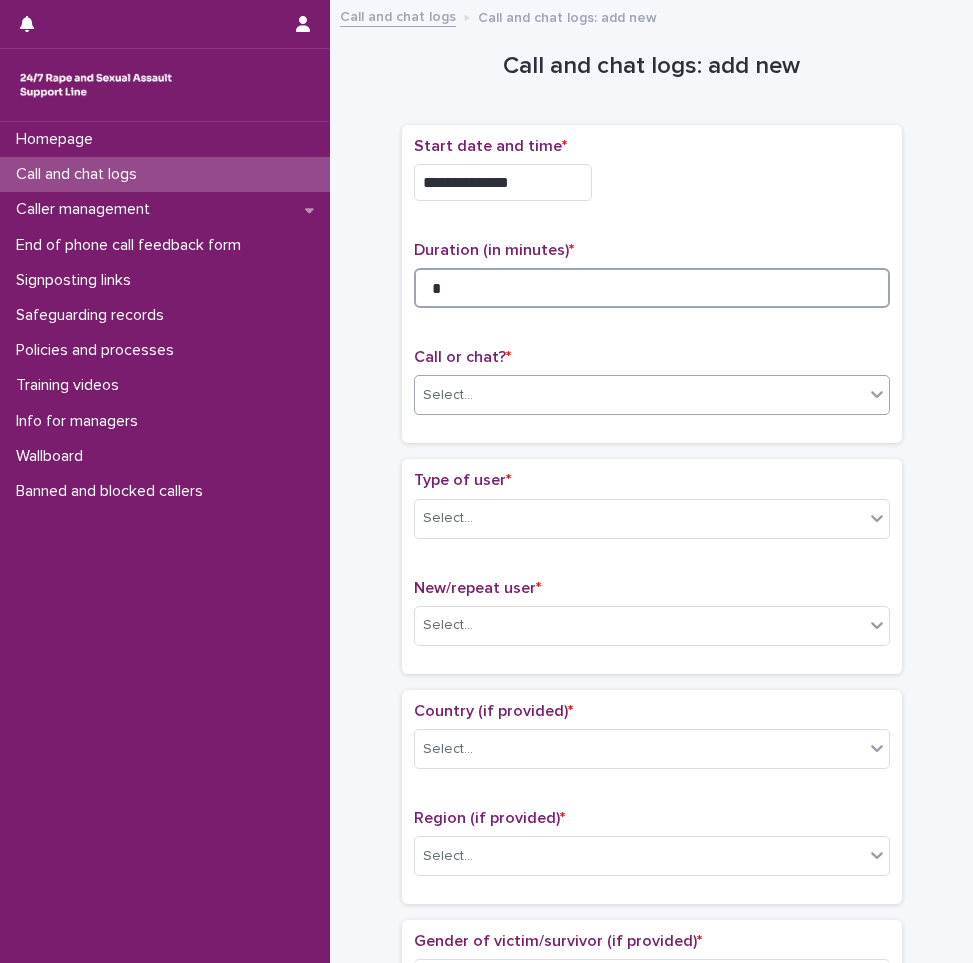 type on "*" 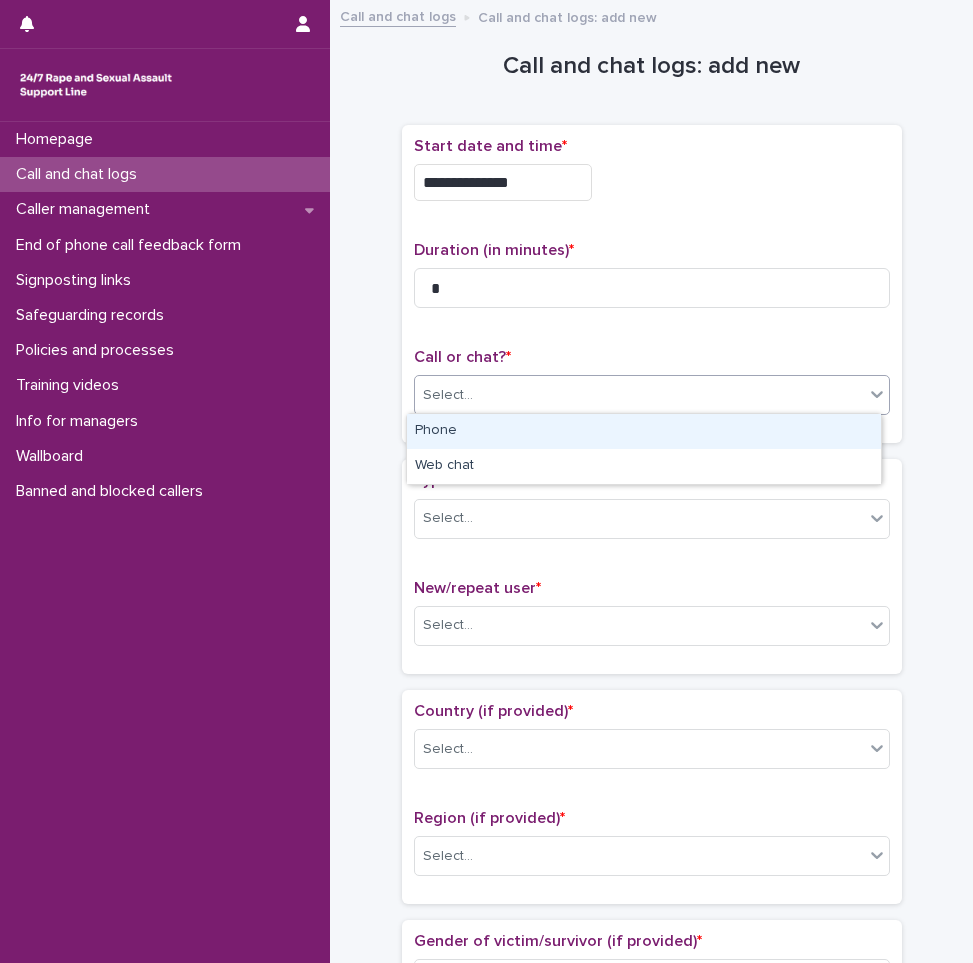 click on "Select..." at bounding box center [639, 395] 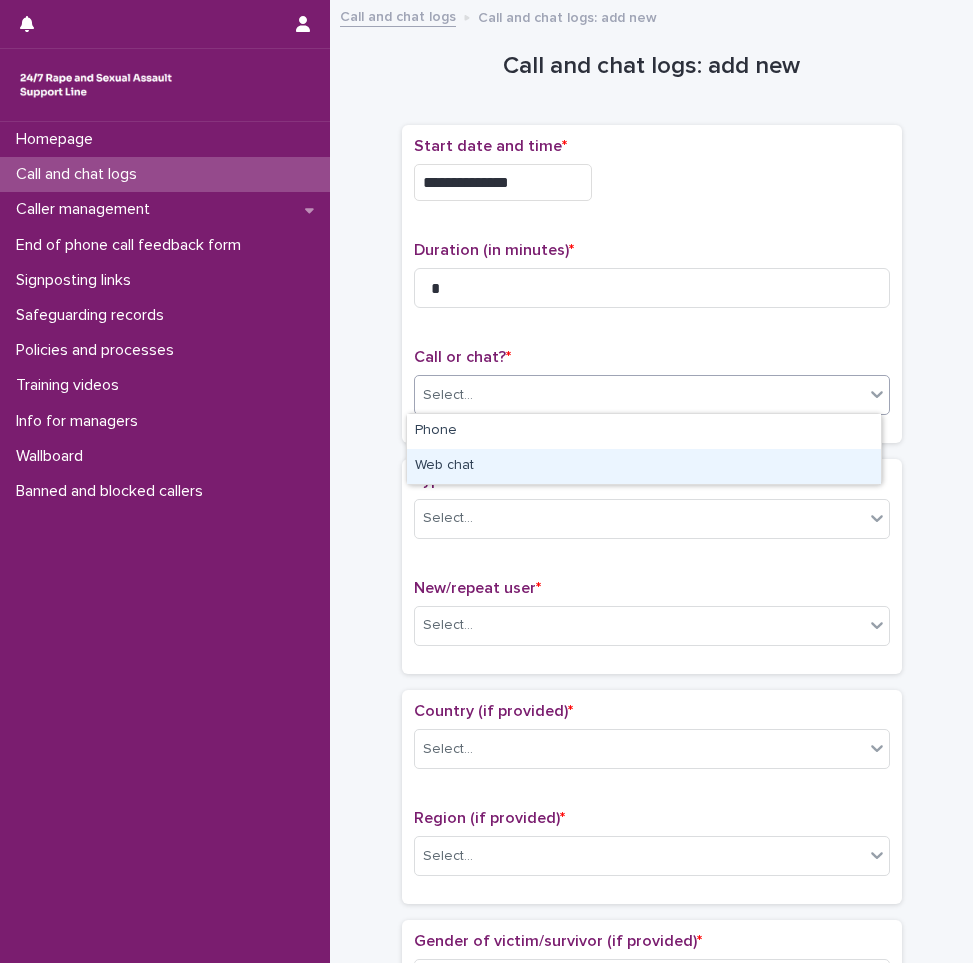 click on "Web chat" at bounding box center (644, 466) 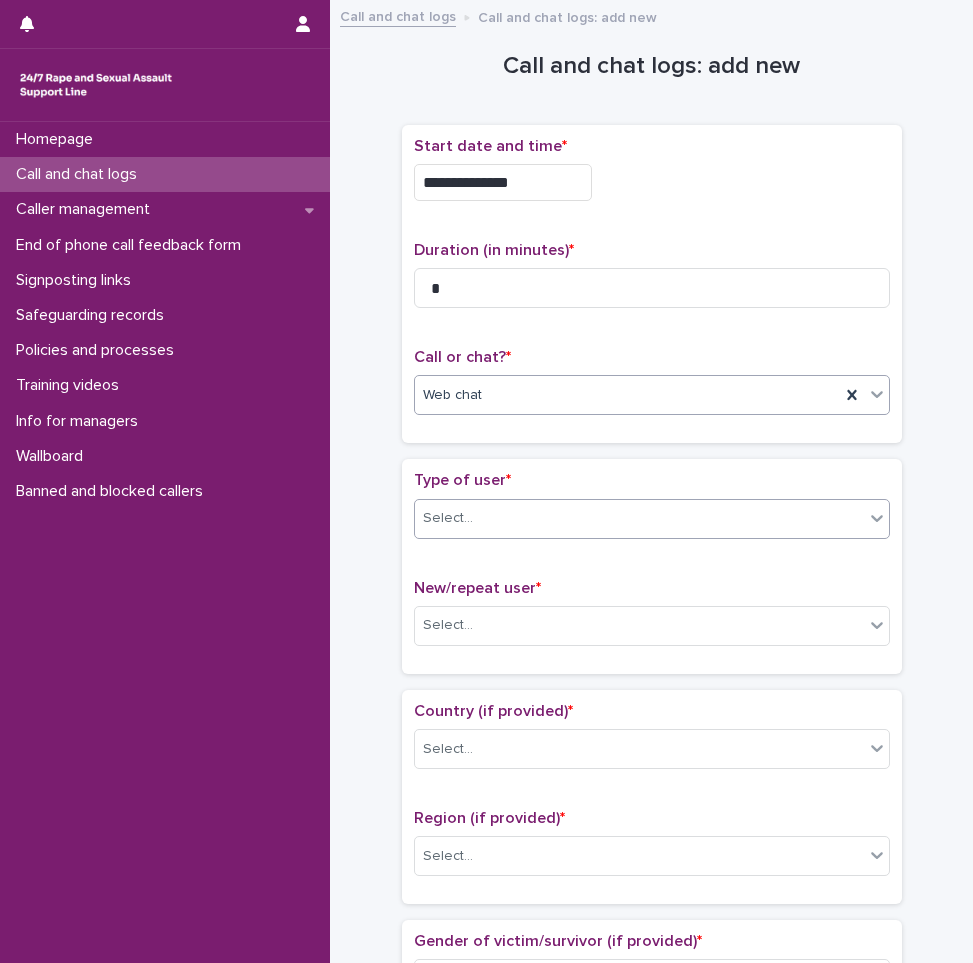 click on "Select..." at bounding box center [639, 518] 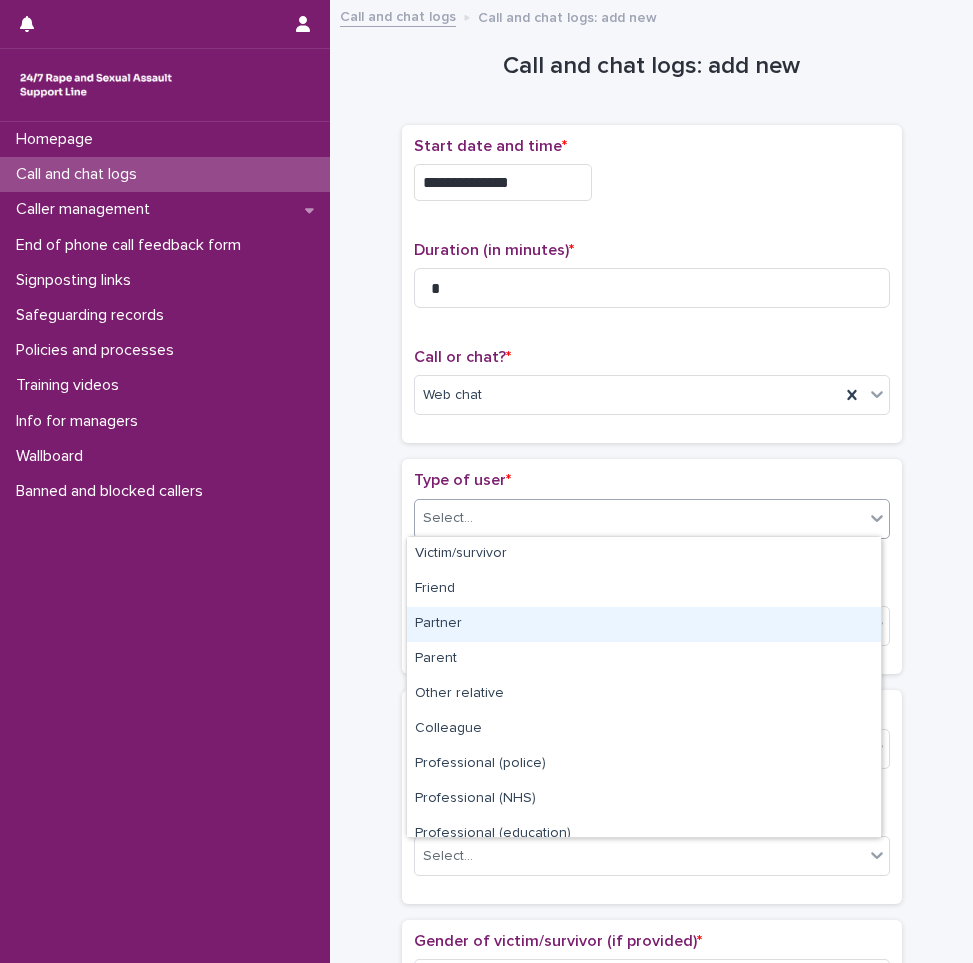 scroll, scrollTop: 225, scrollLeft: 0, axis: vertical 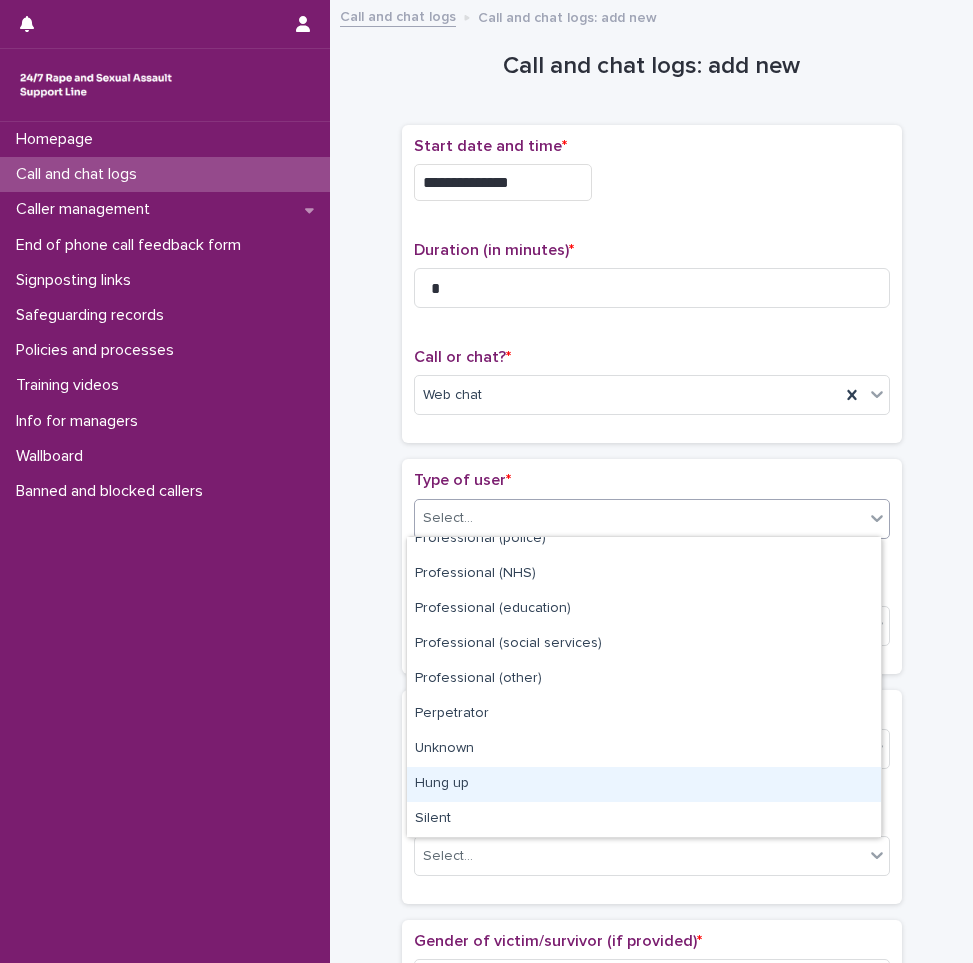 click on "Hung up" at bounding box center [644, 784] 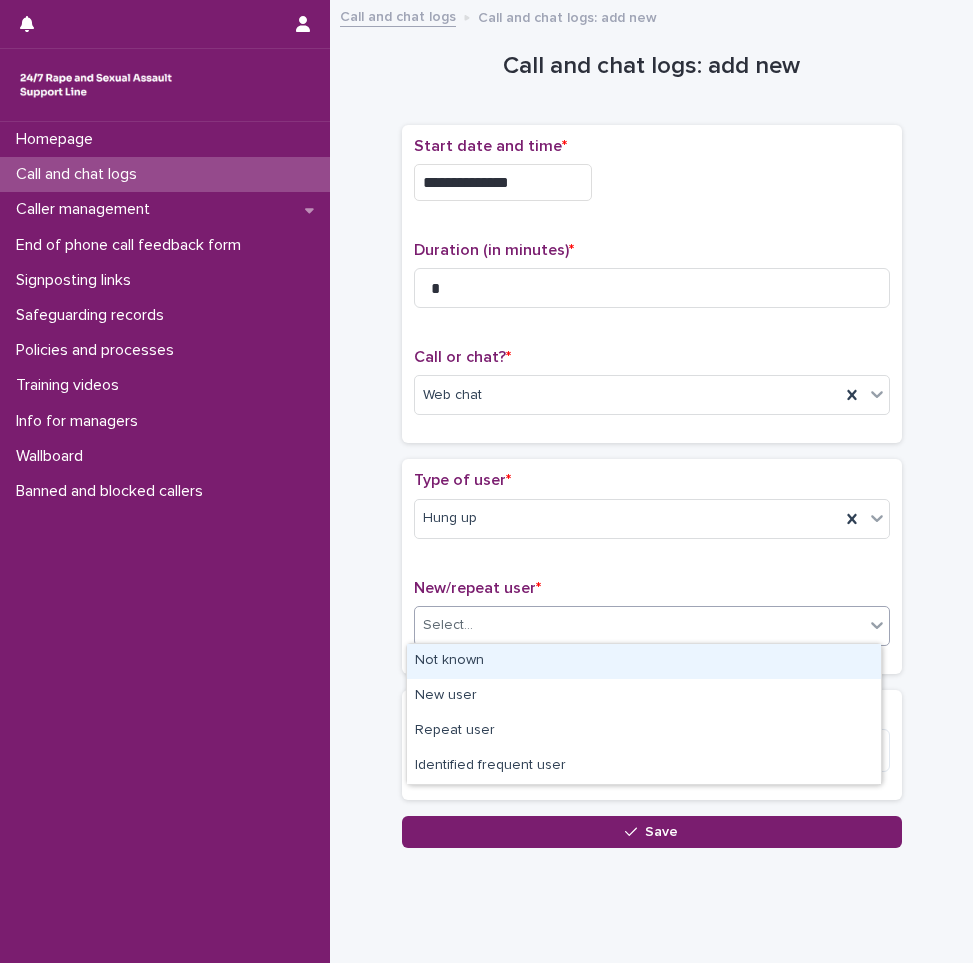 click on "Select..." at bounding box center [639, 625] 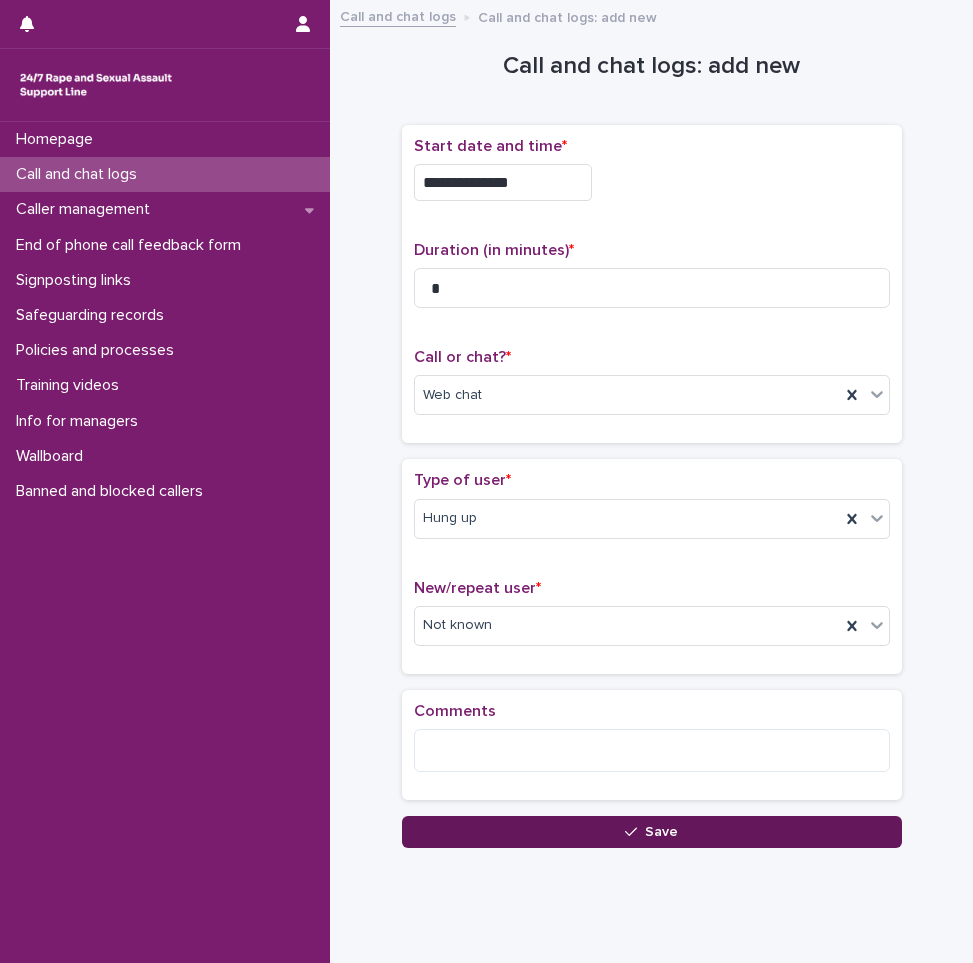 click on "Save" at bounding box center (652, 832) 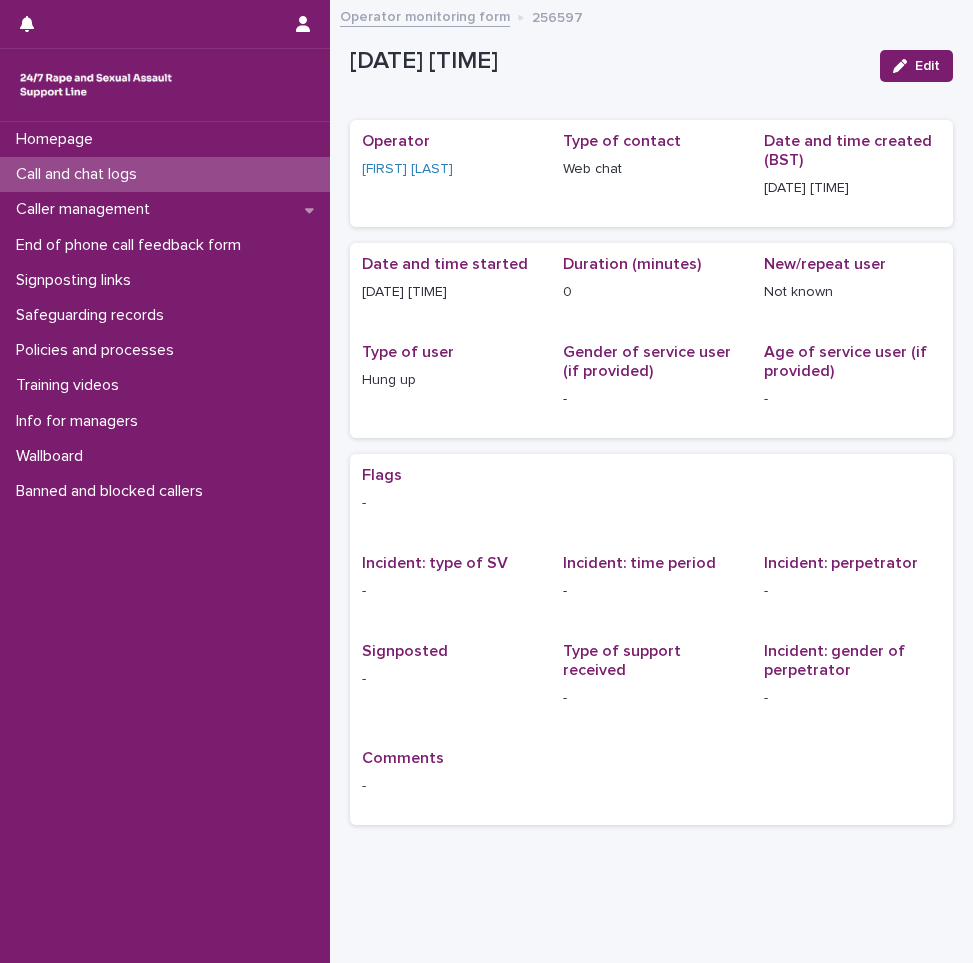 click on "Call and chat logs" at bounding box center [165, 174] 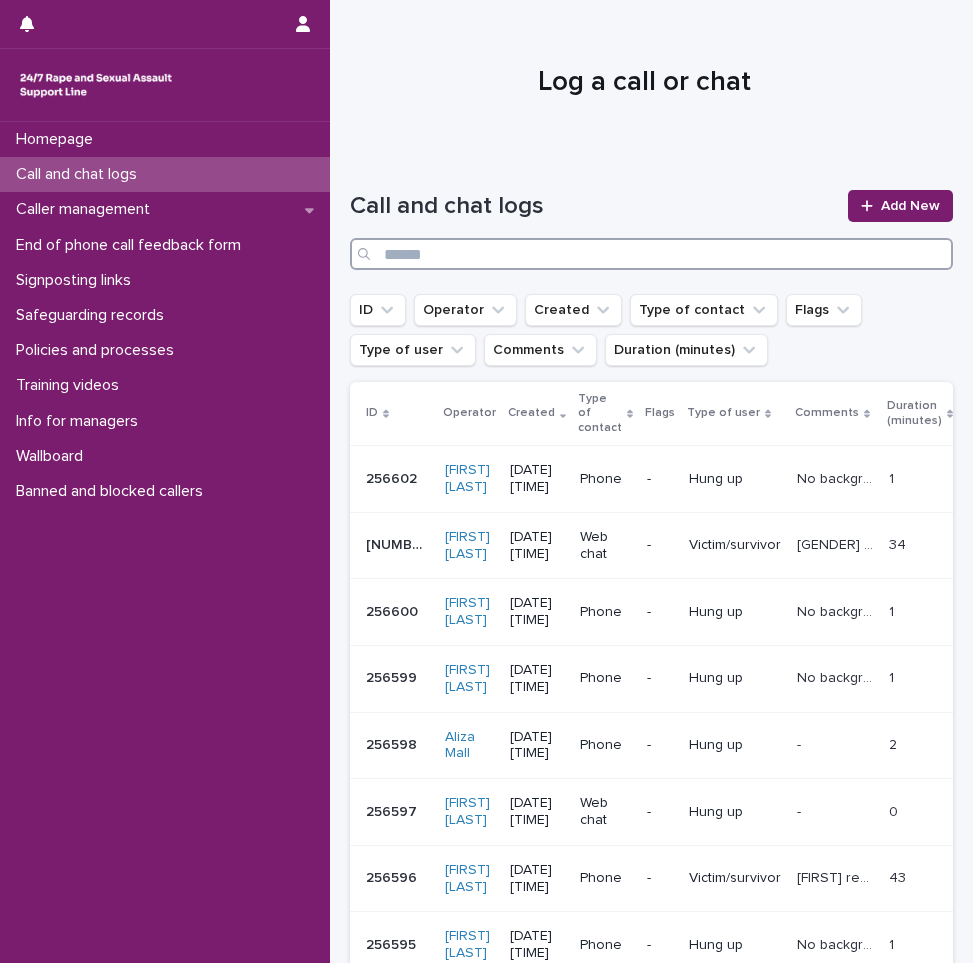 click at bounding box center (651, 254) 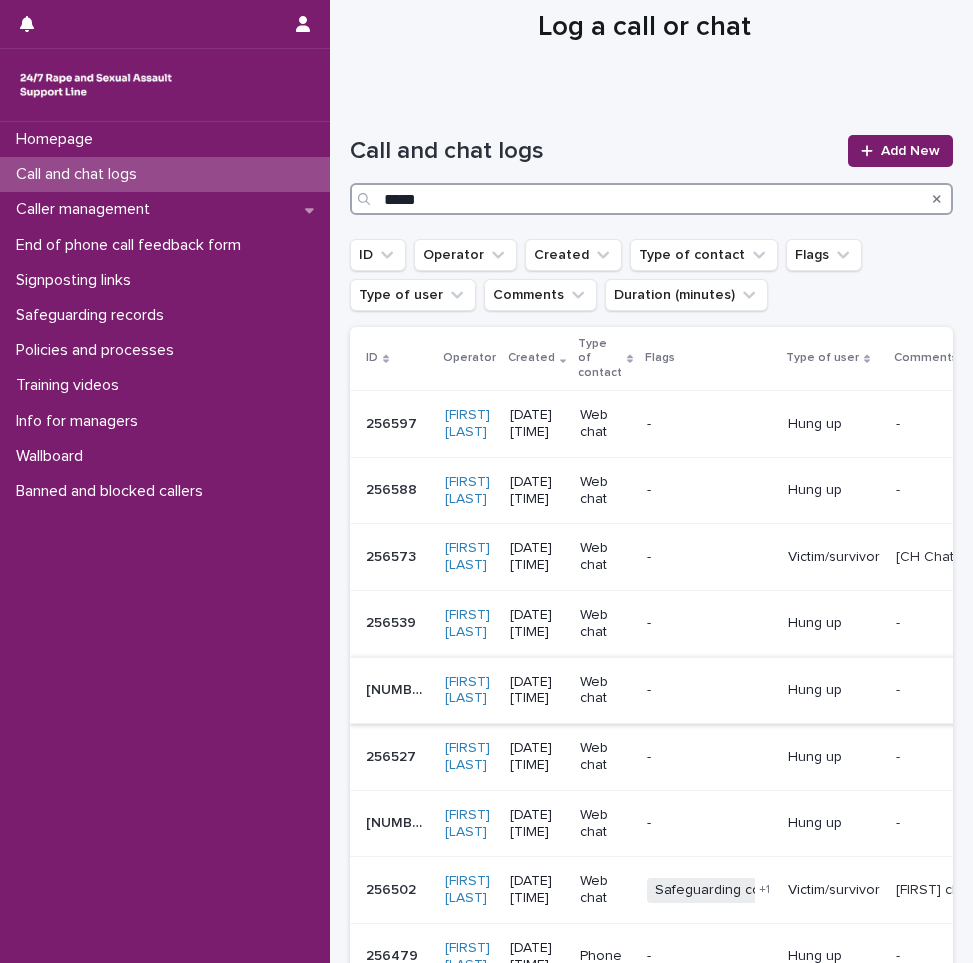 scroll, scrollTop: 100, scrollLeft: 0, axis: vertical 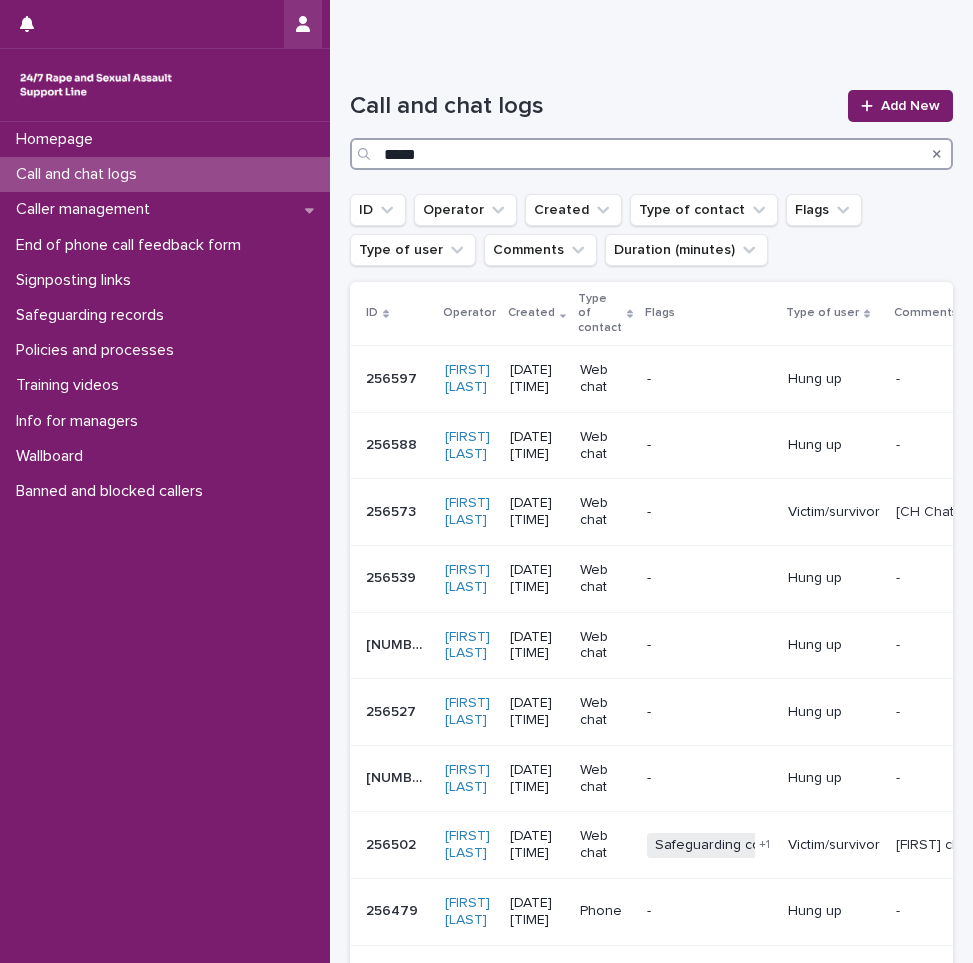 type on "*****" 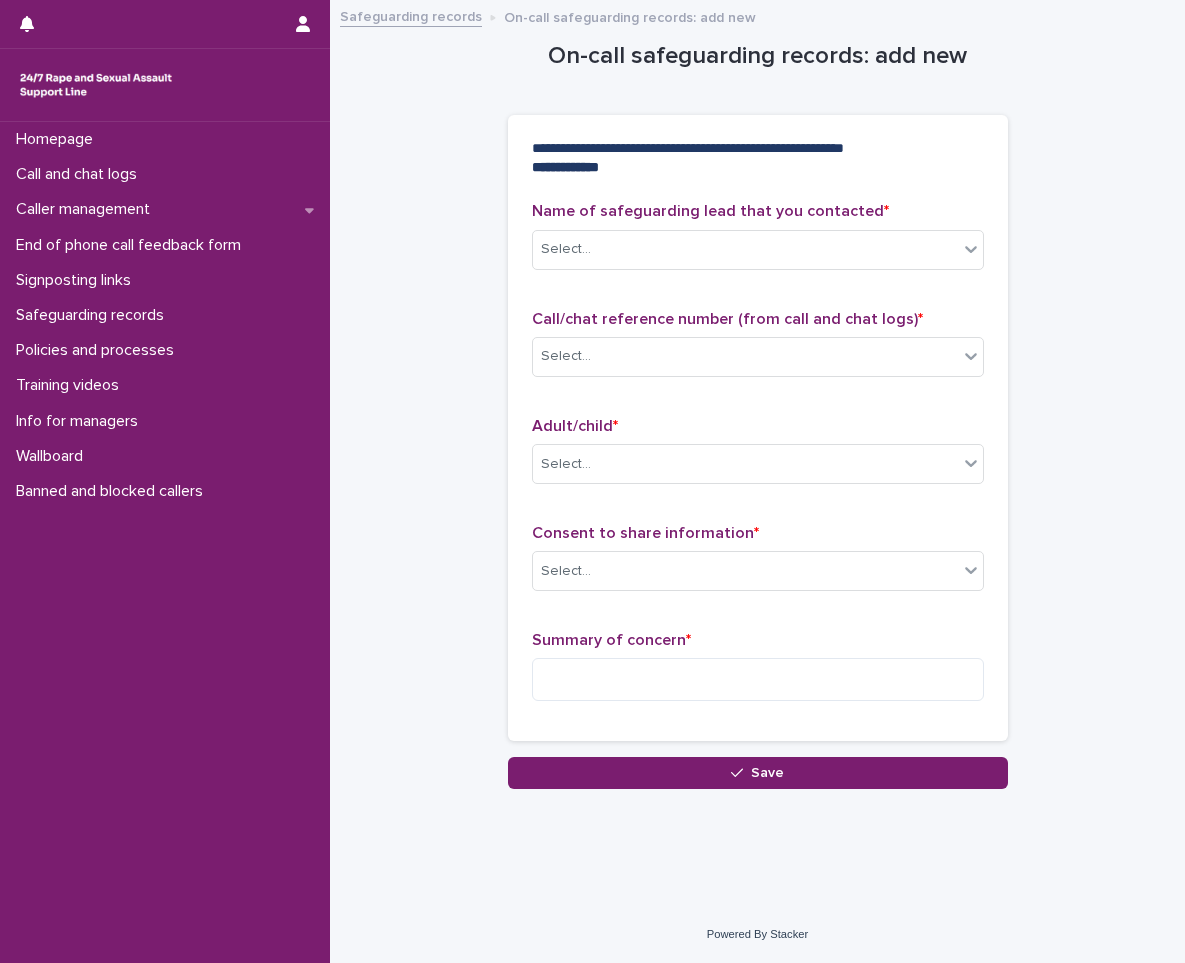scroll, scrollTop: 0, scrollLeft: 0, axis: both 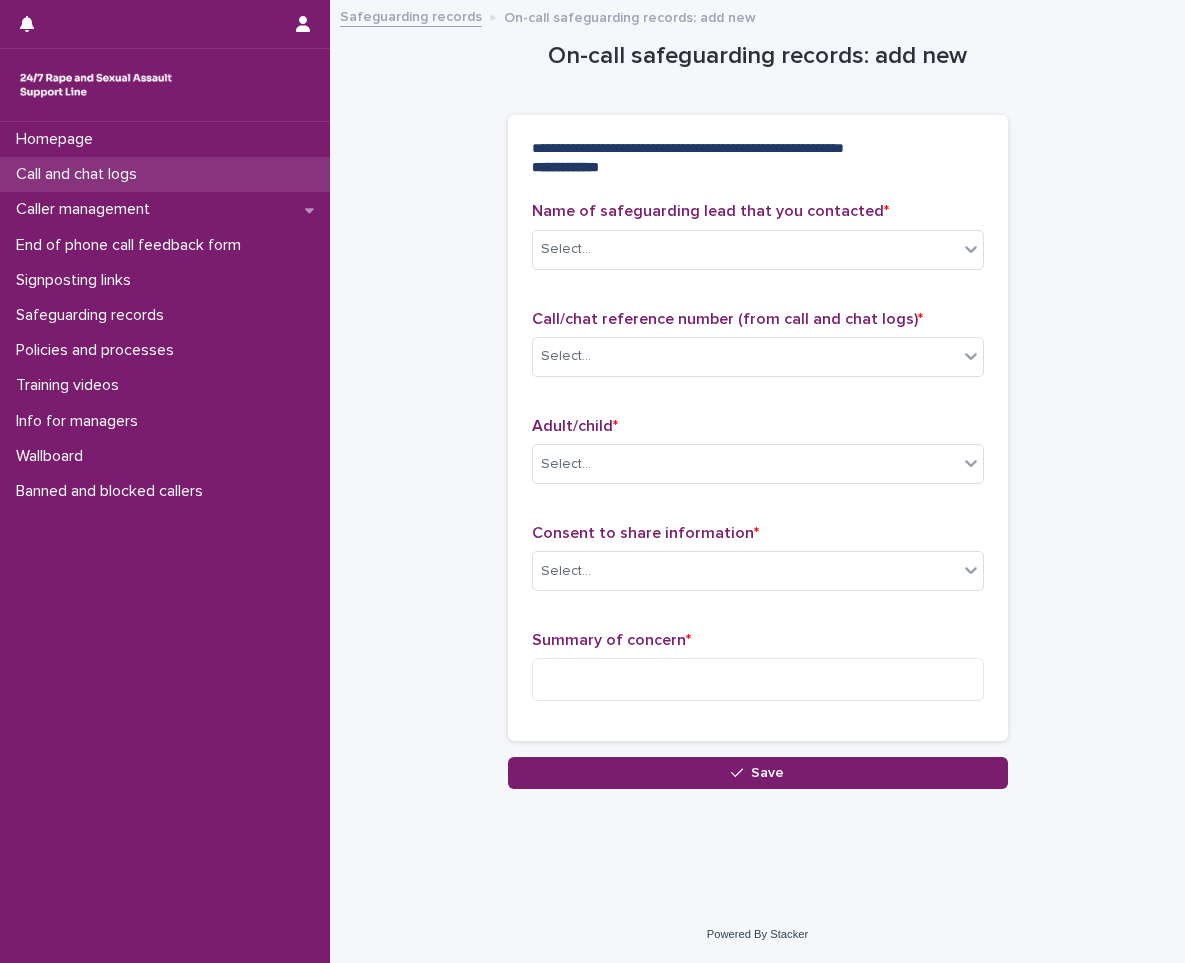 click on "Call and chat logs" at bounding box center [80, 174] 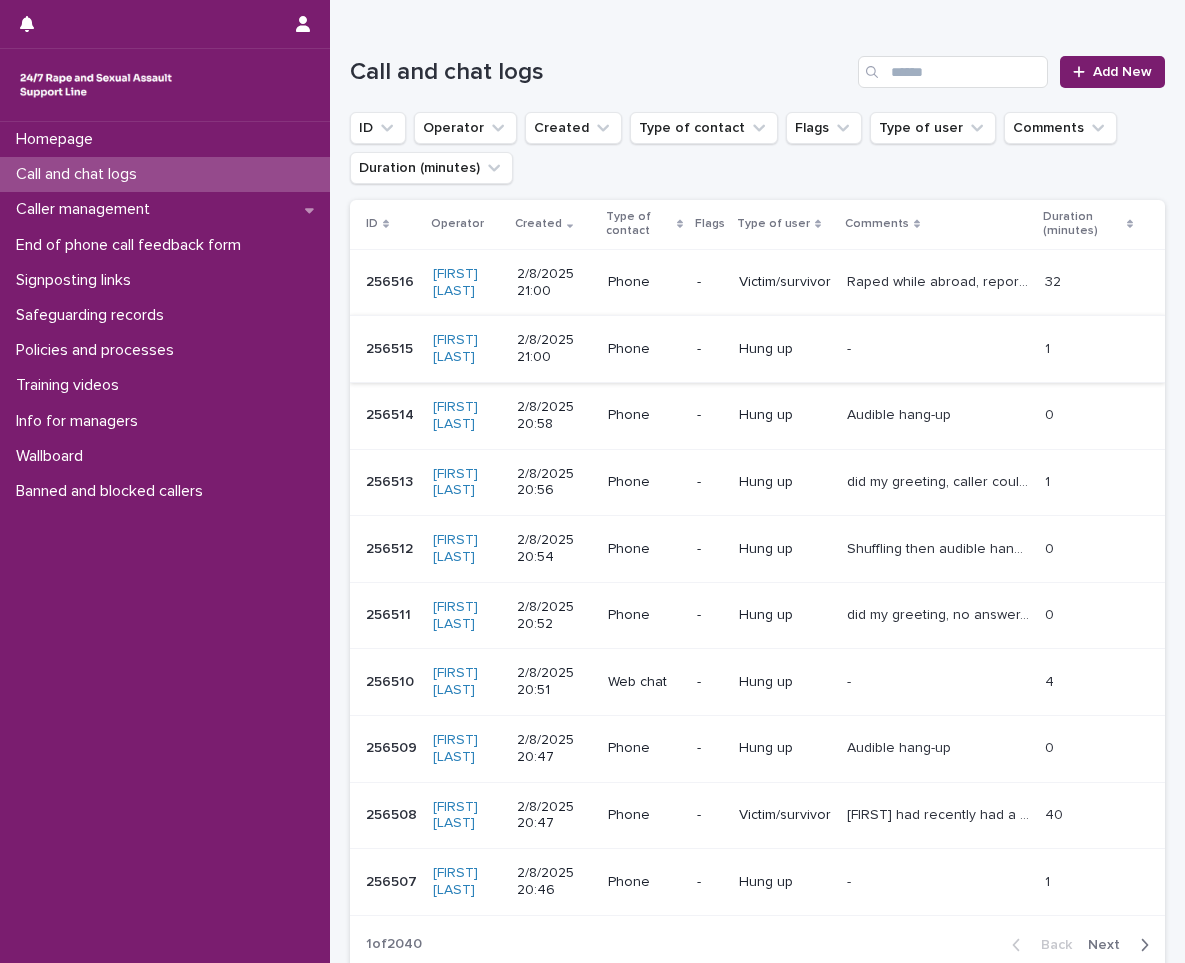 scroll, scrollTop: 0, scrollLeft: 0, axis: both 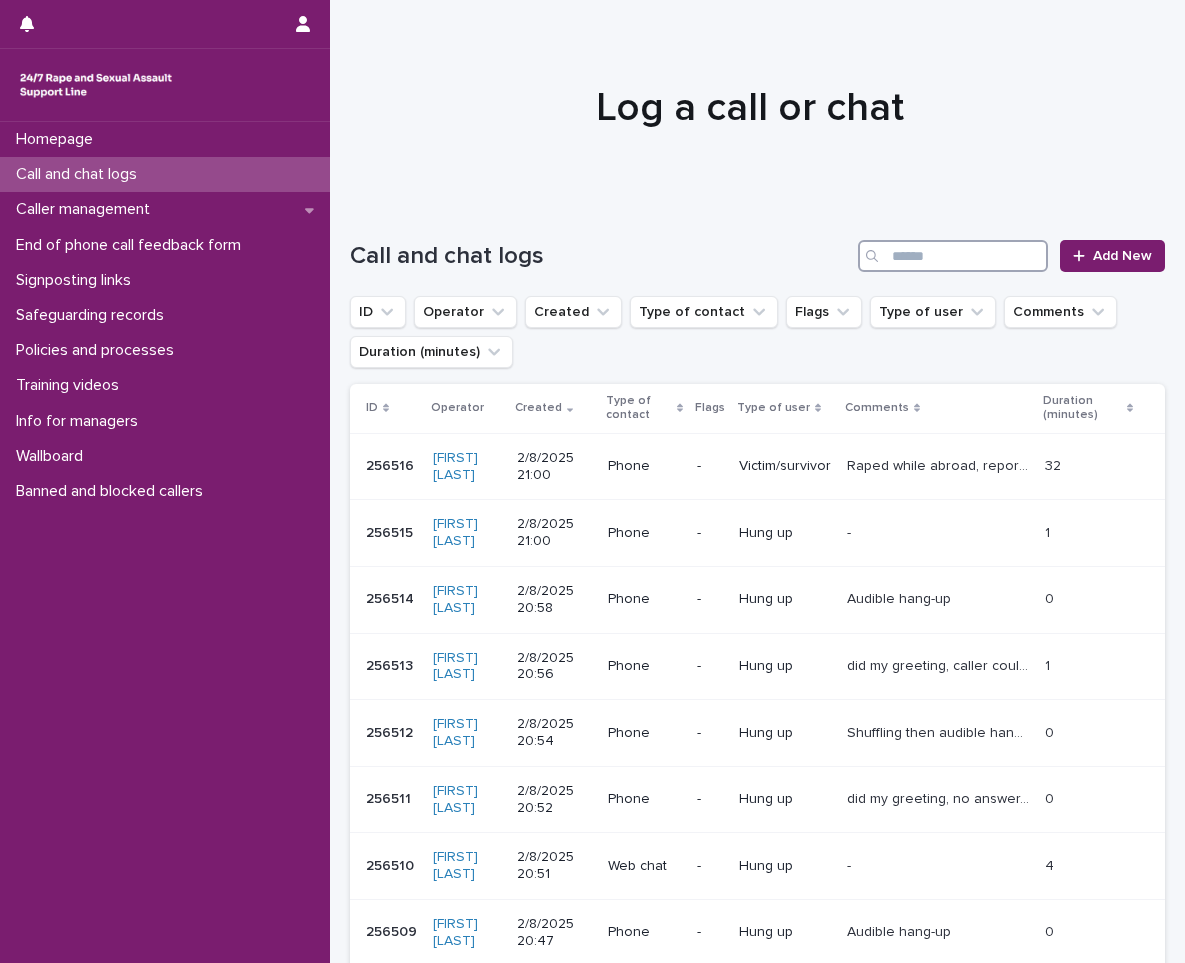 click at bounding box center (953, 256) 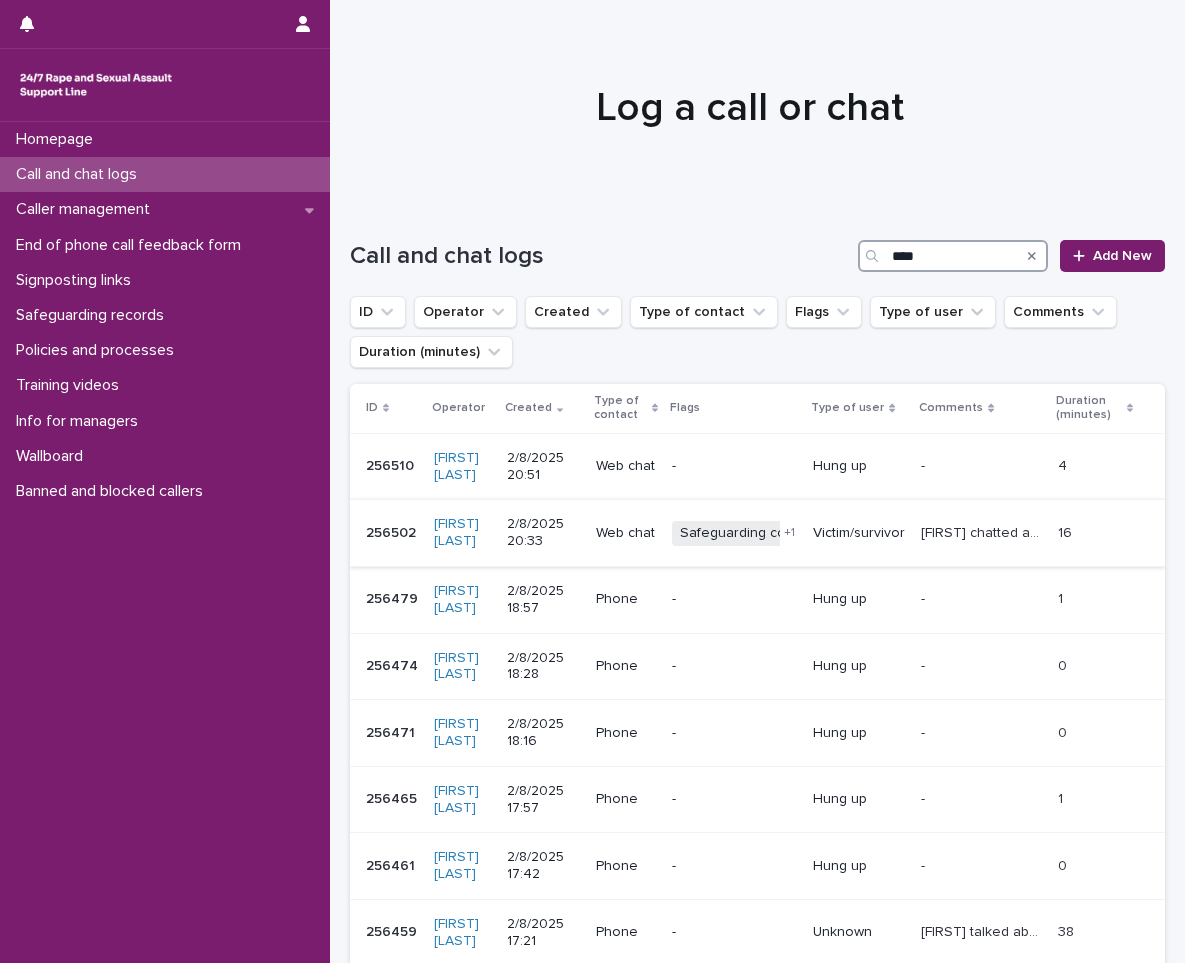 type on "****" 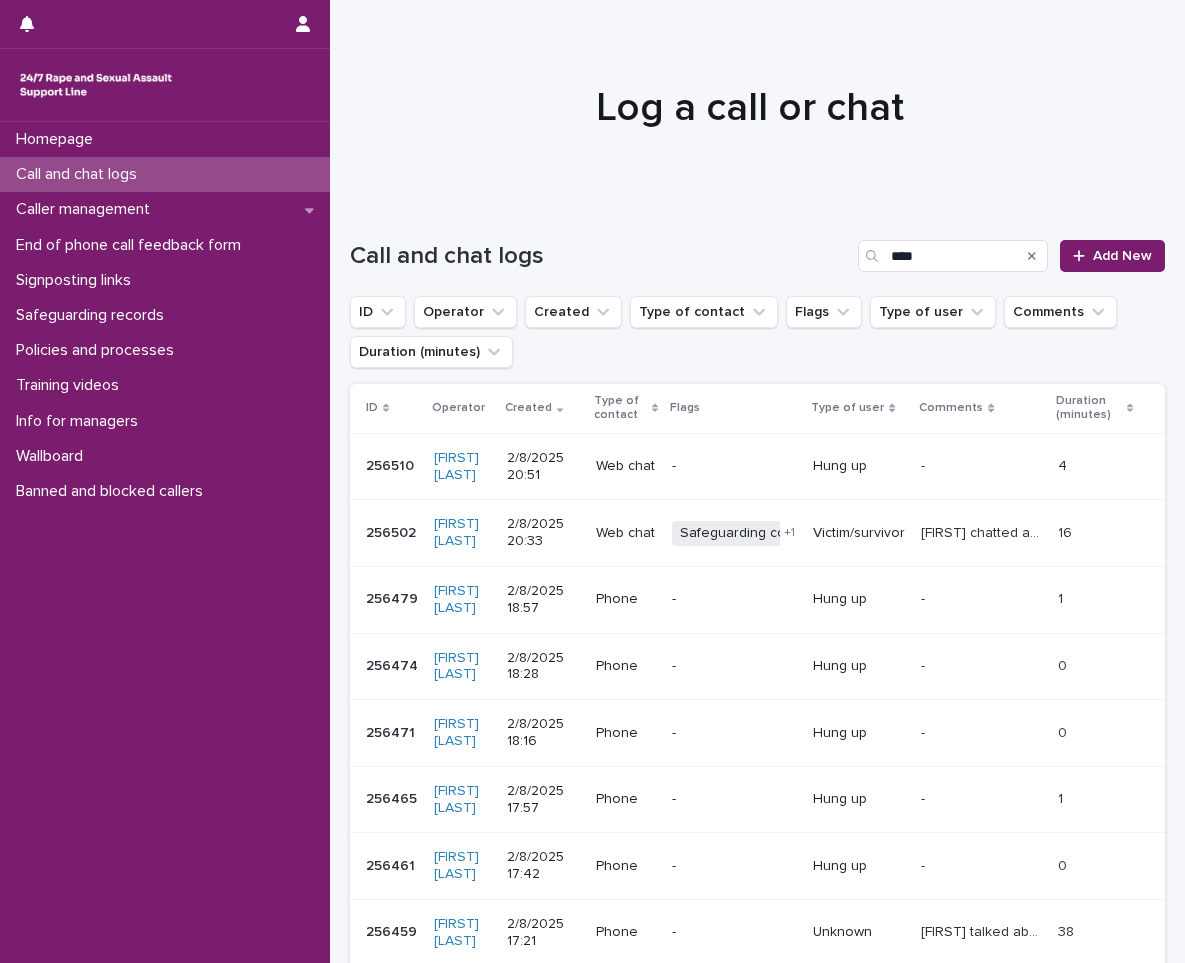 click on "[FIRST] chatted about her ongoing experience of sexual abuse by her partner which has recently become violent. Mentioned not wanting to involve the Police because of her children and her effort to seek refuge was abortive as she's been told that her mental health is too high risk. She copes by self-harming and overdosing. Been referred to an IDVA but cant see them until September. Wanted advice on where to go for any support or advice. While operator was attempting to respond, screen went blank only displaying message "Server connection lost" and something around connection will be restored soon. When connection was restored, messages sent were pending before chat disconnected. Therefore operator could not raise safeguarding concern with [FIRST]" at bounding box center (983, 531) 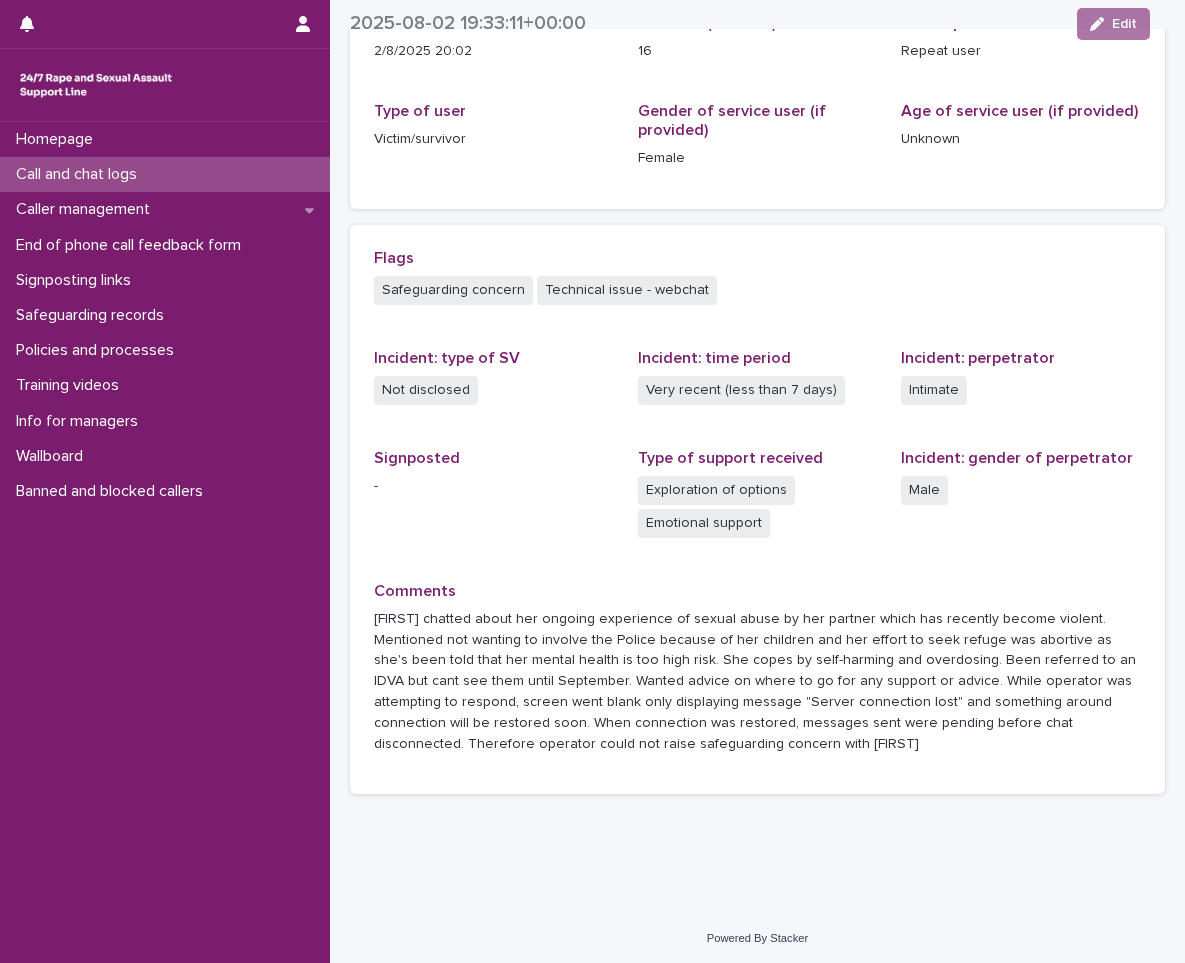 scroll, scrollTop: 288, scrollLeft: 0, axis: vertical 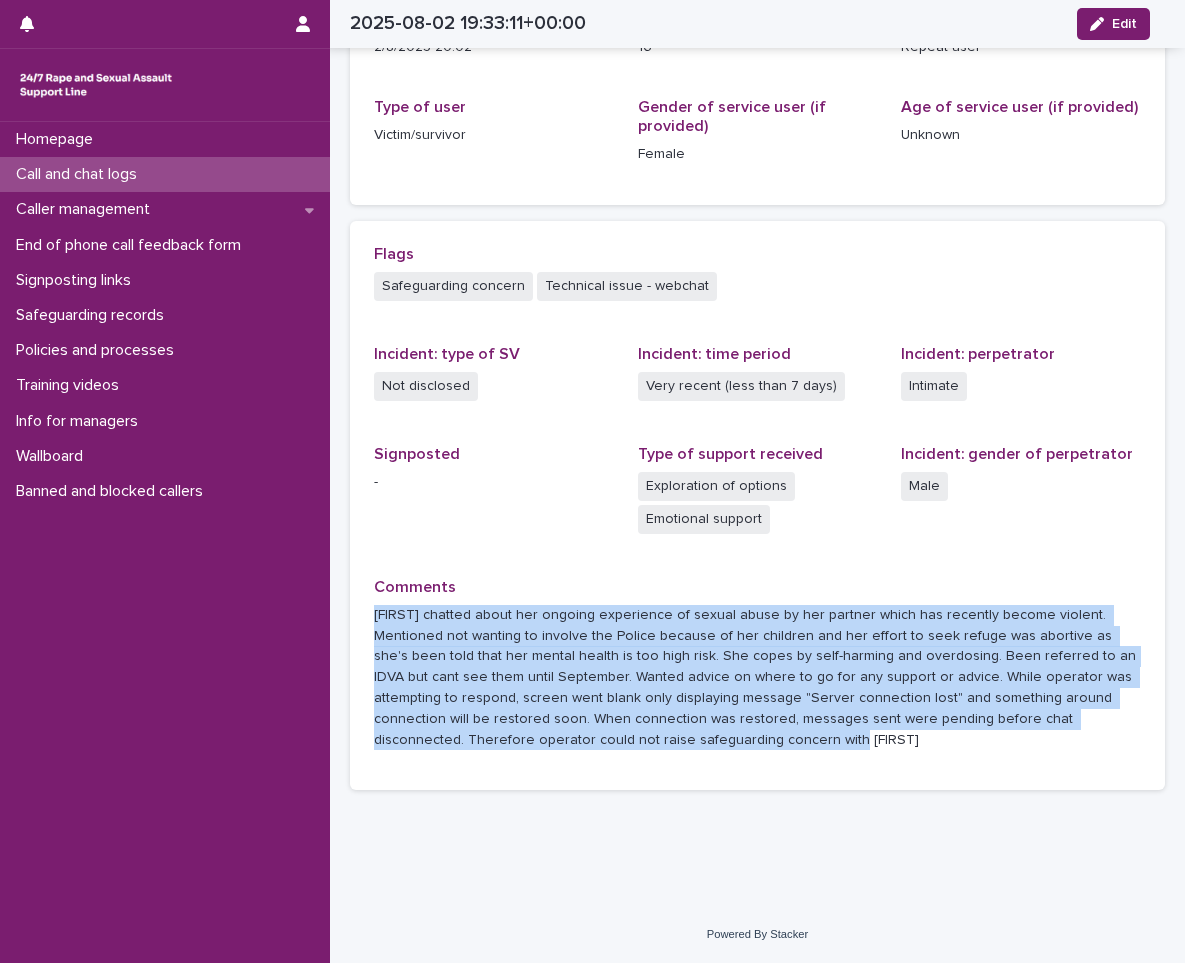drag, startPoint x: 374, startPoint y: 616, endPoint x: 626, endPoint y: 741, distance: 281.29877 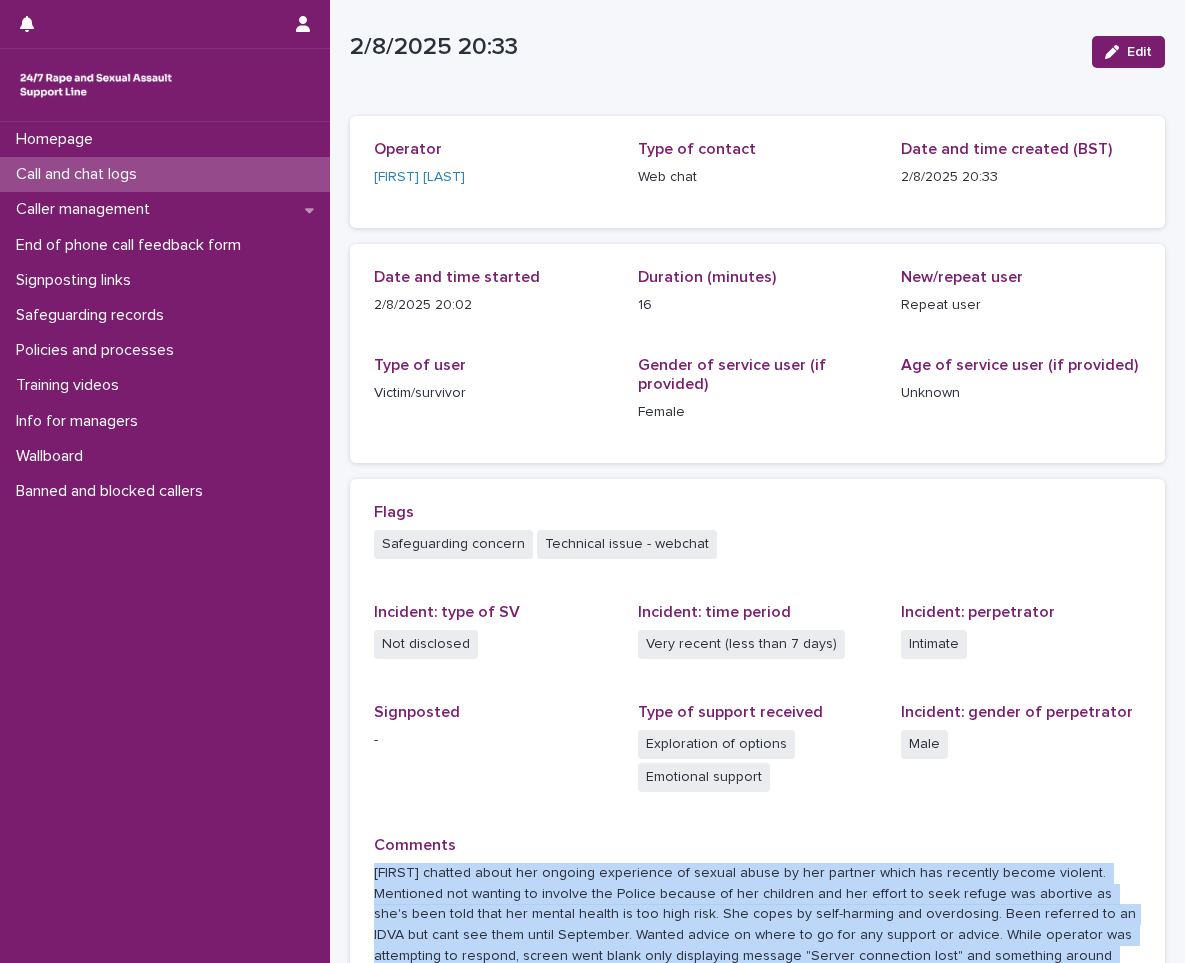 scroll, scrollTop: 0, scrollLeft: 0, axis: both 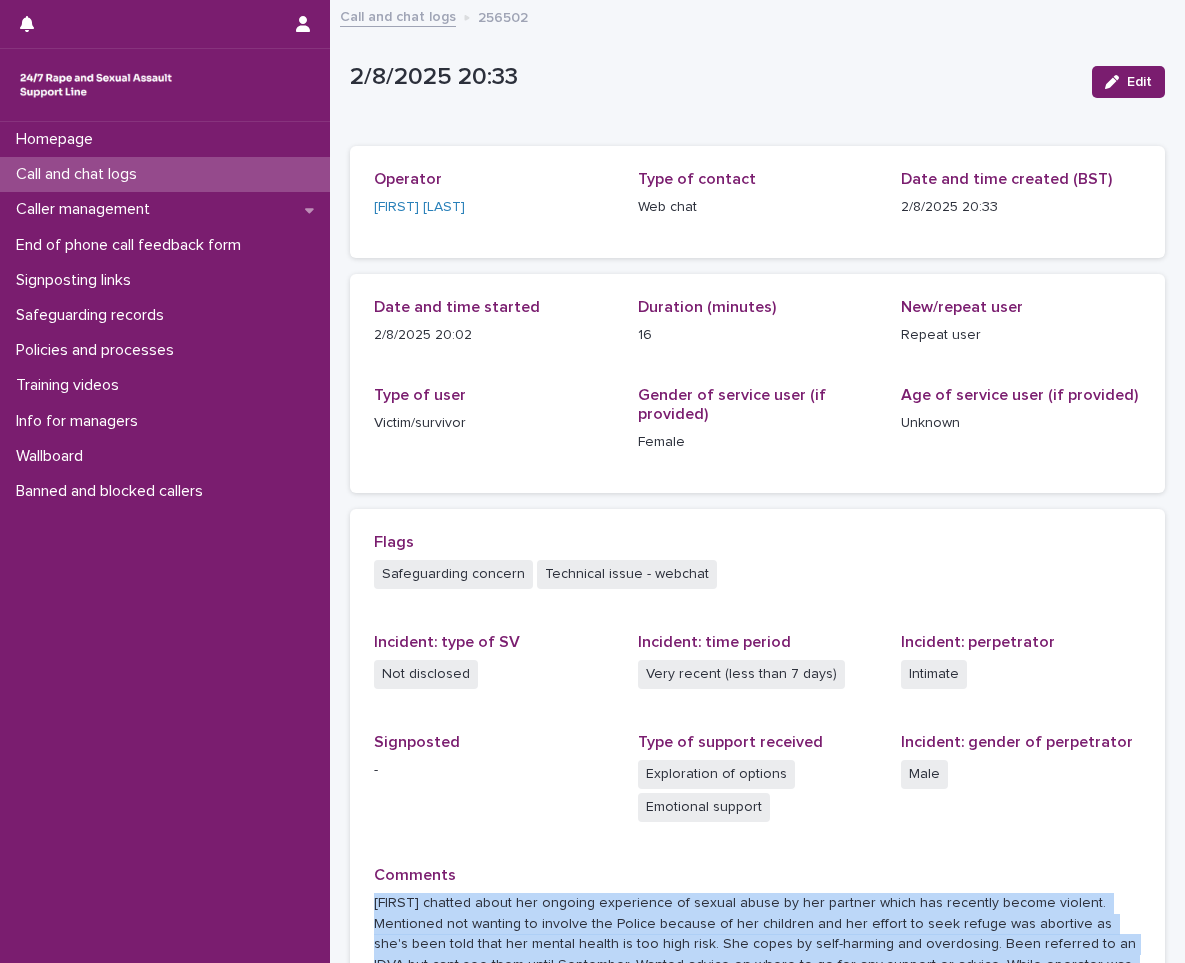 click on "Call and chat logs" at bounding box center (80, 174) 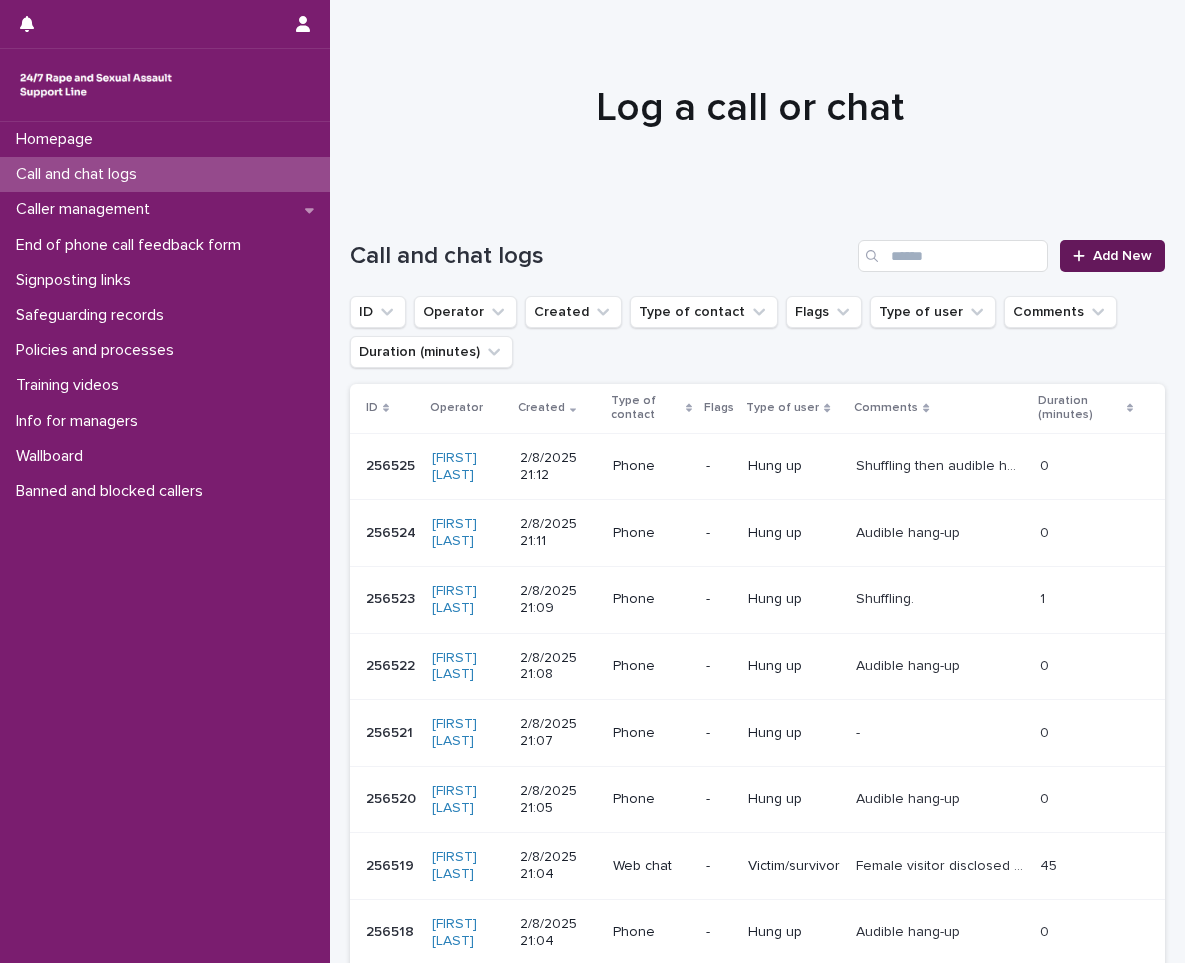 click on "Add New" at bounding box center (1112, 256) 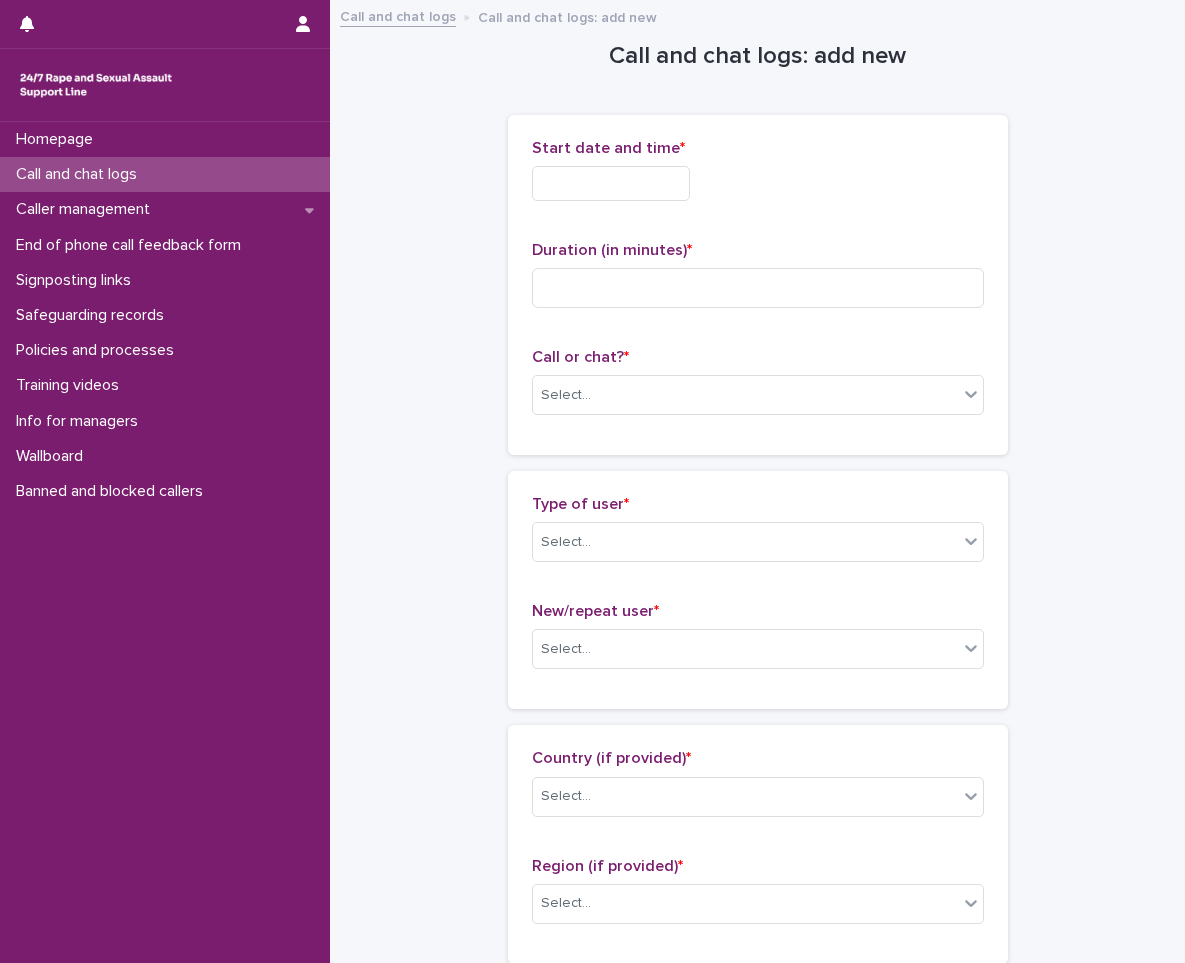 click at bounding box center (611, 183) 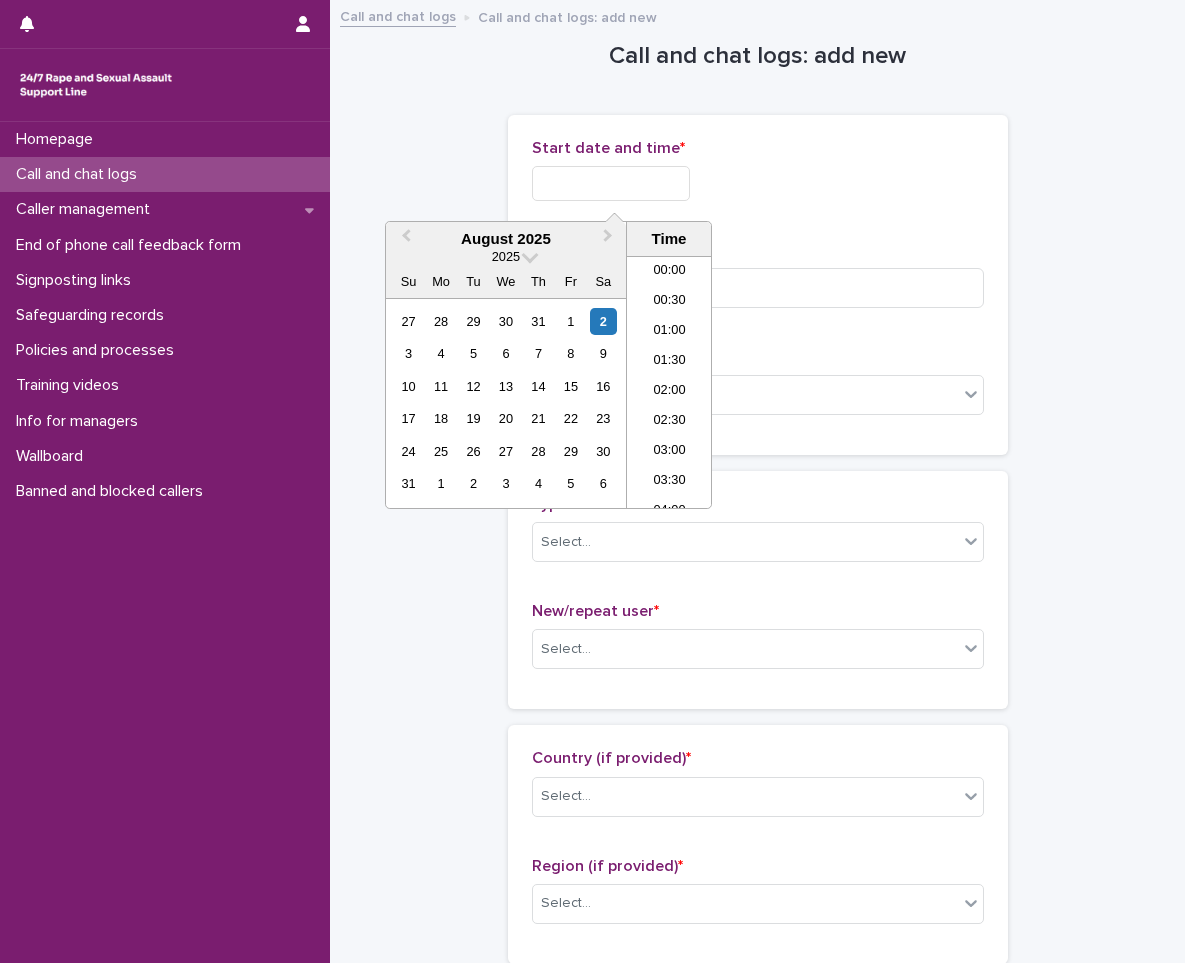 scroll, scrollTop: 1150, scrollLeft: 0, axis: vertical 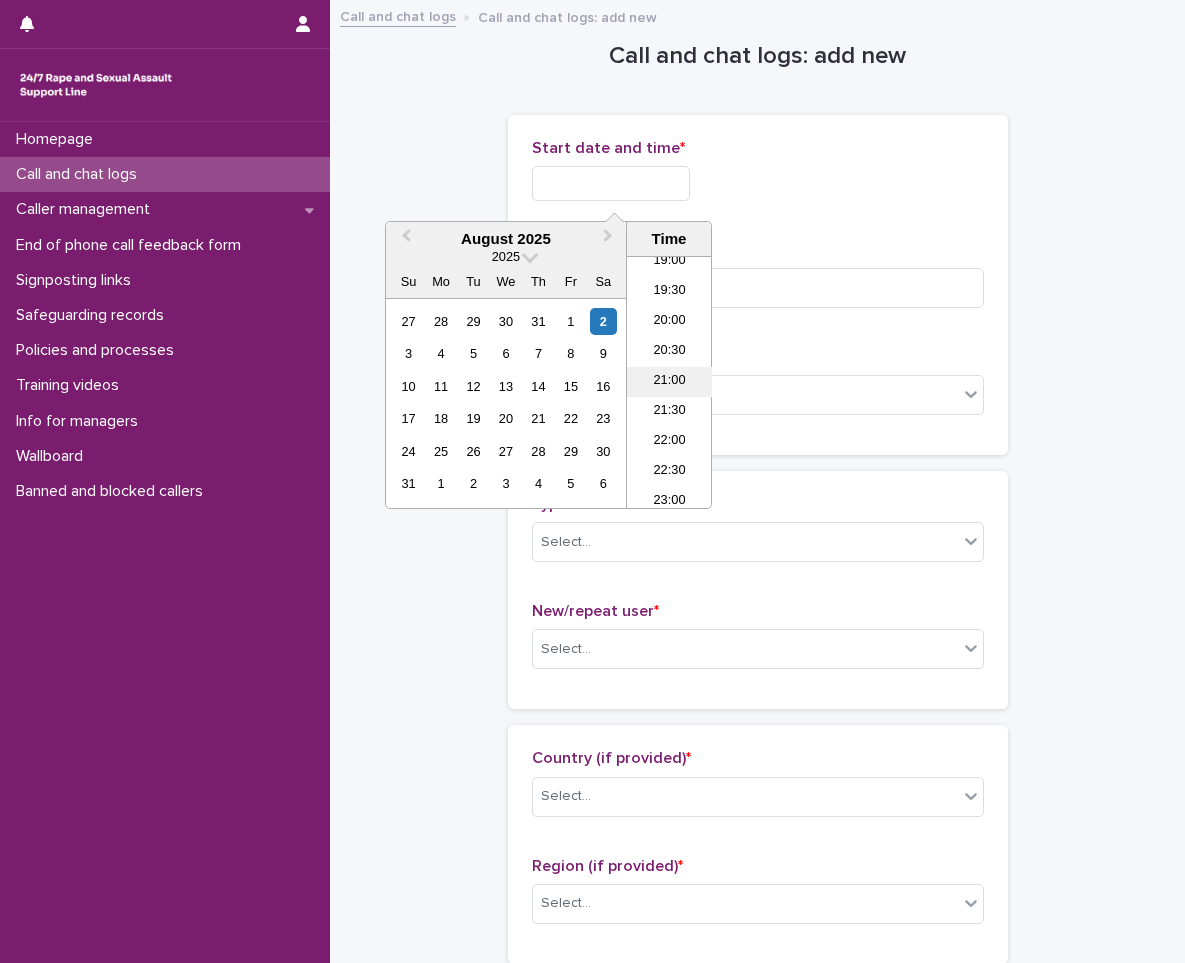 click on "21:00" at bounding box center (669, 382) 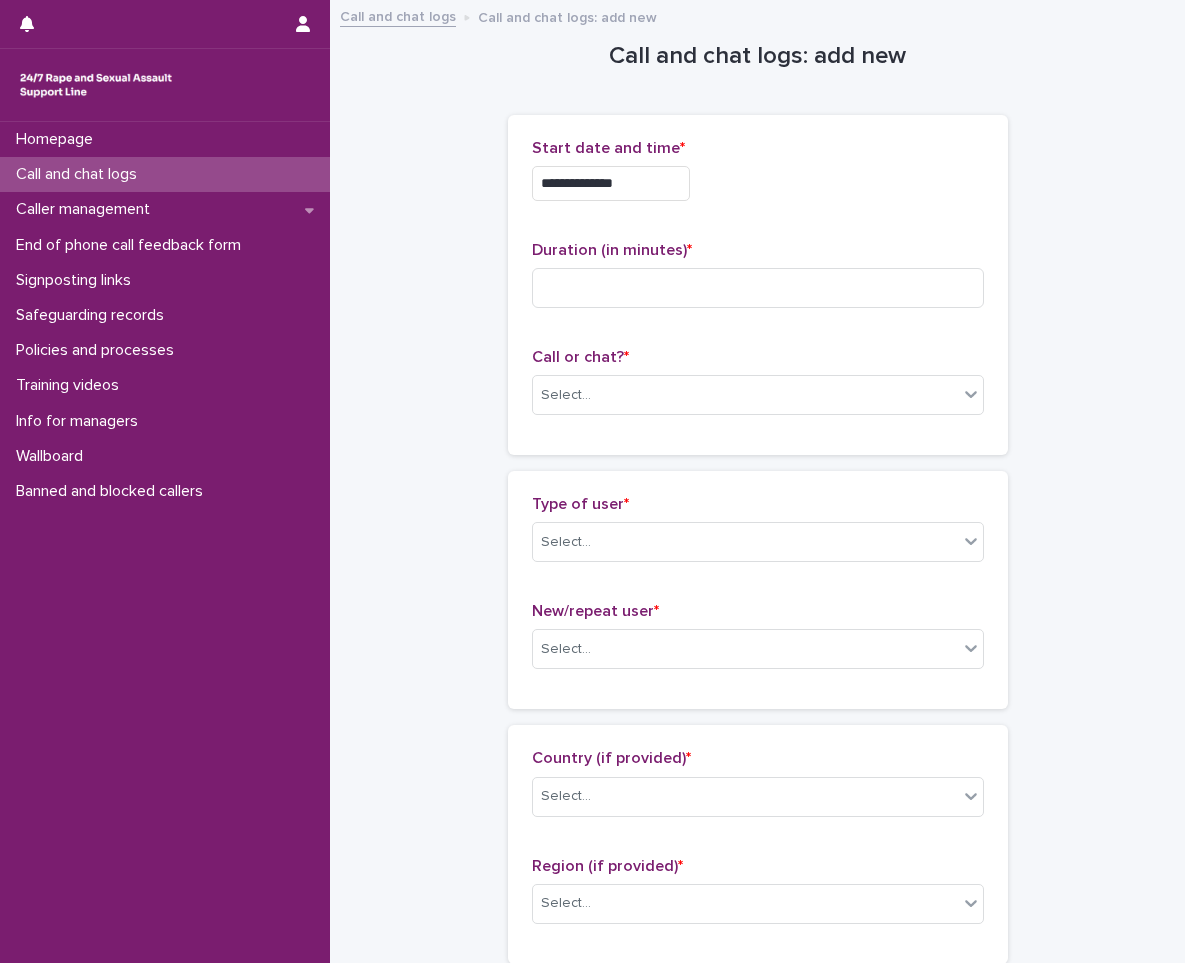 click on "**********" at bounding box center (611, 183) 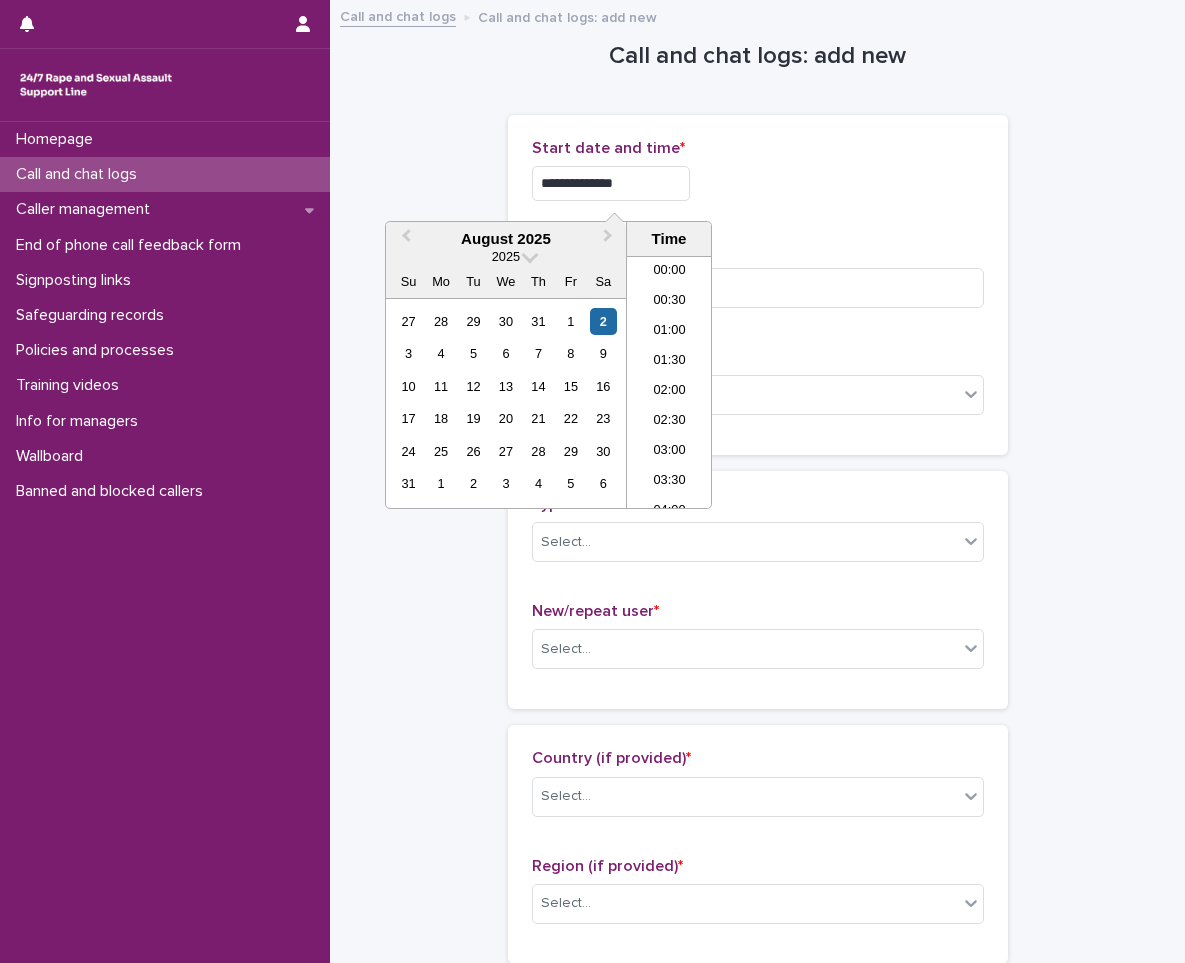 scroll, scrollTop: 1150, scrollLeft: 0, axis: vertical 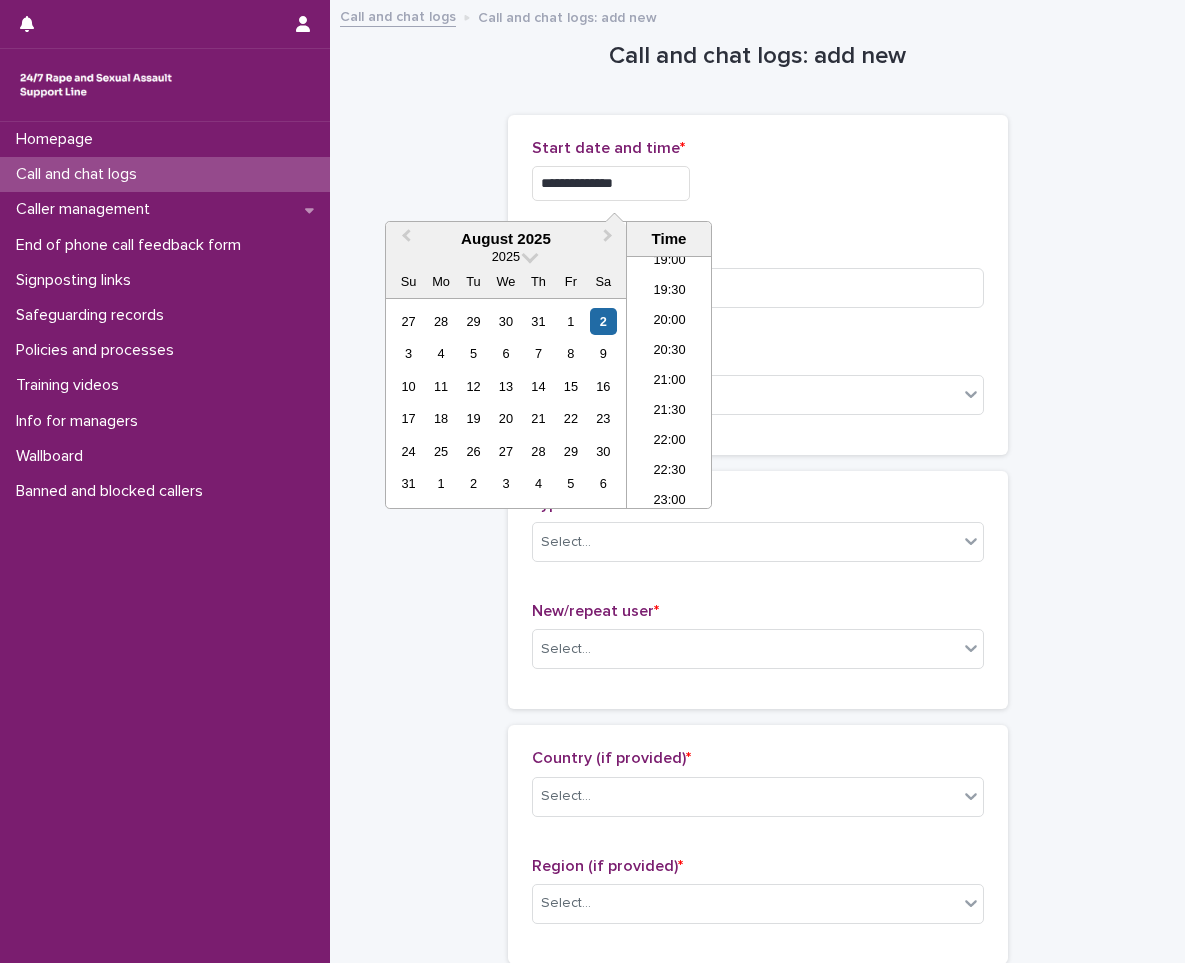 type on "**********" 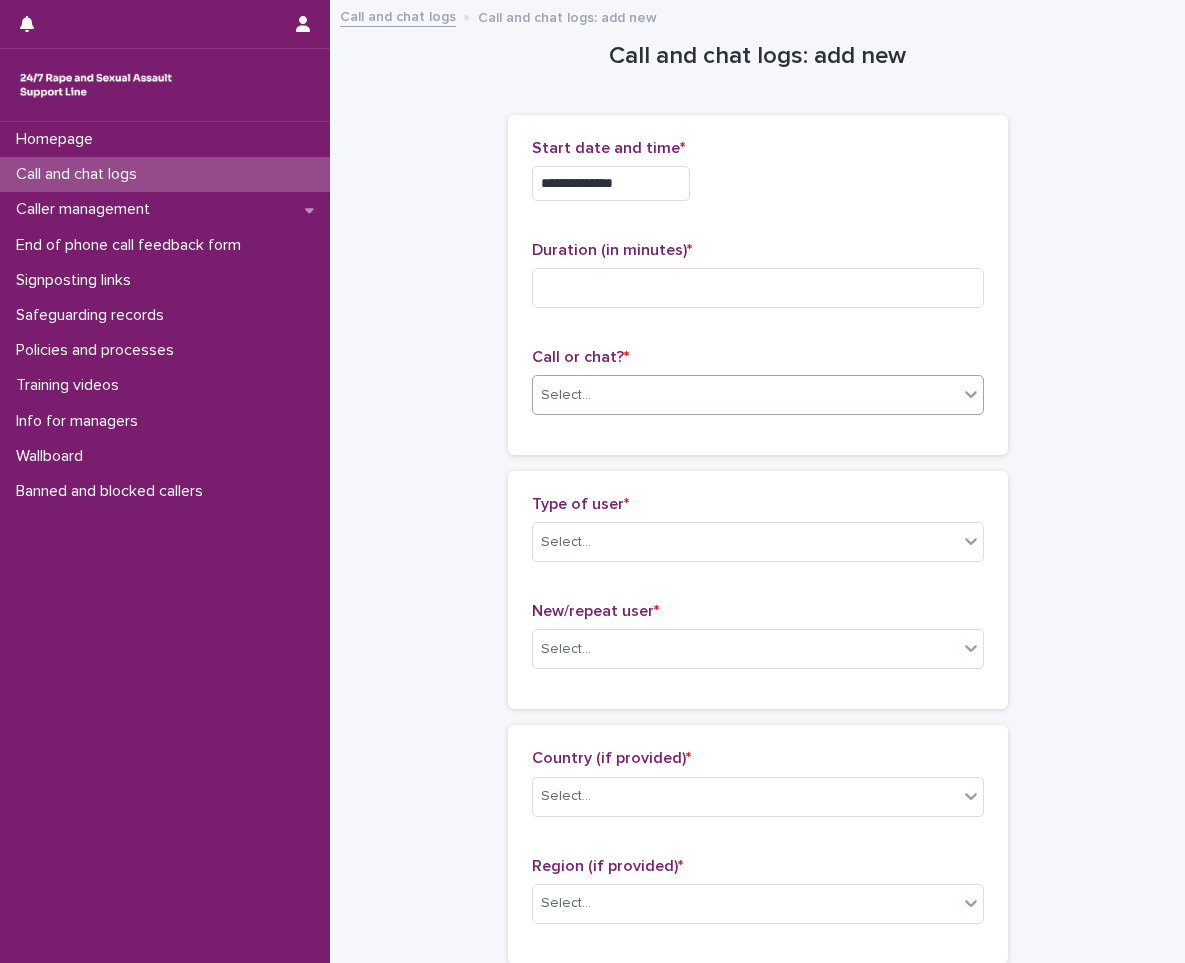 click on "Select..." at bounding box center (566, 395) 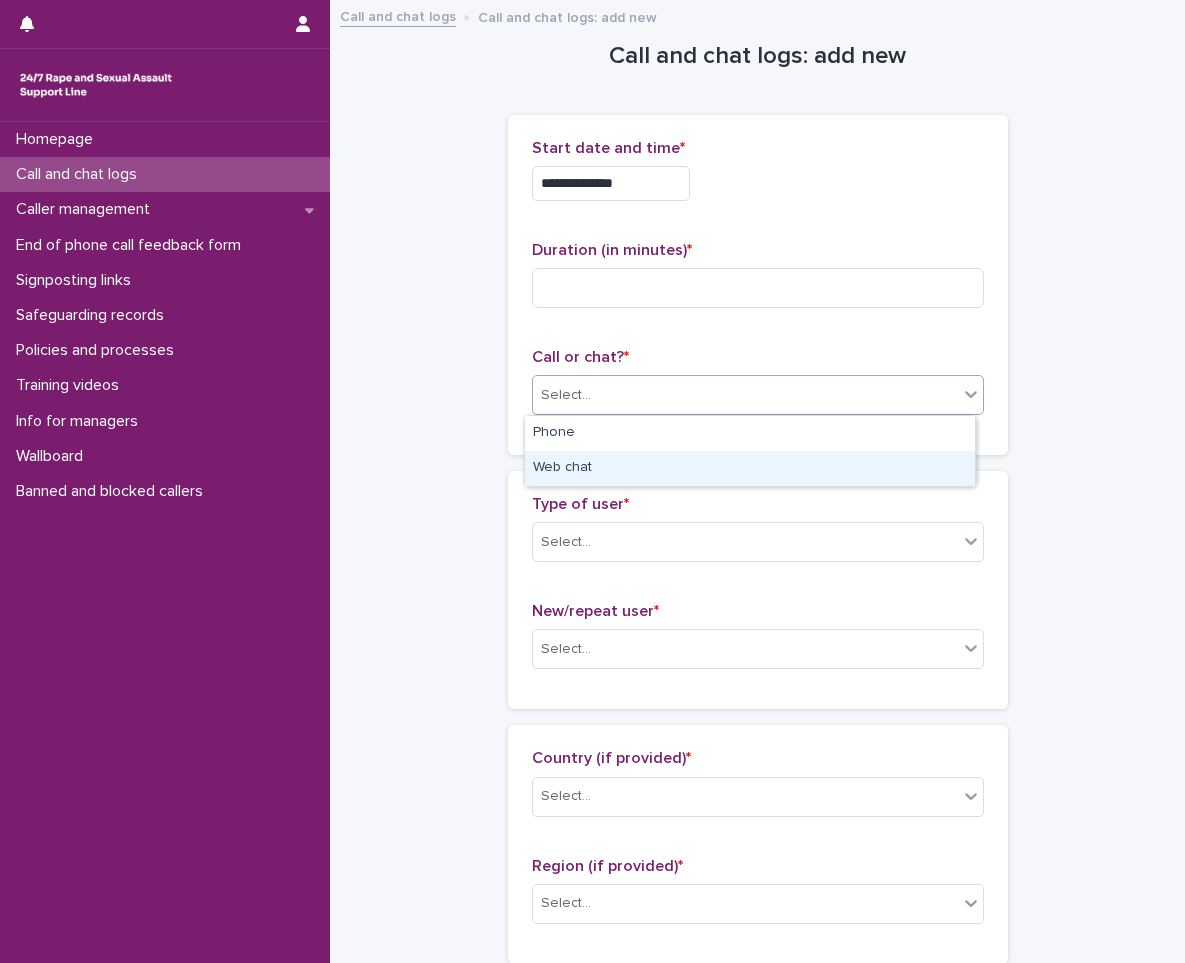 click on "Web chat" at bounding box center [750, 468] 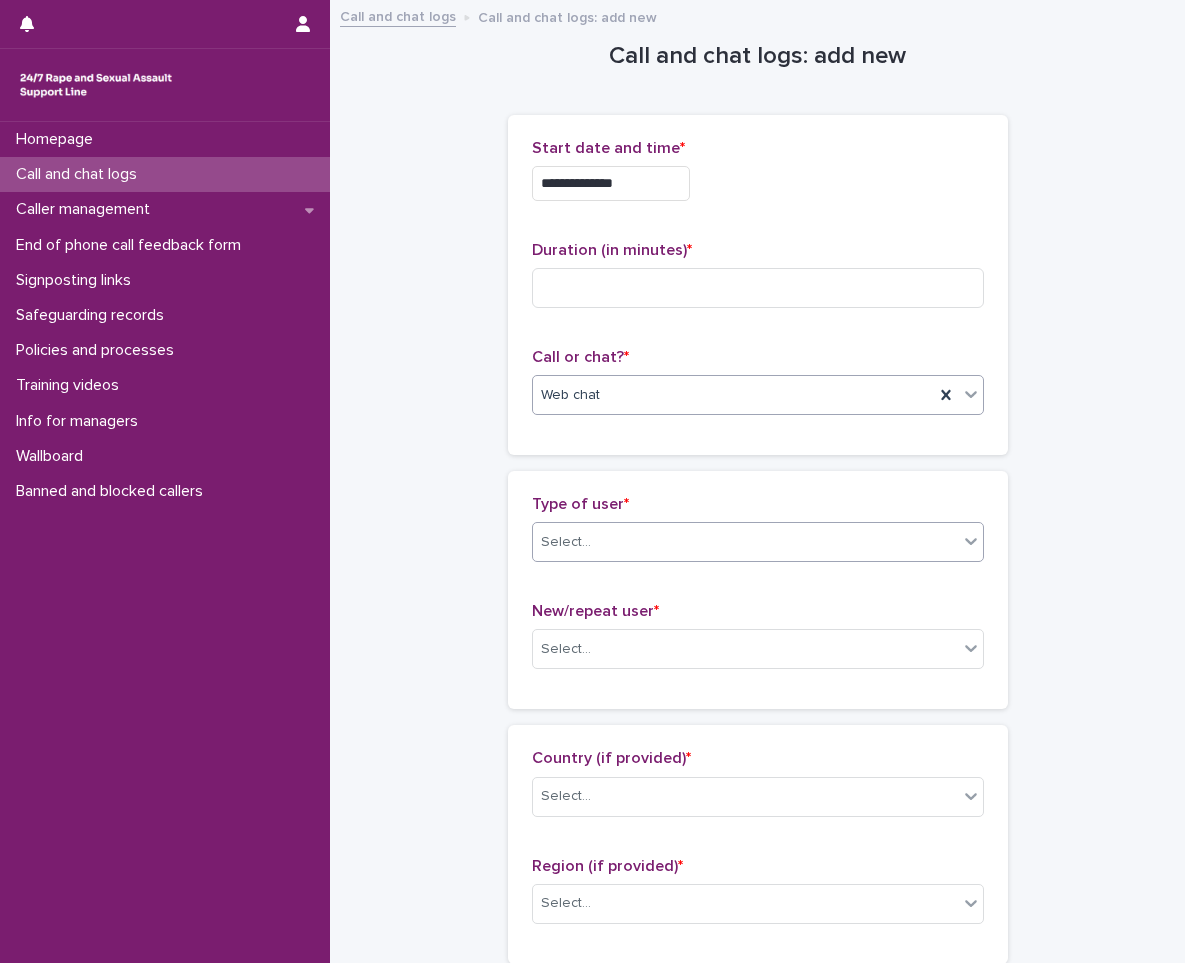 click on "Select..." at bounding box center (566, 542) 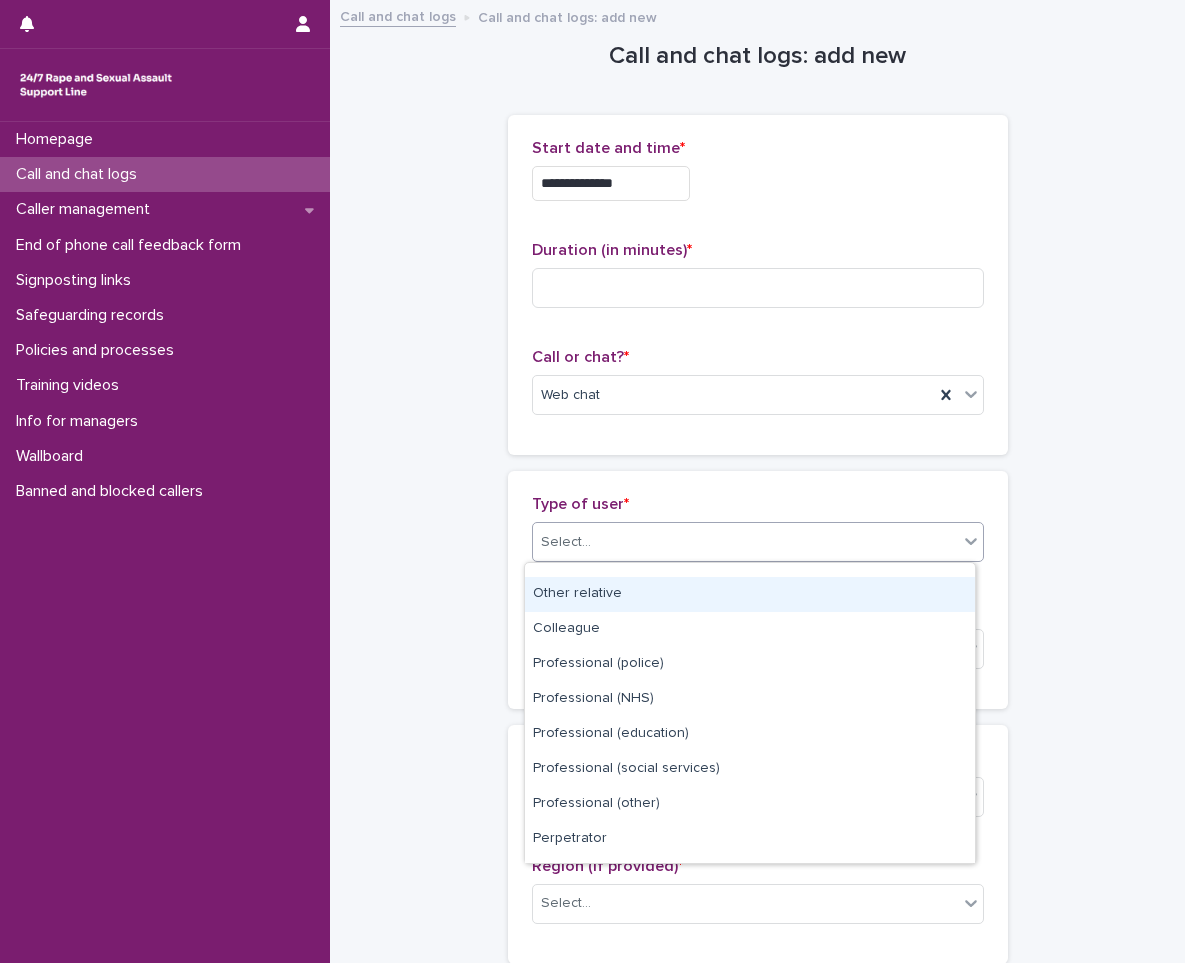 scroll, scrollTop: 225, scrollLeft: 0, axis: vertical 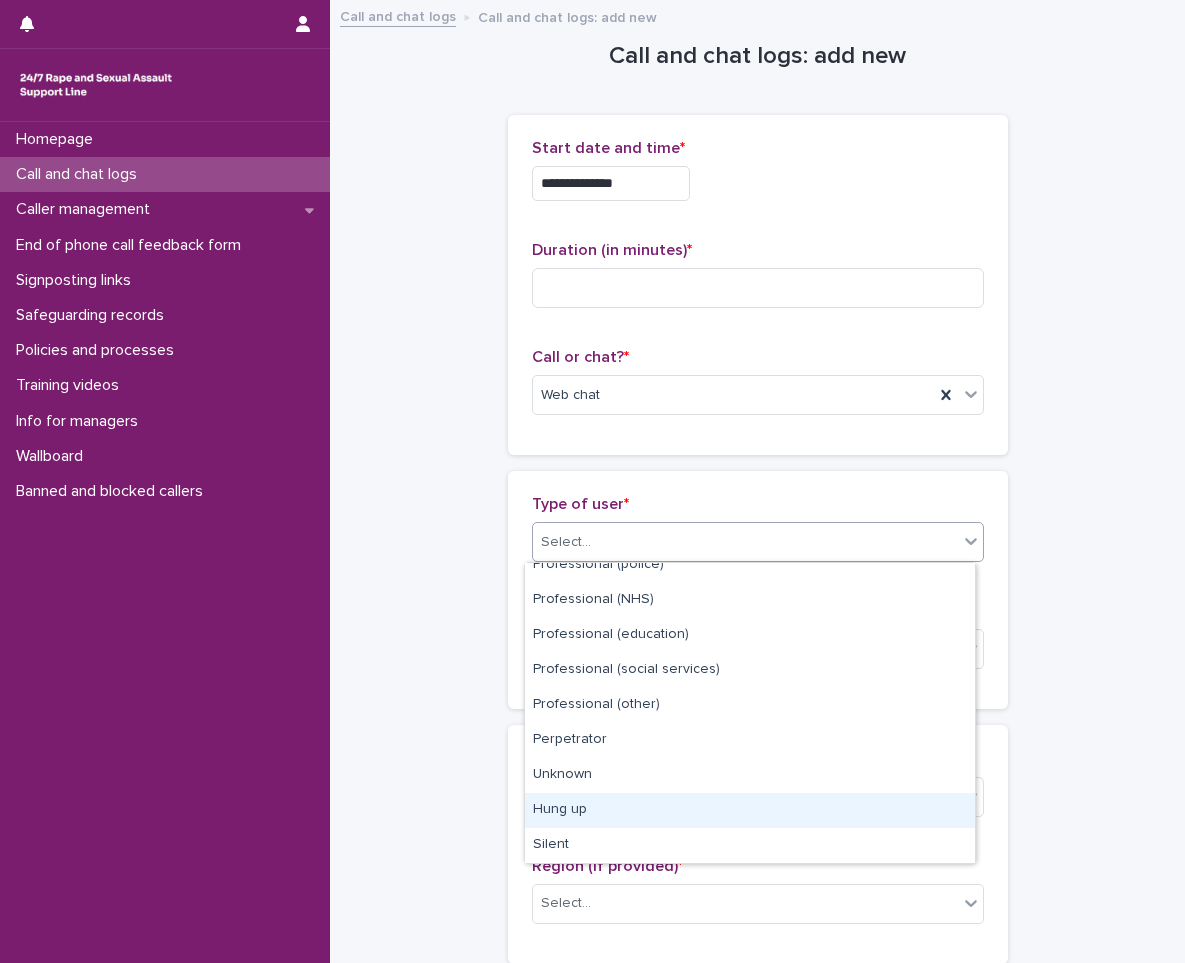 click on "Hung up" at bounding box center (750, 810) 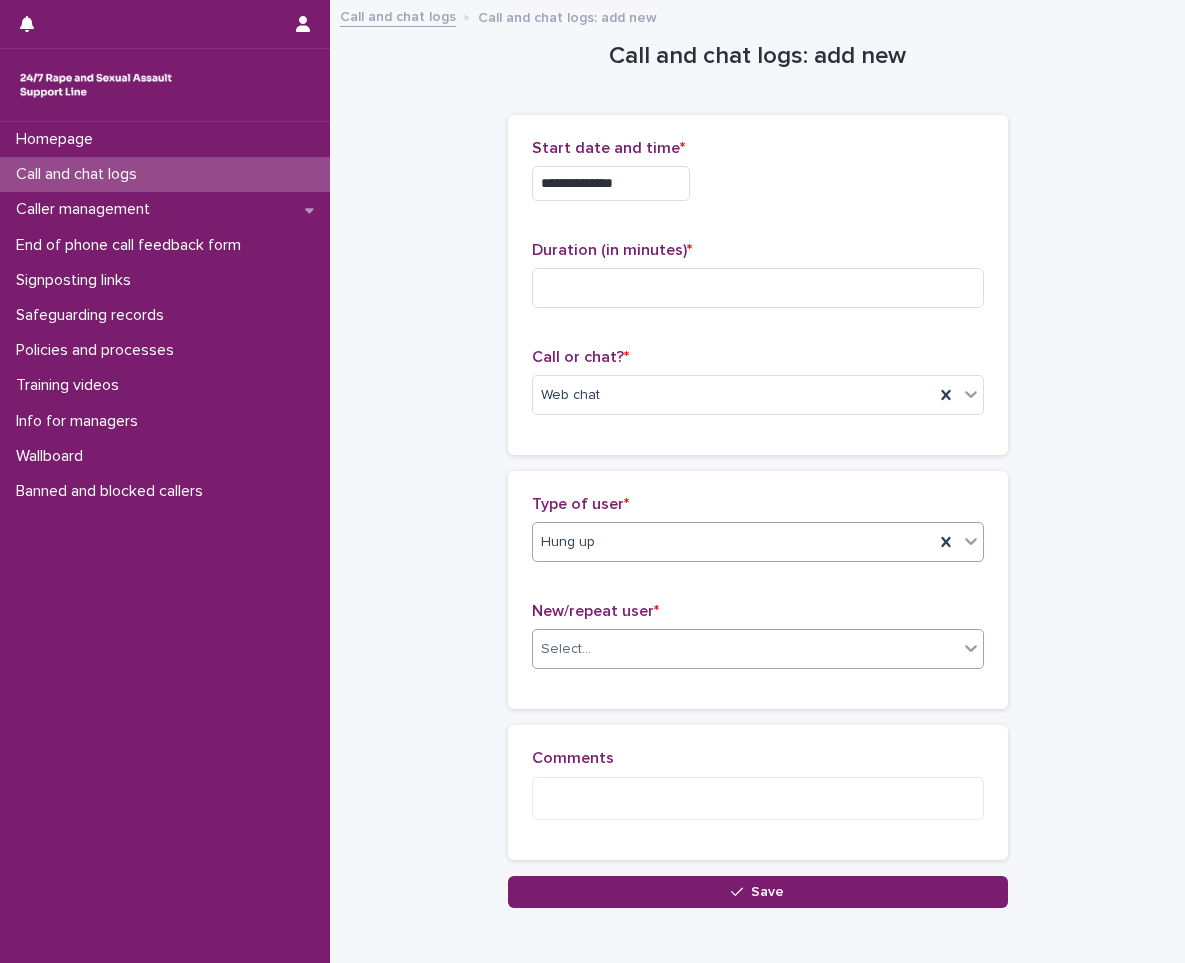 click on "Select..." at bounding box center (745, 649) 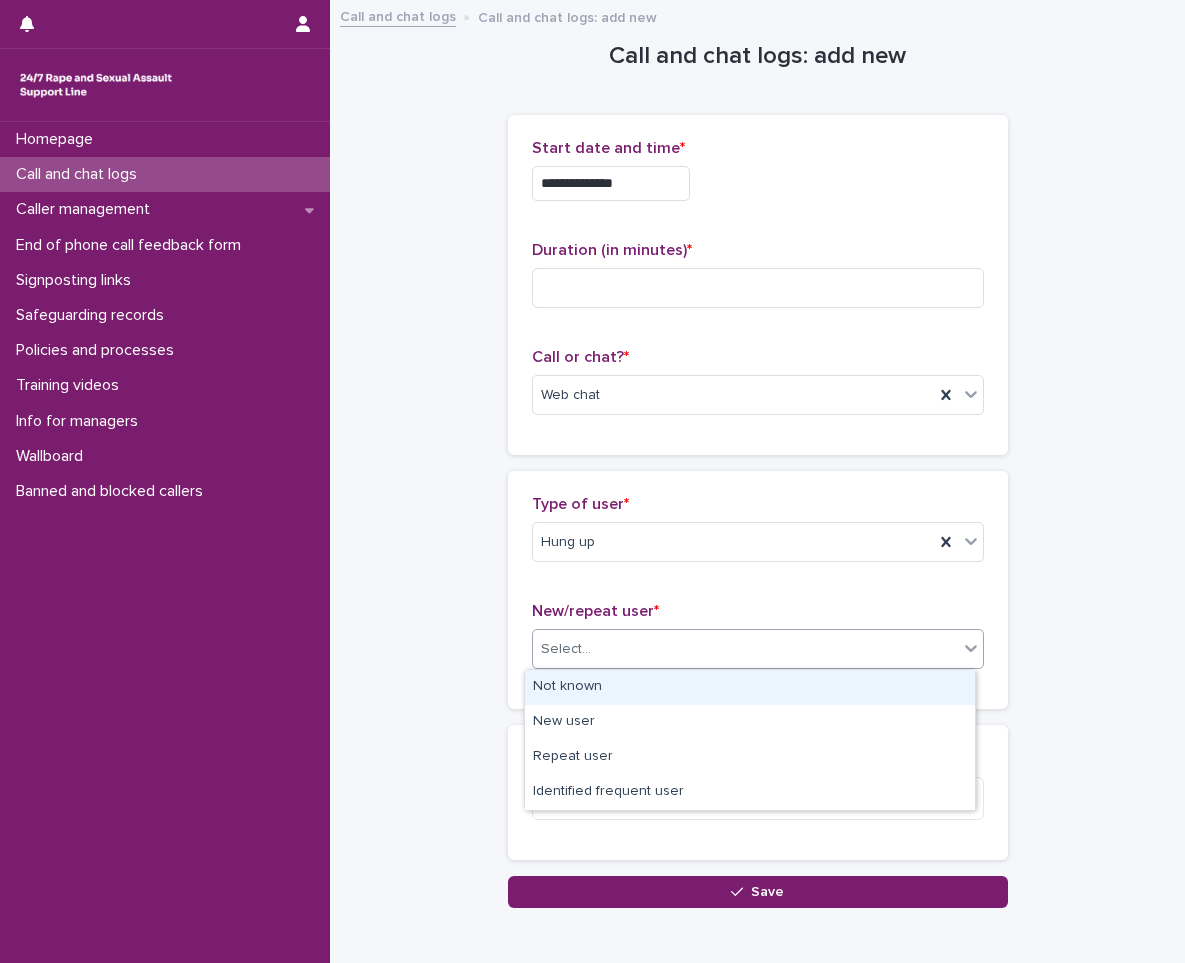 click on "Not known" at bounding box center [750, 687] 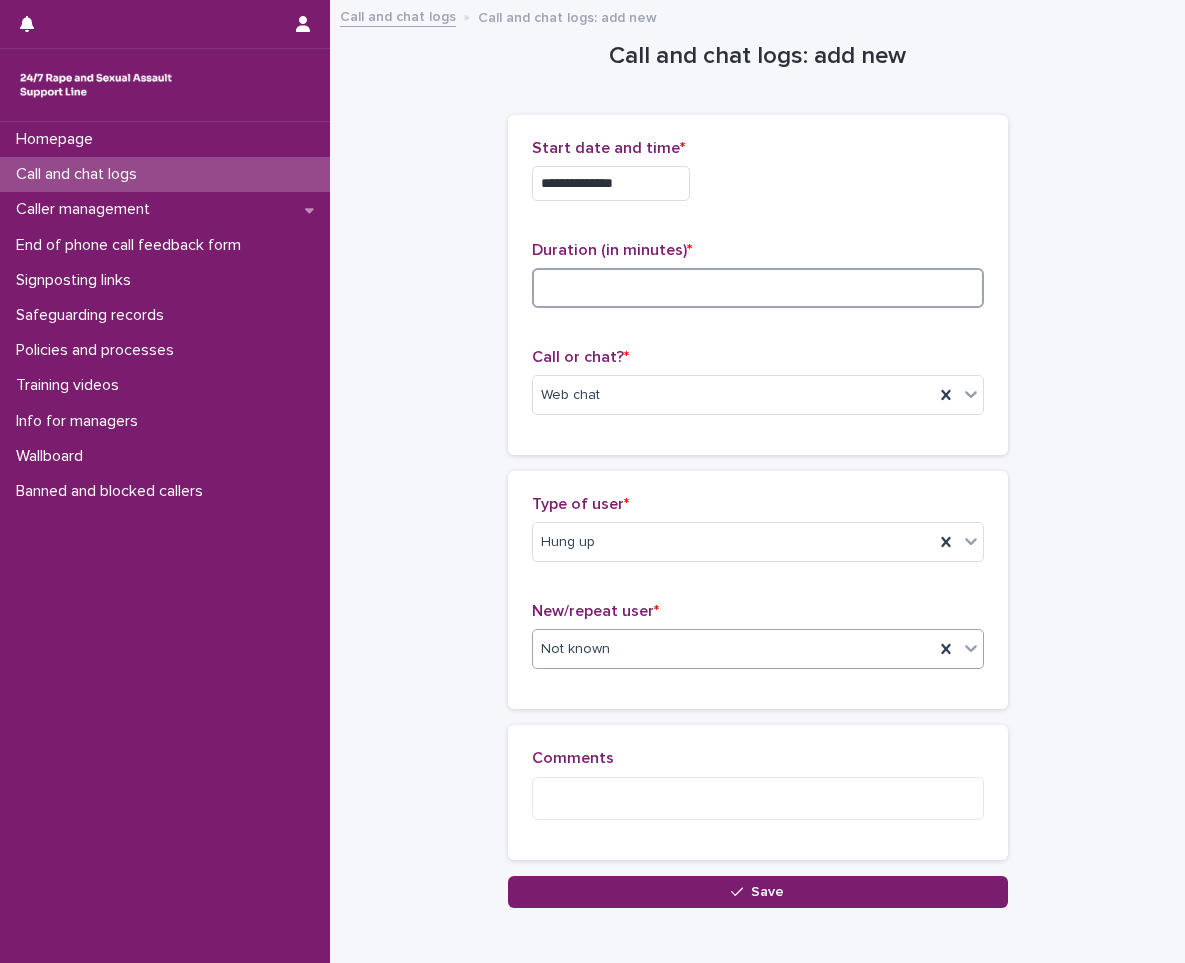 click at bounding box center (758, 288) 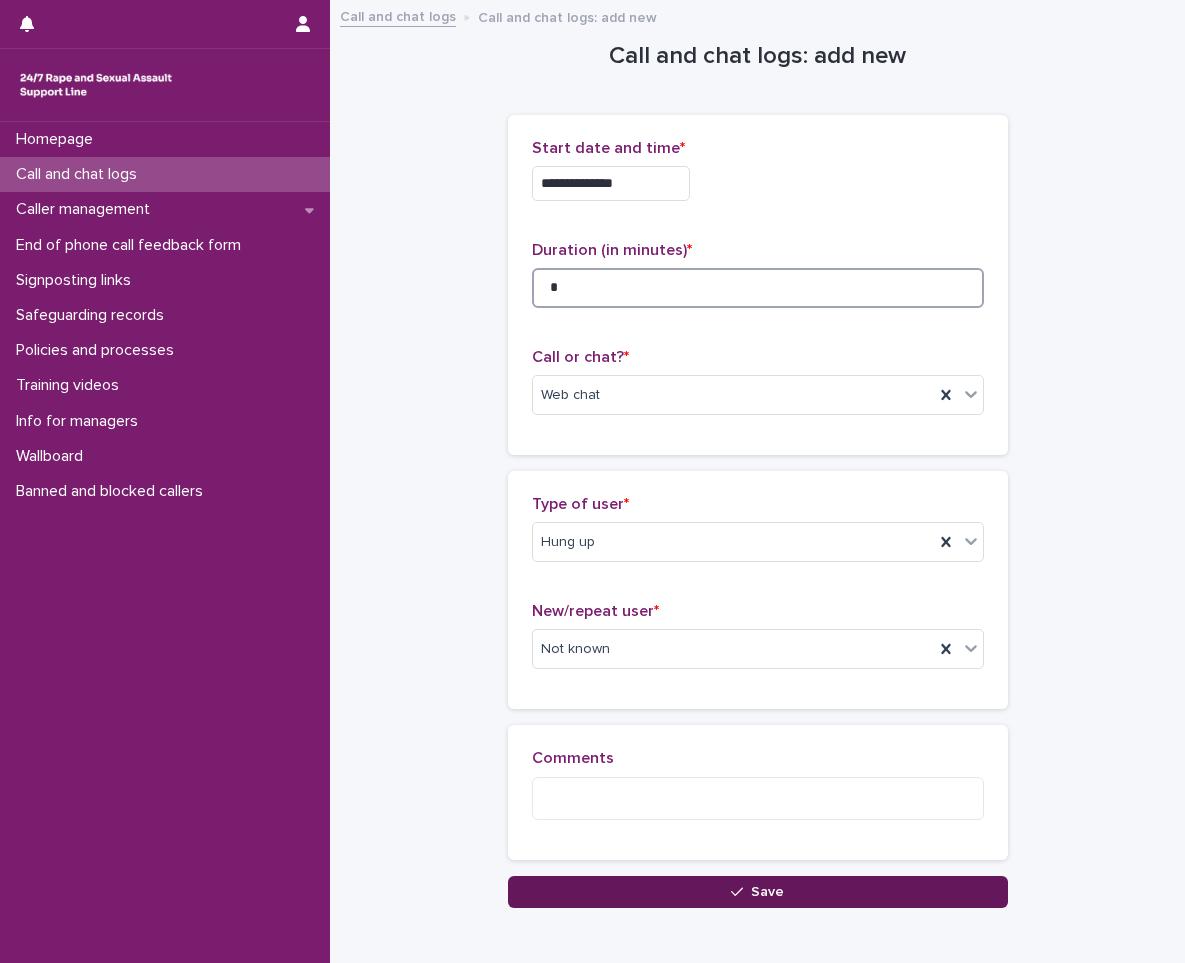 type on "*" 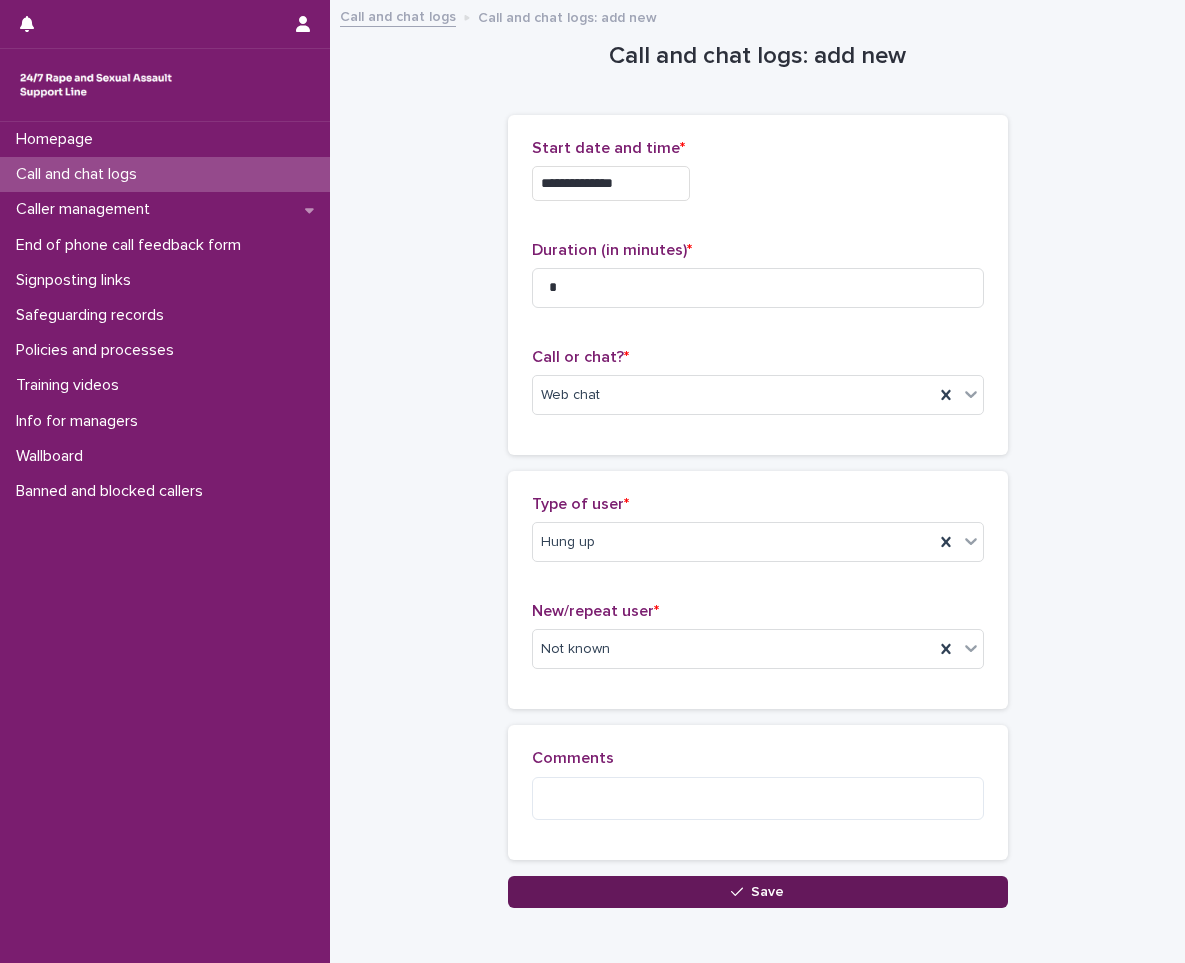 click 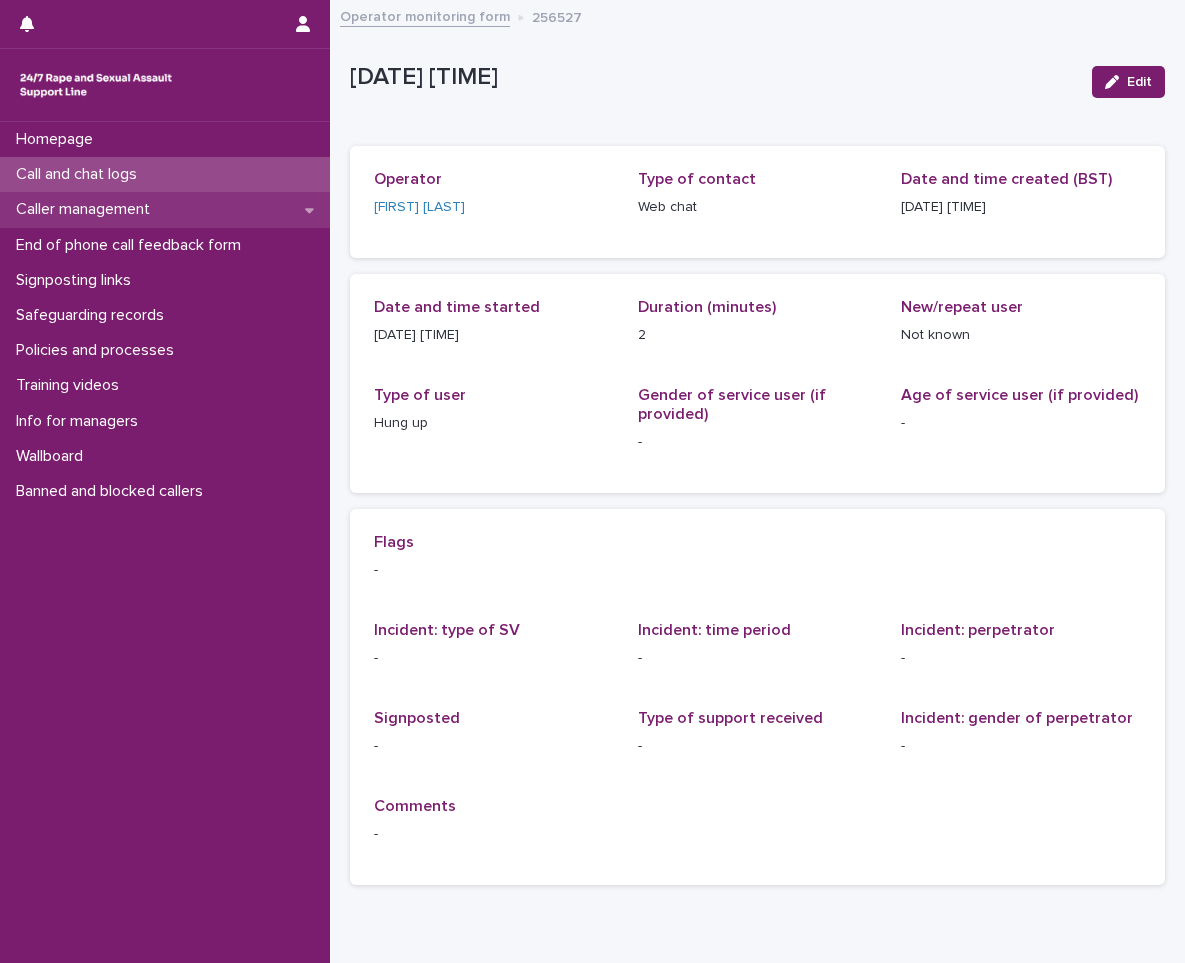 scroll, scrollTop: 0, scrollLeft: 0, axis: both 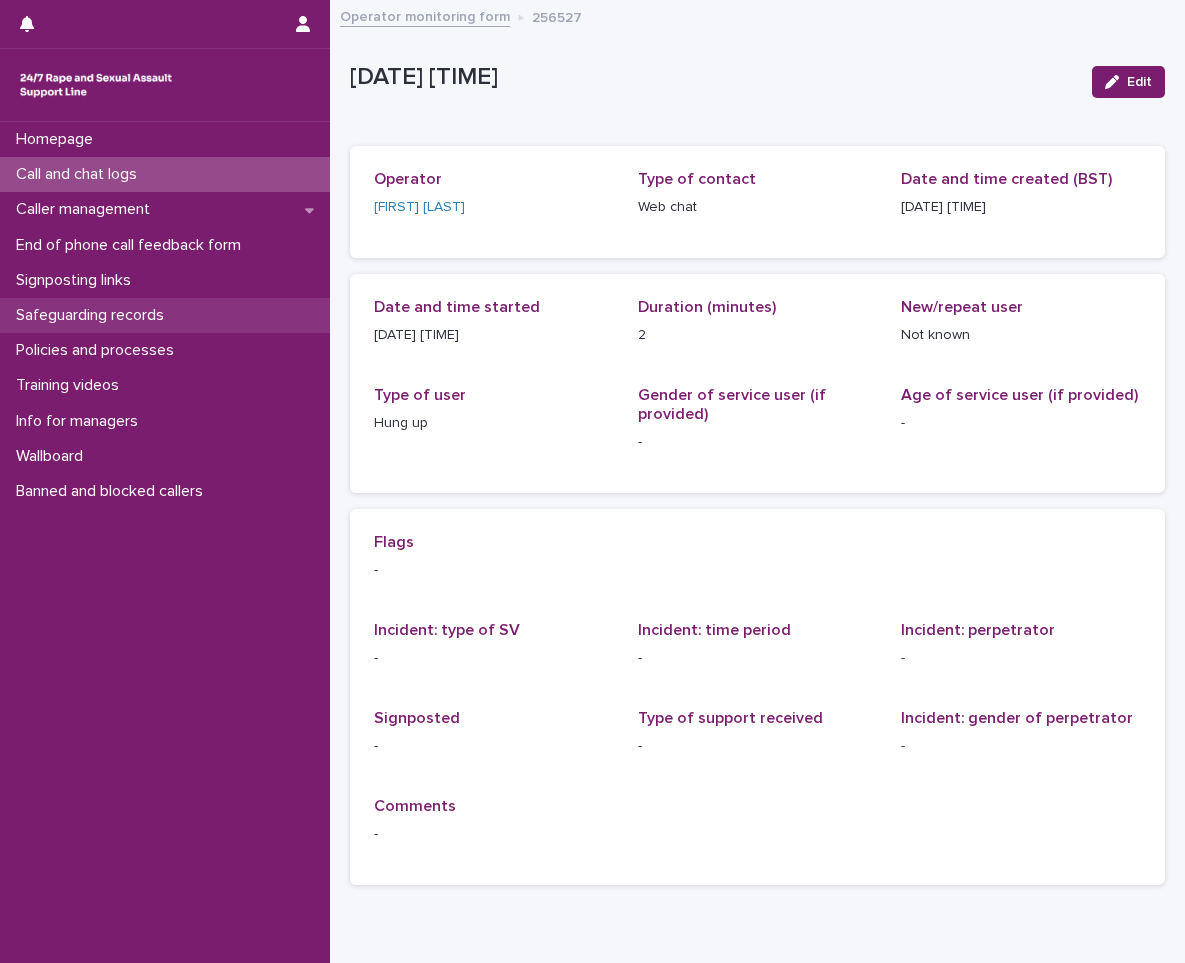 click on "Safeguarding records" at bounding box center (94, 315) 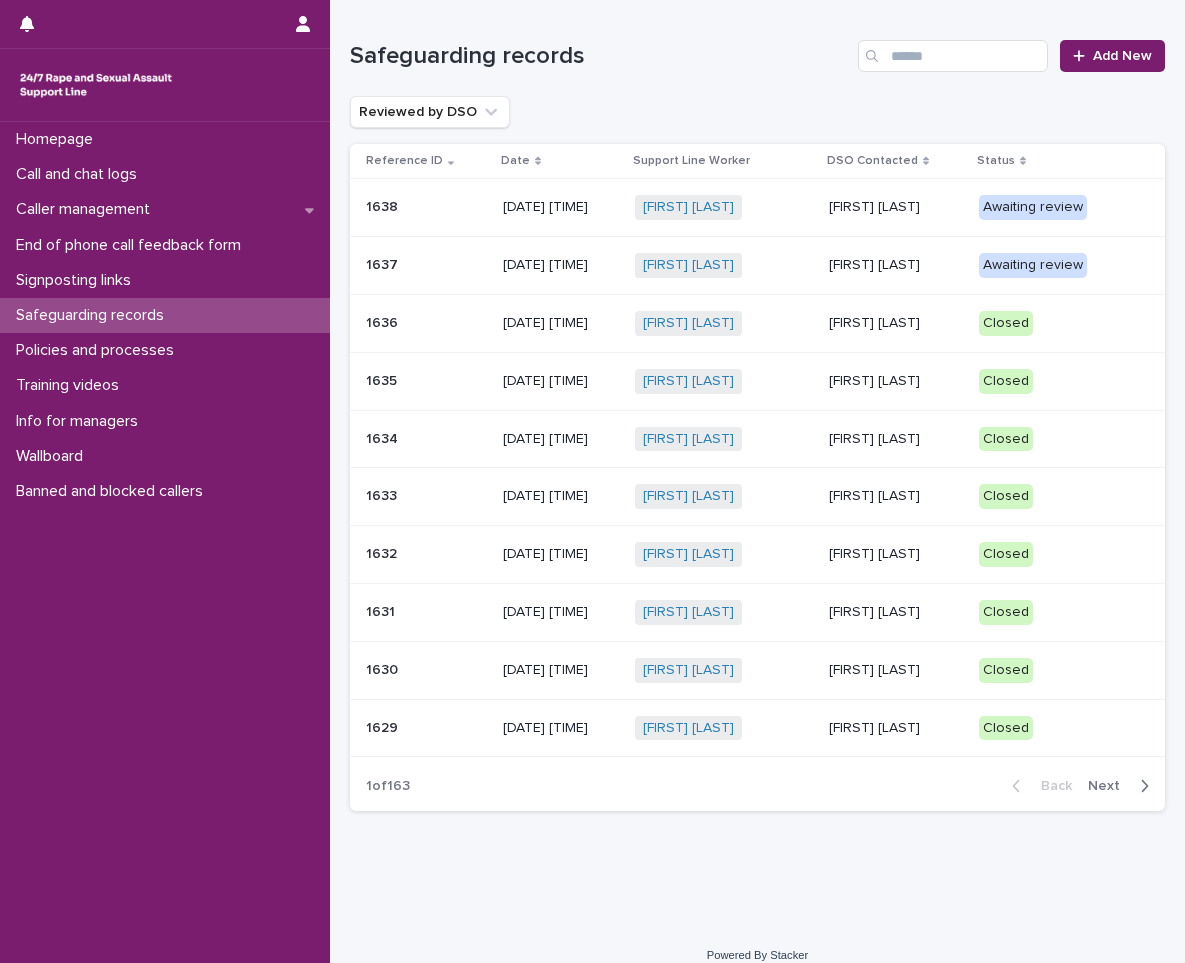 click on "Mopelola Adeniji" at bounding box center (896, 439) 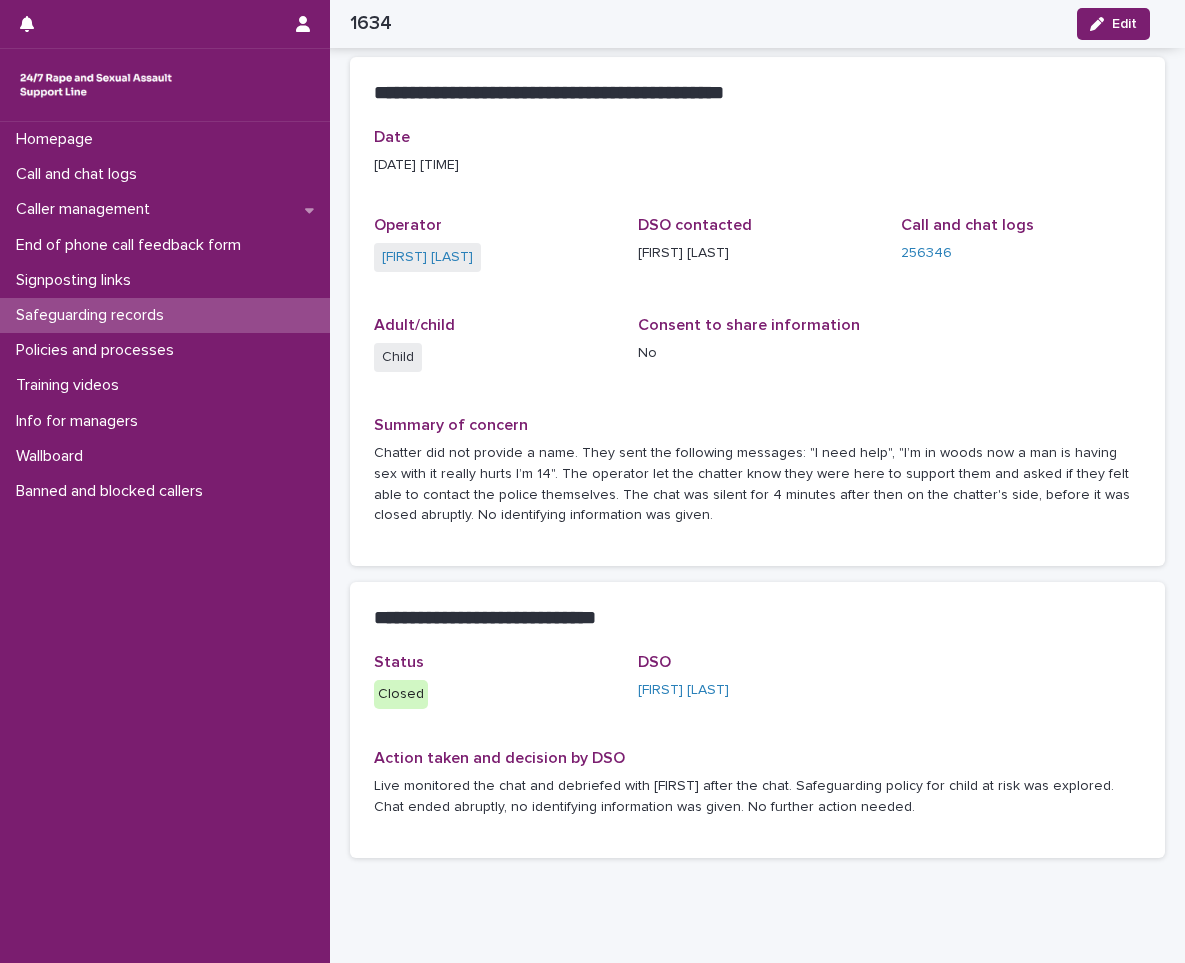 scroll, scrollTop: 0, scrollLeft: 0, axis: both 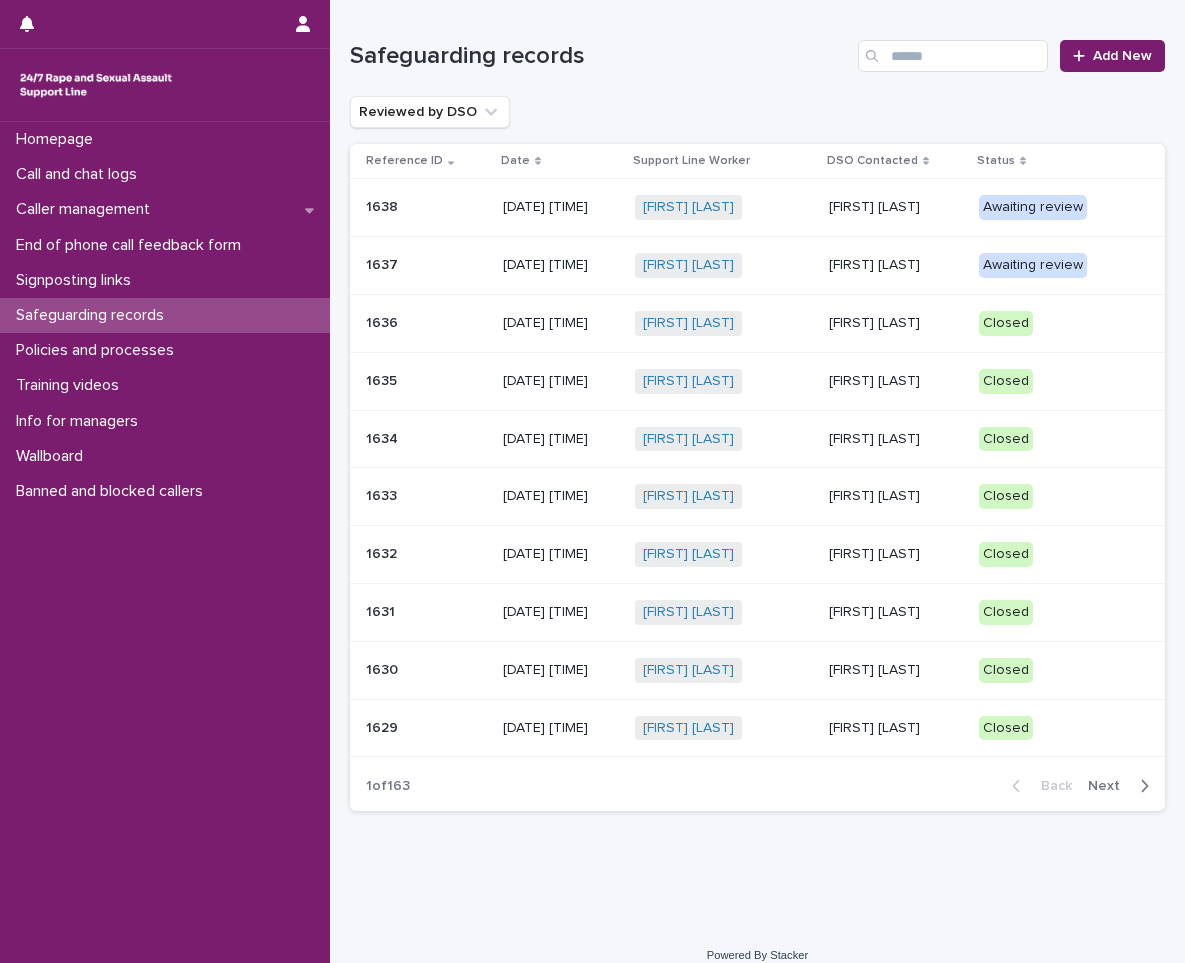 click on "[FIRST] [LAST]" at bounding box center [896, 265] 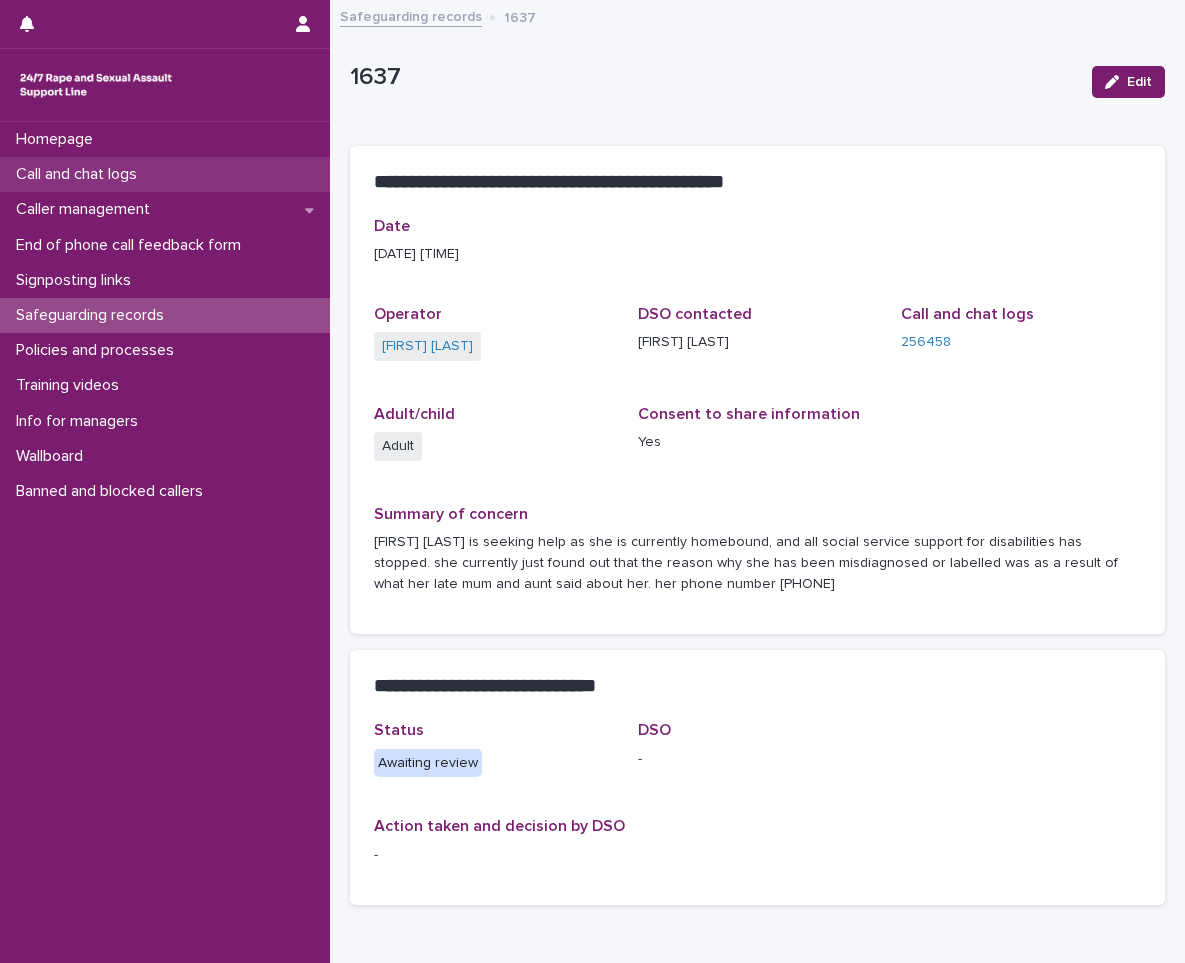 click on "Call and chat logs" at bounding box center [80, 174] 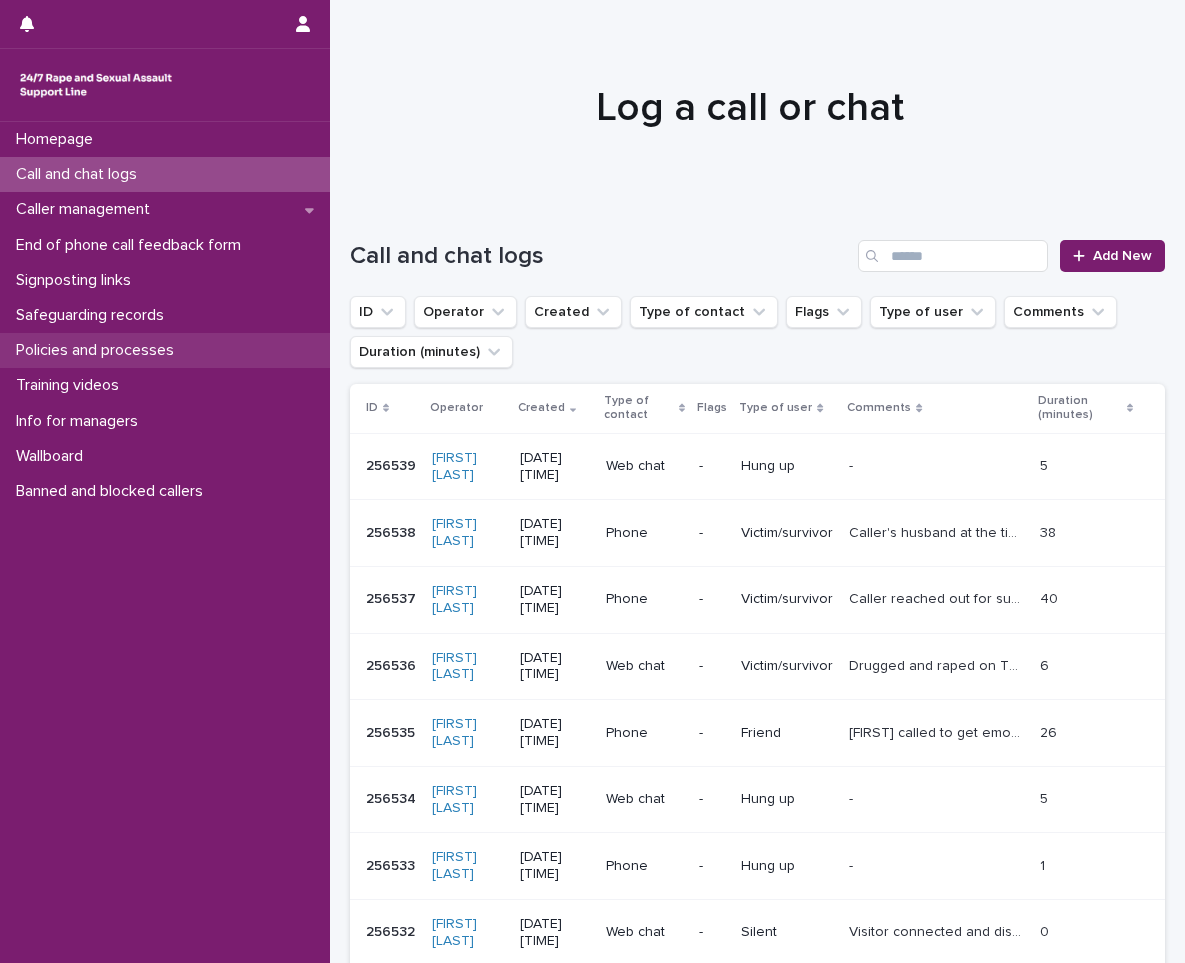 click on "Policies and processes" at bounding box center [99, 350] 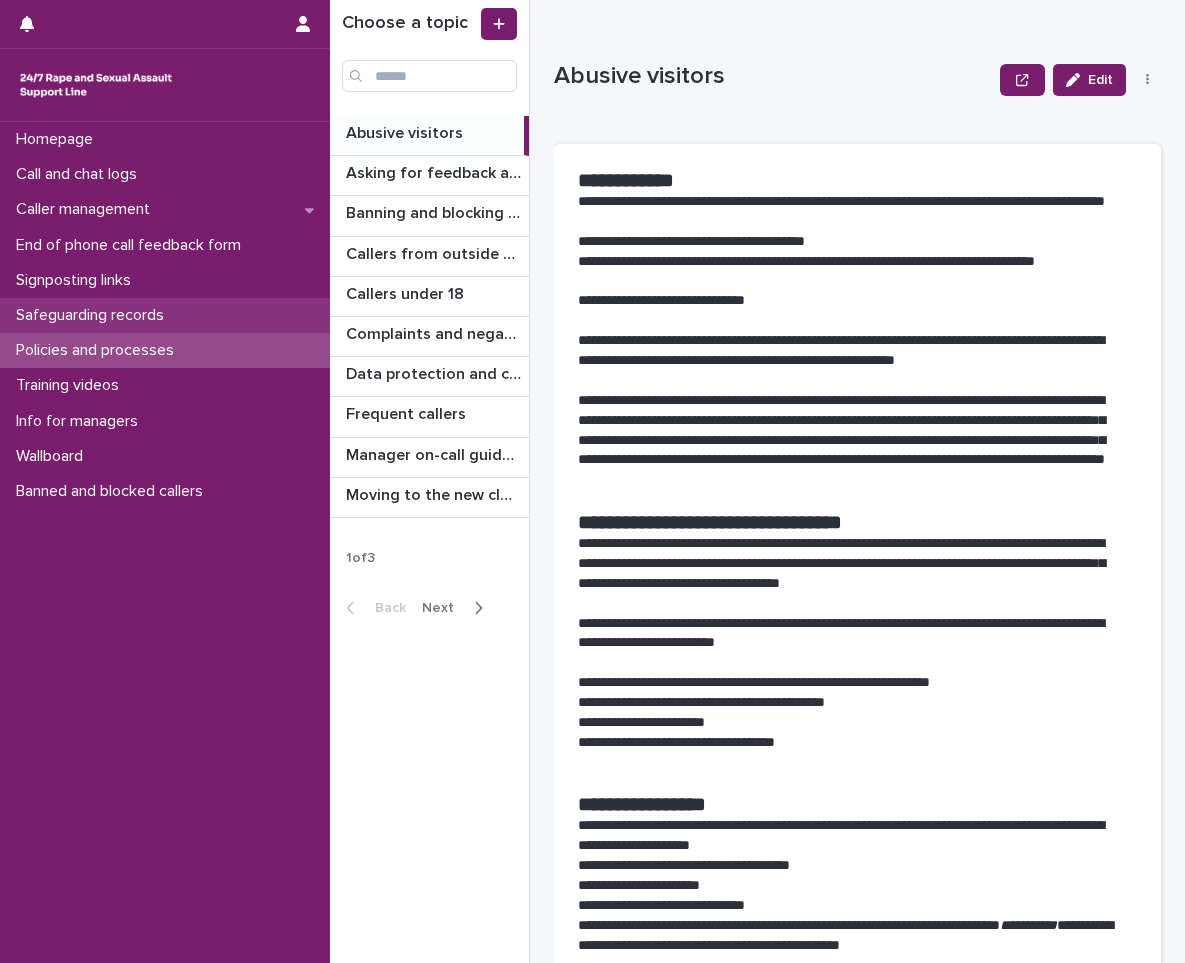 click on "Safeguarding records" at bounding box center (94, 315) 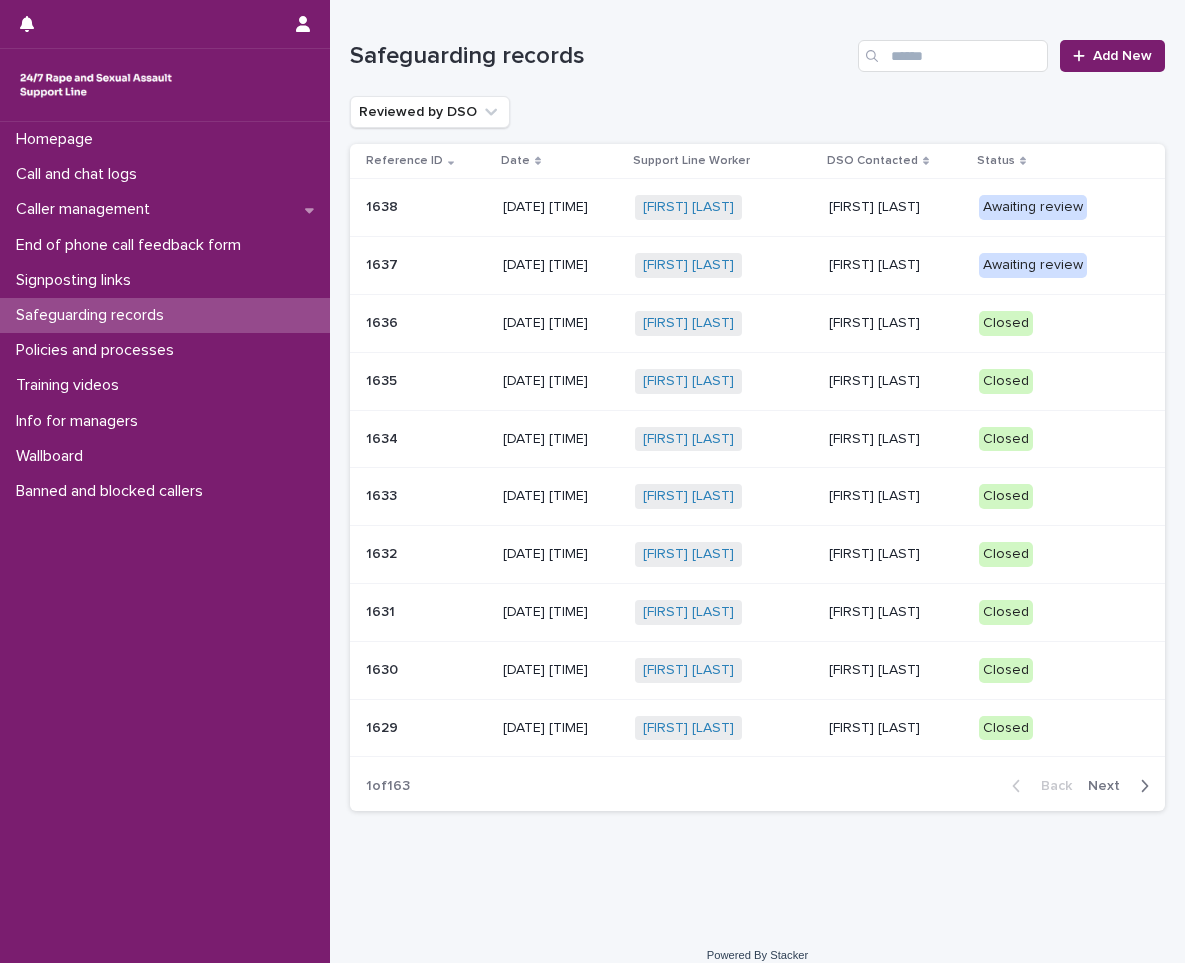 click on "[FIRST] [LAST]" at bounding box center [896, 323] 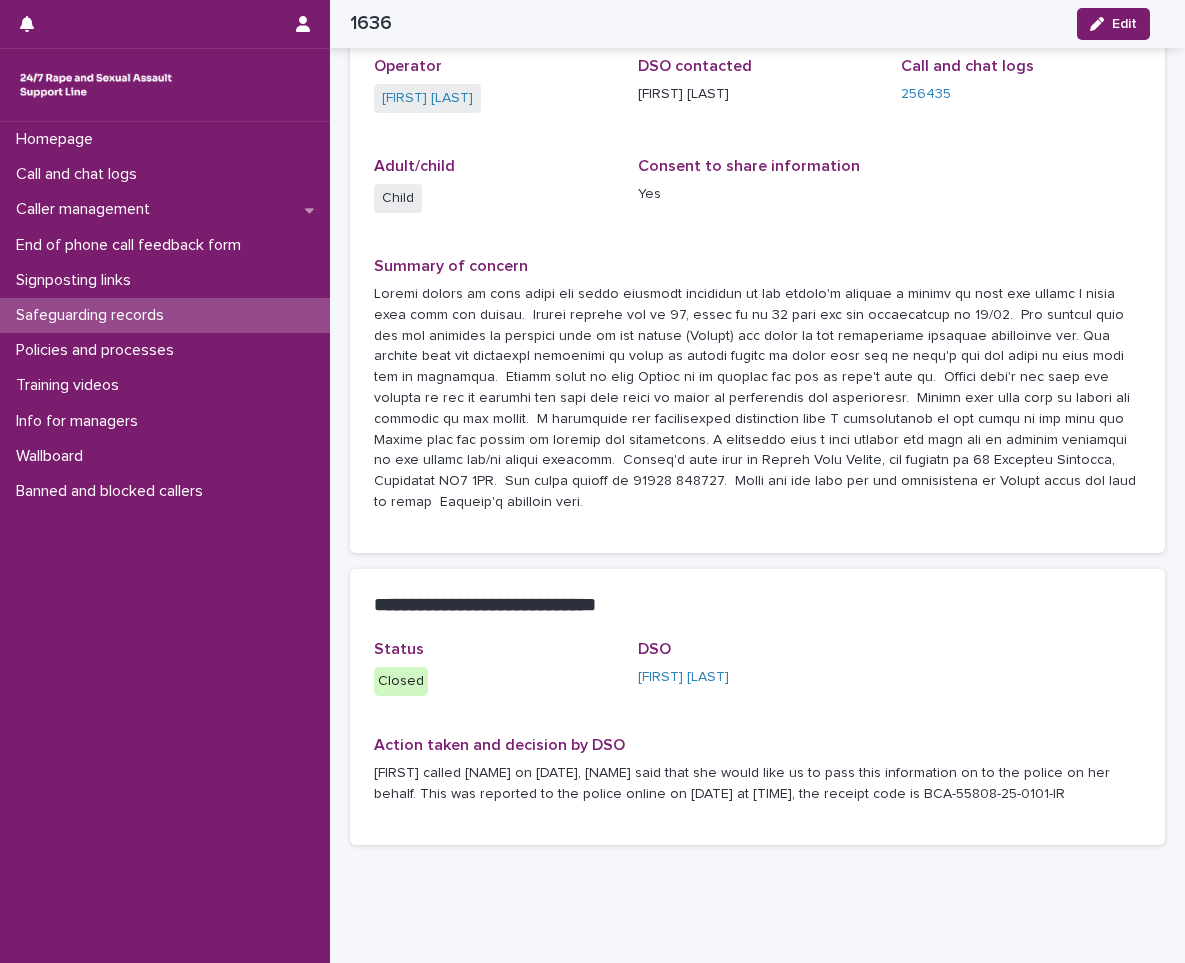 scroll, scrollTop: 282, scrollLeft: 0, axis: vertical 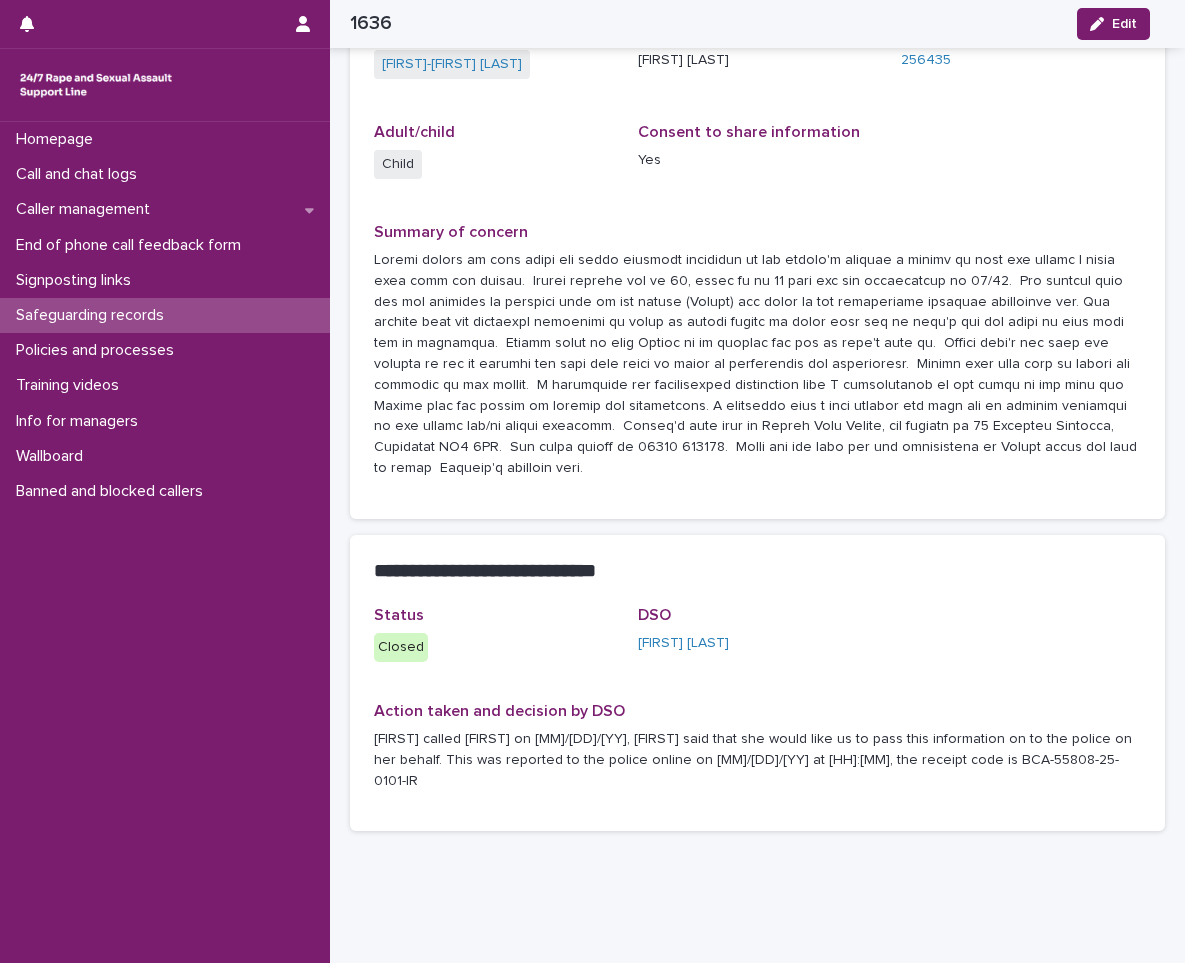 click on "Safeguarding records" at bounding box center [94, 315] 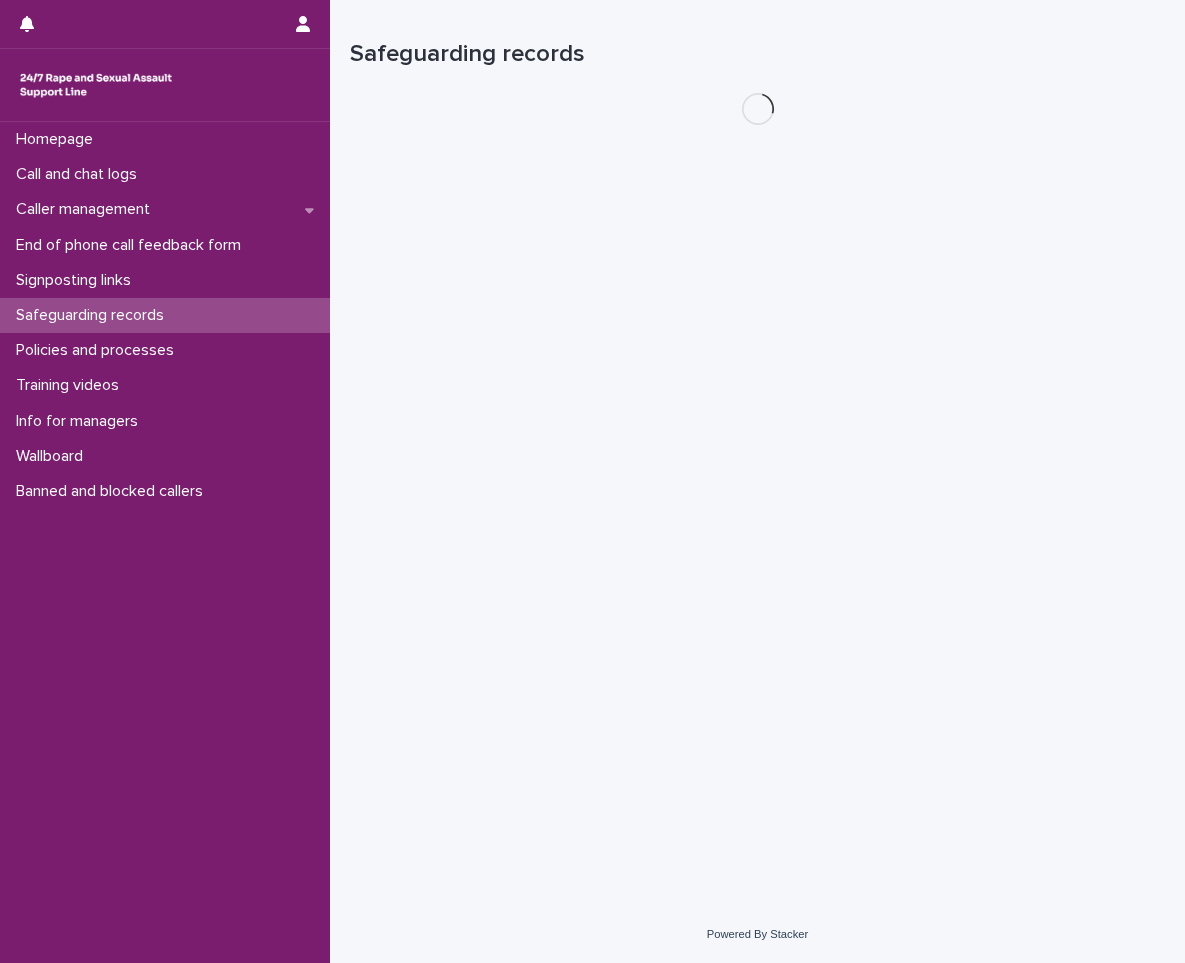 scroll, scrollTop: 0, scrollLeft: 0, axis: both 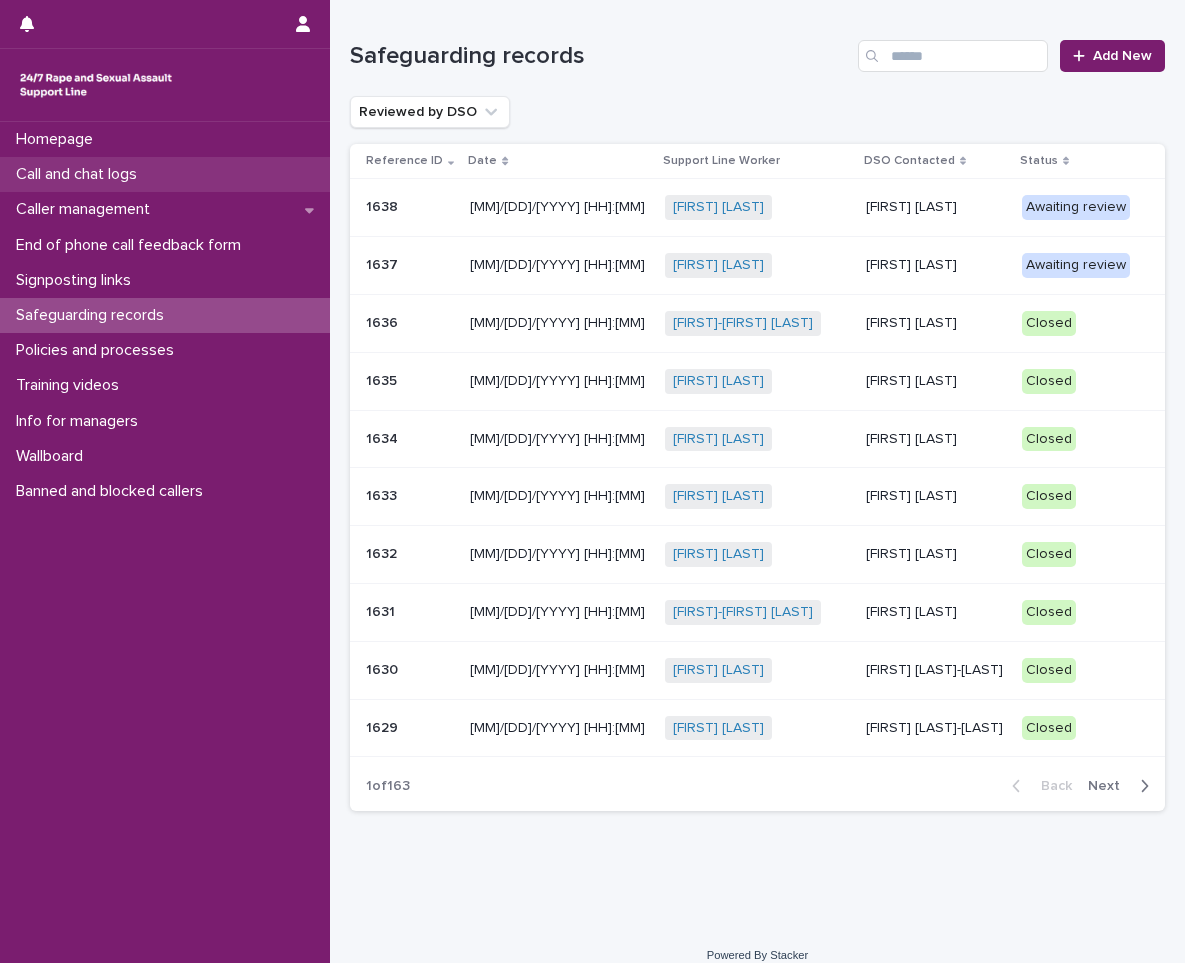 click on "Call and chat logs" at bounding box center [165, 174] 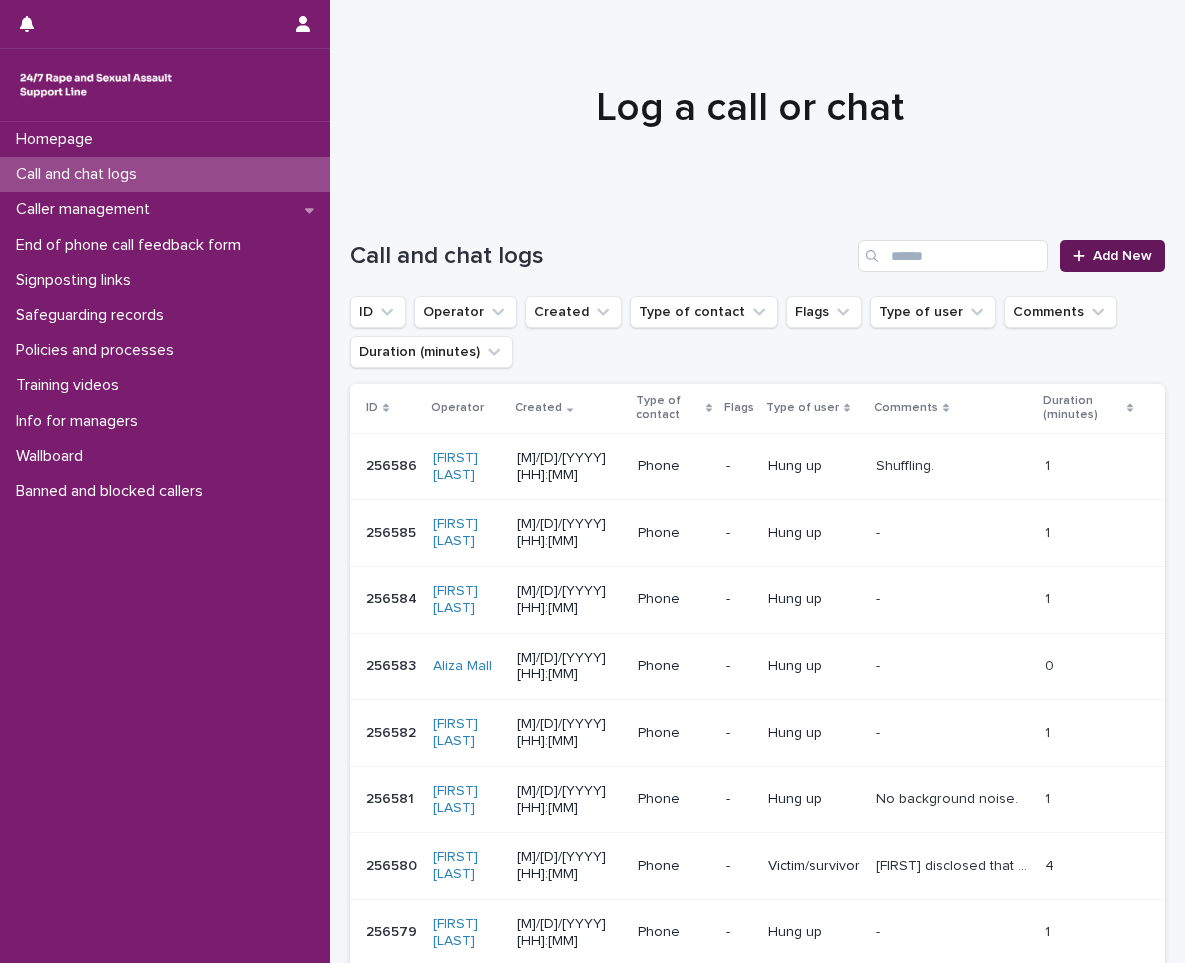 click on "Add New" at bounding box center (1122, 256) 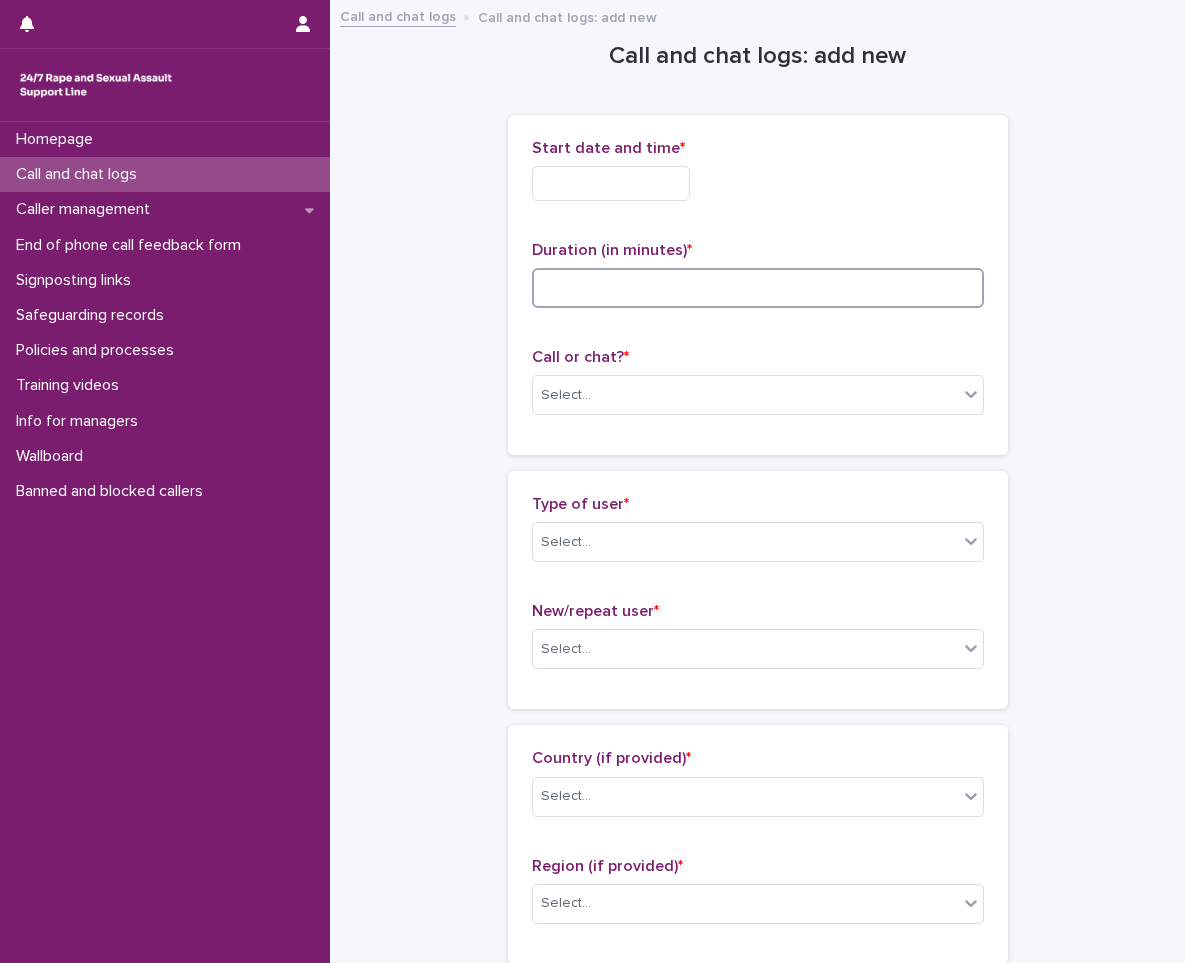 click at bounding box center (758, 288) 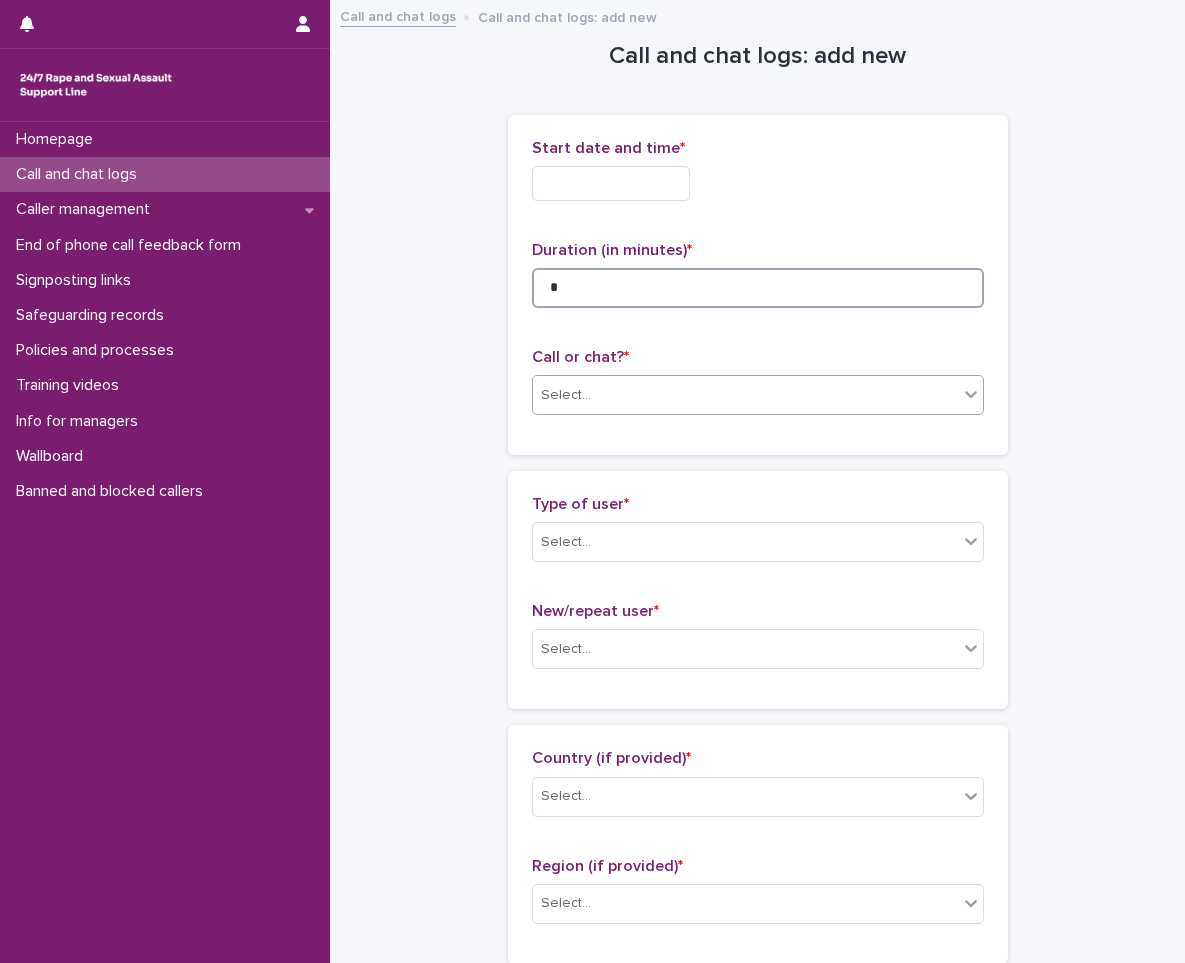 type on "*" 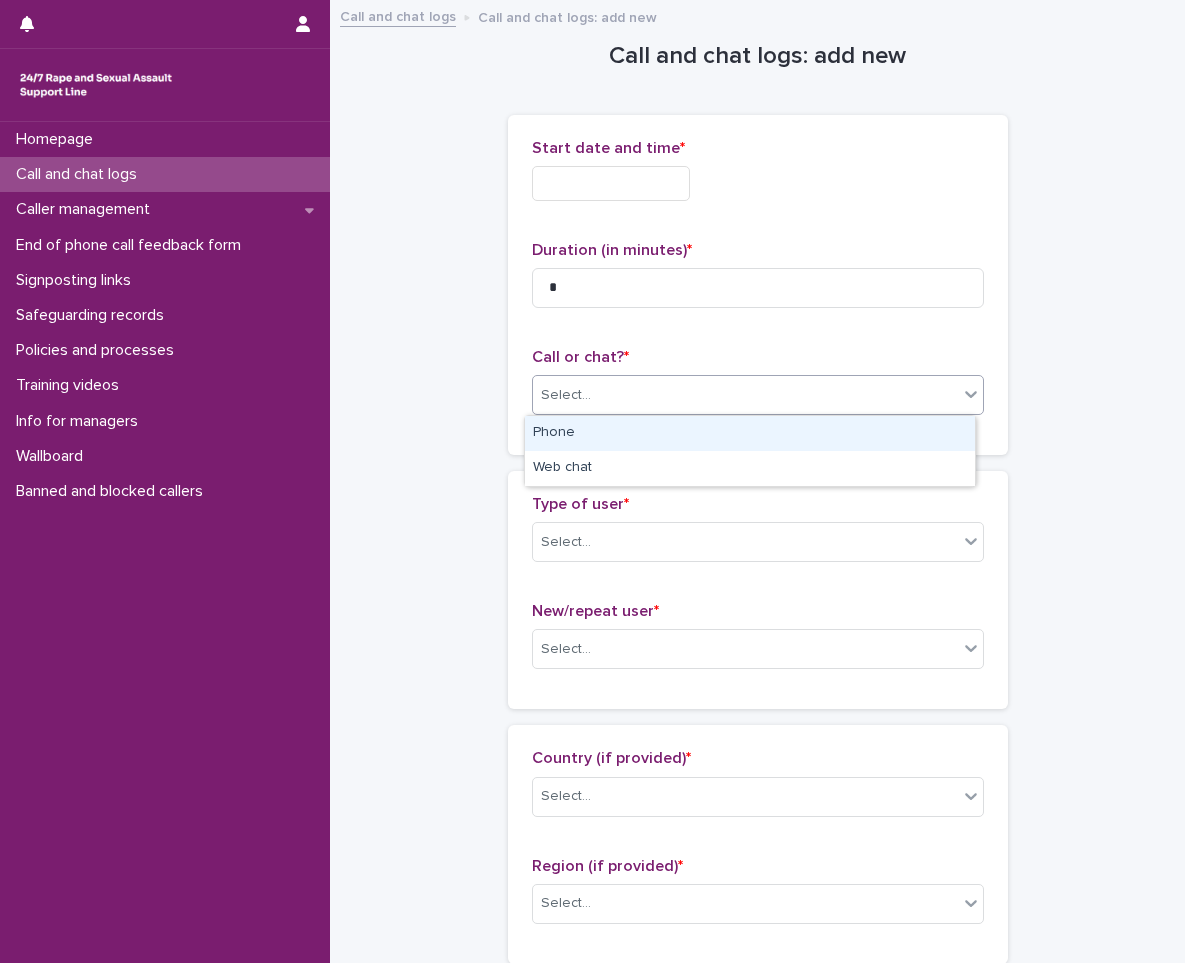 click on "Select..." at bounding box center [745, 395] 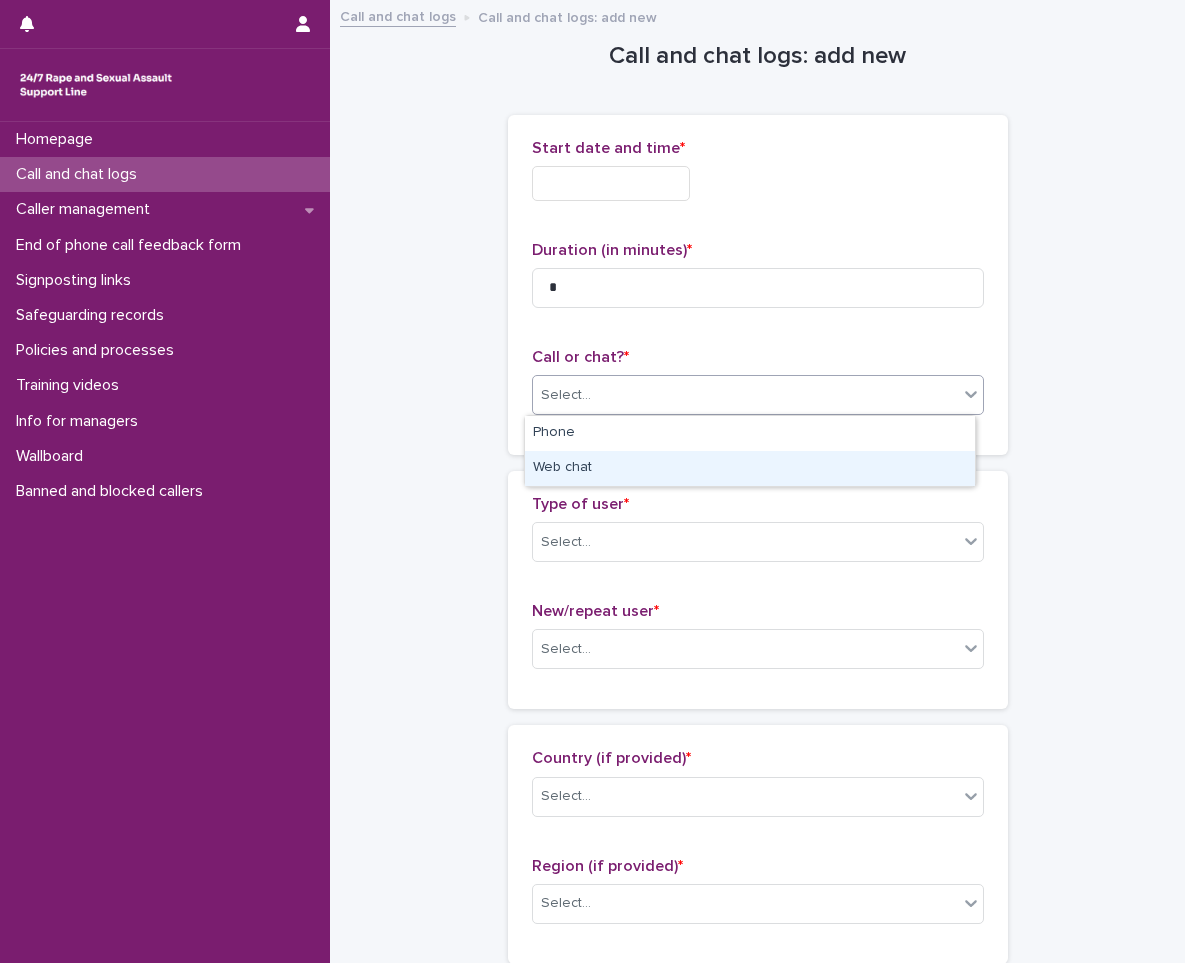 click on "Web chat" at bounding box center (750, 468) 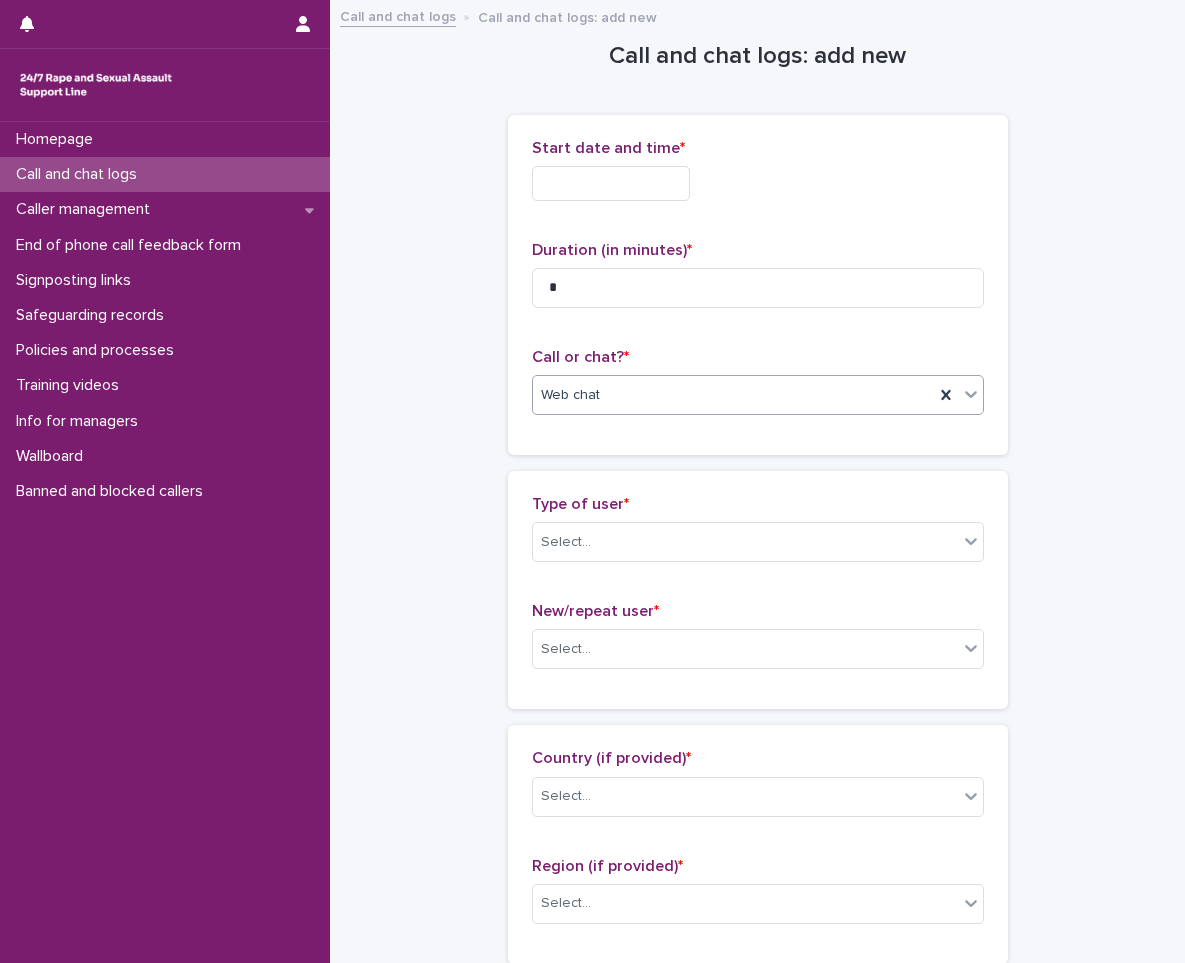click at bounding box center (611, 183) 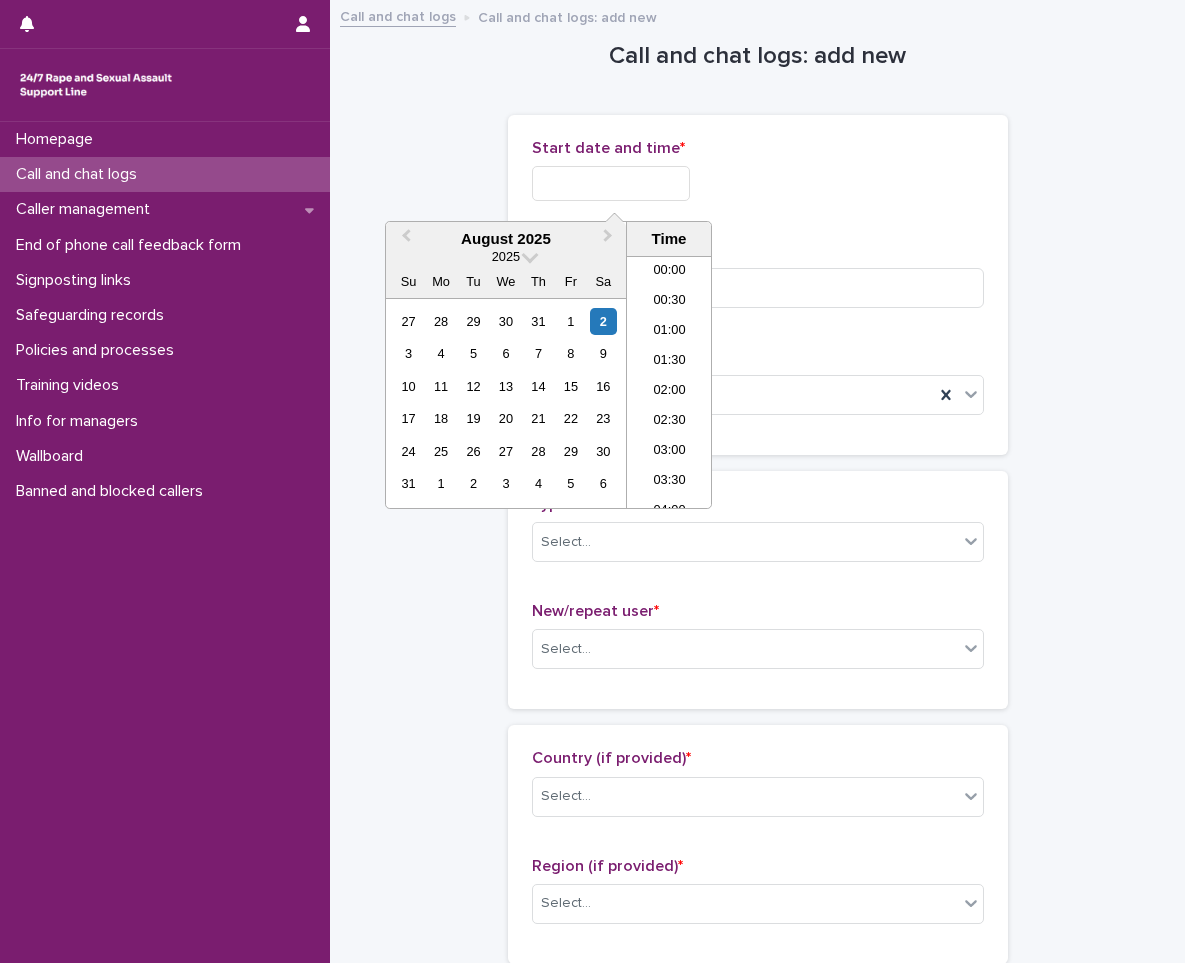 scroll, scrollTop: 1189, scrollLeft: 0, axis: vertical 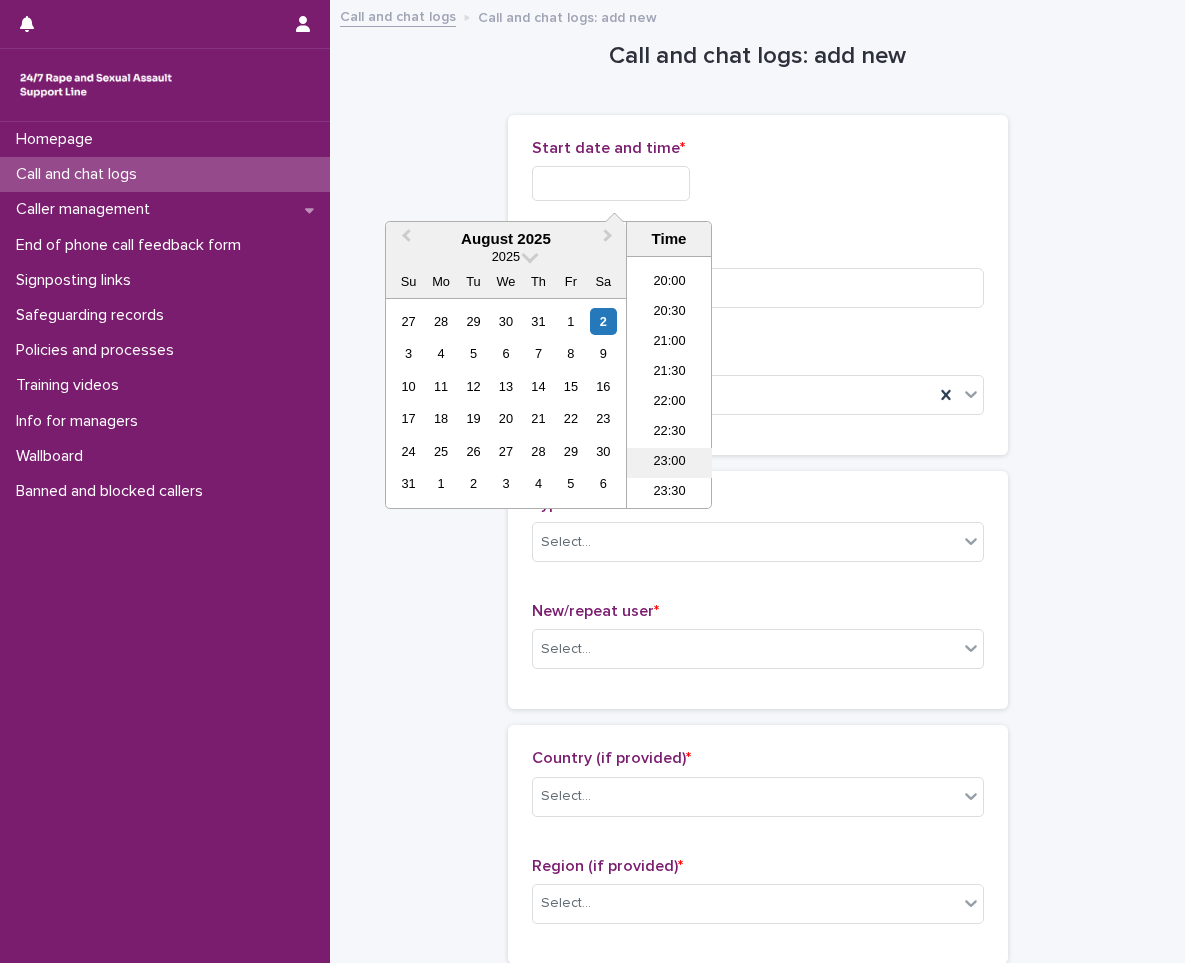 click on "23:00" at bounding box center (669, 463) 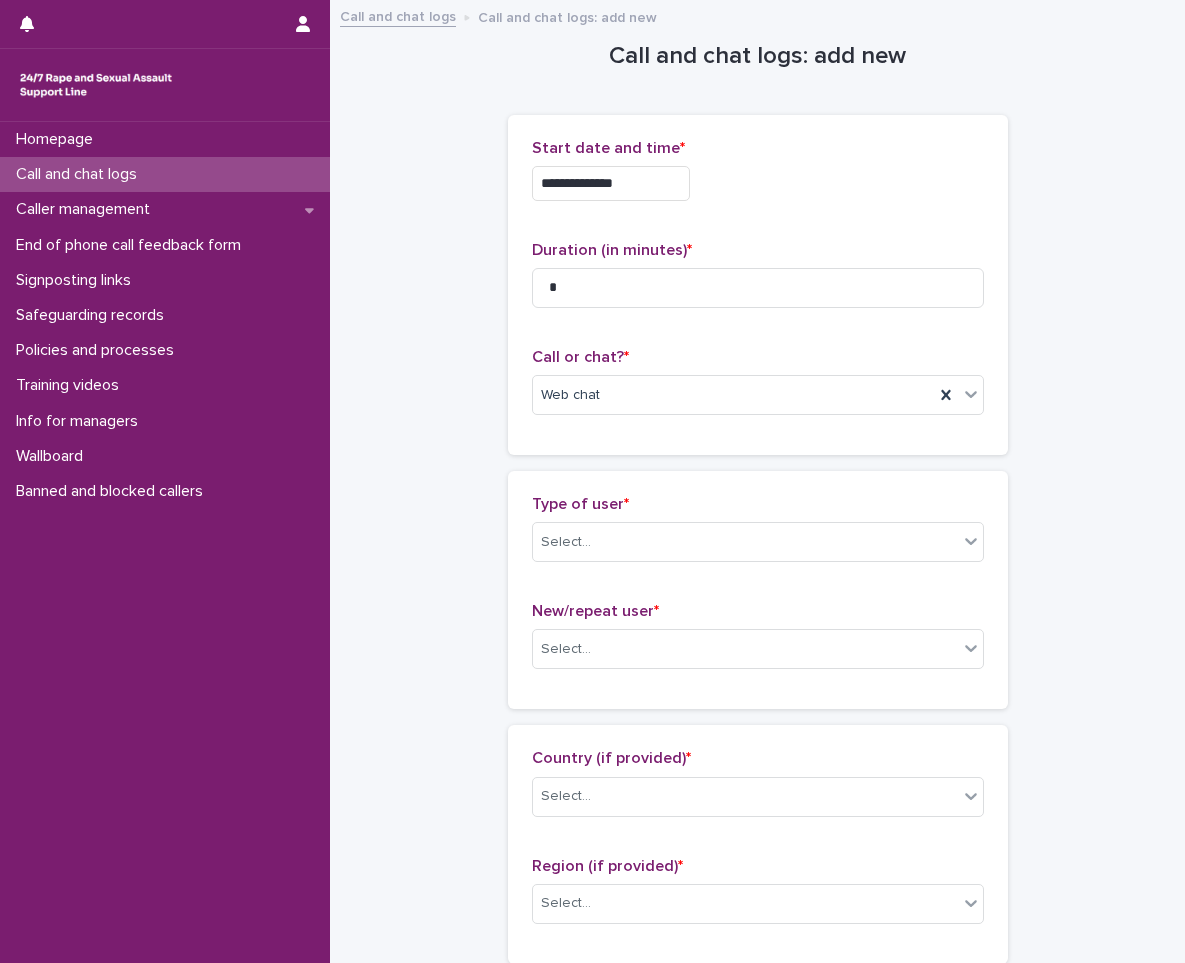 click on "**********" at bounding box center (611, 183) 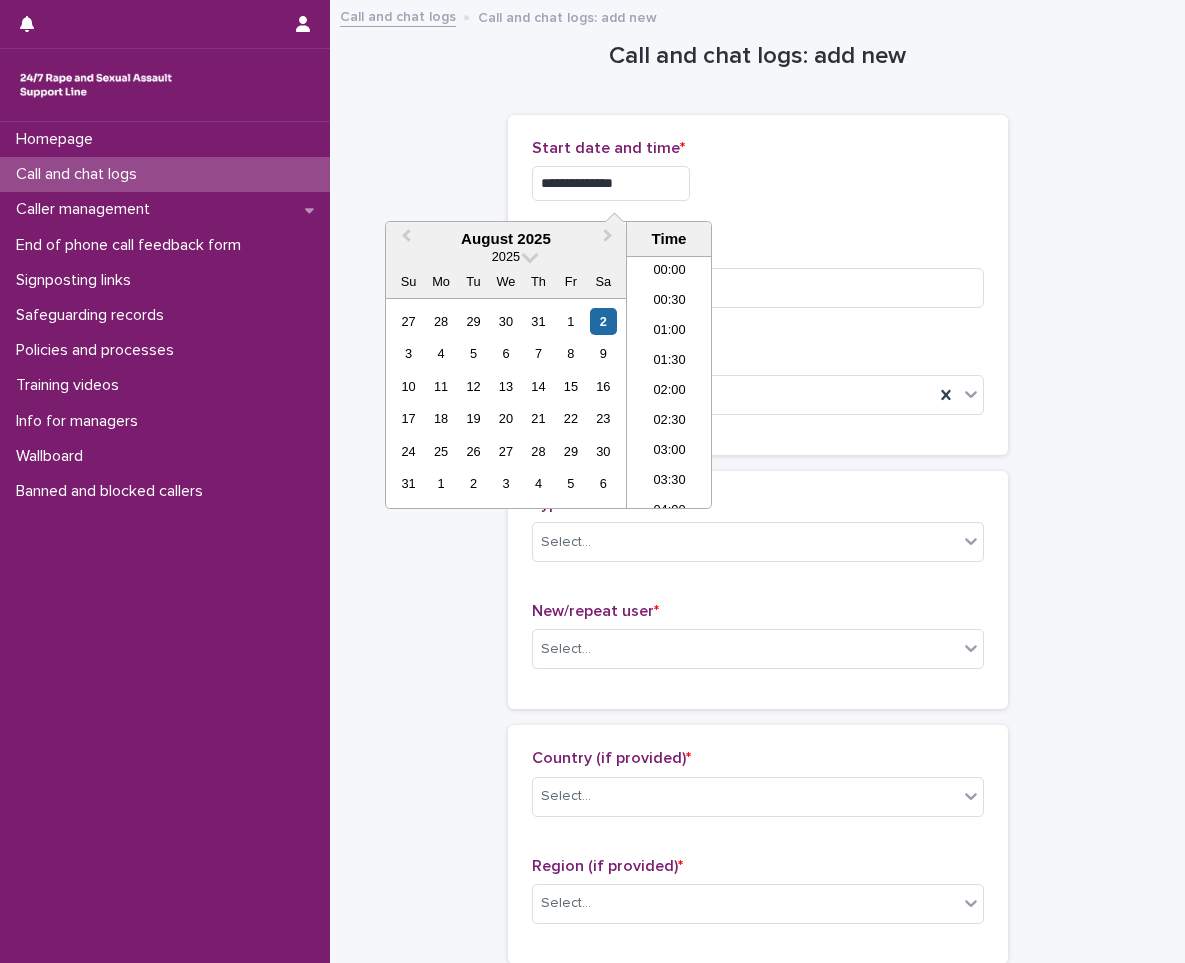 scroll, scrollTop: 1189, scrollLeft: 0, axis: vertical 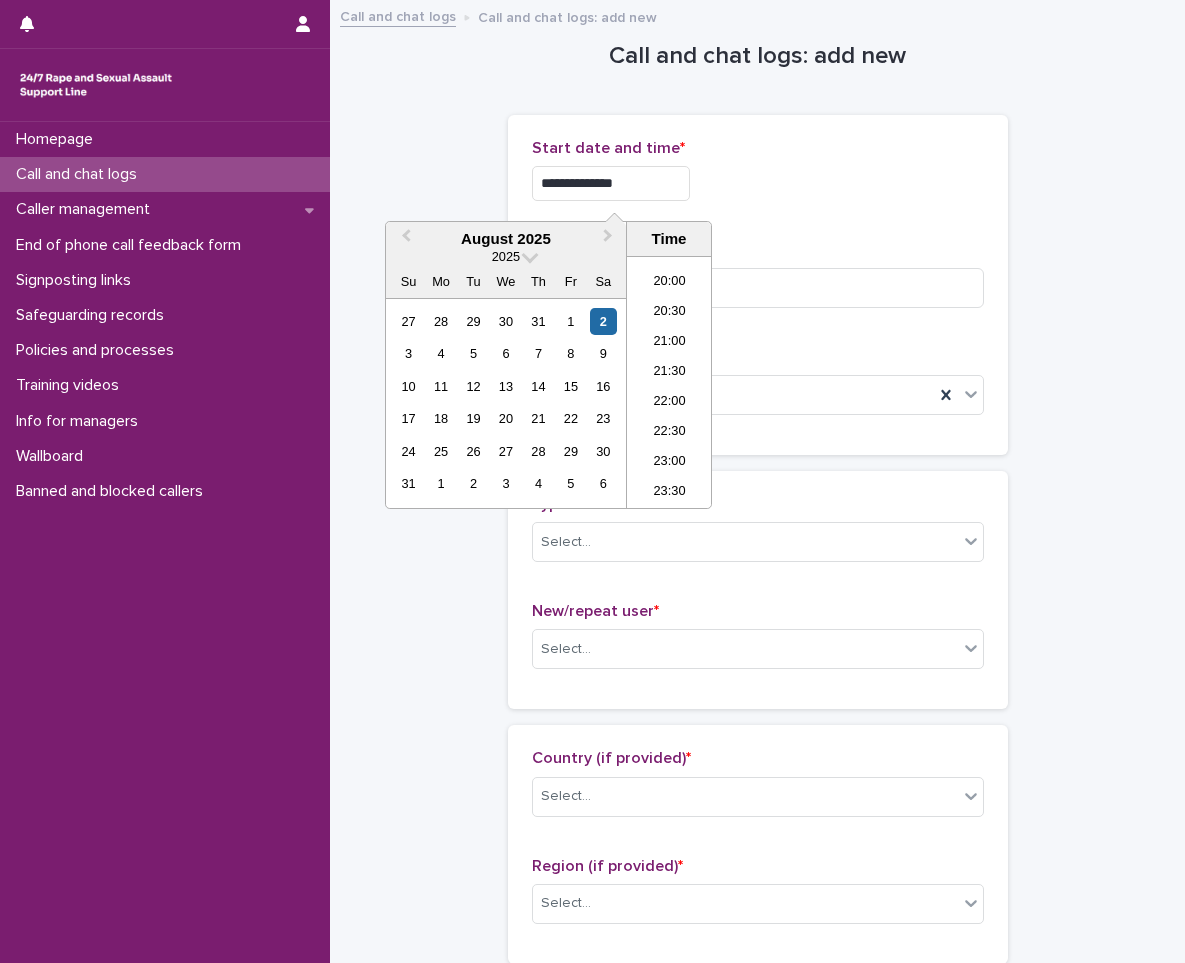 type on "**********" 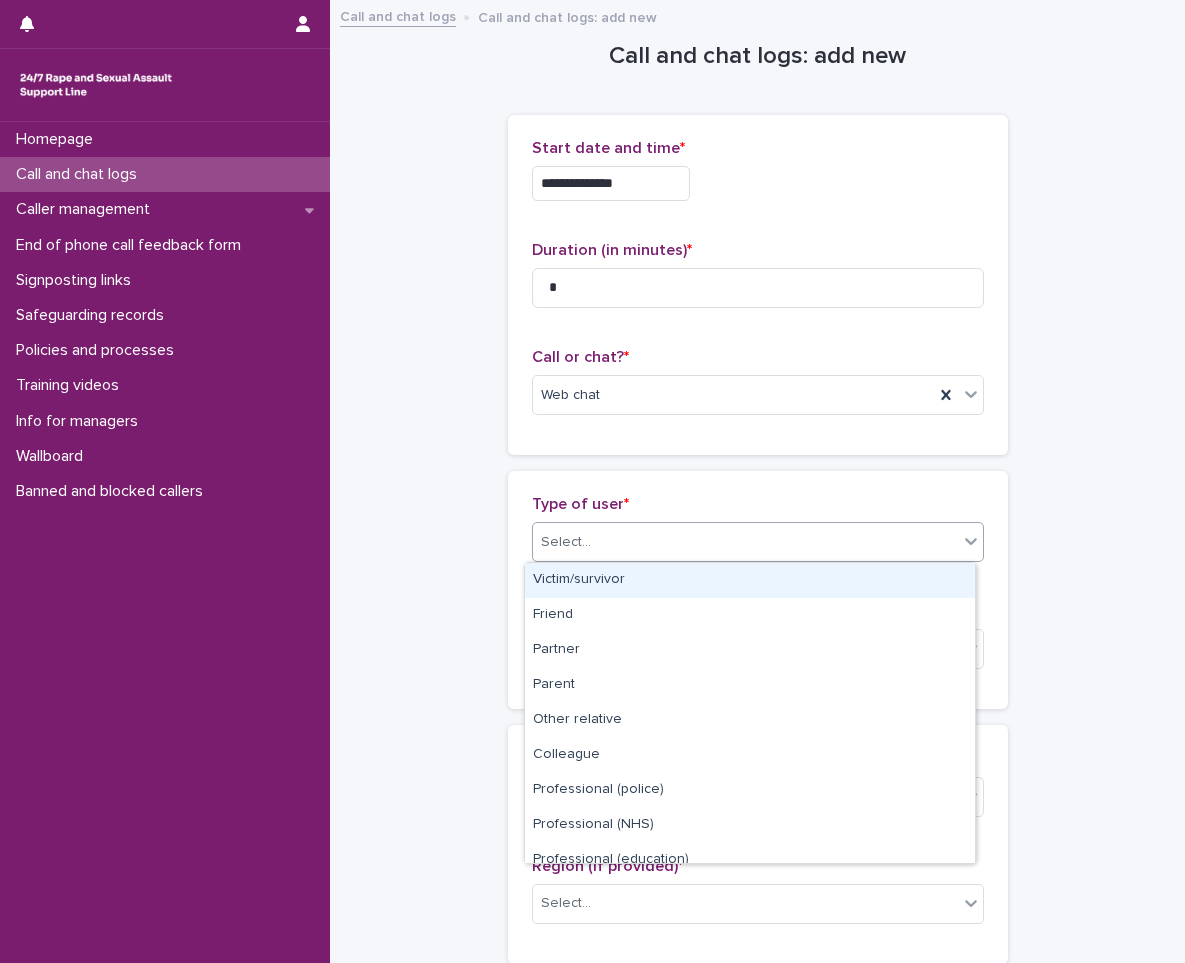 click on "Select..." at bounding box center (745, 542) 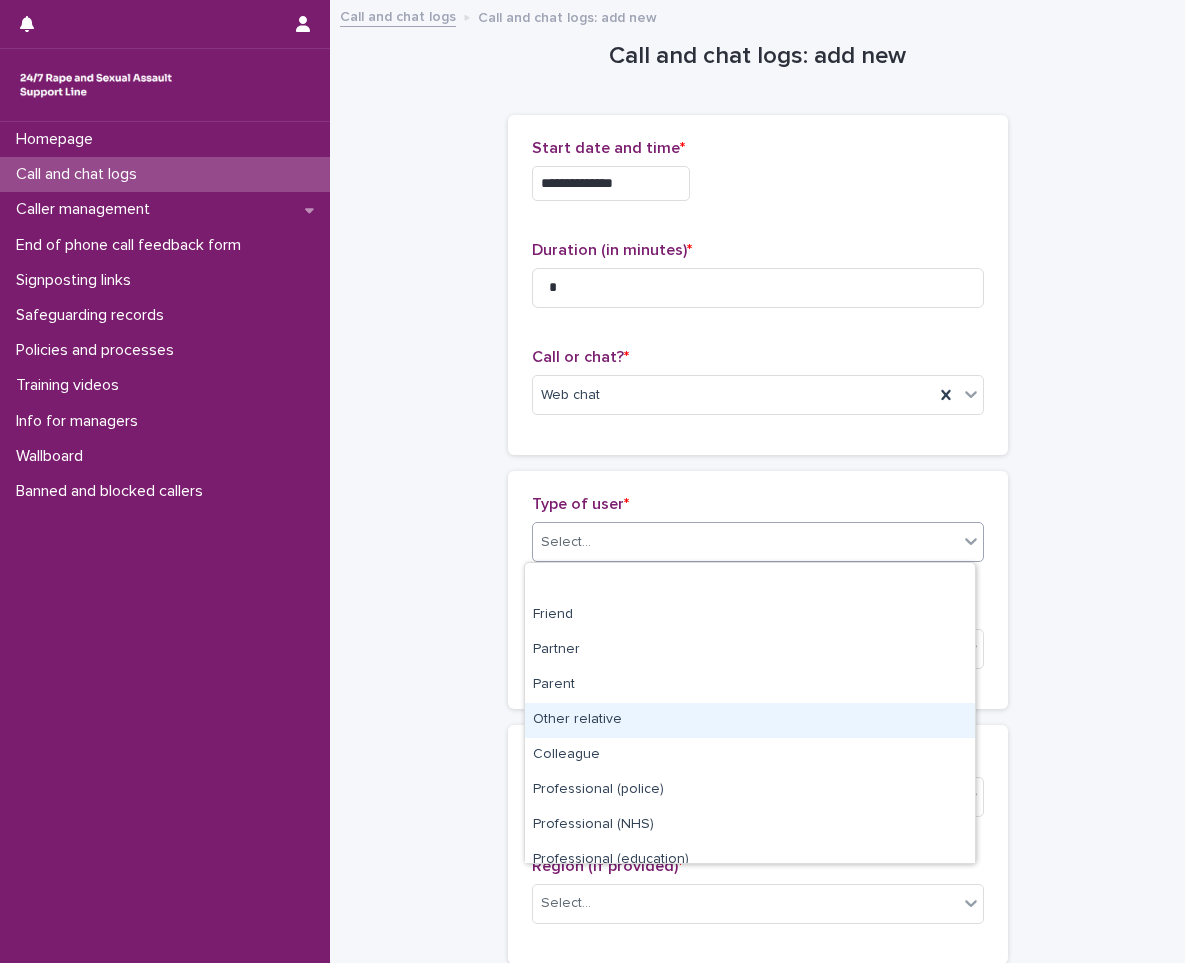 scroll, scrollTop: 225, scrollLeft: 0, axis: vertical 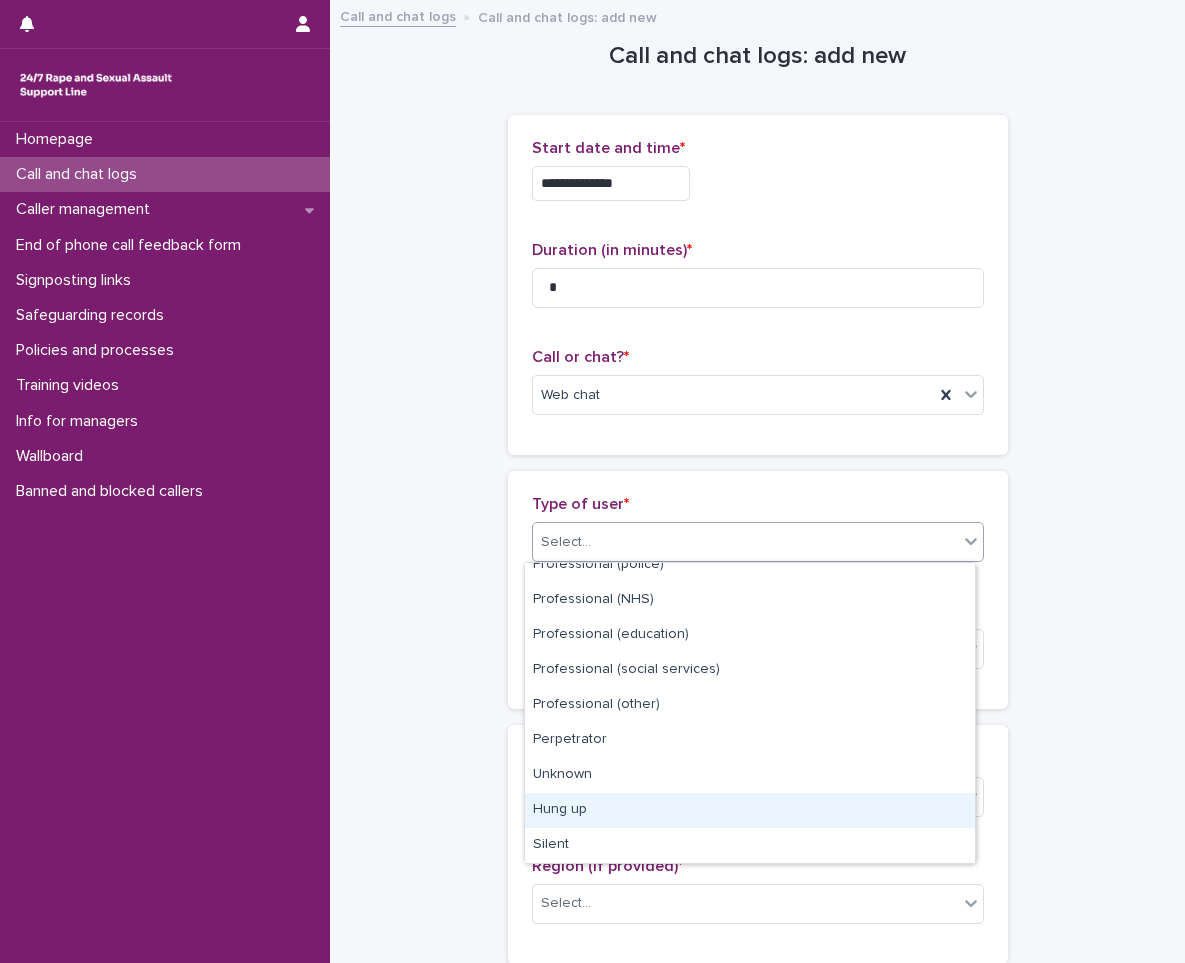 click on "Hung up" at bounding box center [750, 810] 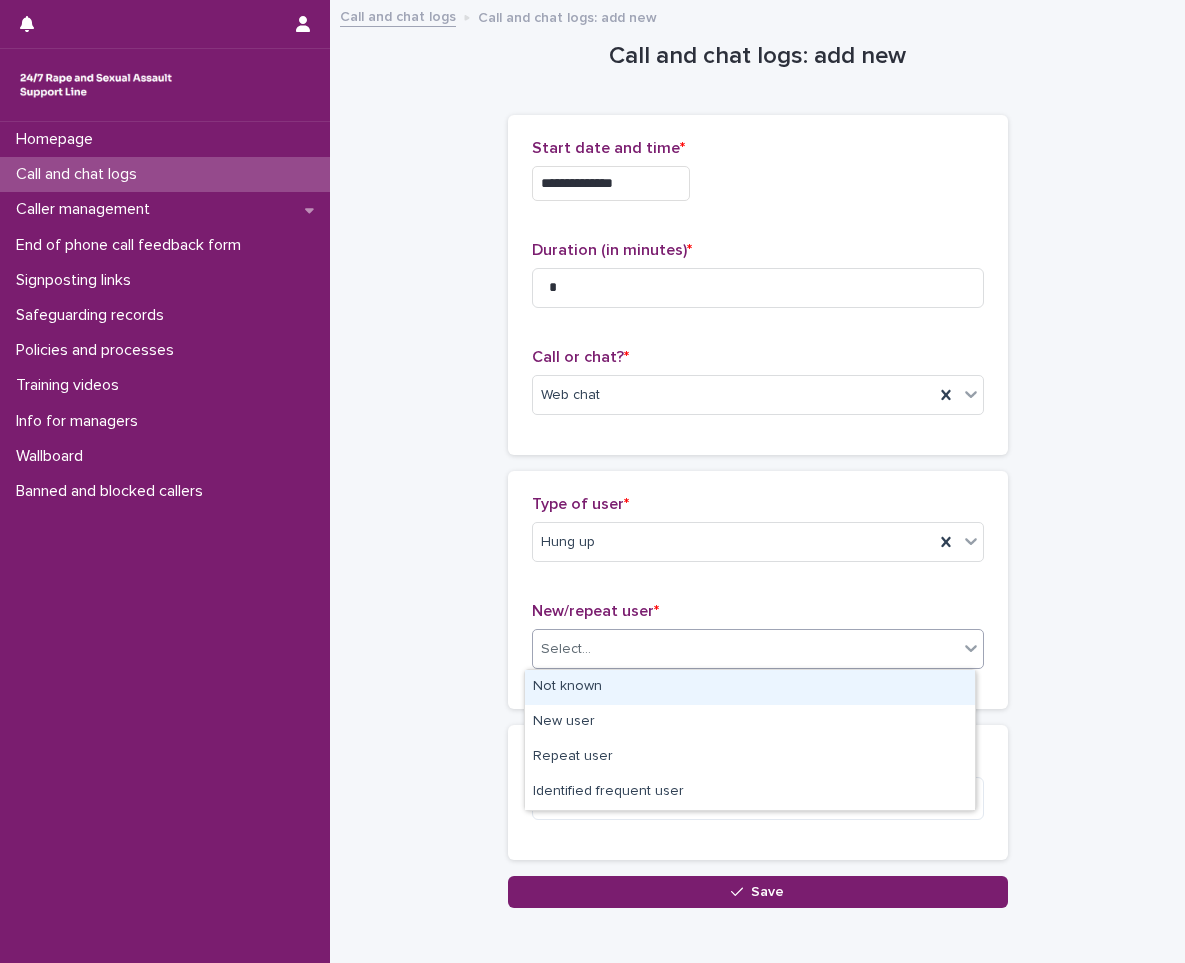 click on "Select..." at bounding box center [745, 649] 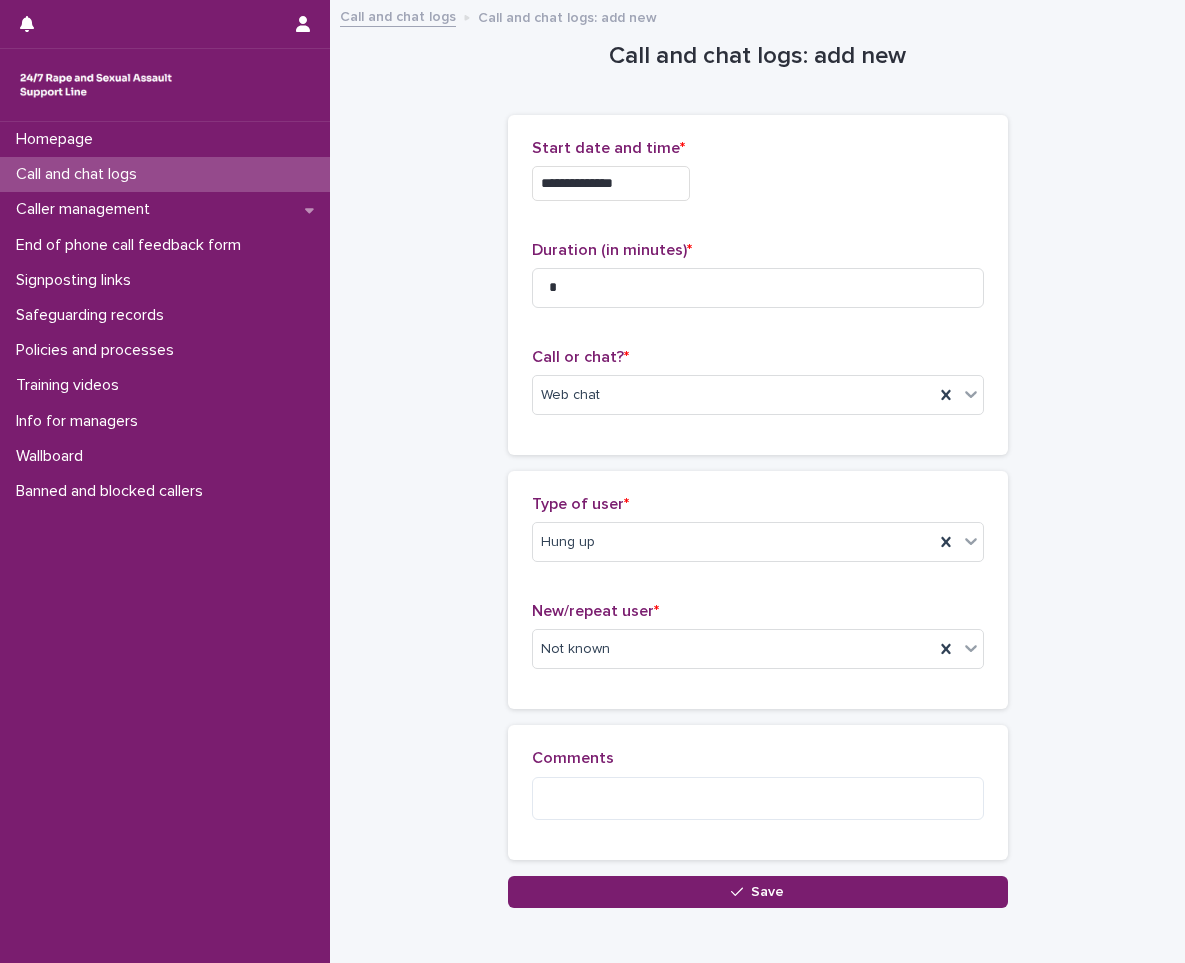 click on "Save" at bounding box center [767, 892] 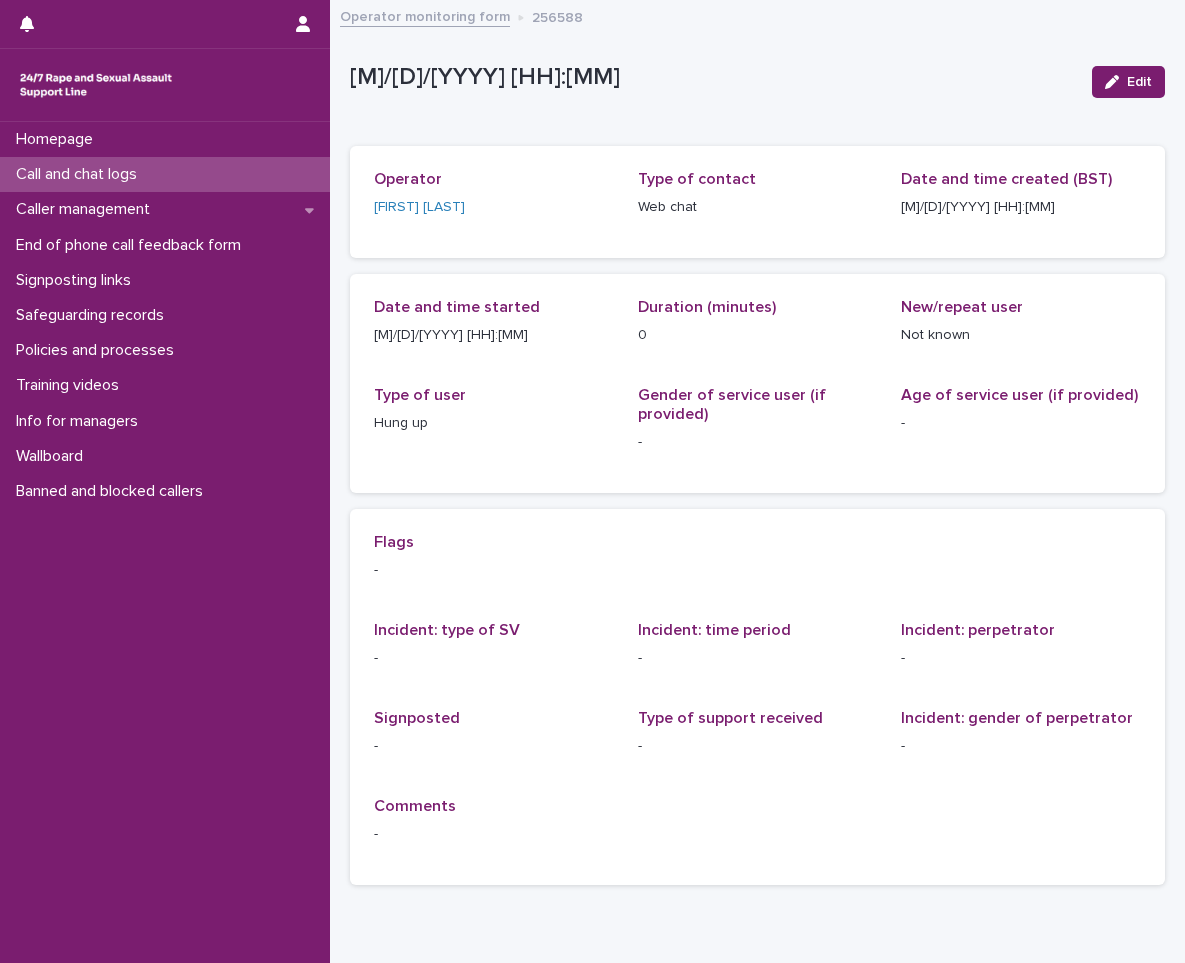 click on "Call and chat logs" at bounding box center [165, 174] 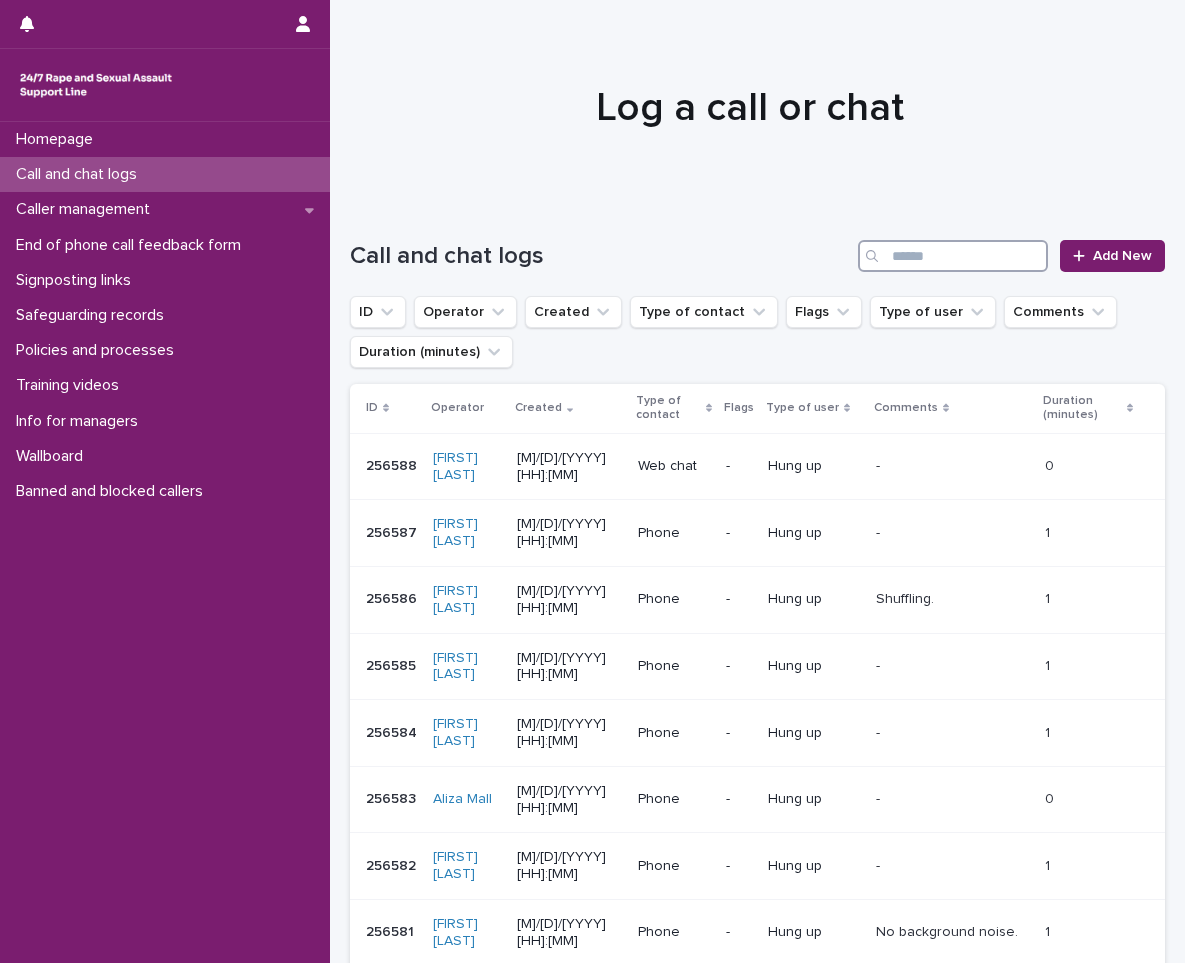 click at bounding box center [953, 256] 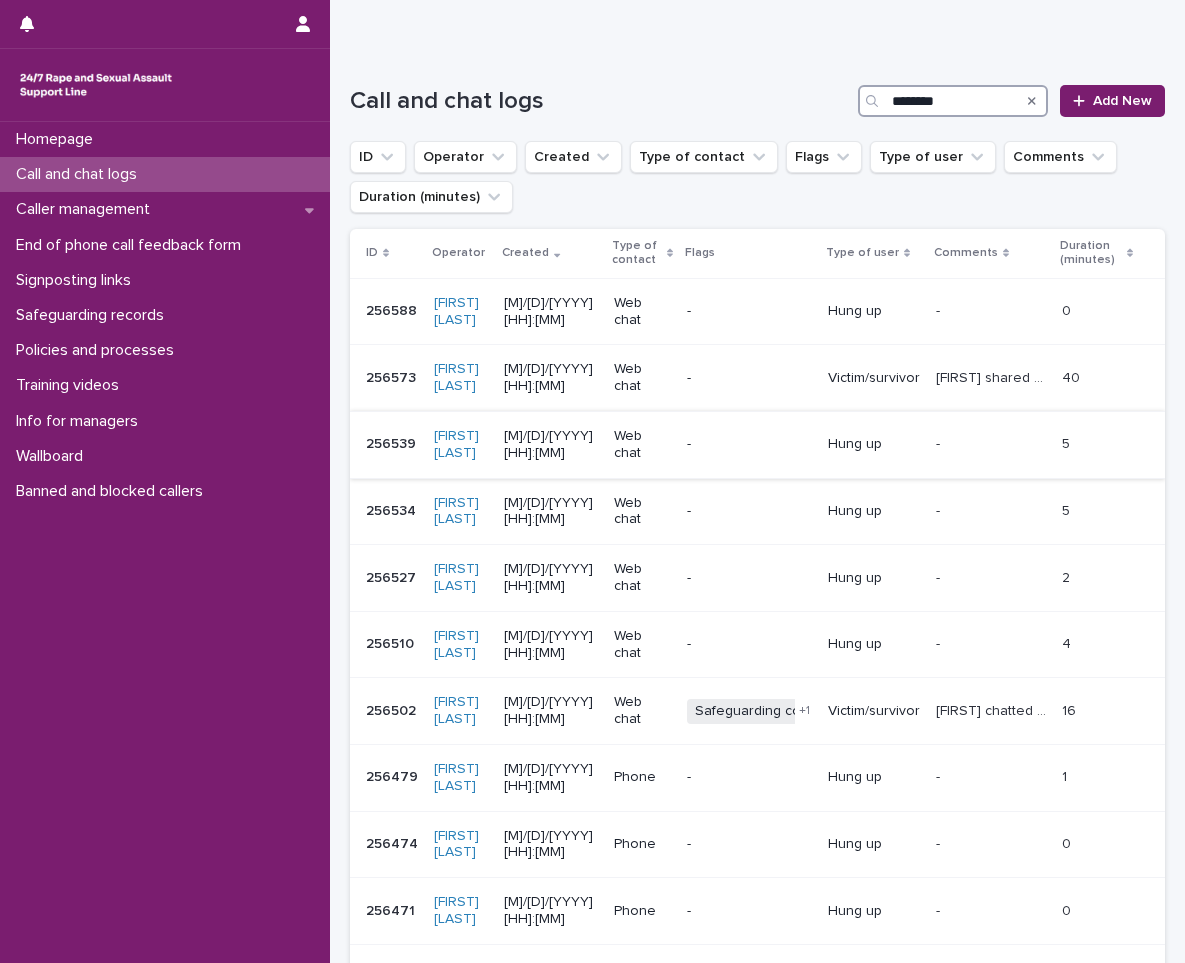 scroll, scrollTop: 200, scrollLeft: 0, axis: vertical 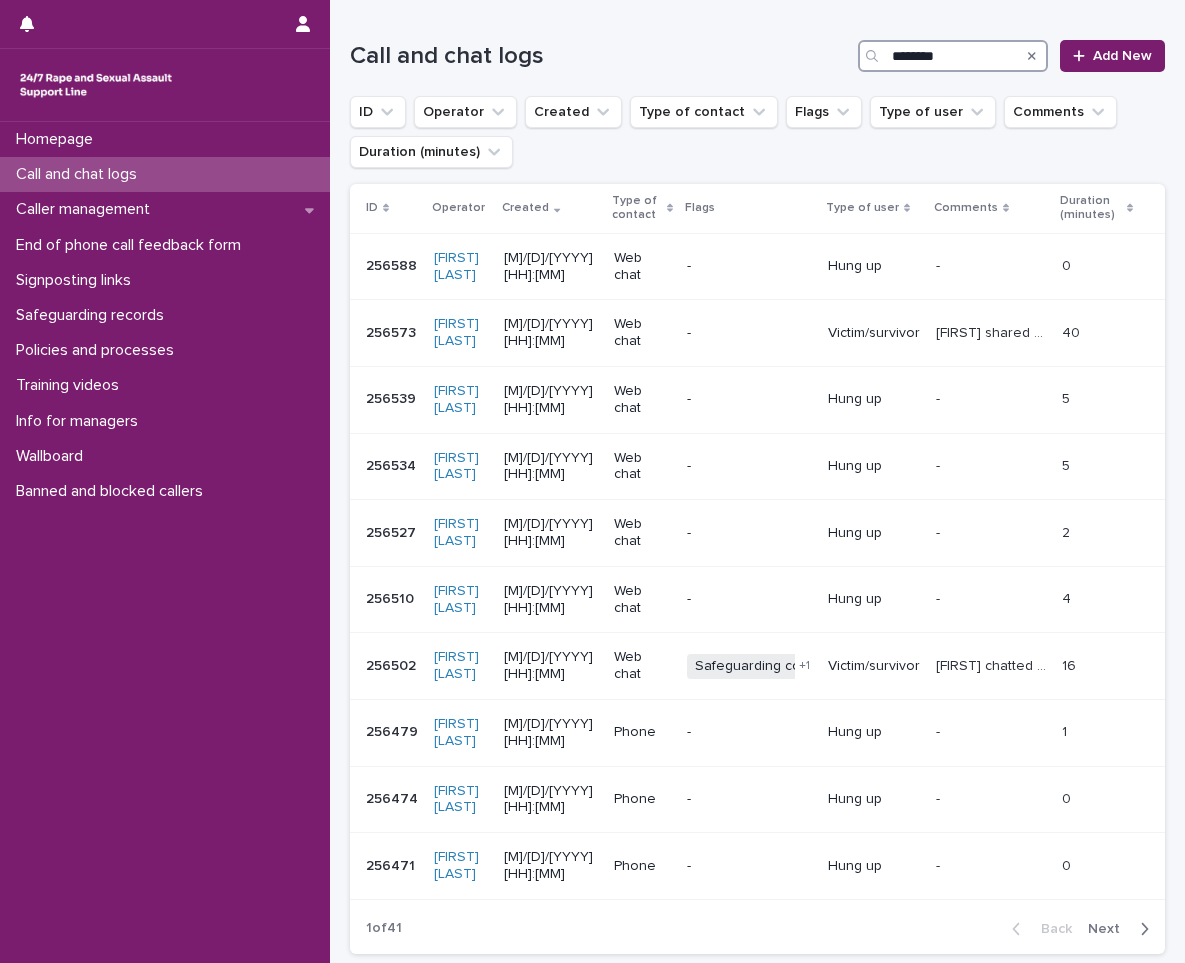 type on "********" 